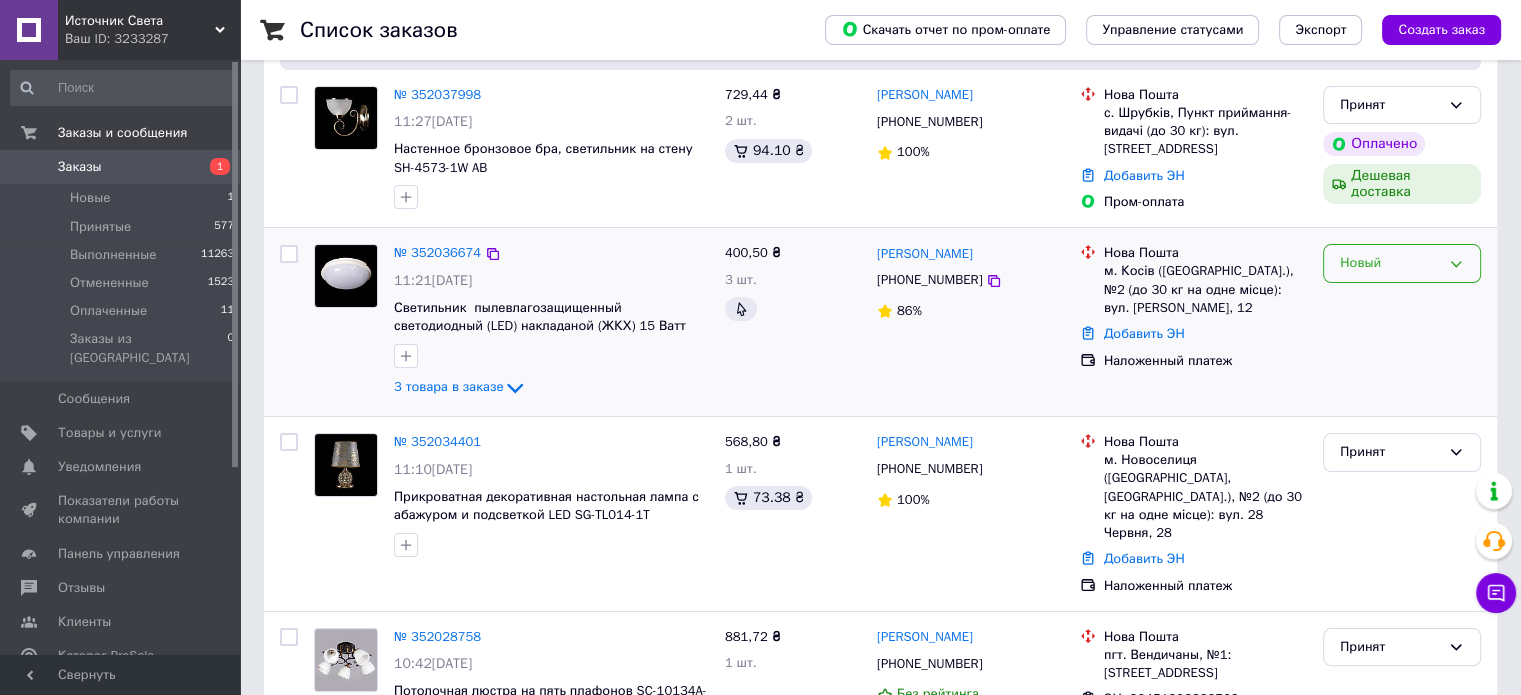 click on "Новый" at bounding box center (1390, 263) 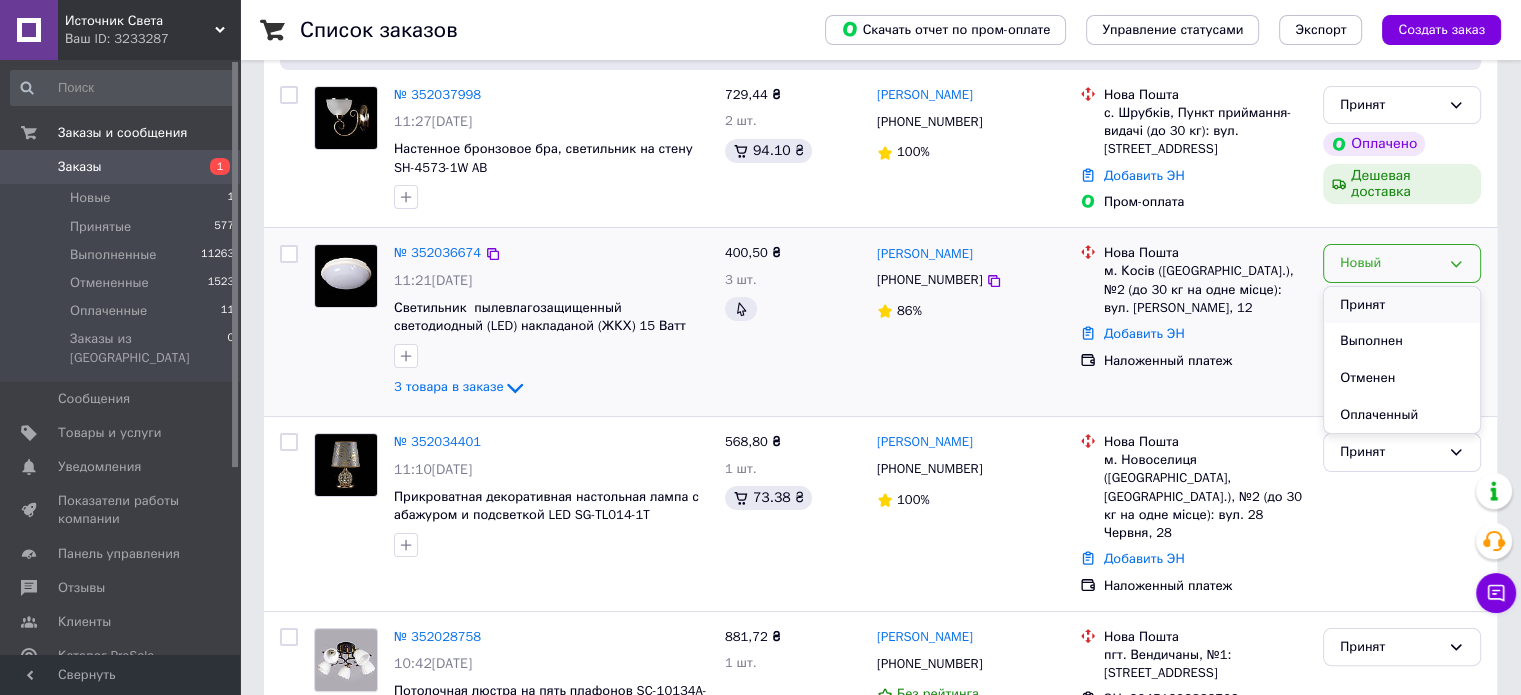click on "Принят" at bounding box center (1402, 305) 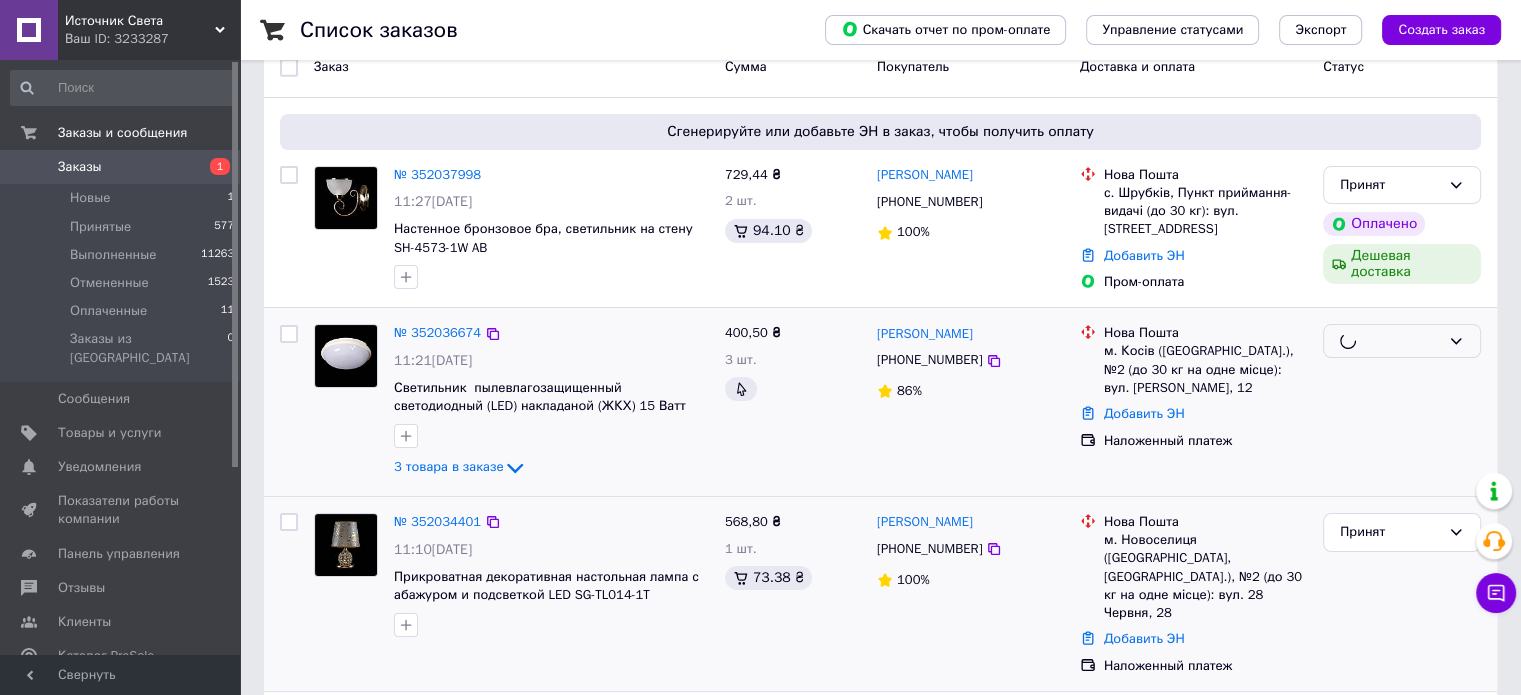 scroll, scrollTop: 300, scrollLeft: 0, axis: vertical 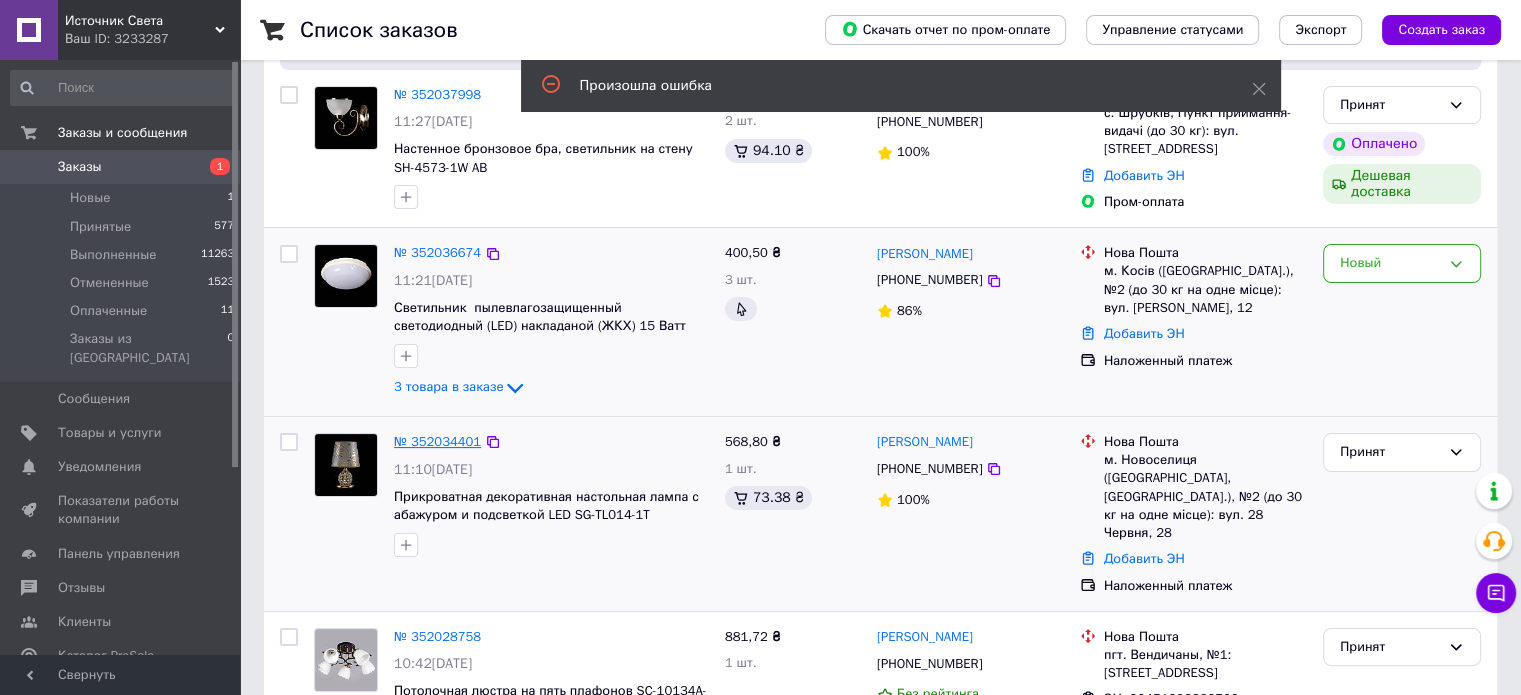 click on "№ 352034401" at bounding box center [437, 441] 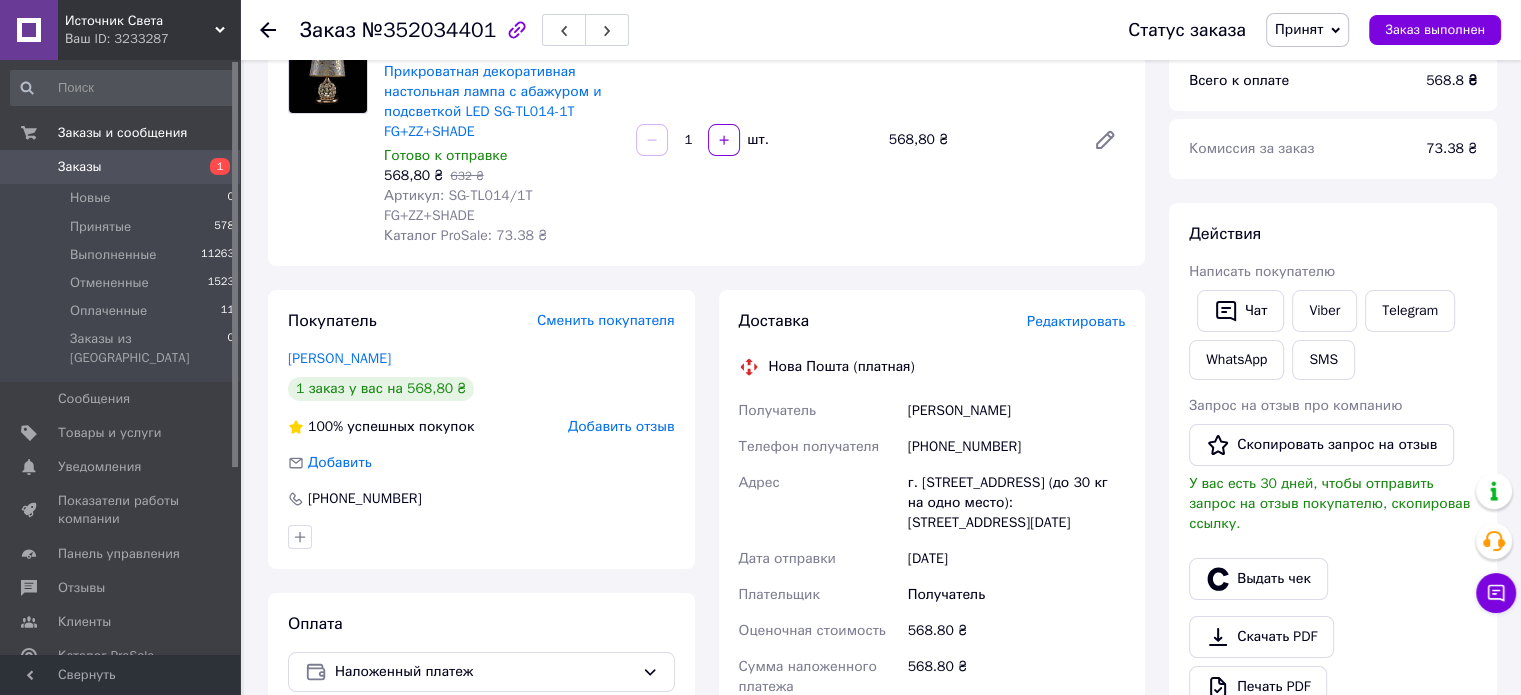 scroll, scrollTop: 200, scrollLeft: 0, axis: vertical 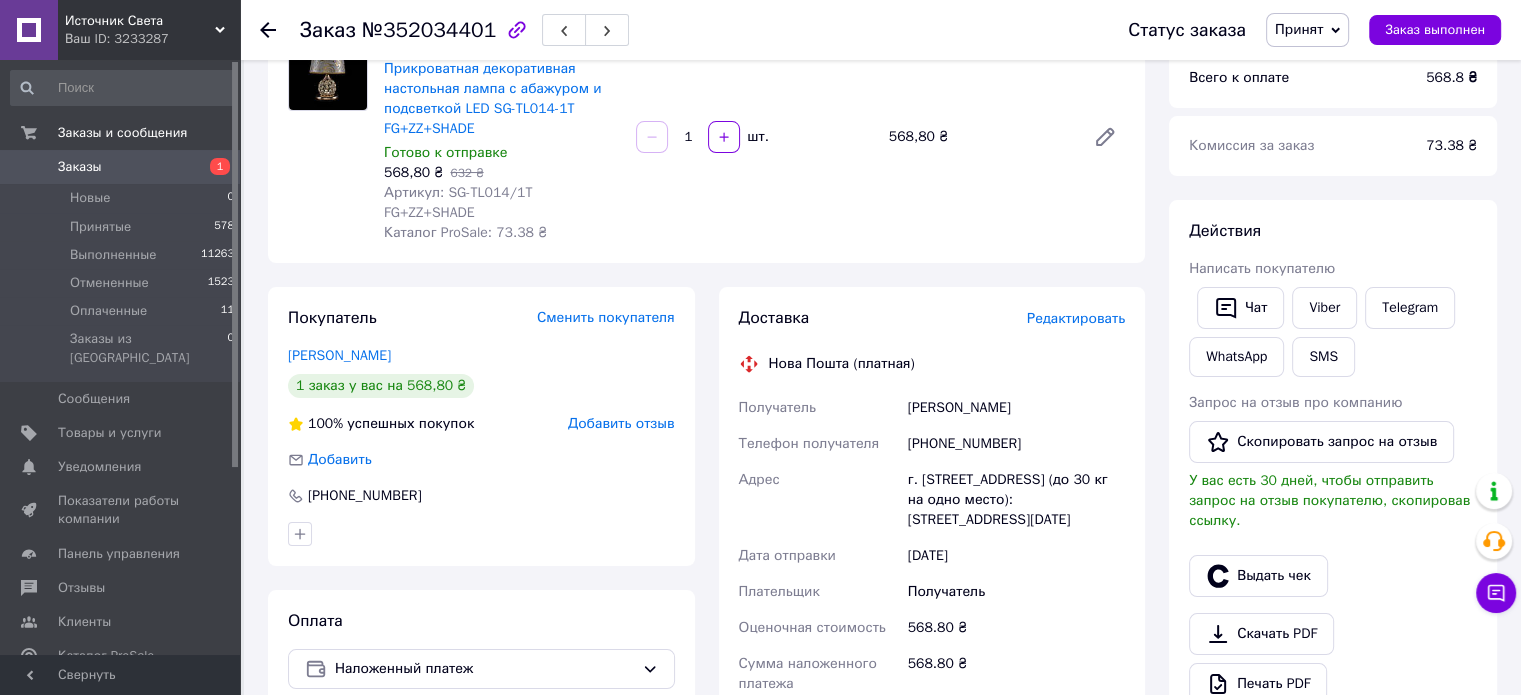 click on "Добавить отзыв" at bounding box center (621, 423) 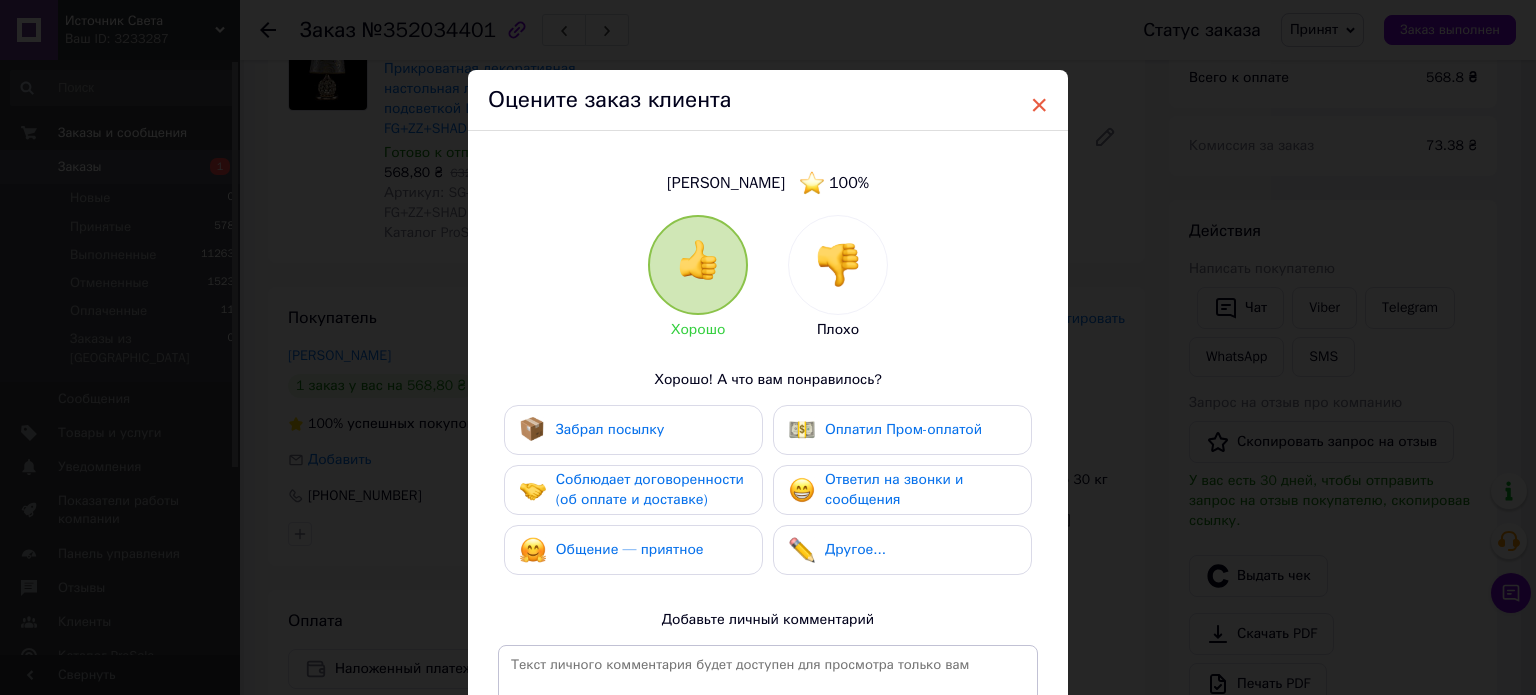 click on "×" at bounding box center [1039, 105] 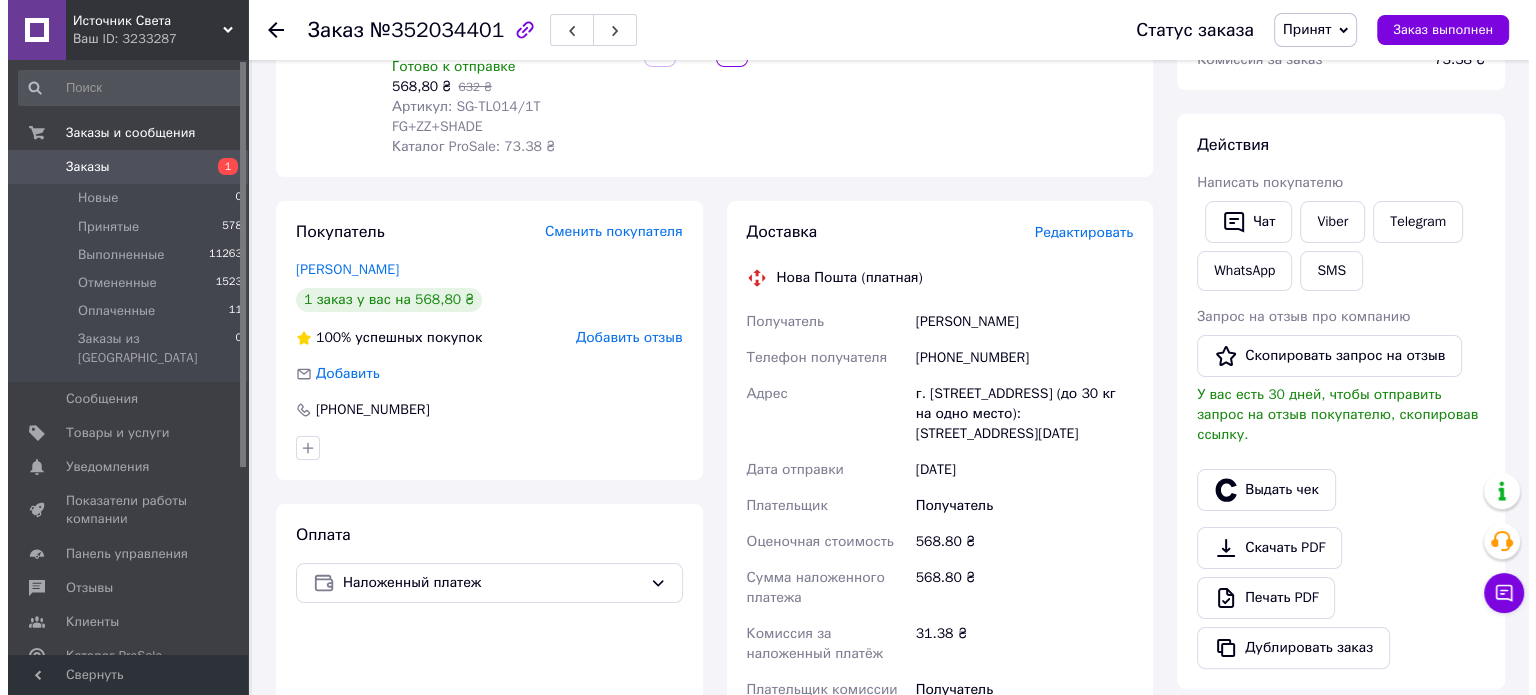 scroll, scrollTop: 100, scrollLeft: 0, axis: vertical 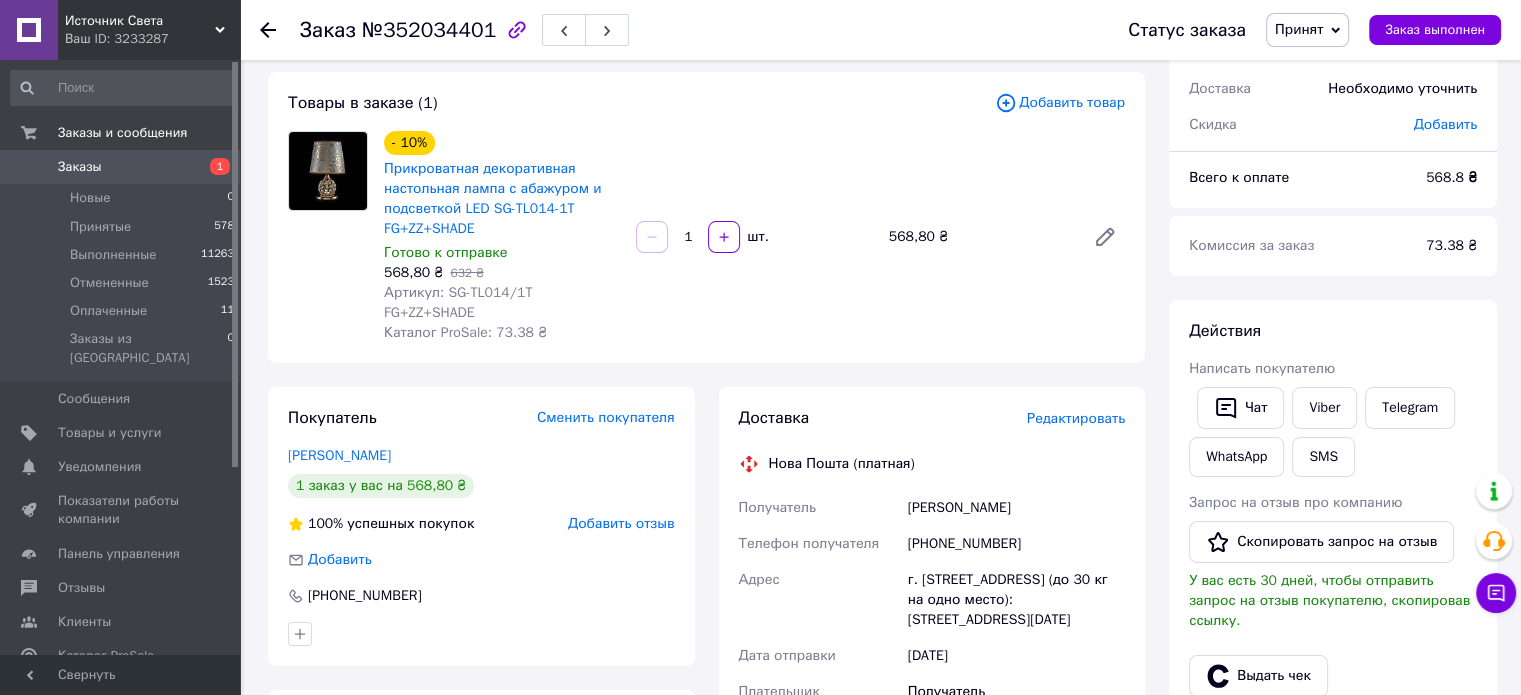 click on "Редактировать" at bounding box center [1076, 418] 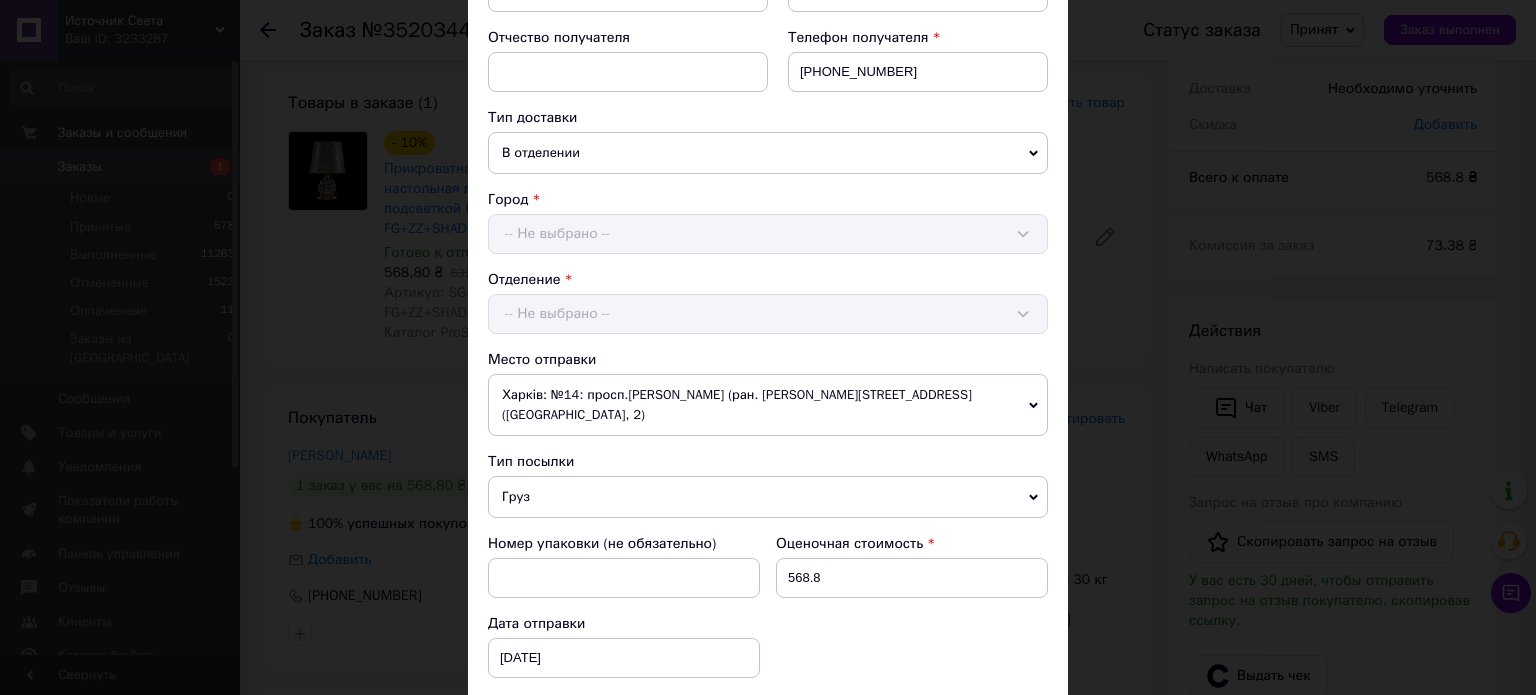 scroll, scrollTop: 400, scrollLeft: 0, axis: vertical 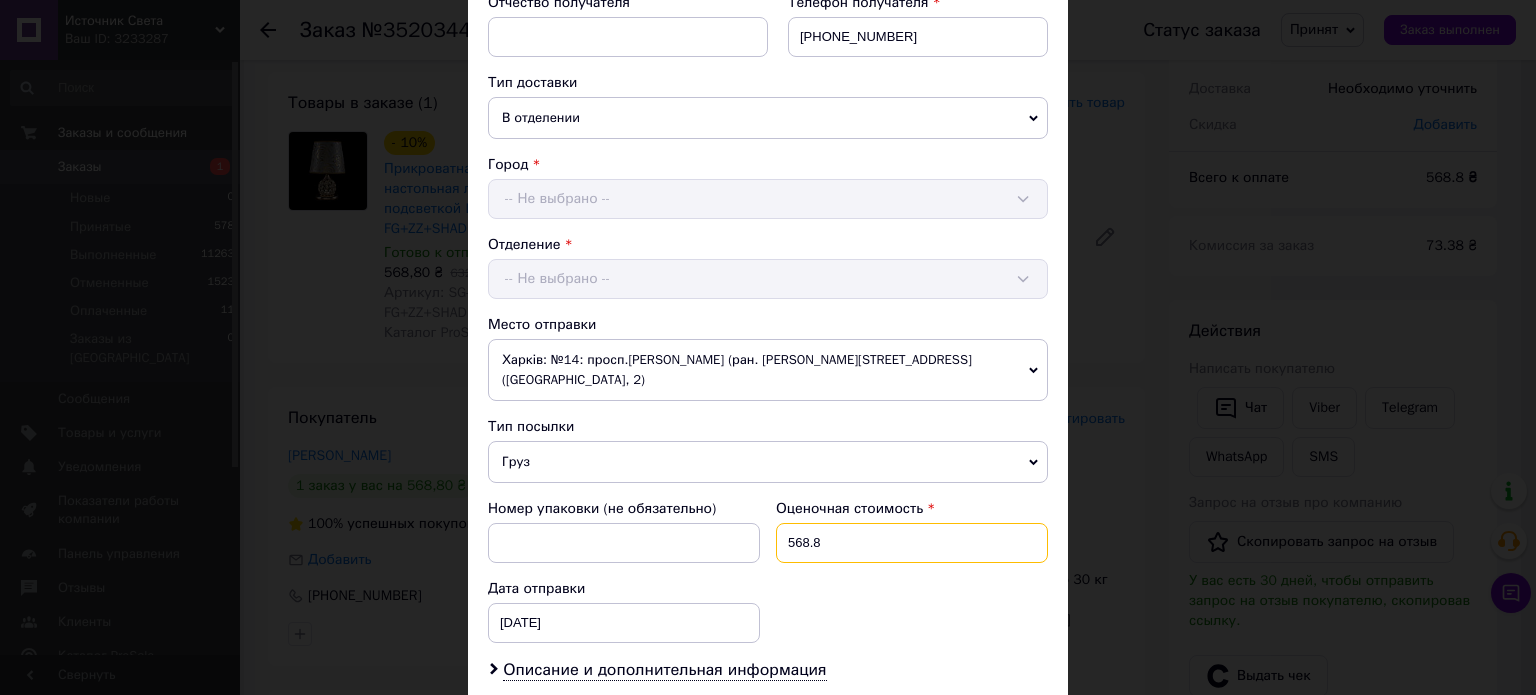 click on "568.8" at bounding box center (912, 543) 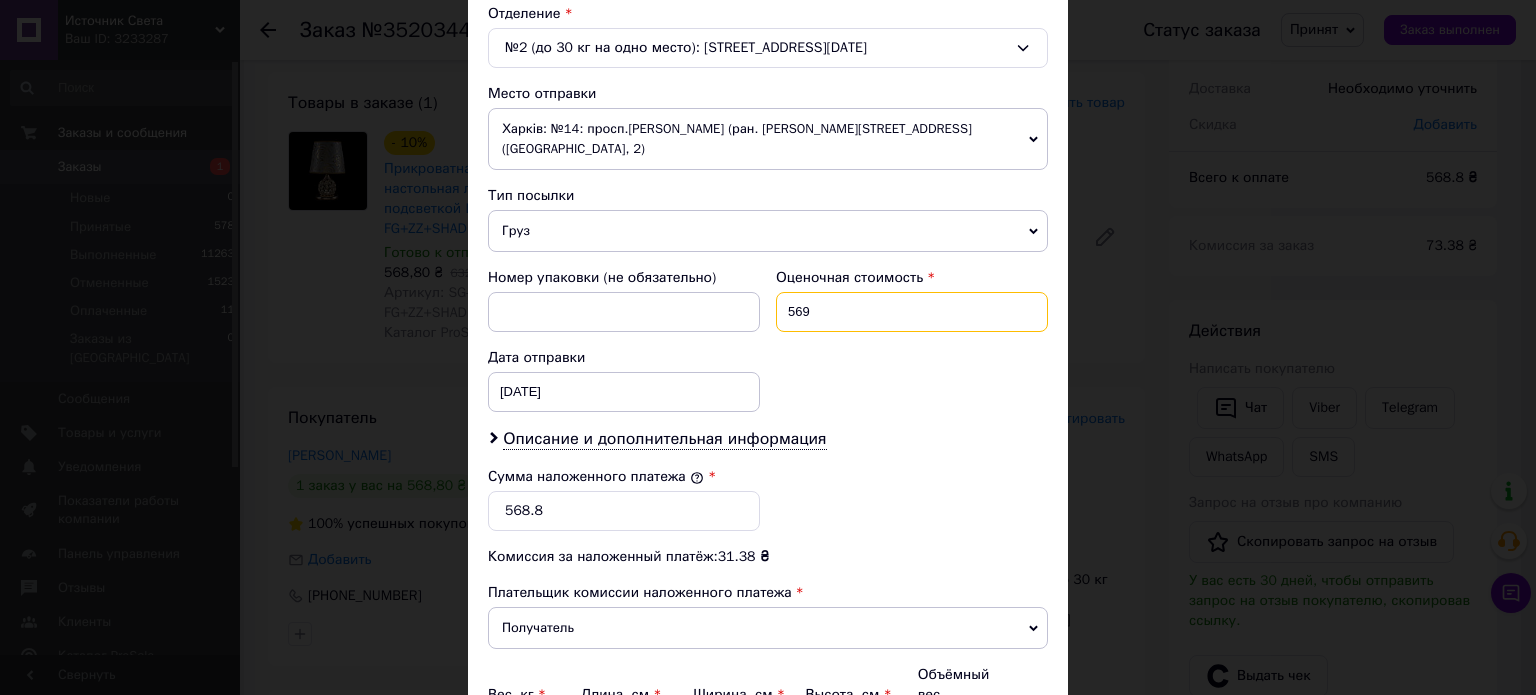 scroll, scrollTop: 700, scrollLeft: 0, axis: vertical 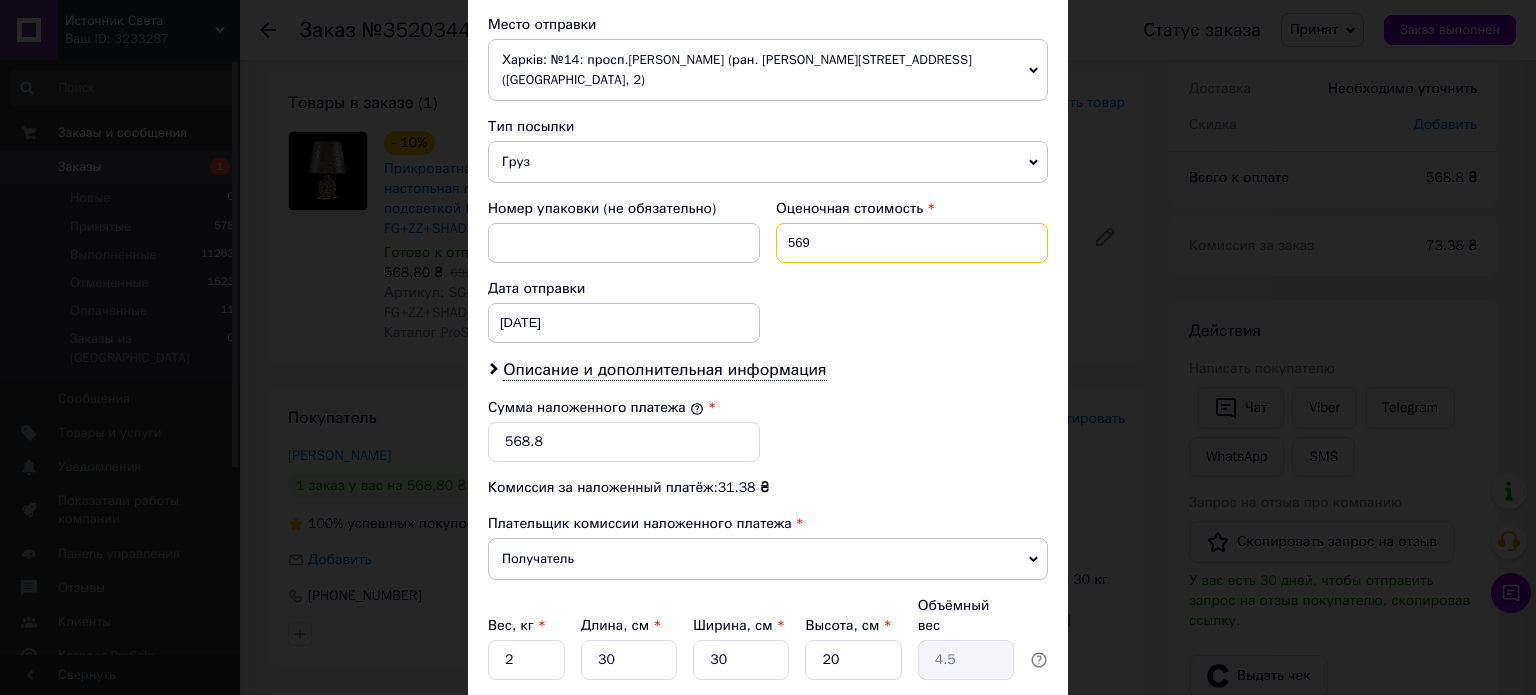 type on "569" 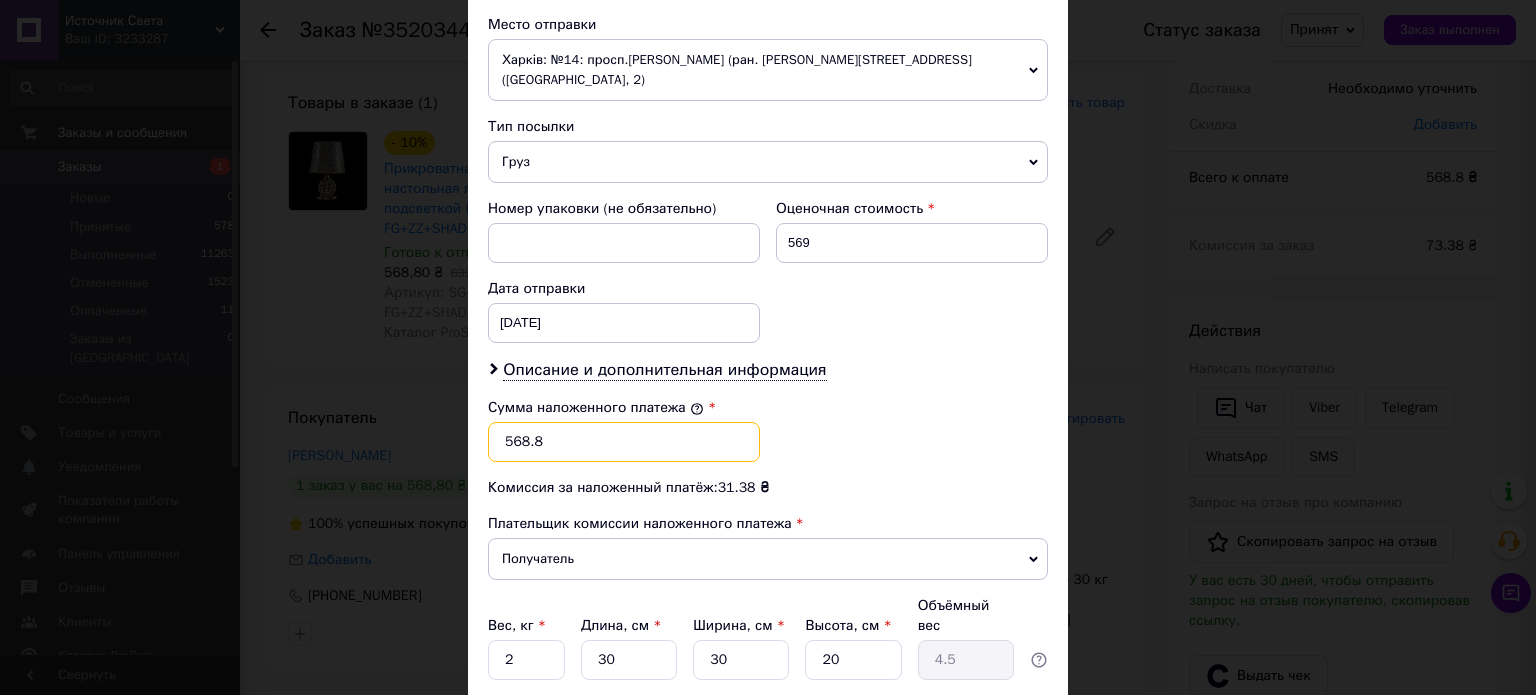 click on "568.8" at bounding box center [624, 442] 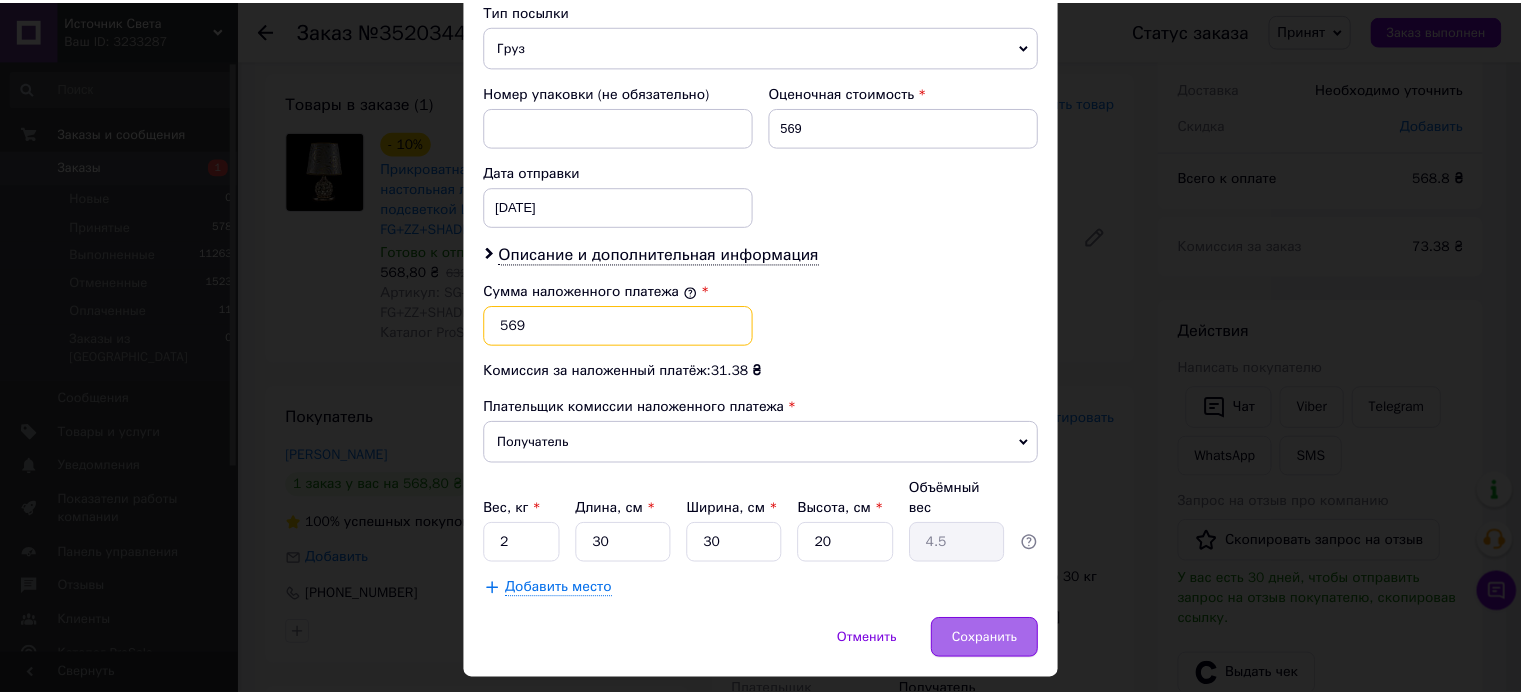 scroll, scrollTop: 824, scrollLeft: 0, axis: vertical 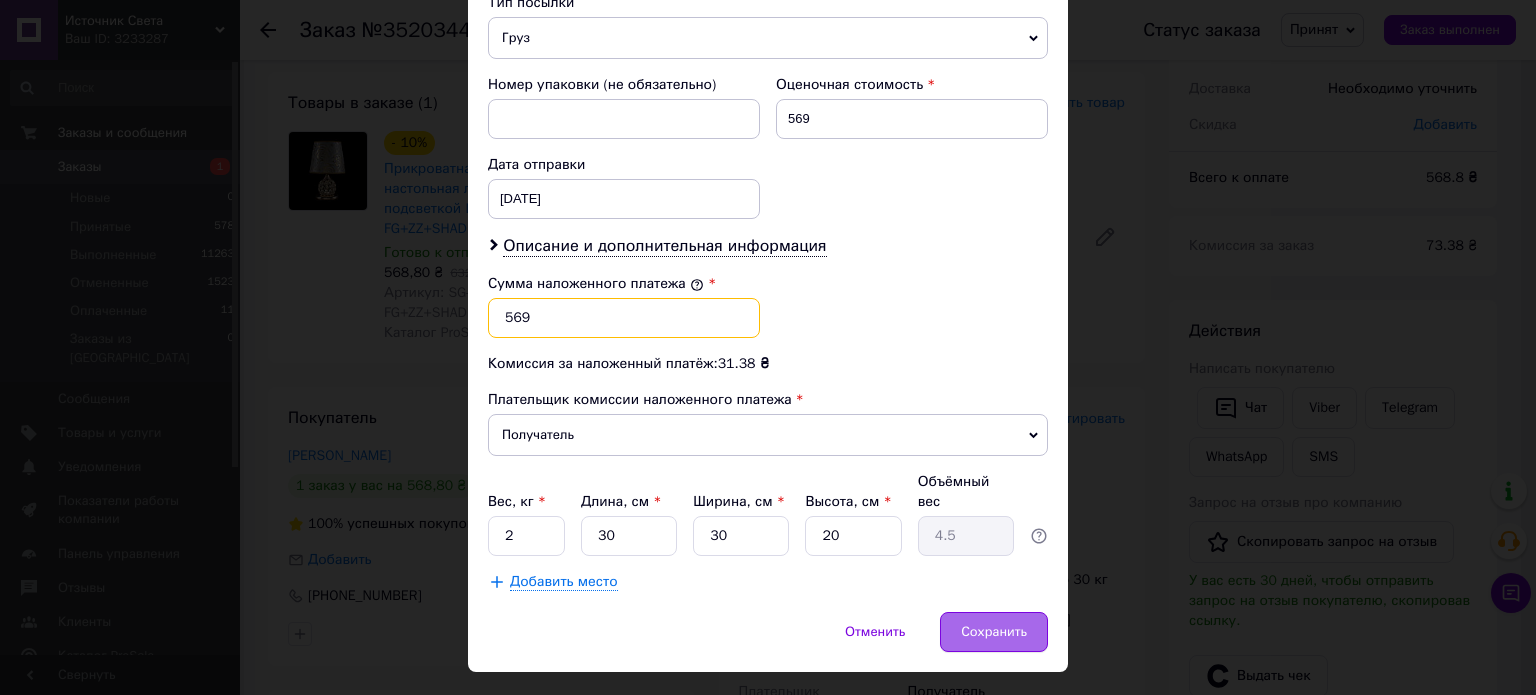 type on "569" 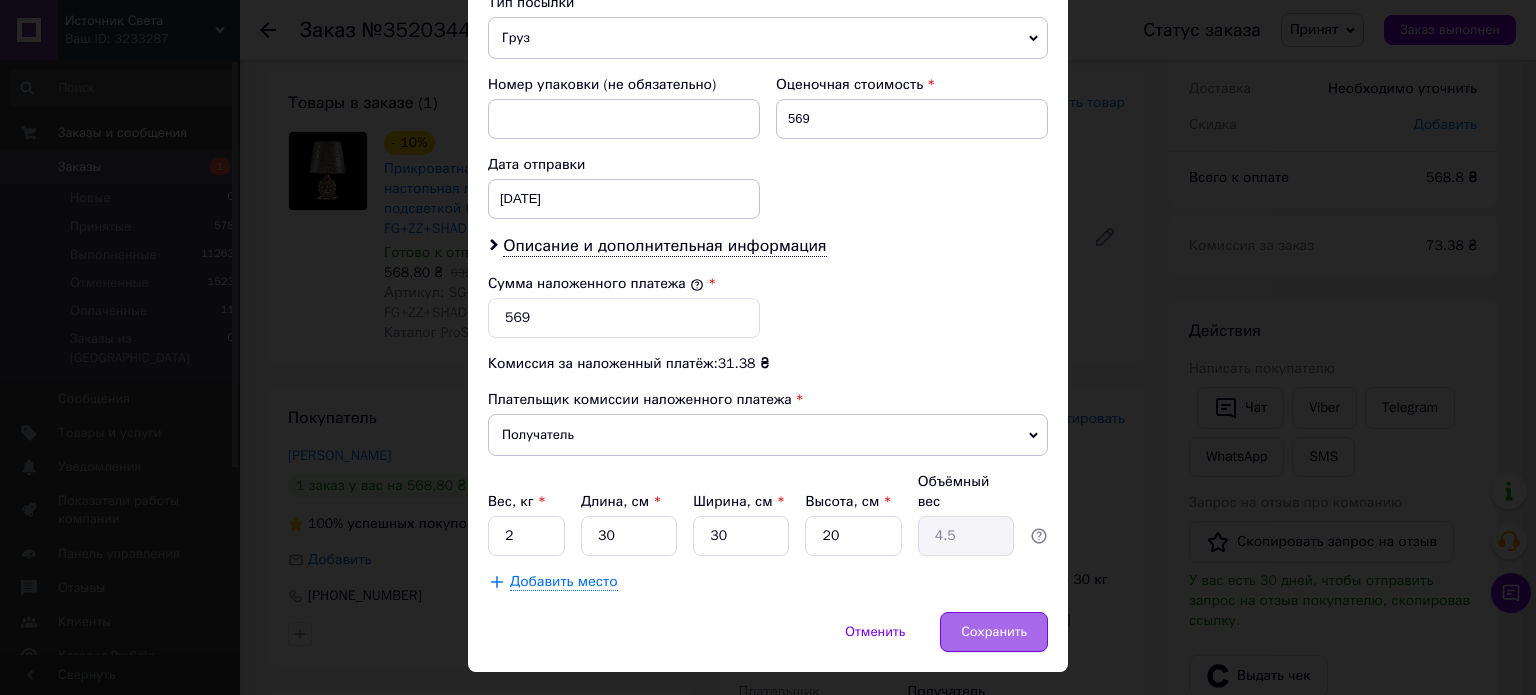 click on "Сохранить" at bounding box center (994, 632) 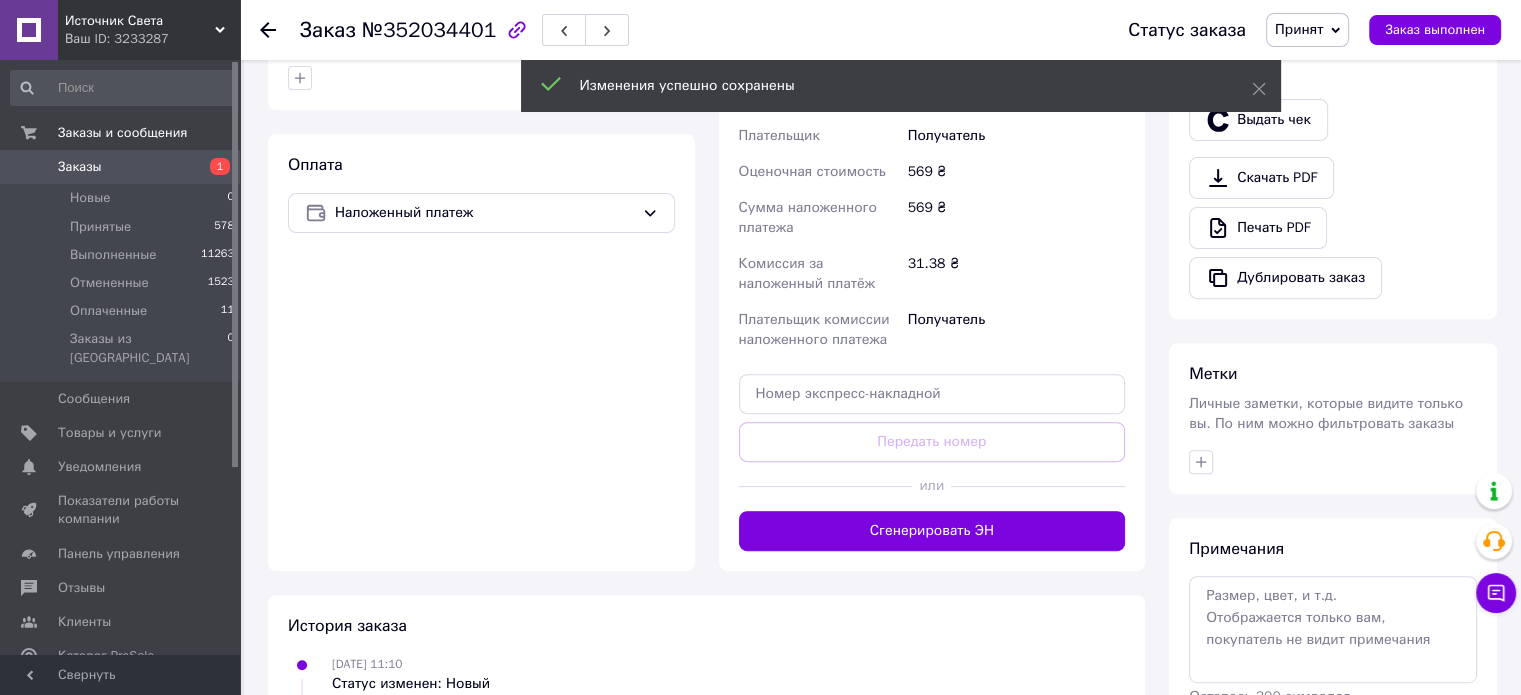 scroll, scrollTop: 700, scrollLeft: 0, axis: vertical 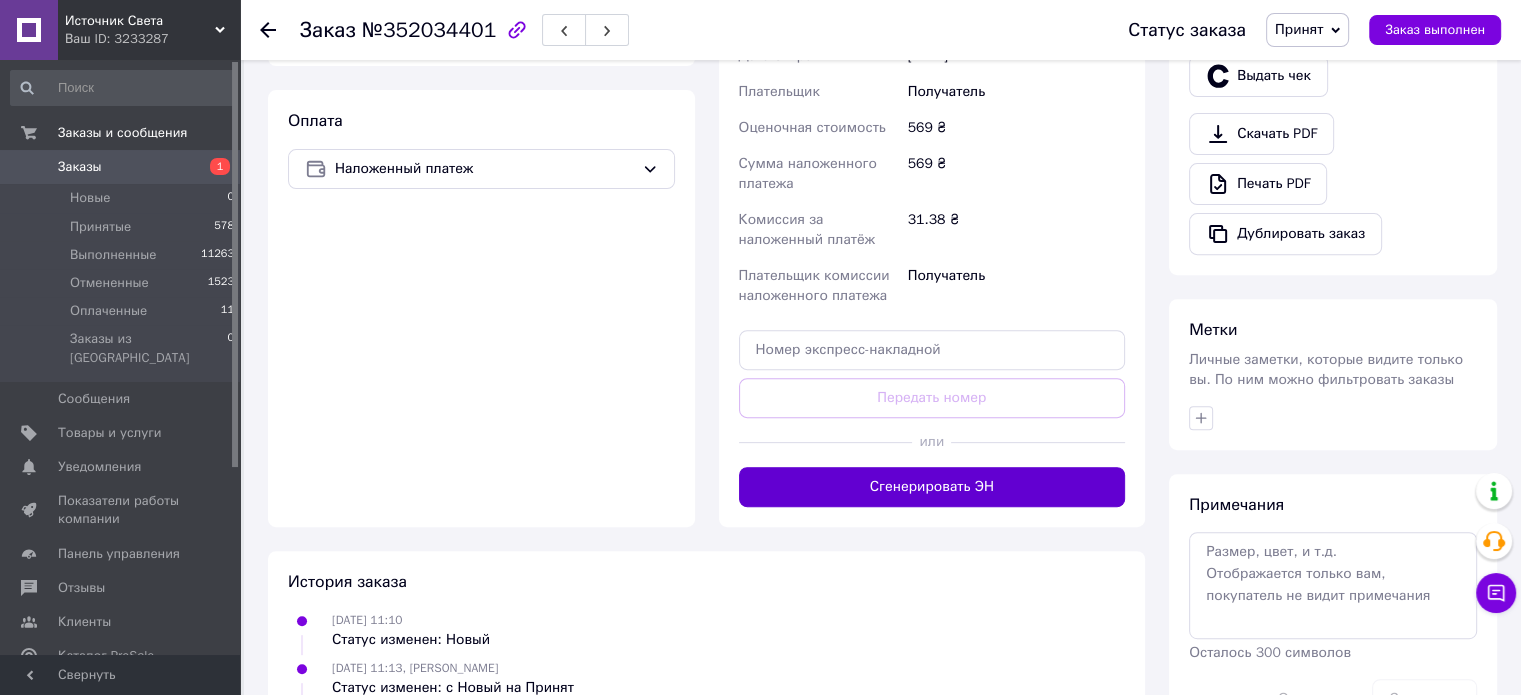 click on "Сгенерировать ЭН" at bounding box center (932, 487) 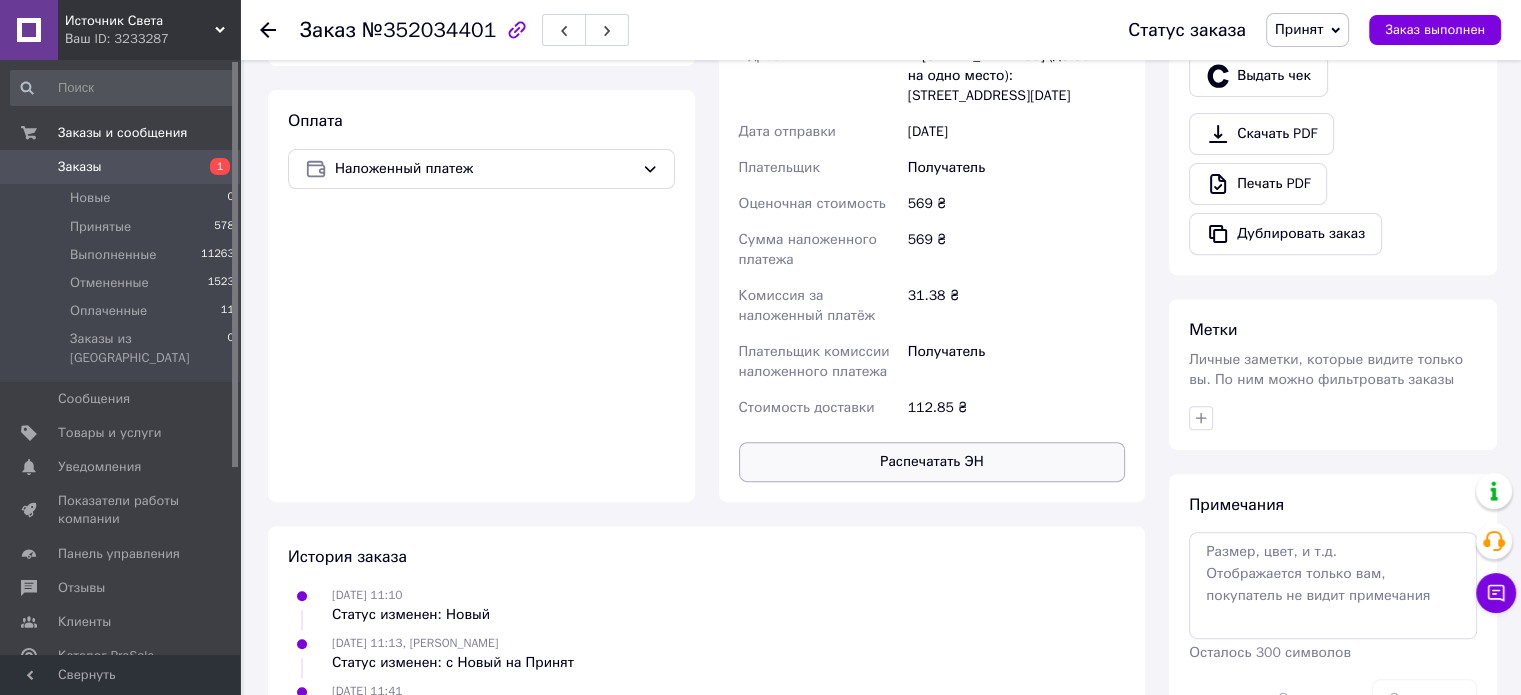 click on "Распечатать ЭН" at bounding box center (932, 462) 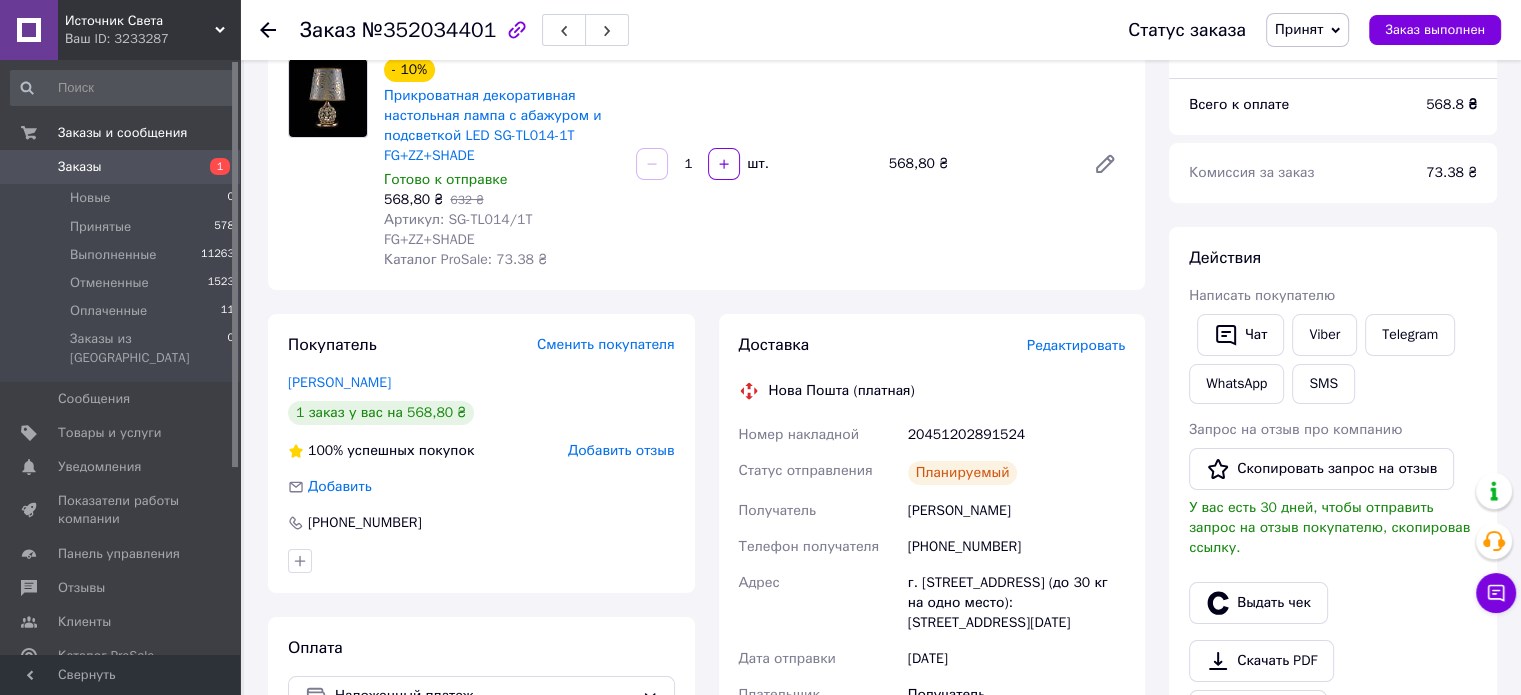 scroll, scrollTop: 0, scrollLeft: 0, axis: both 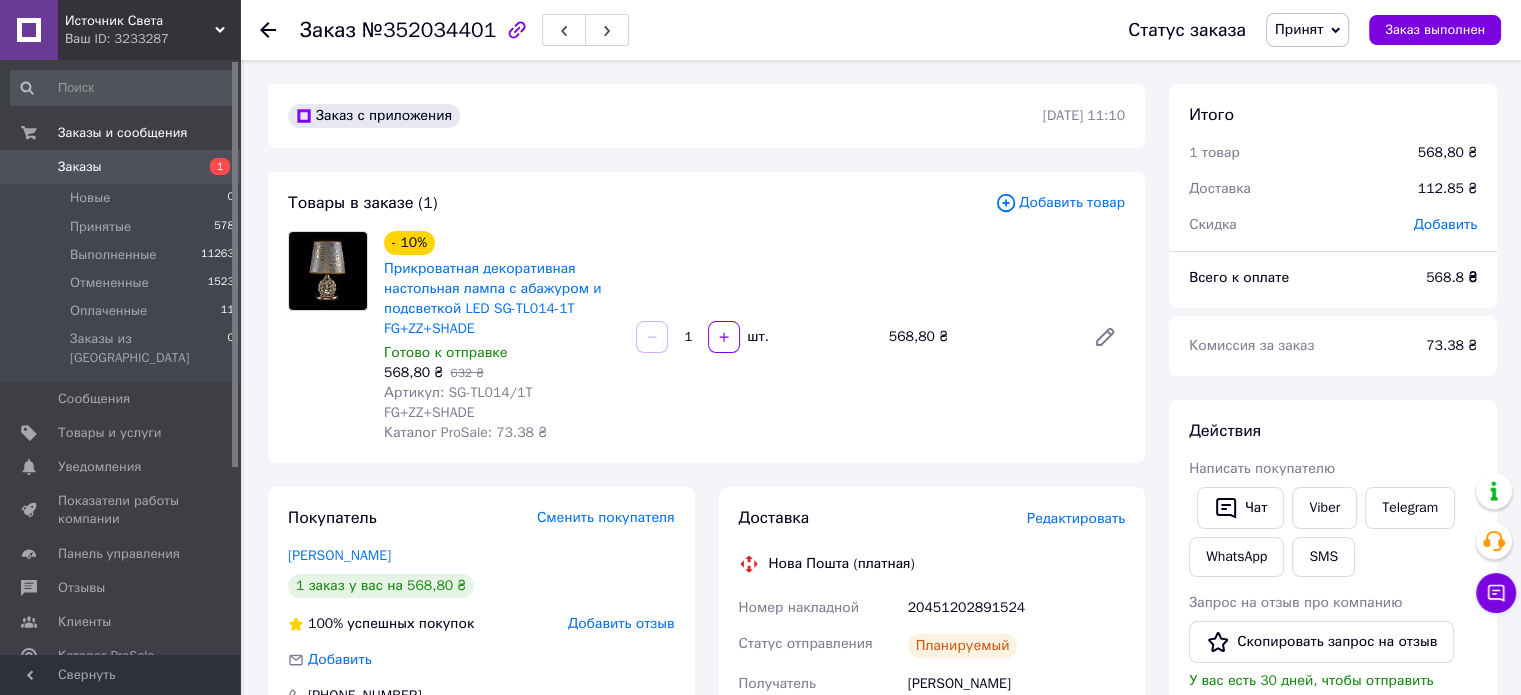 click 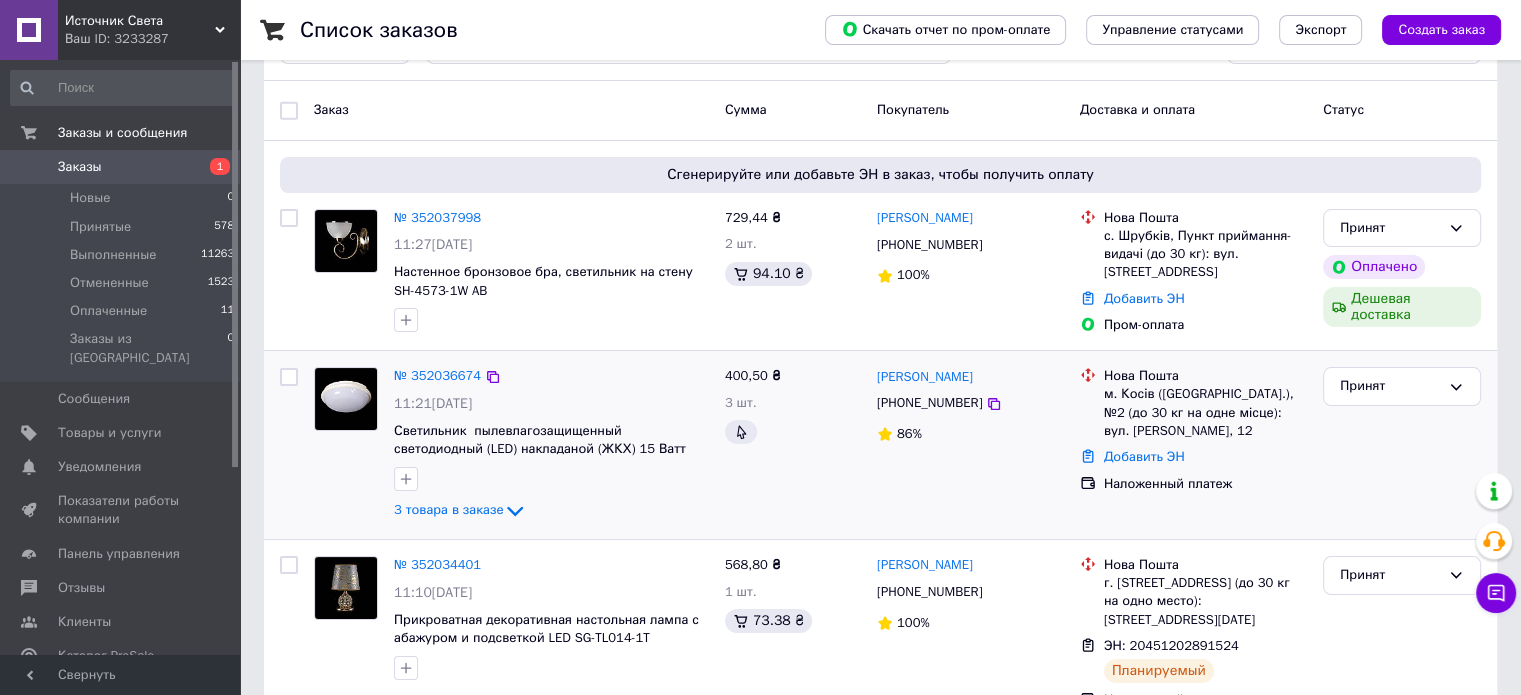 scroll, scrollTop: 300, scrollLeft: 0, axis: vertical 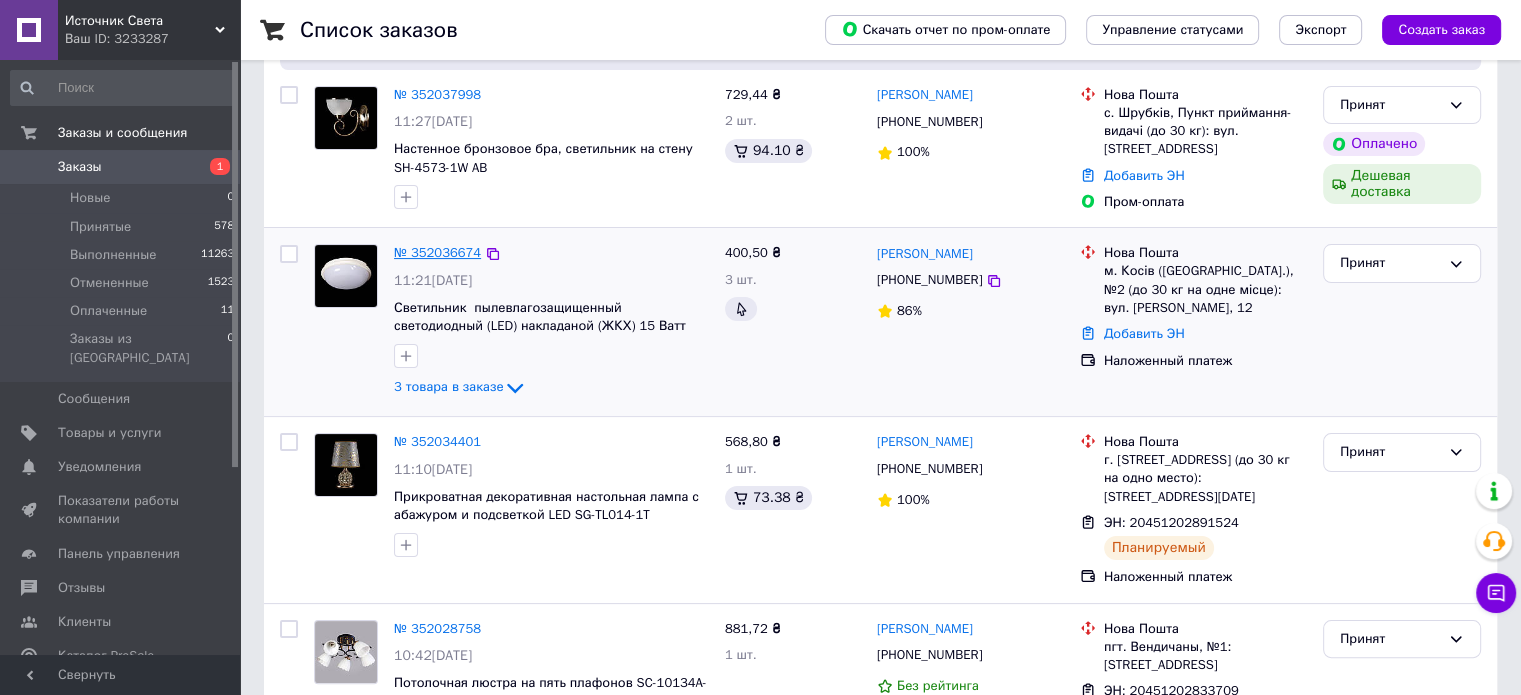 click on "№ 352036674" at bounding box center (437, 252) 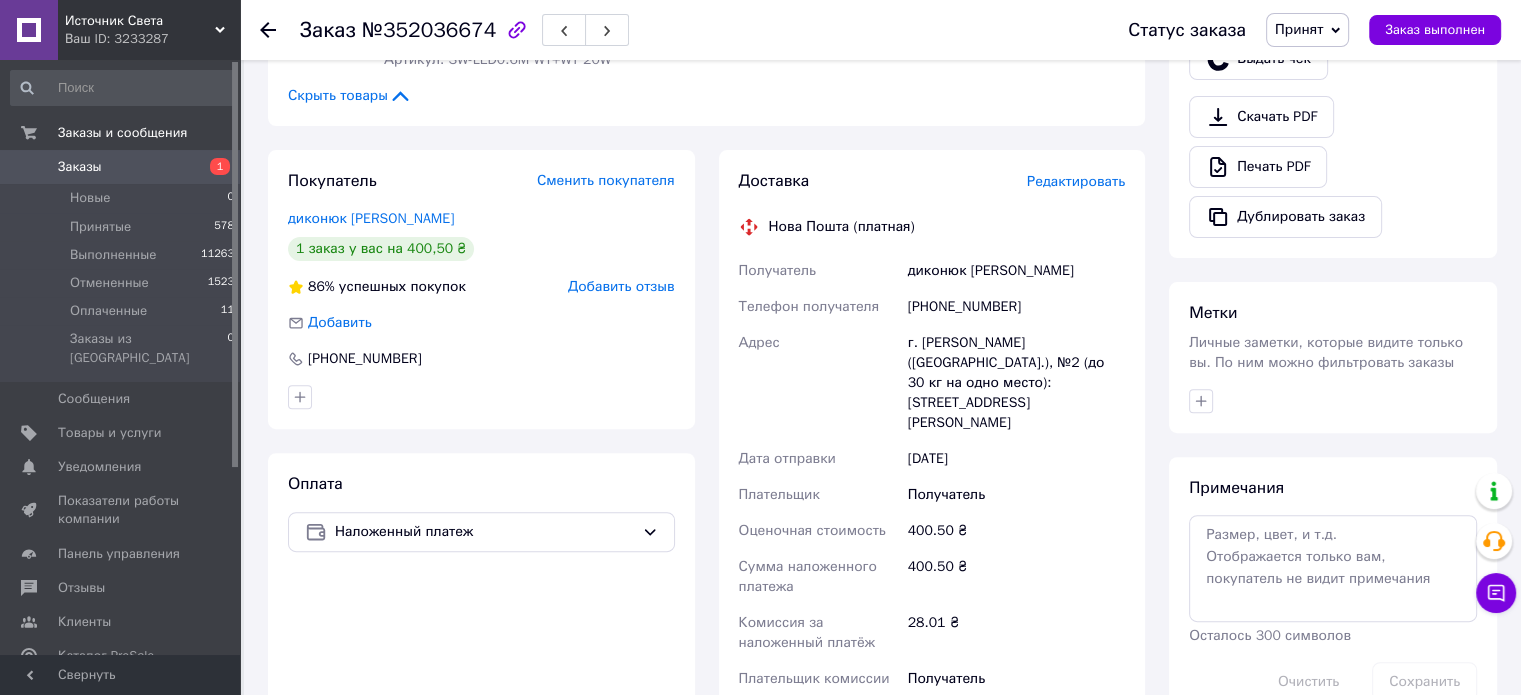 scroll, scrollTop: 500, scrollLeft: 0, axis: vertical 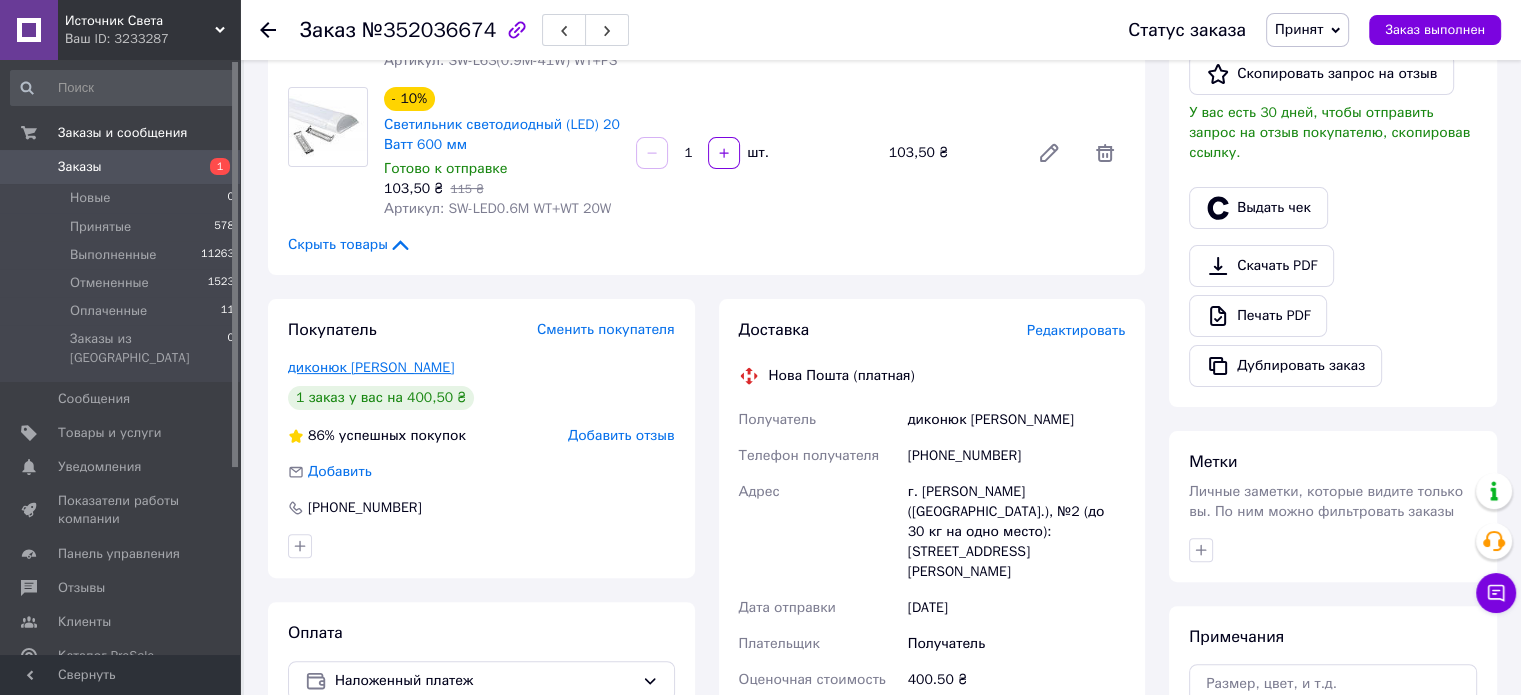 click on "диконюк [PERSON_NAME]" at bounding box center (371, 367) 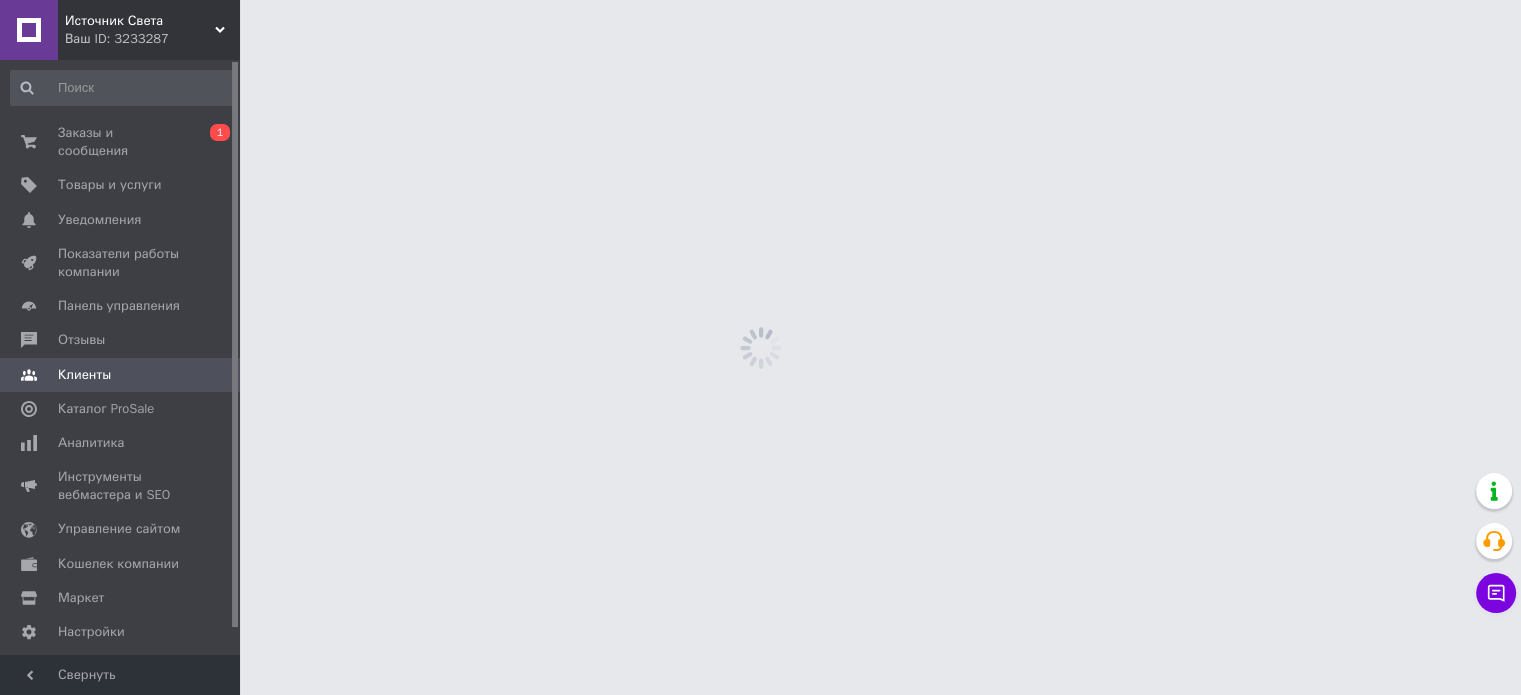 scroll, scrollTop: 0, scrollLeft: 0, axis: both 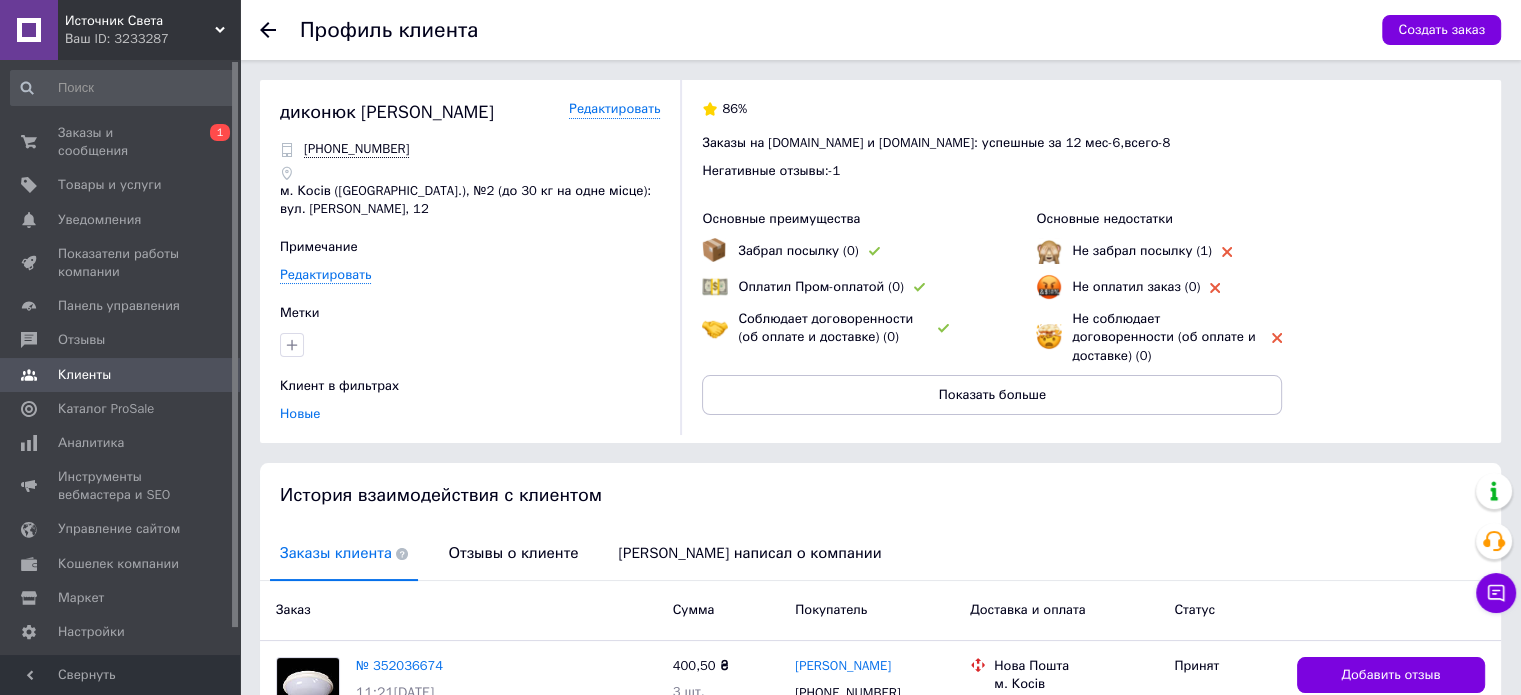 click 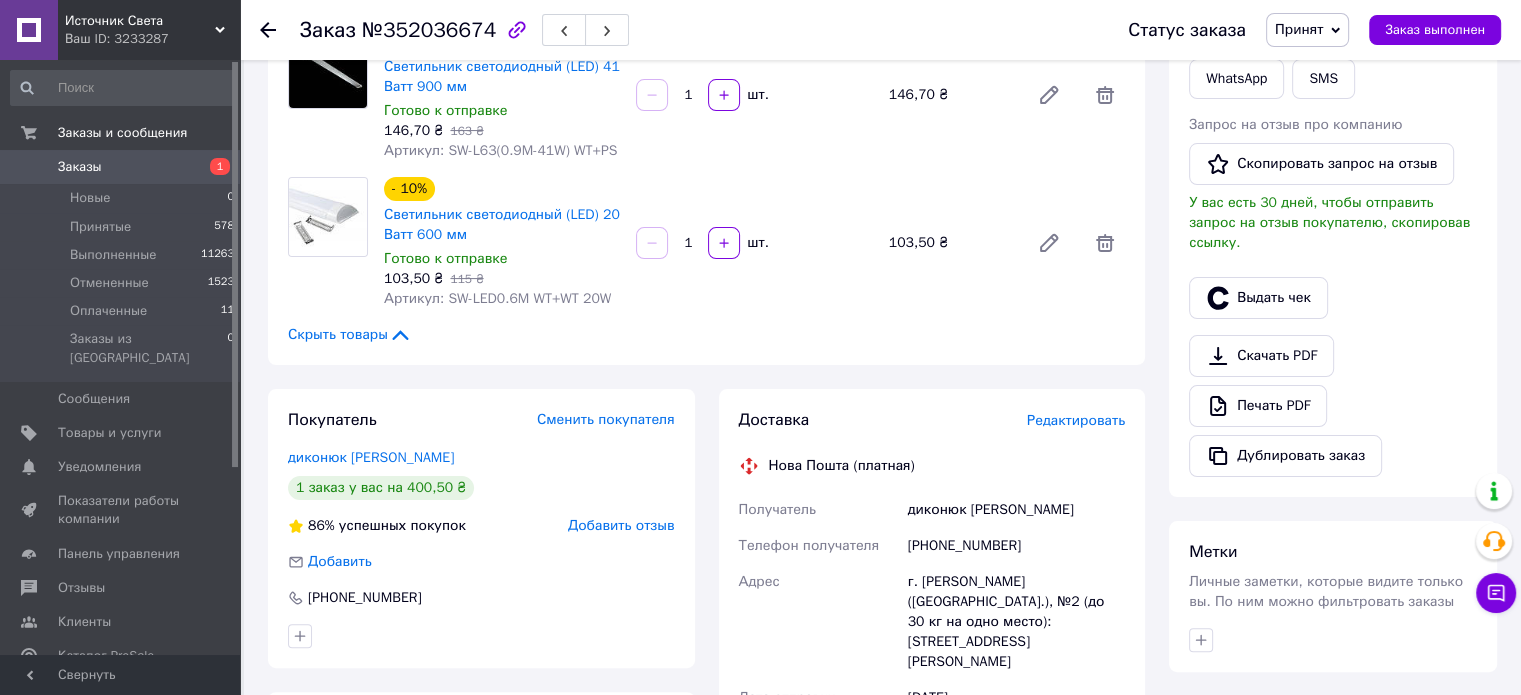 scroll, scrollTop: 519, scrollLeft: 0, axis: vertical 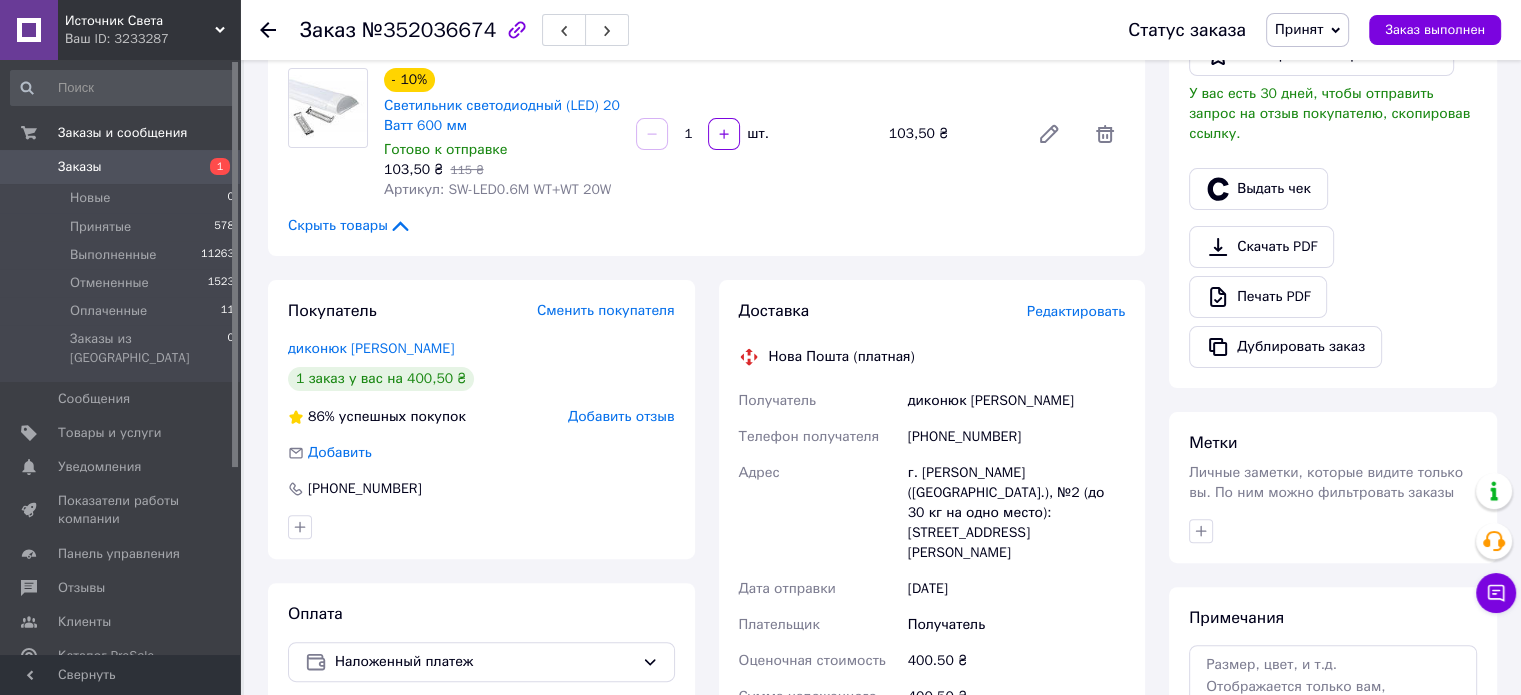 click 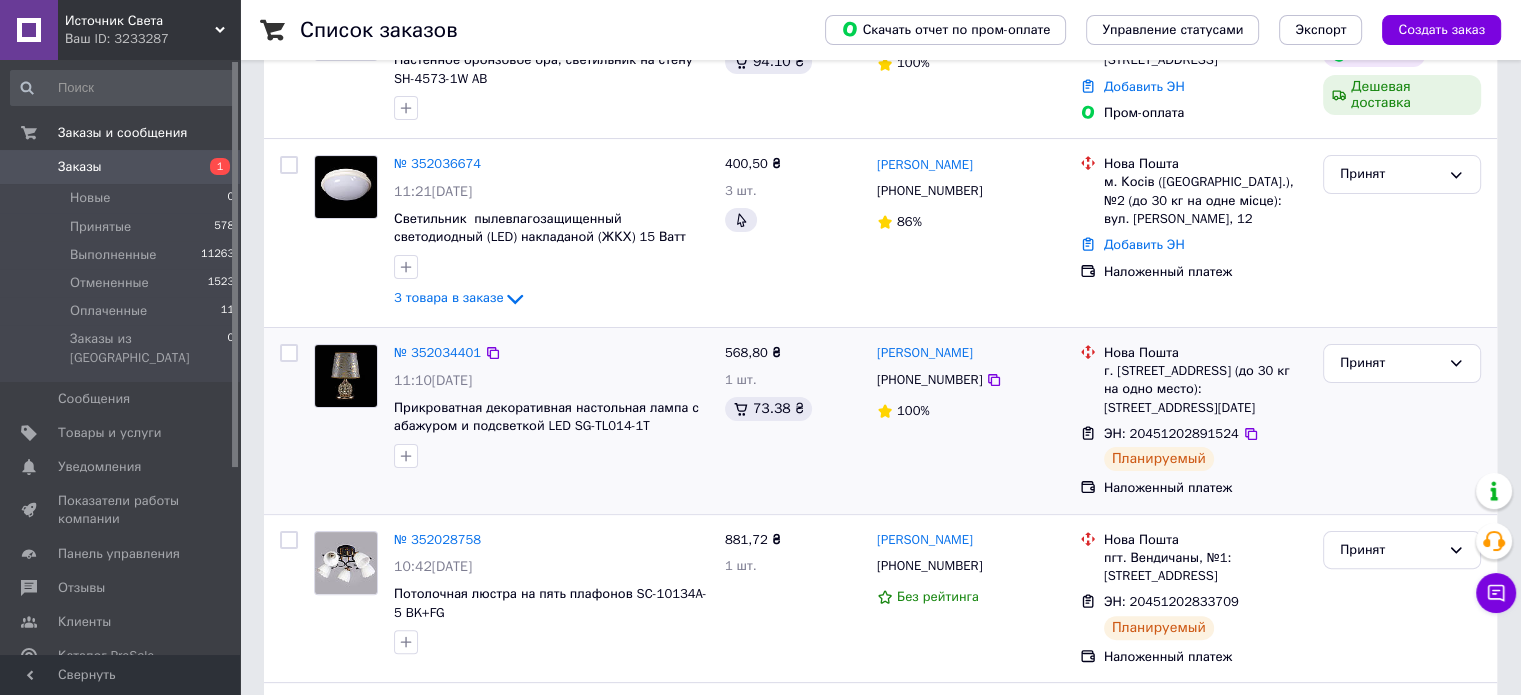 scroll, scrollTop: 400, scrollLeft: 0, axis: vertical 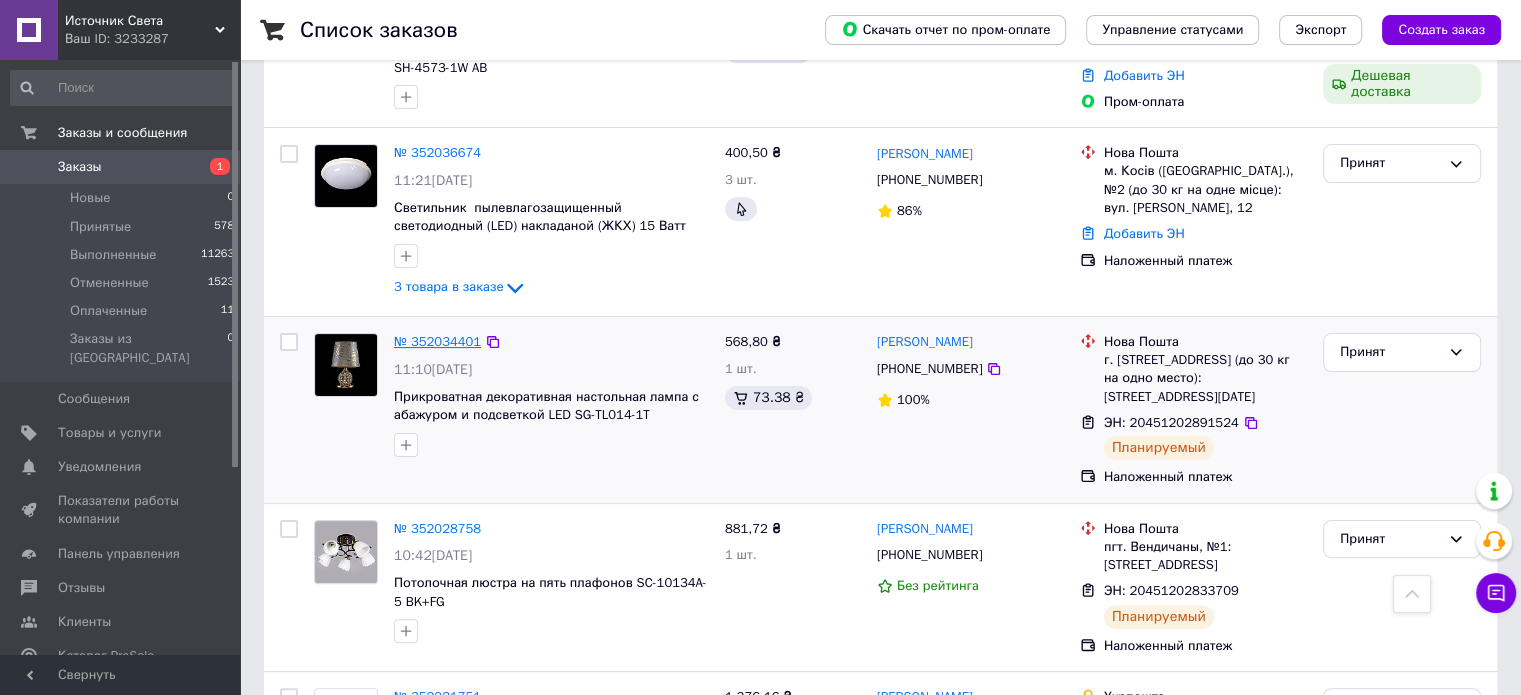 click on "№ 352034401" at bounding box center [437, 341] 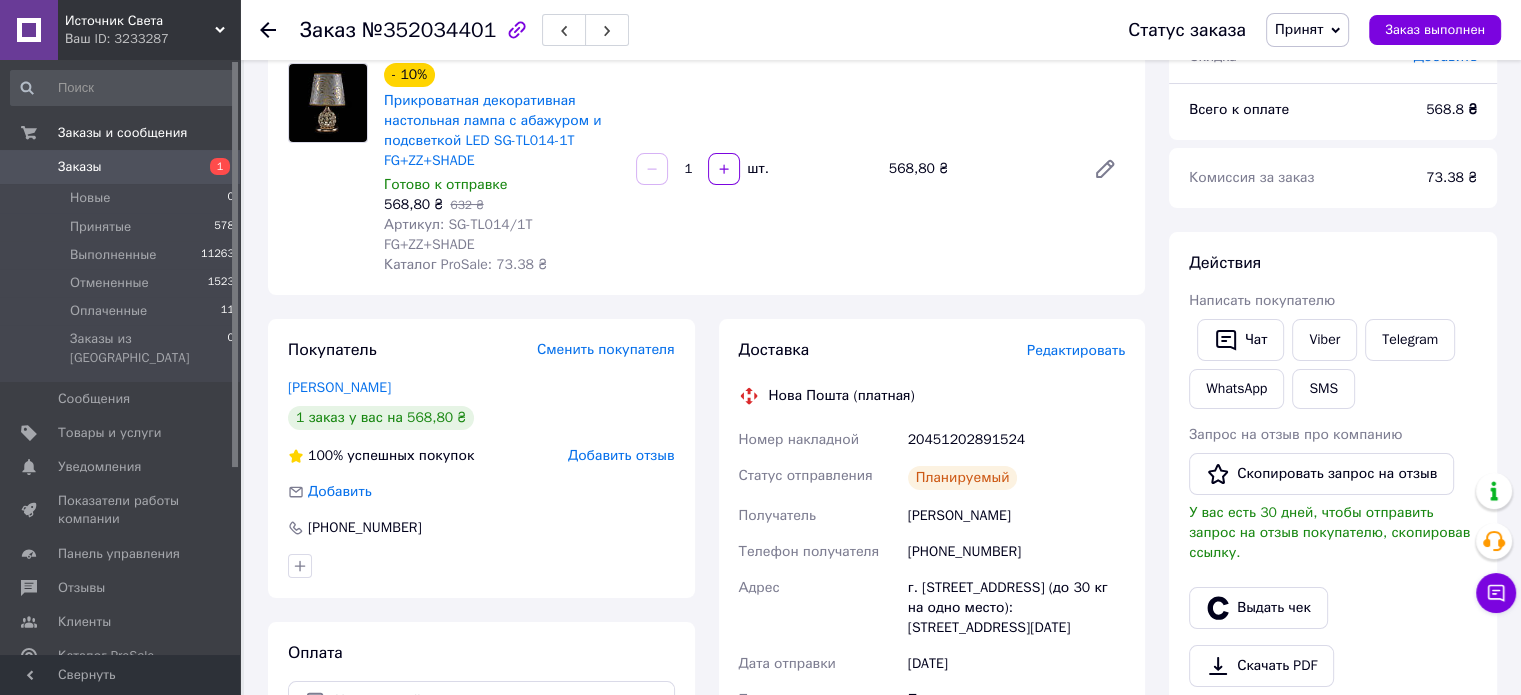 scroll, scrollTop: 200, scrollLeft: 0, axis: vertical 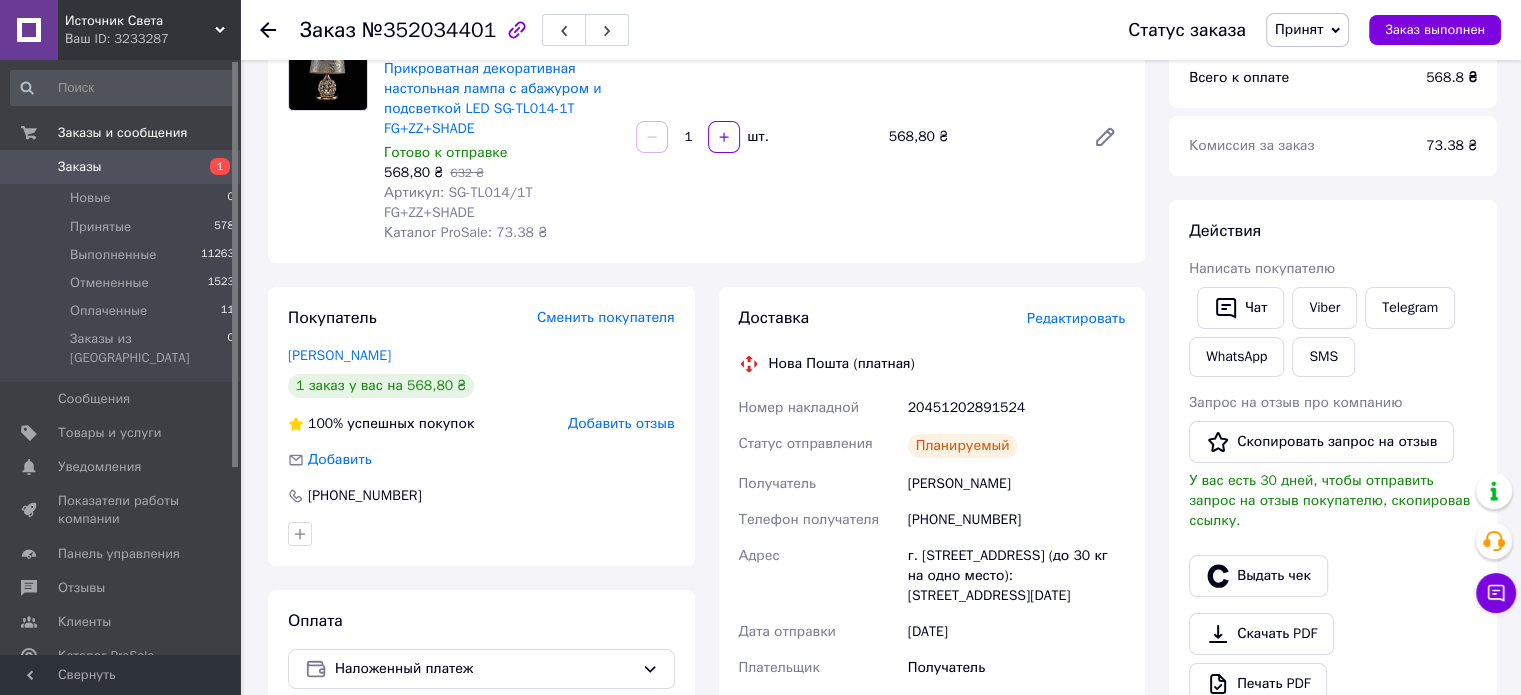 click 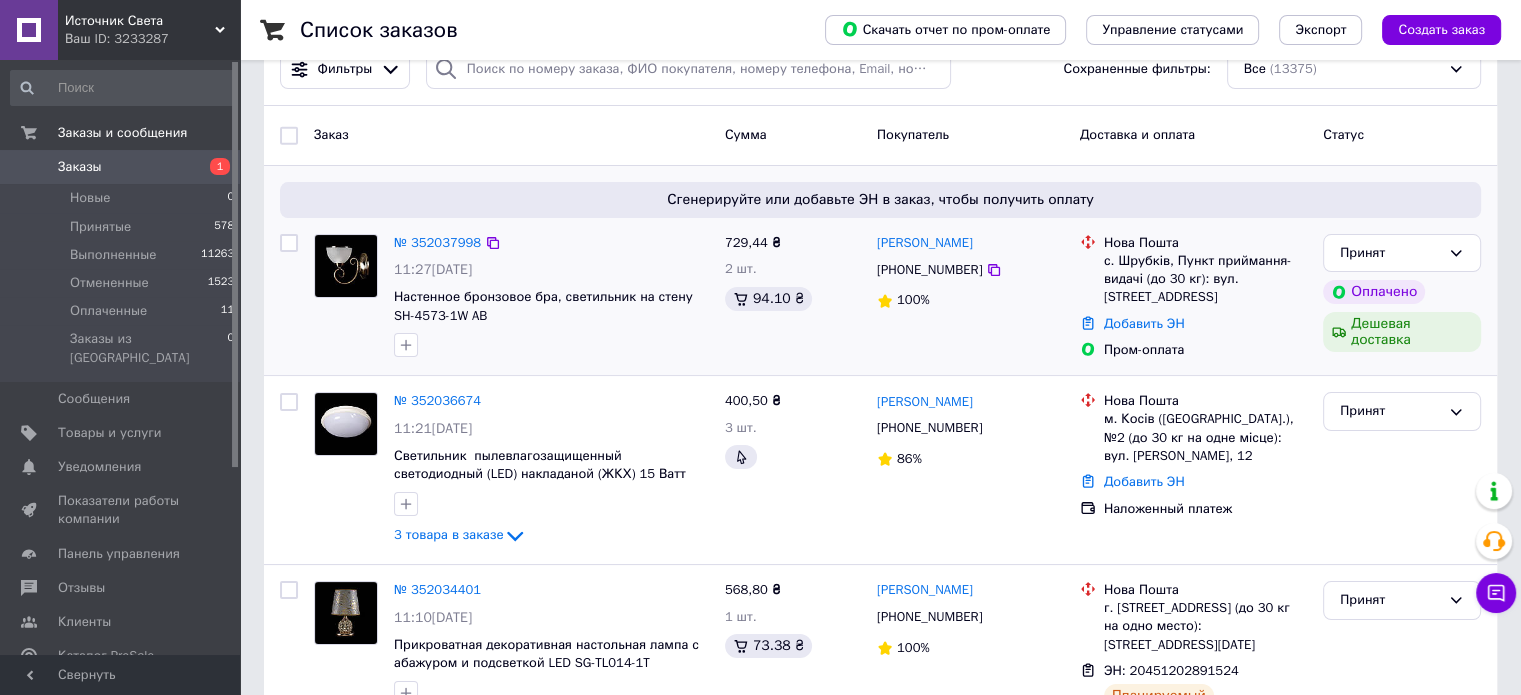 scroll, scrollTop: 200, scrollLeft: 0, axis: vertical 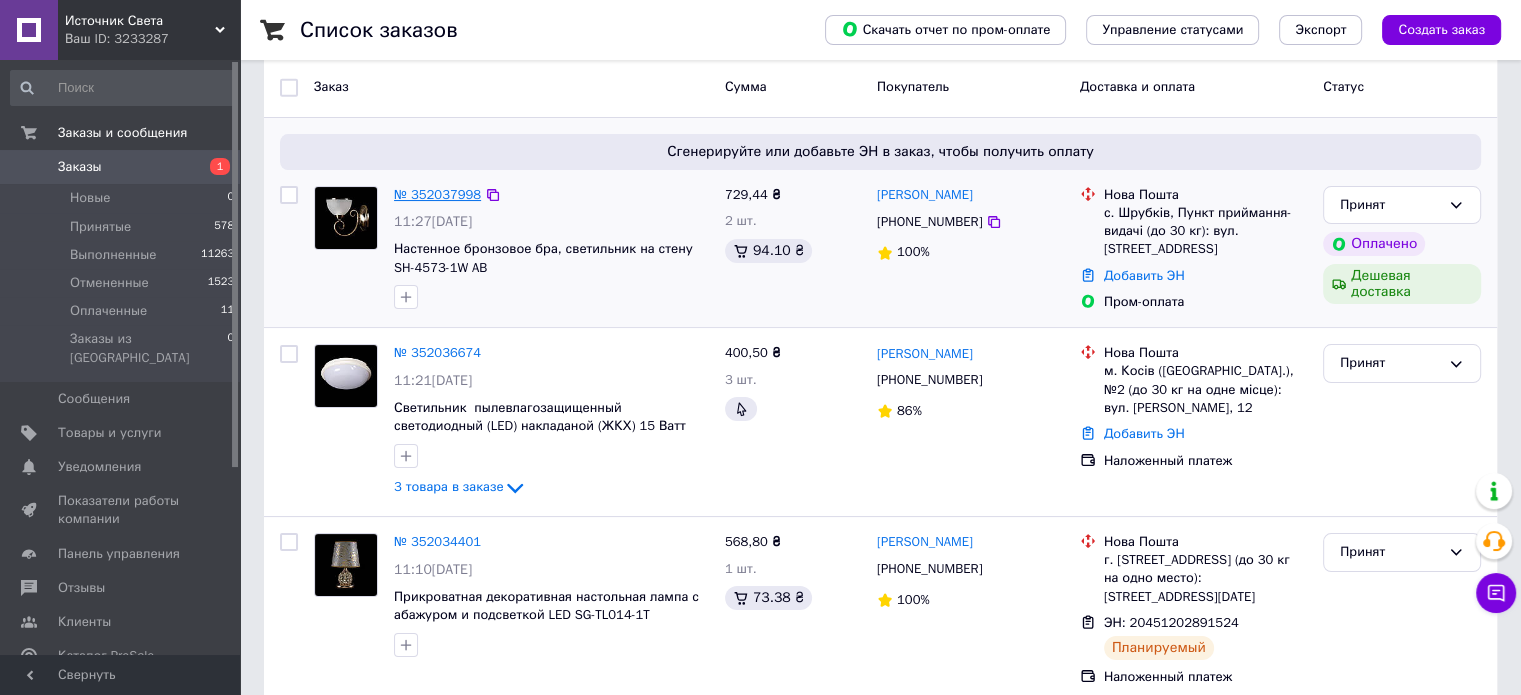 click on "№ 352037998" at bounding box center [437, 194] 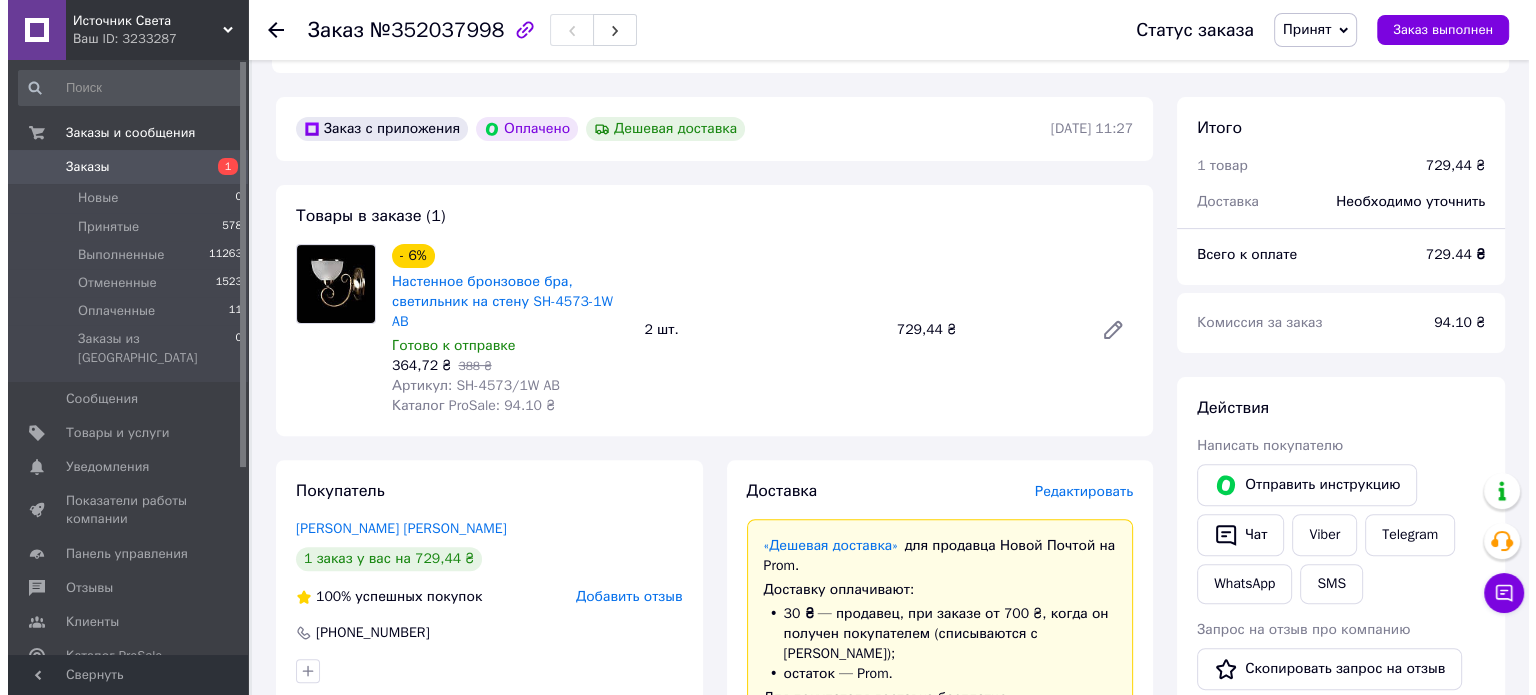 scroll, scrollTop: 500, scrollLeft: 0, axis: vertical 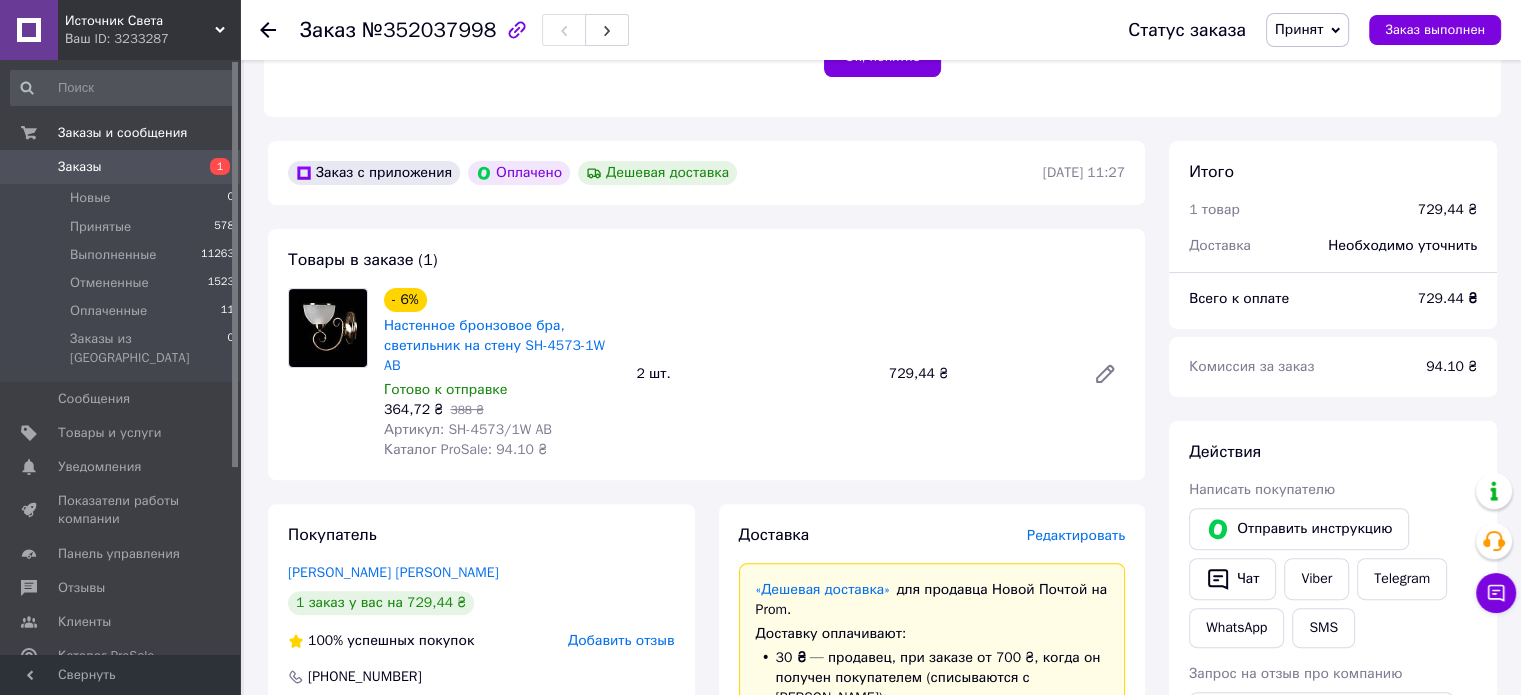 click on "Редактировать" at bounding box center [1076, 535] 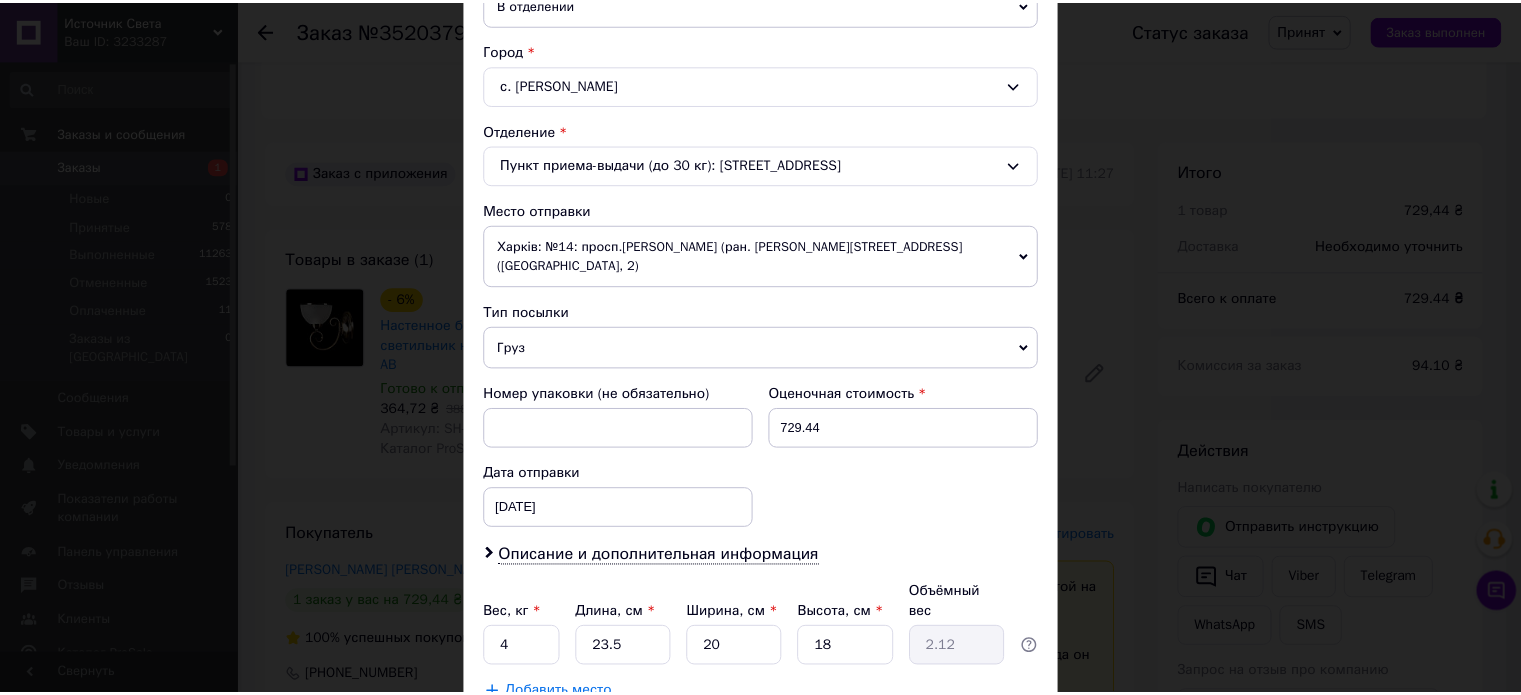 scroll, scrollTop: 627, scrollLeft: 0, axis: vertical 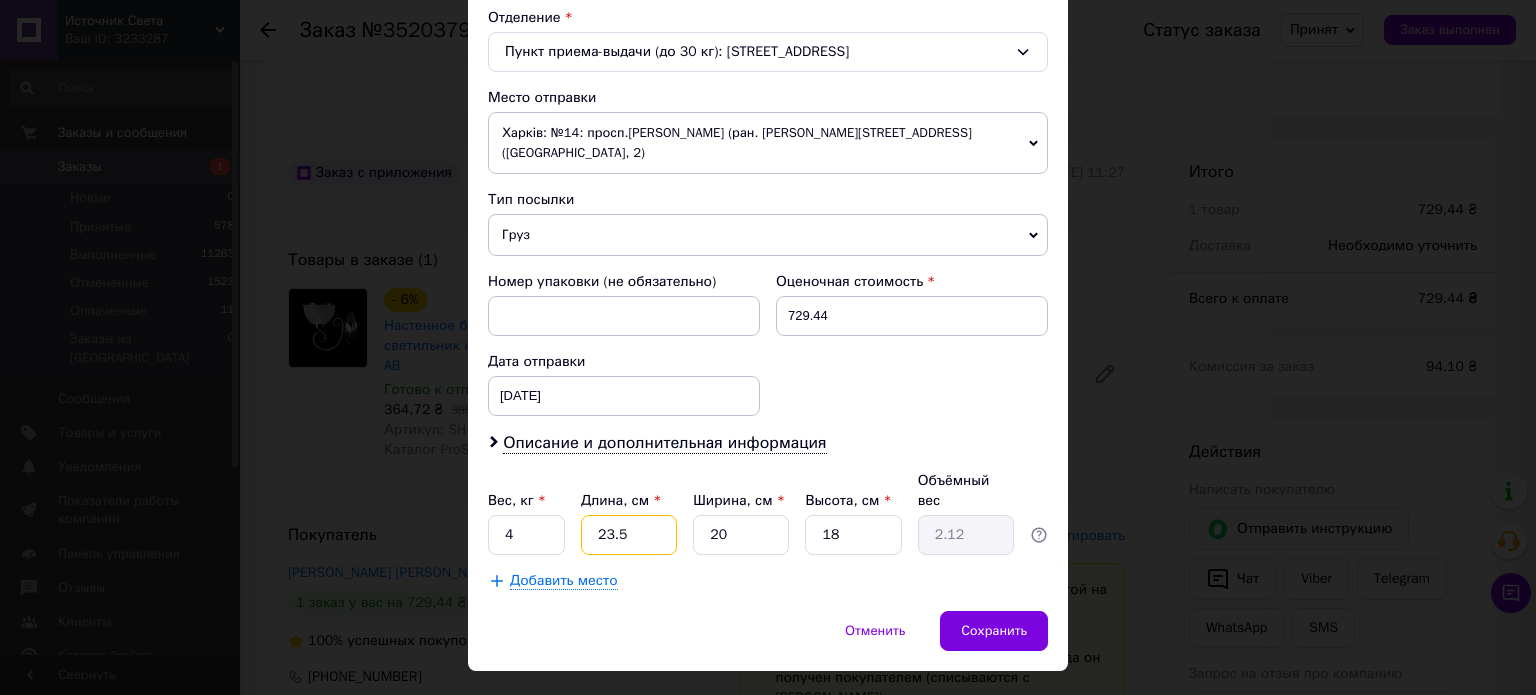 click on "23.5" at bounding box center [629, 535] 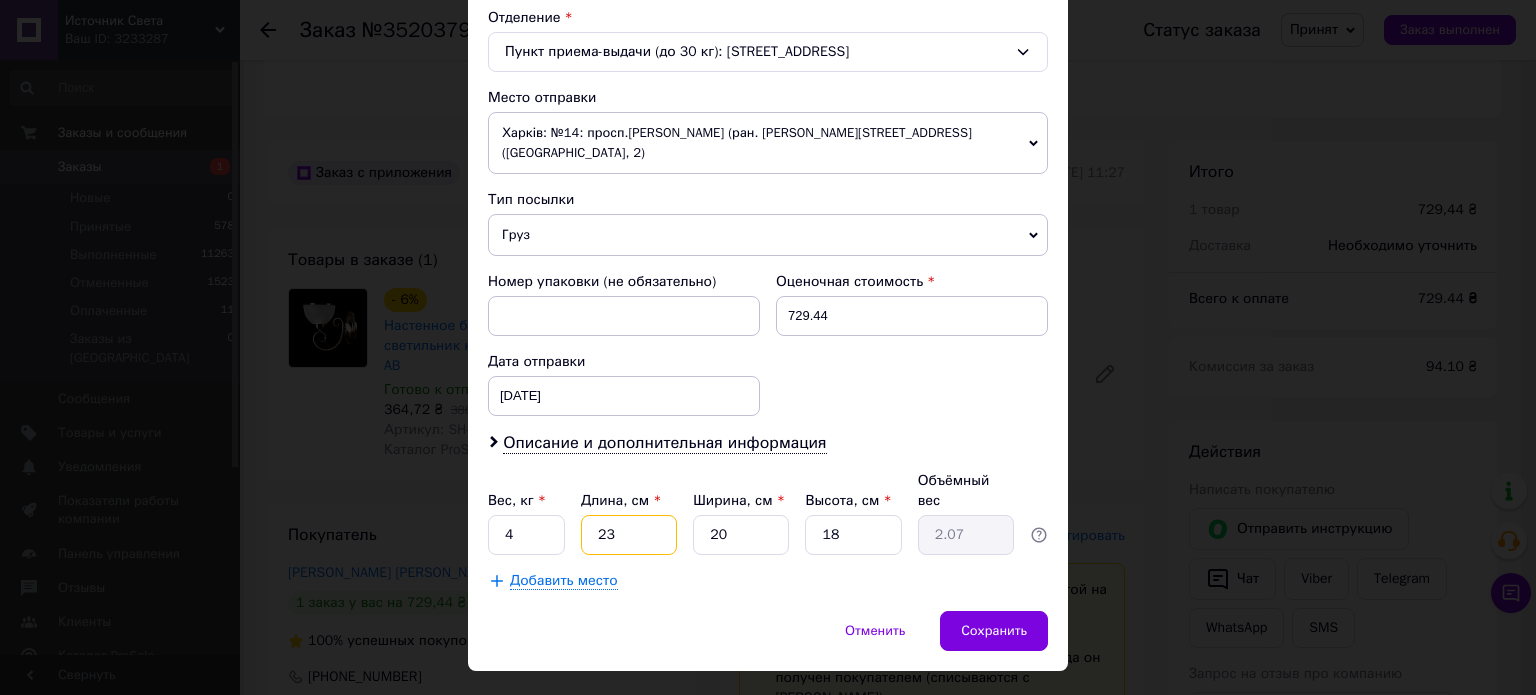 type on "2" 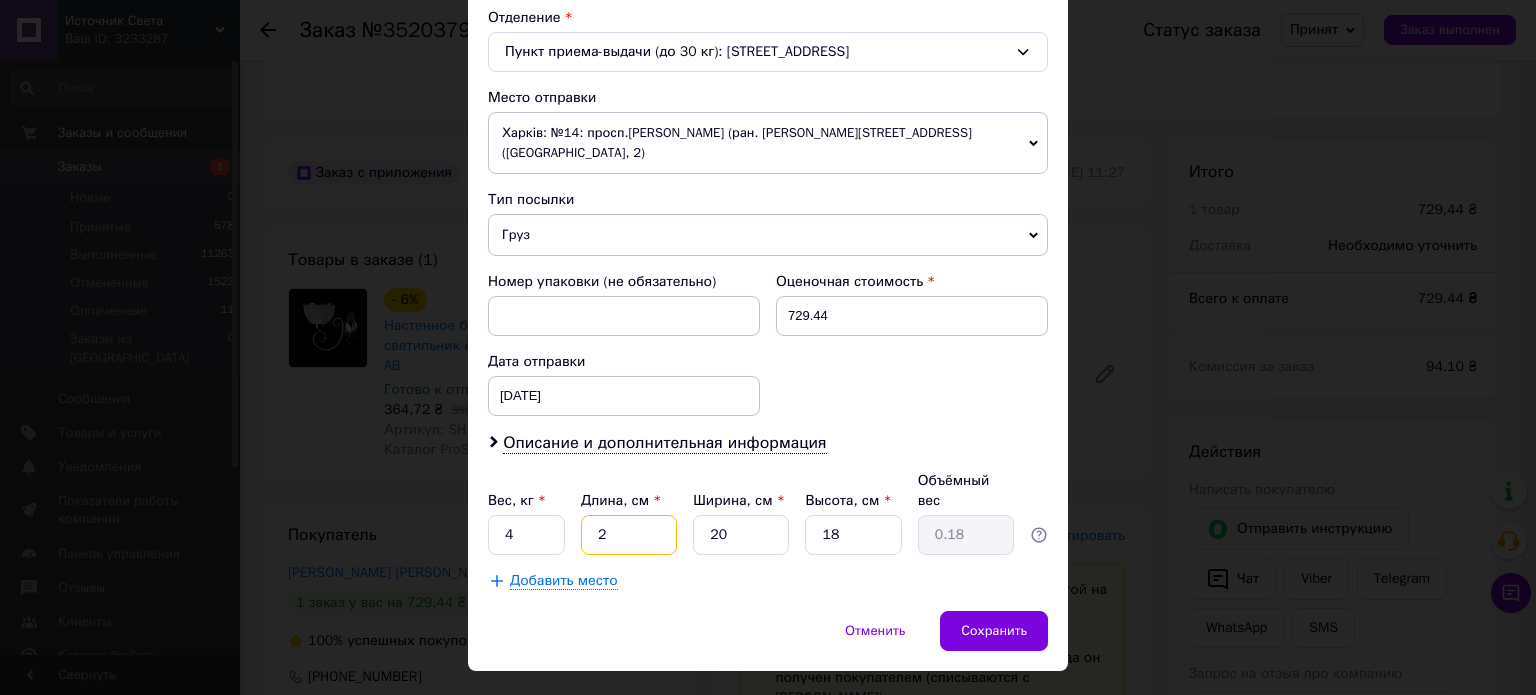 type 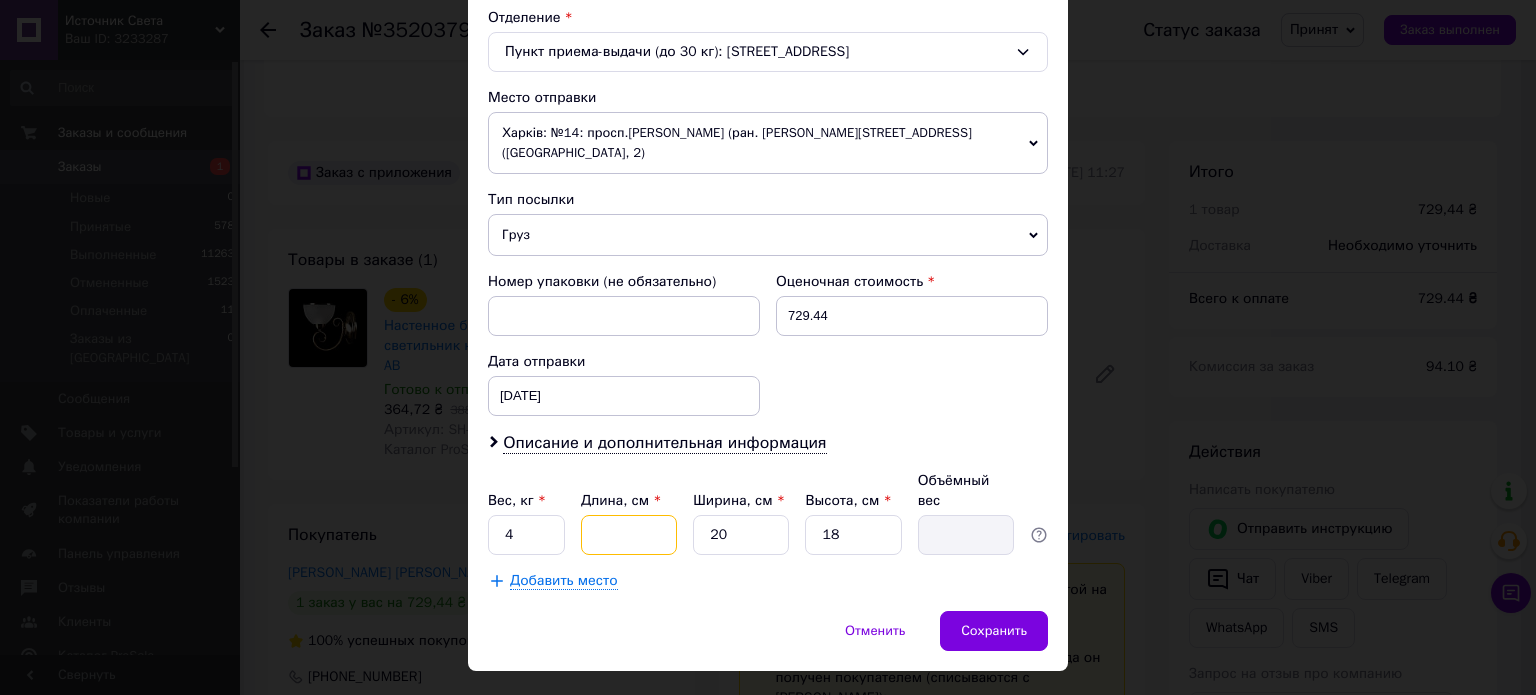 type on "3" 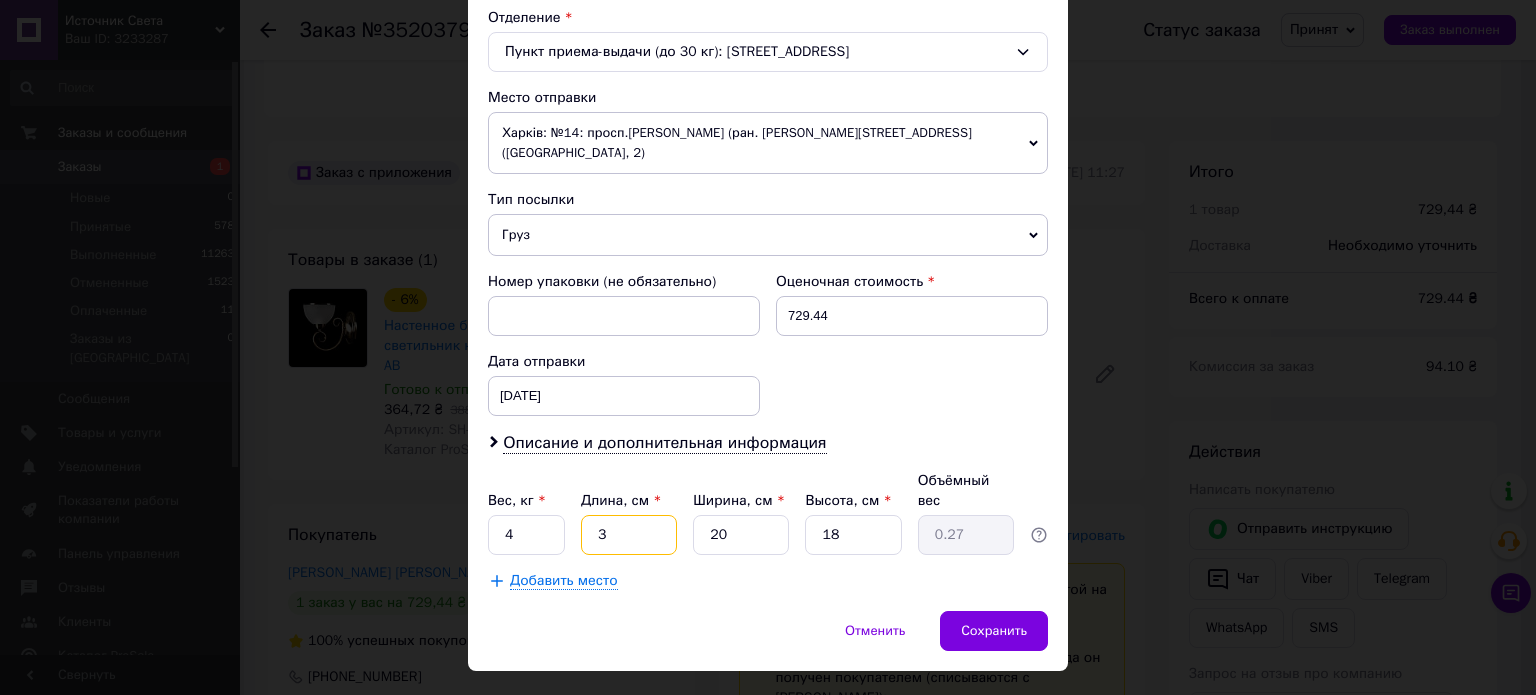 type on "30" 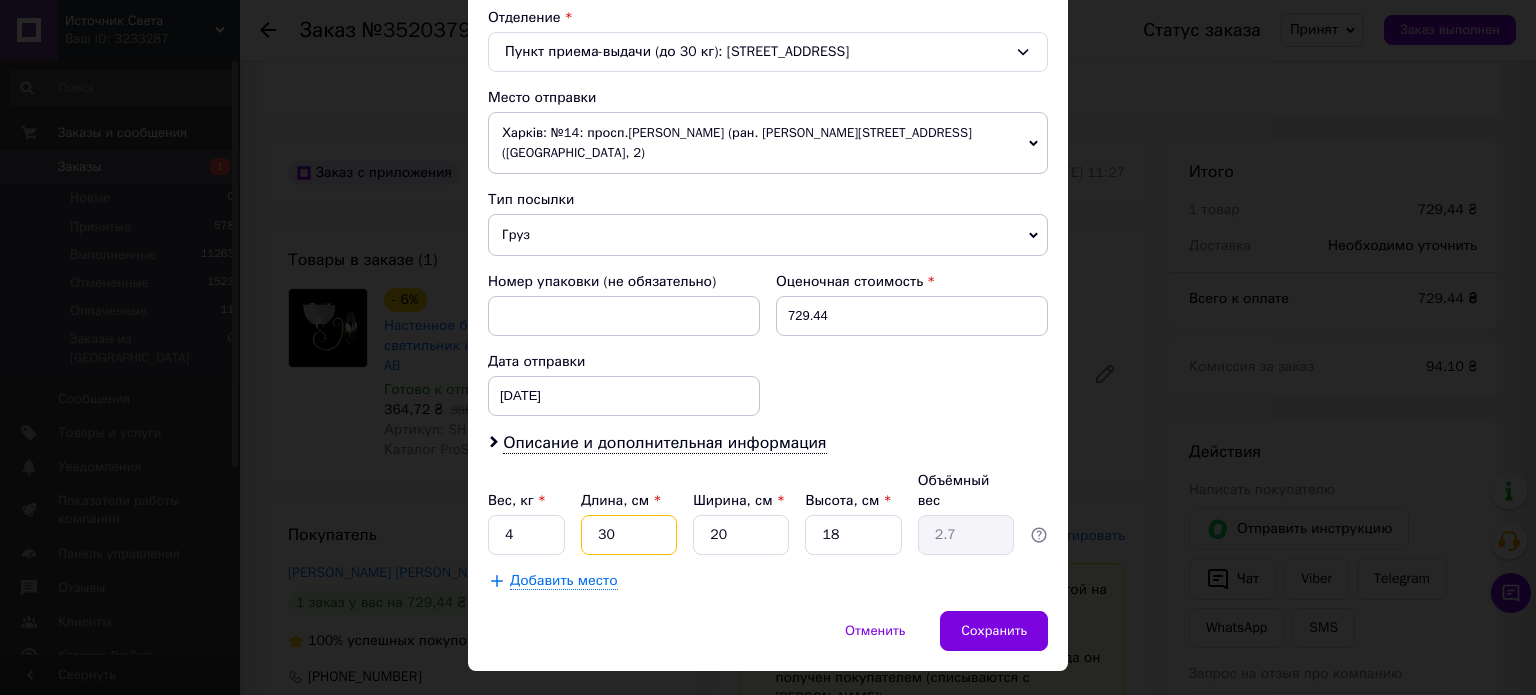 type on "30" 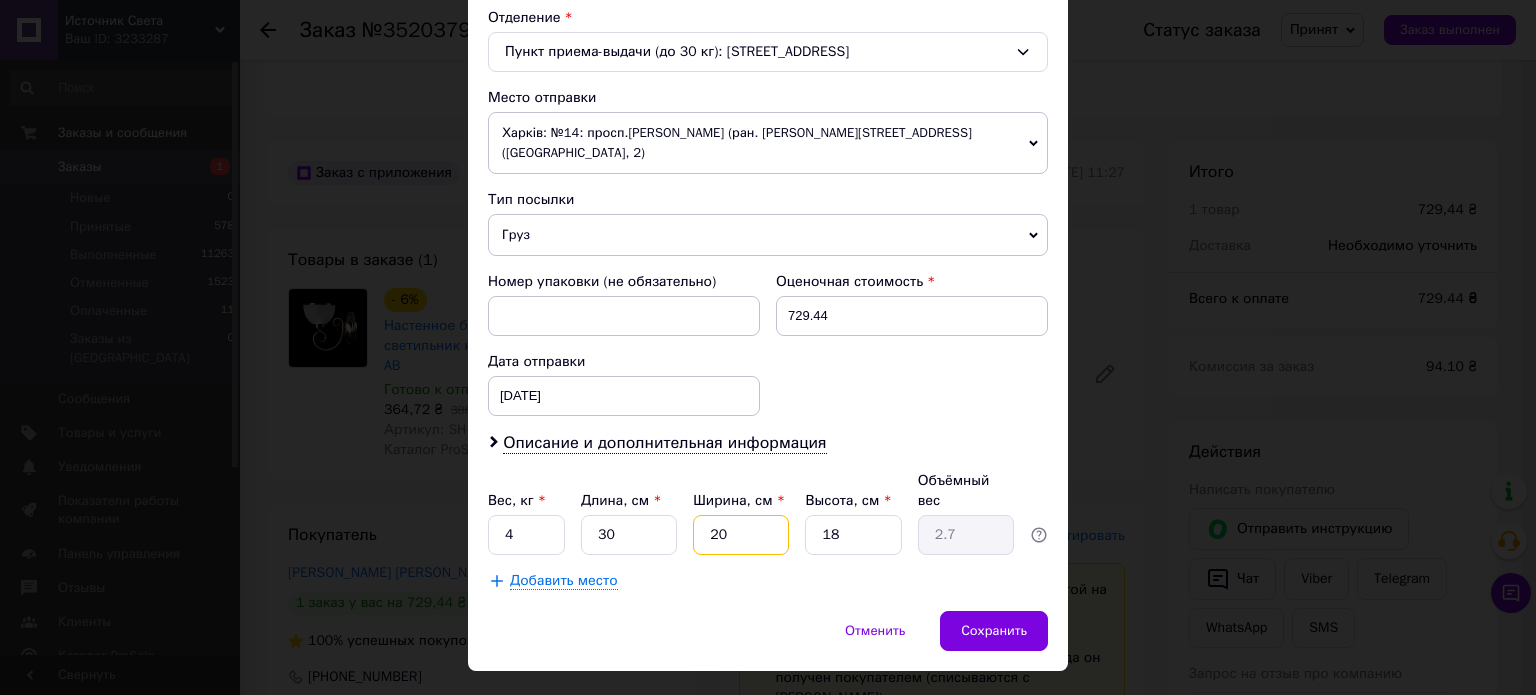 click on "20" at bounding box center [741, 535] 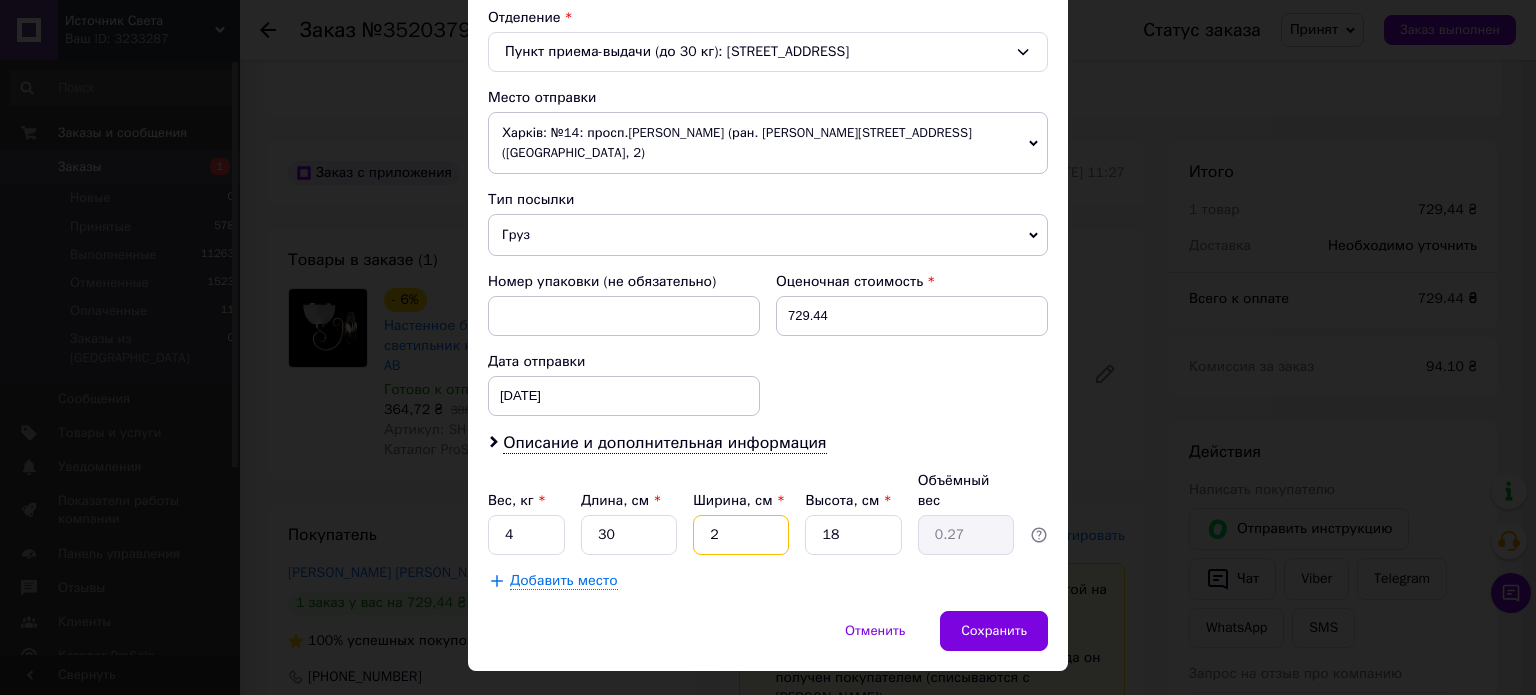 type 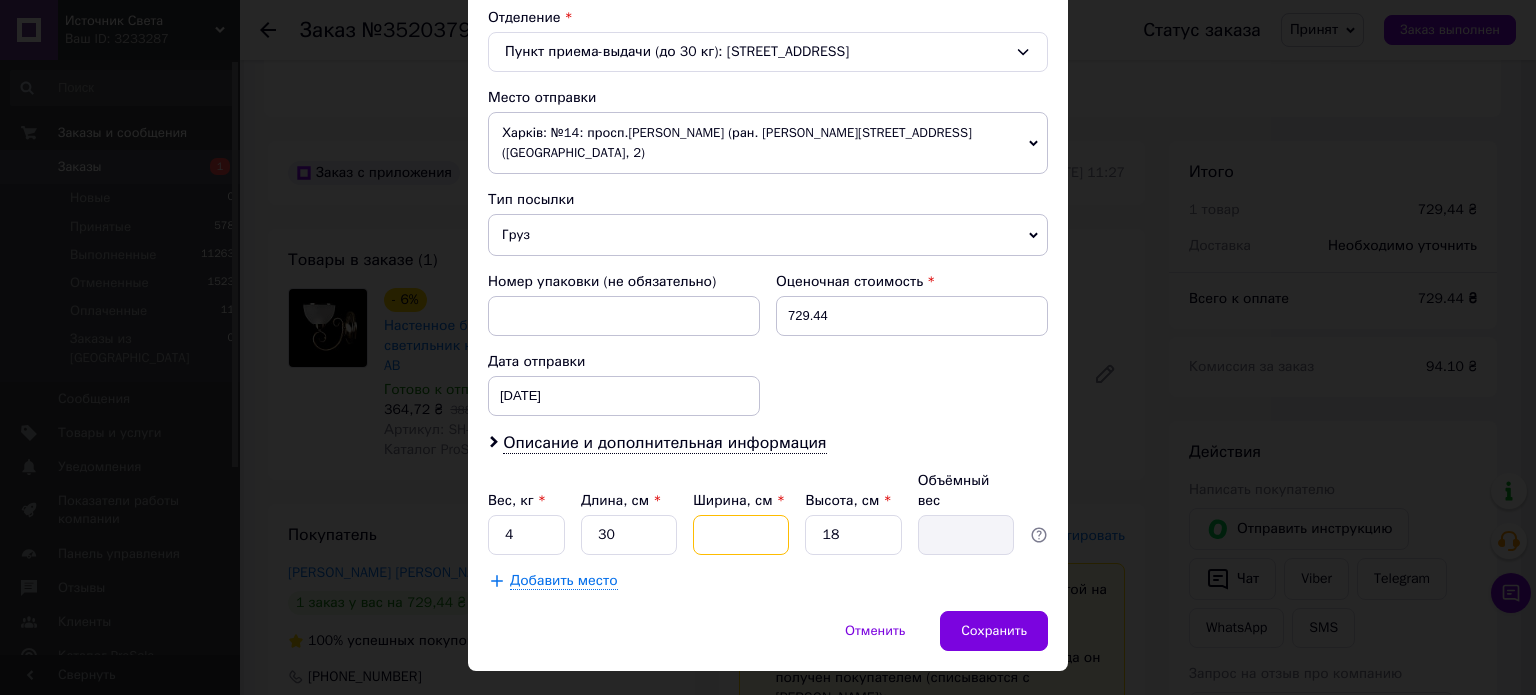 type on "3" 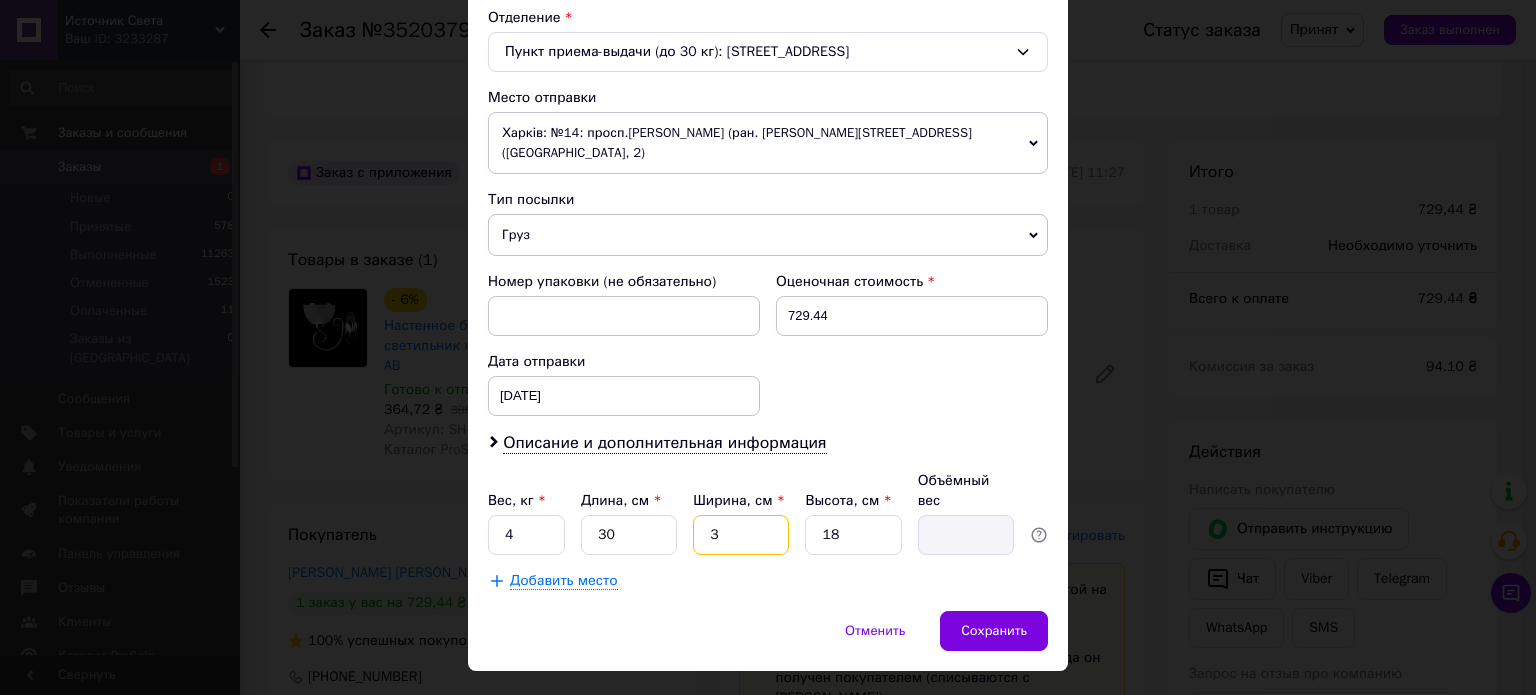 type on "0.41" 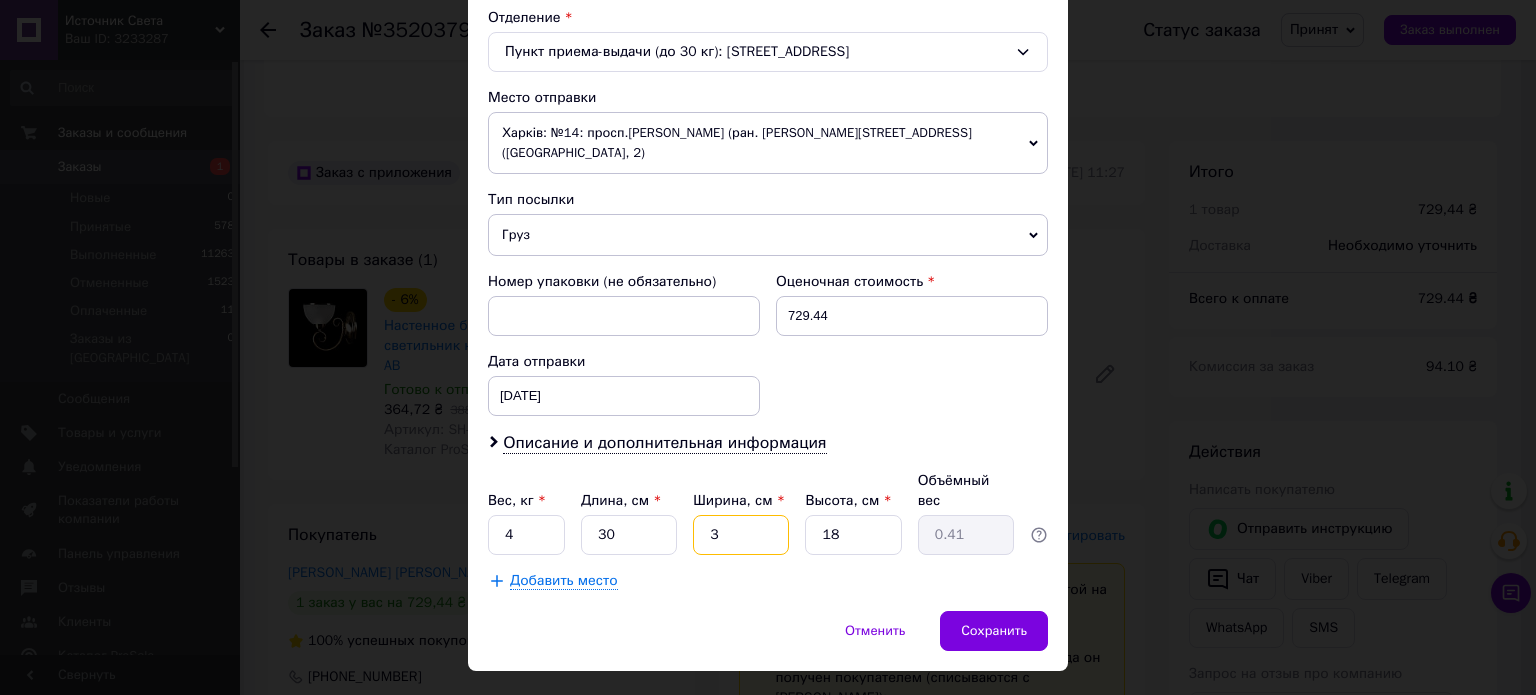type on "30" 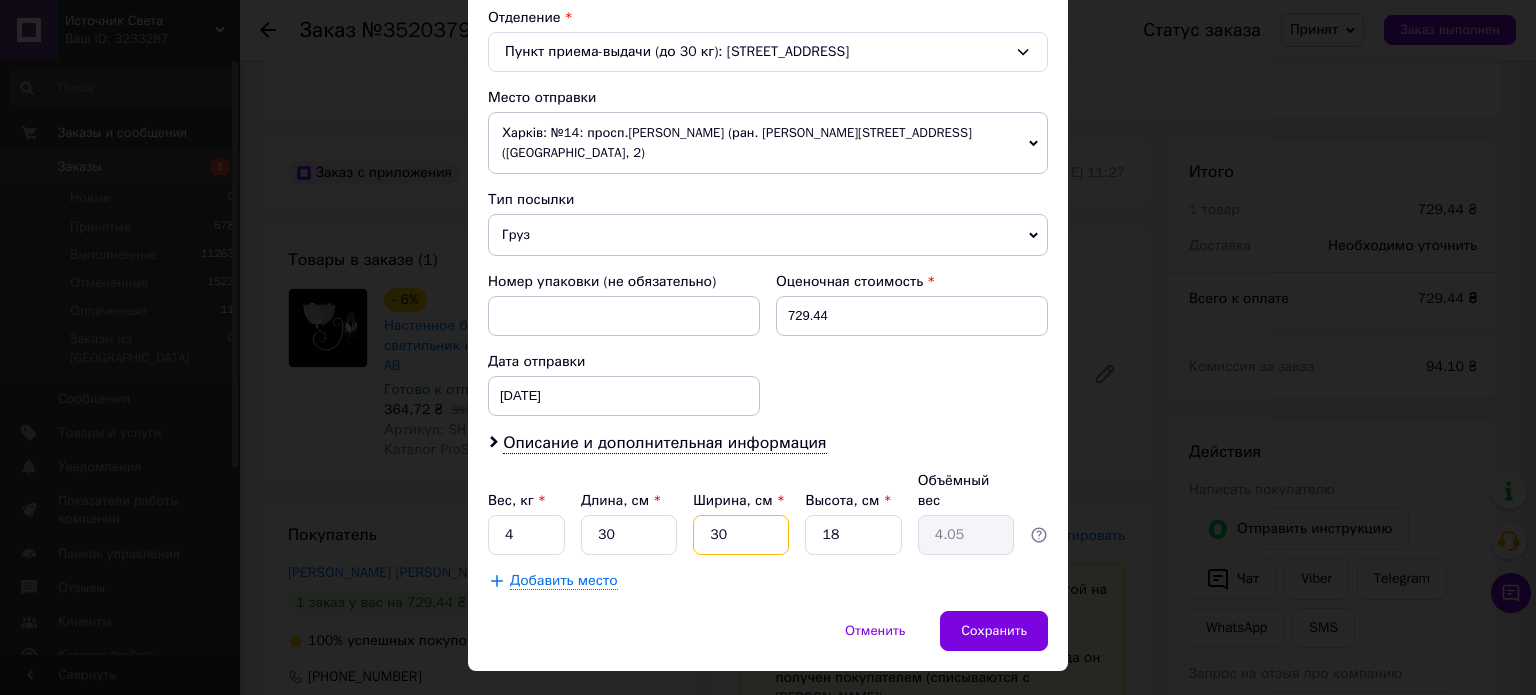 type on "30" 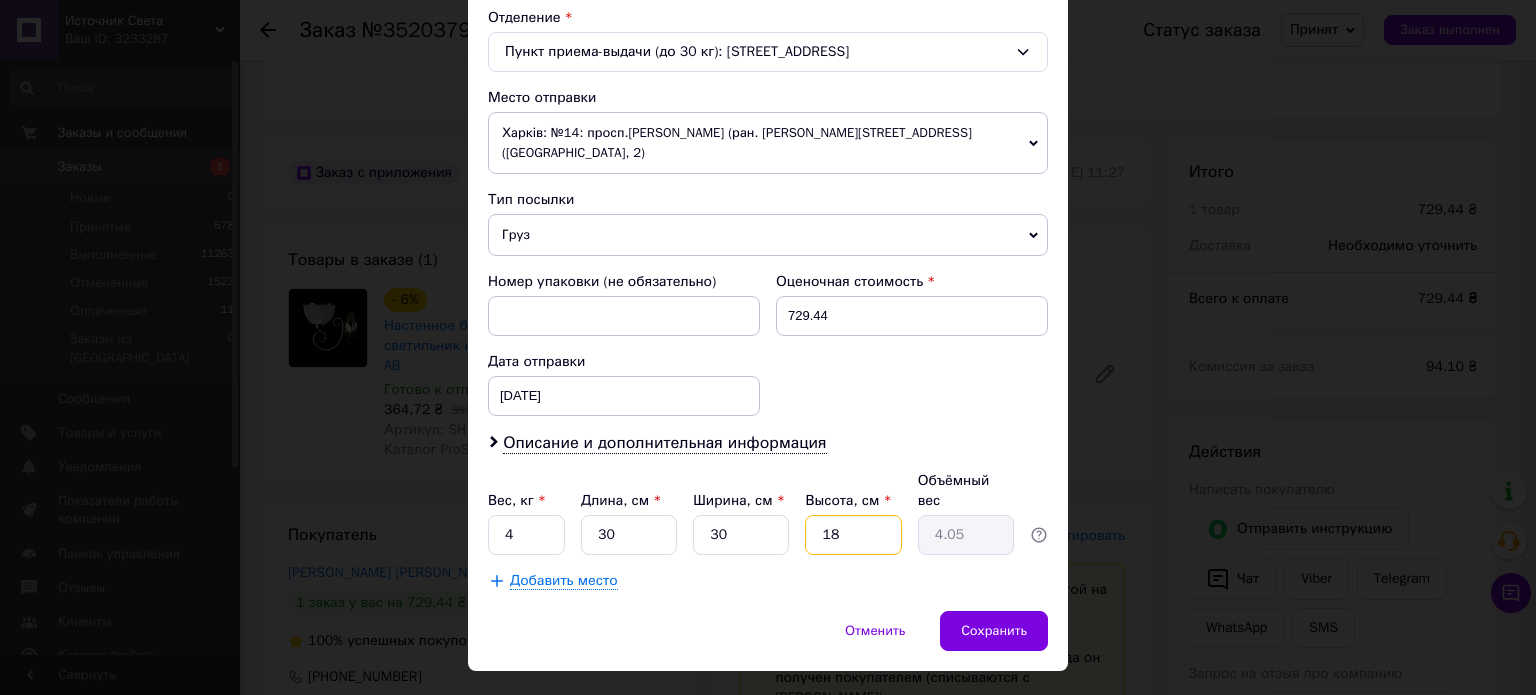 click on "18" at bounding box center [853, 535] 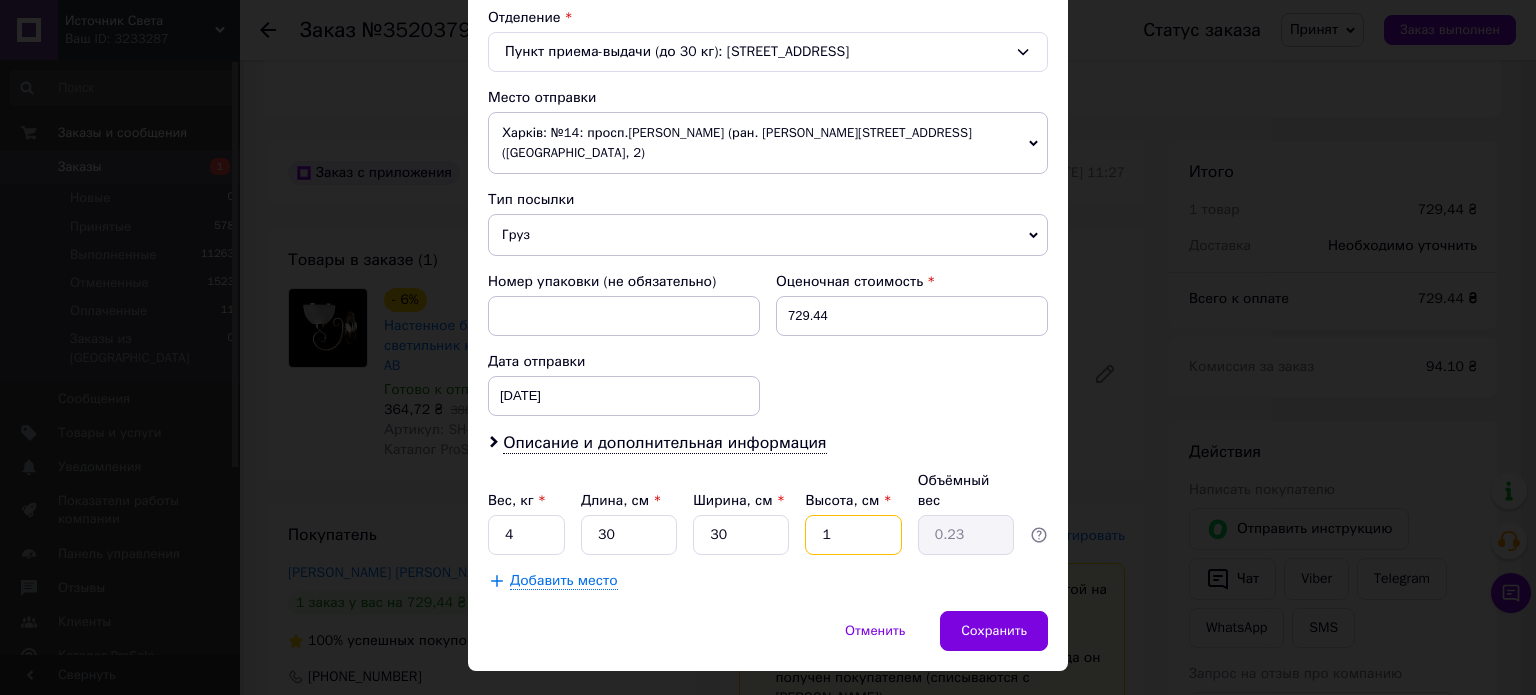 type 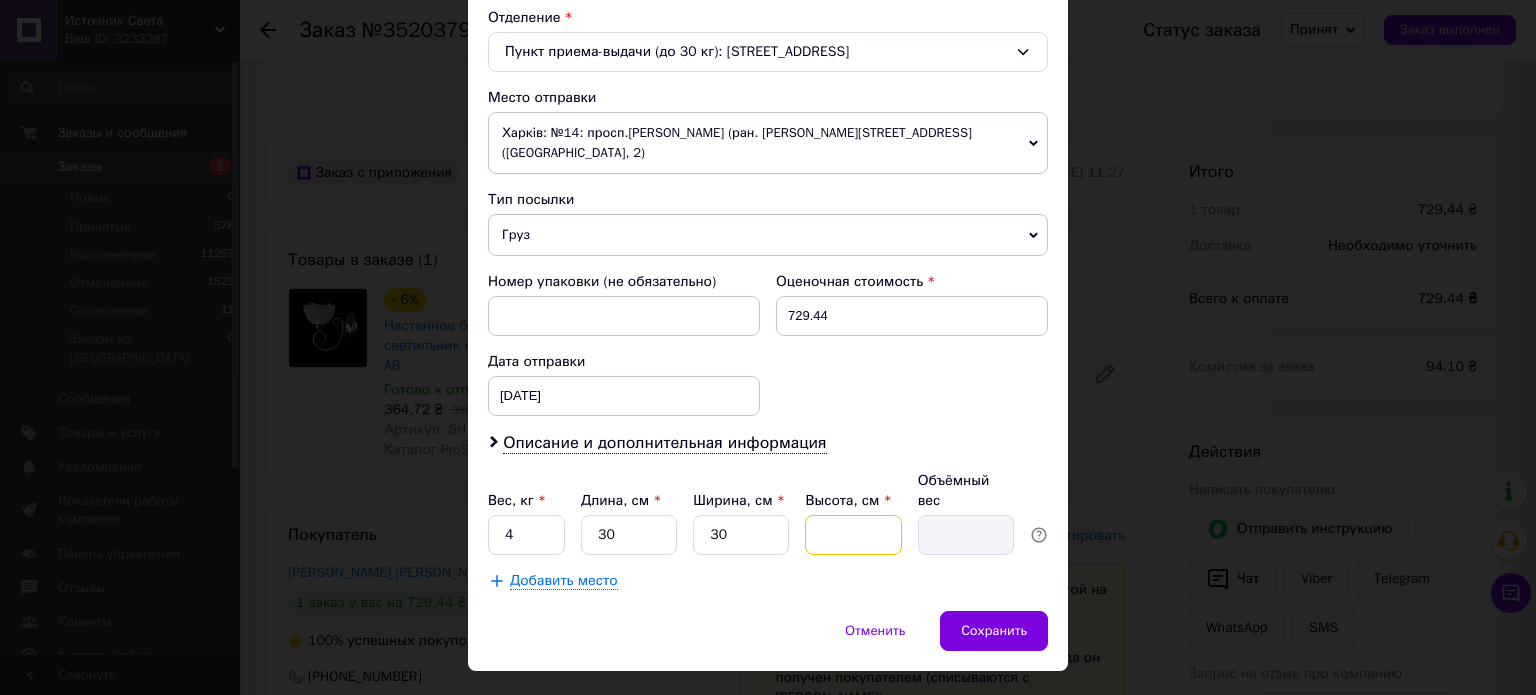 type on "2" 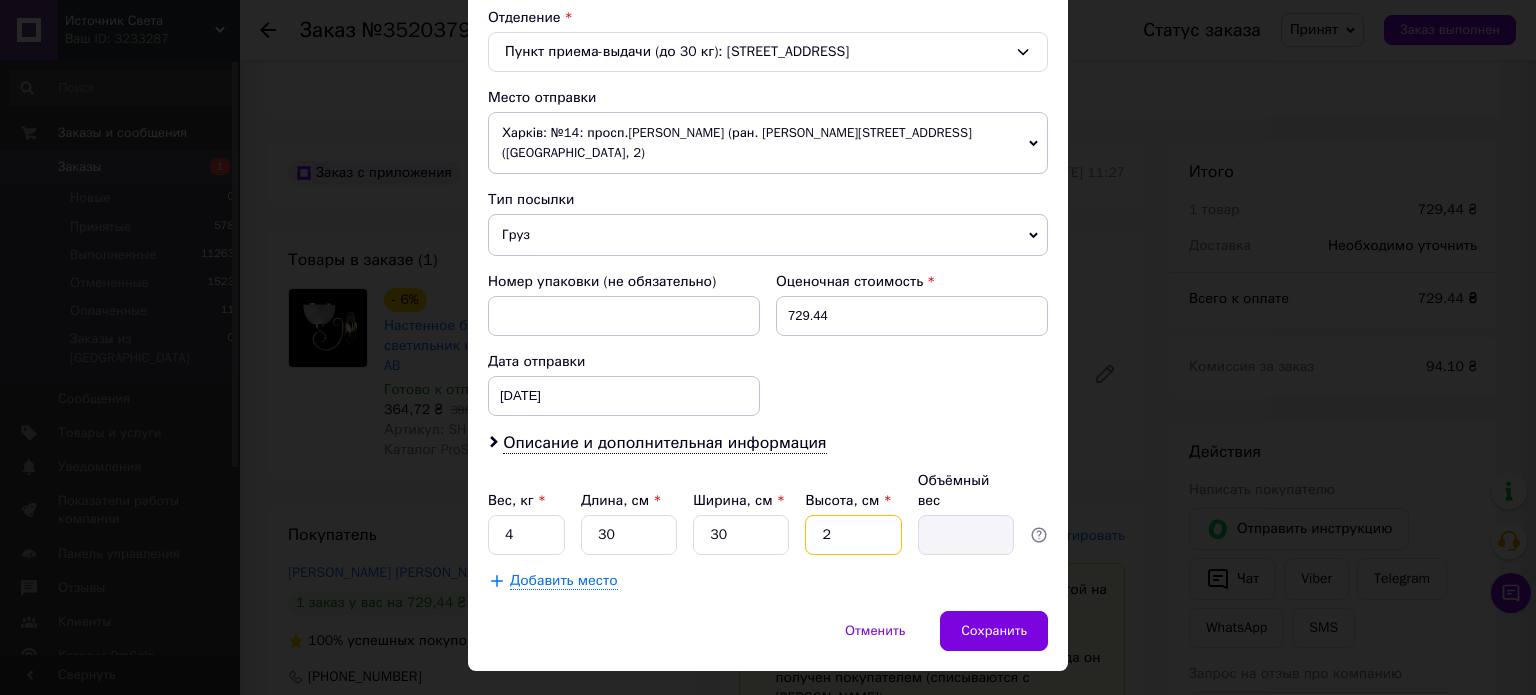 type on "0.45" 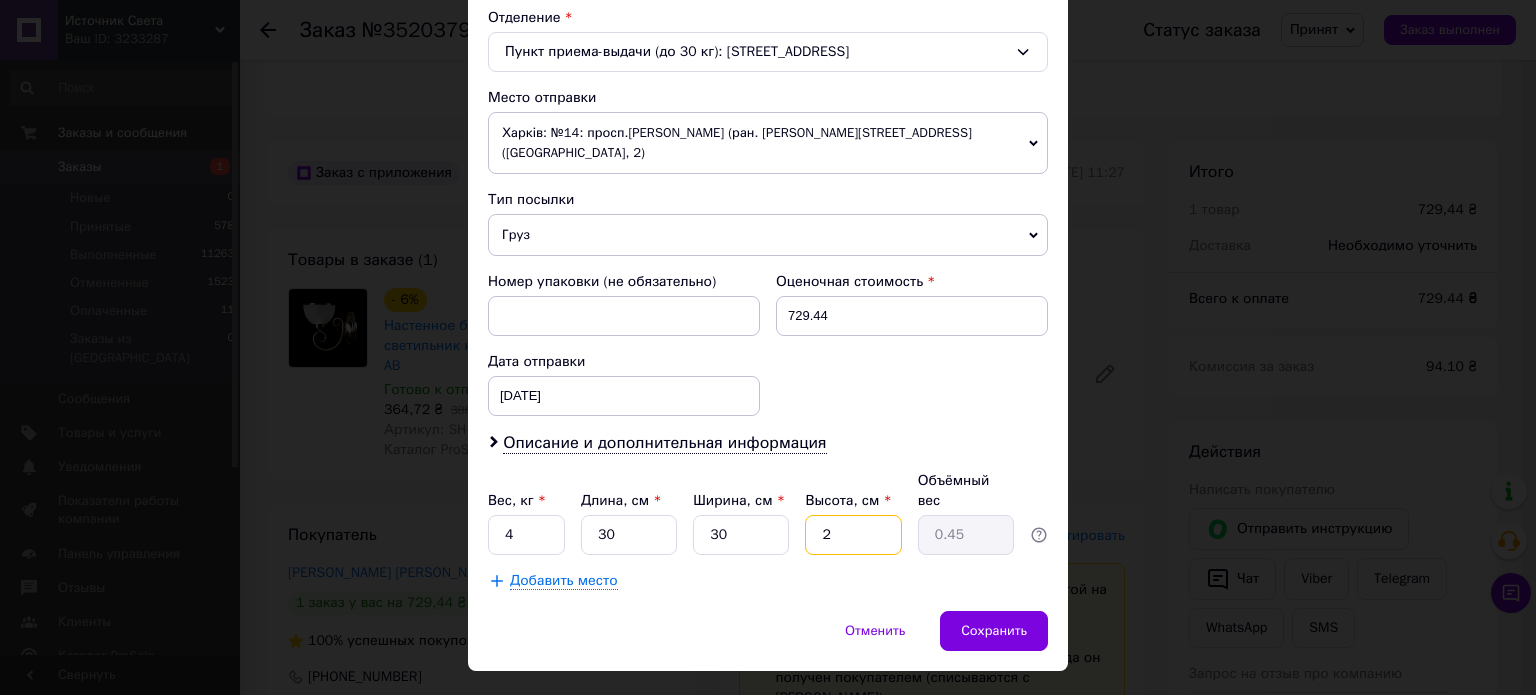 type on "20" 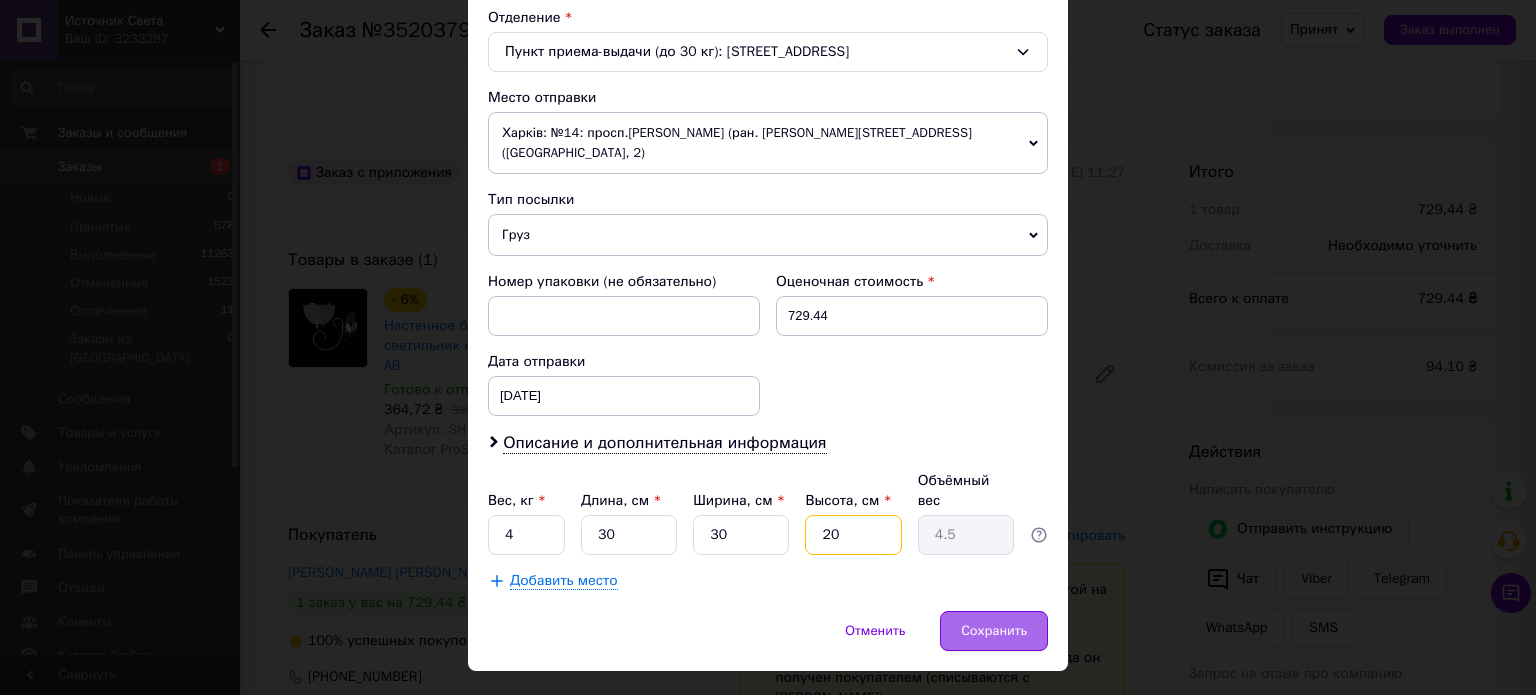 type on "20" 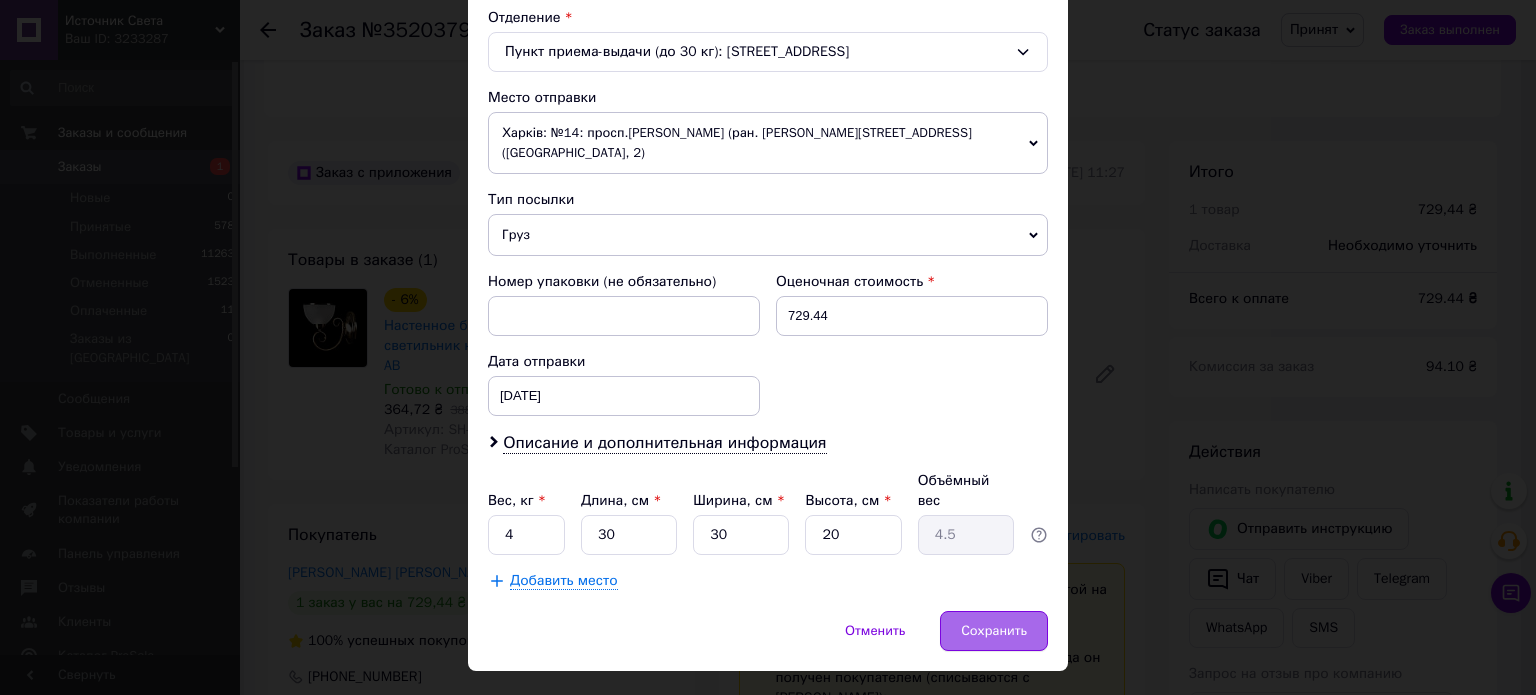 click on "Сохранить" at bounding box center (994, 631) 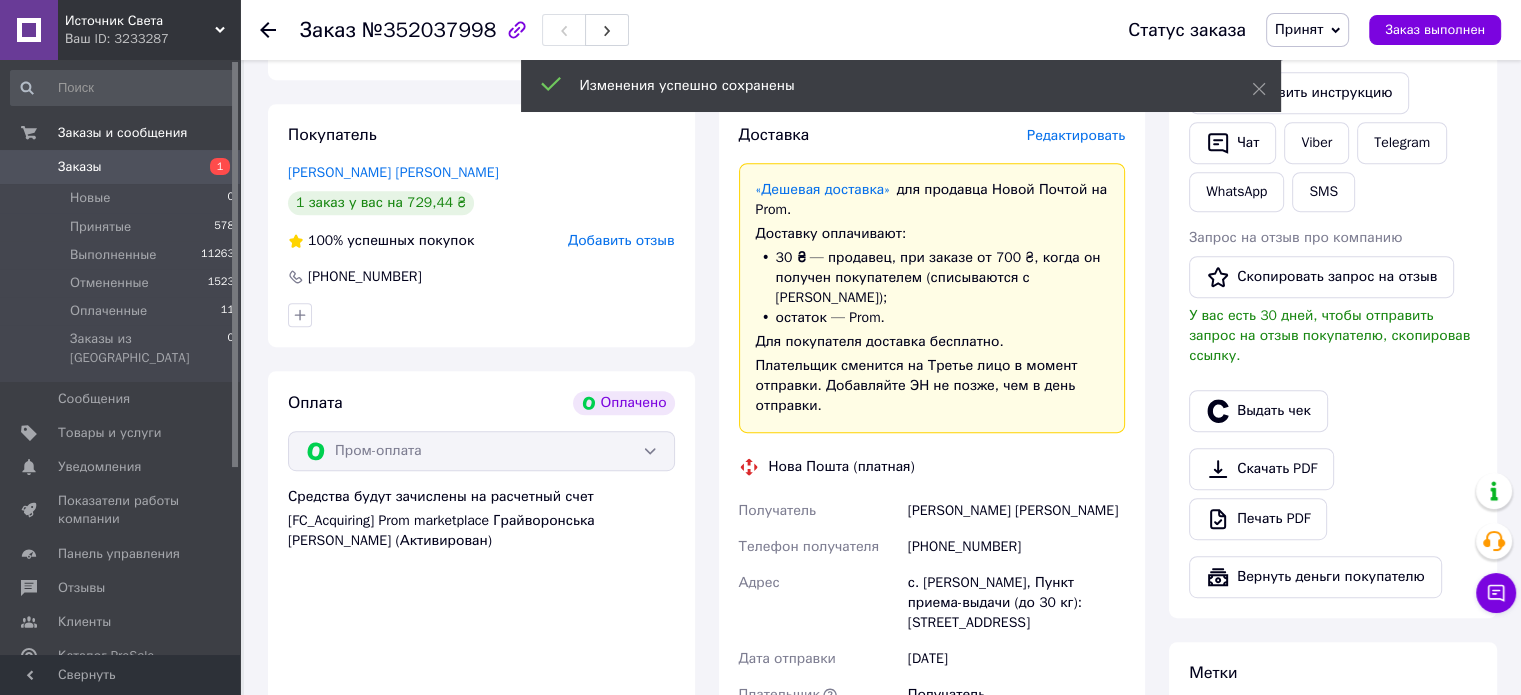 scroll, scrollTop: 1200, scrollLeft: 0, axis: vertical 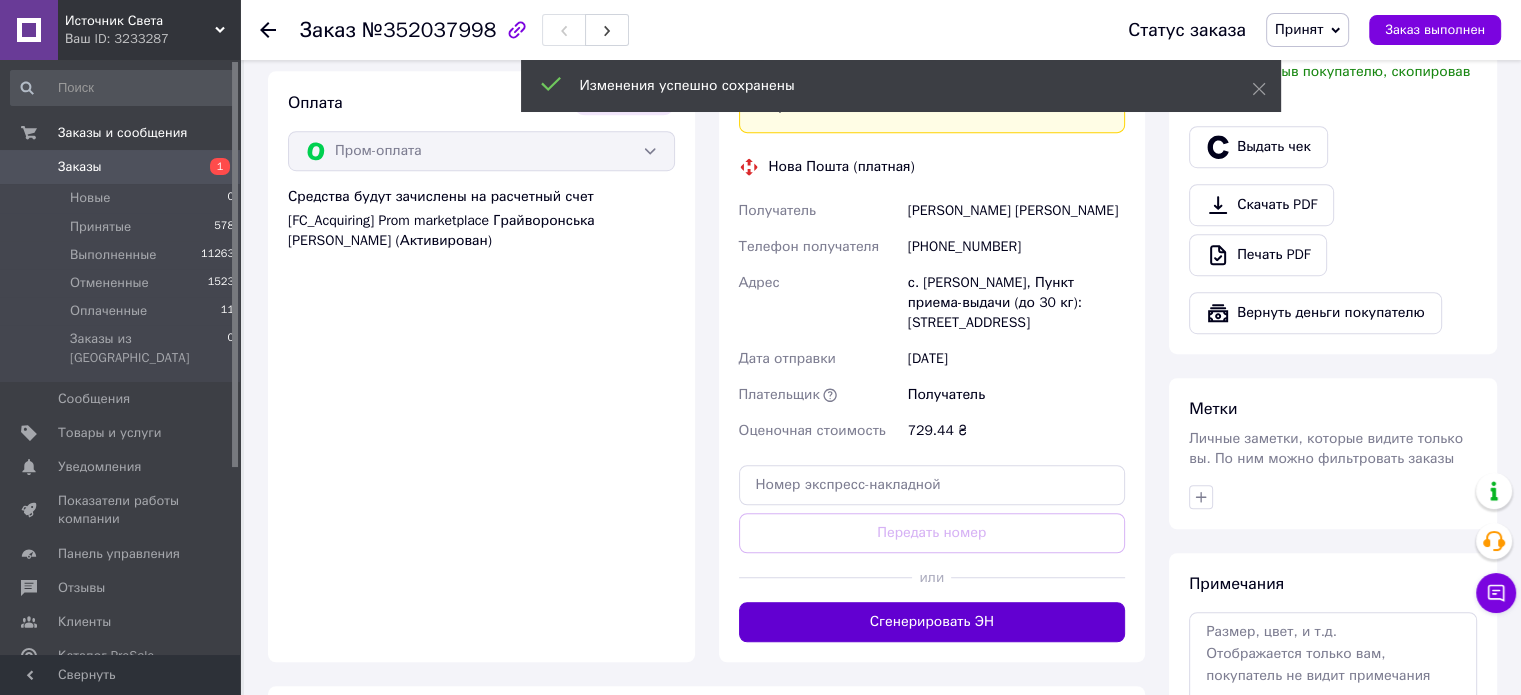 click on "Сгенерировать ЭН" at bounding box center [932, 622] 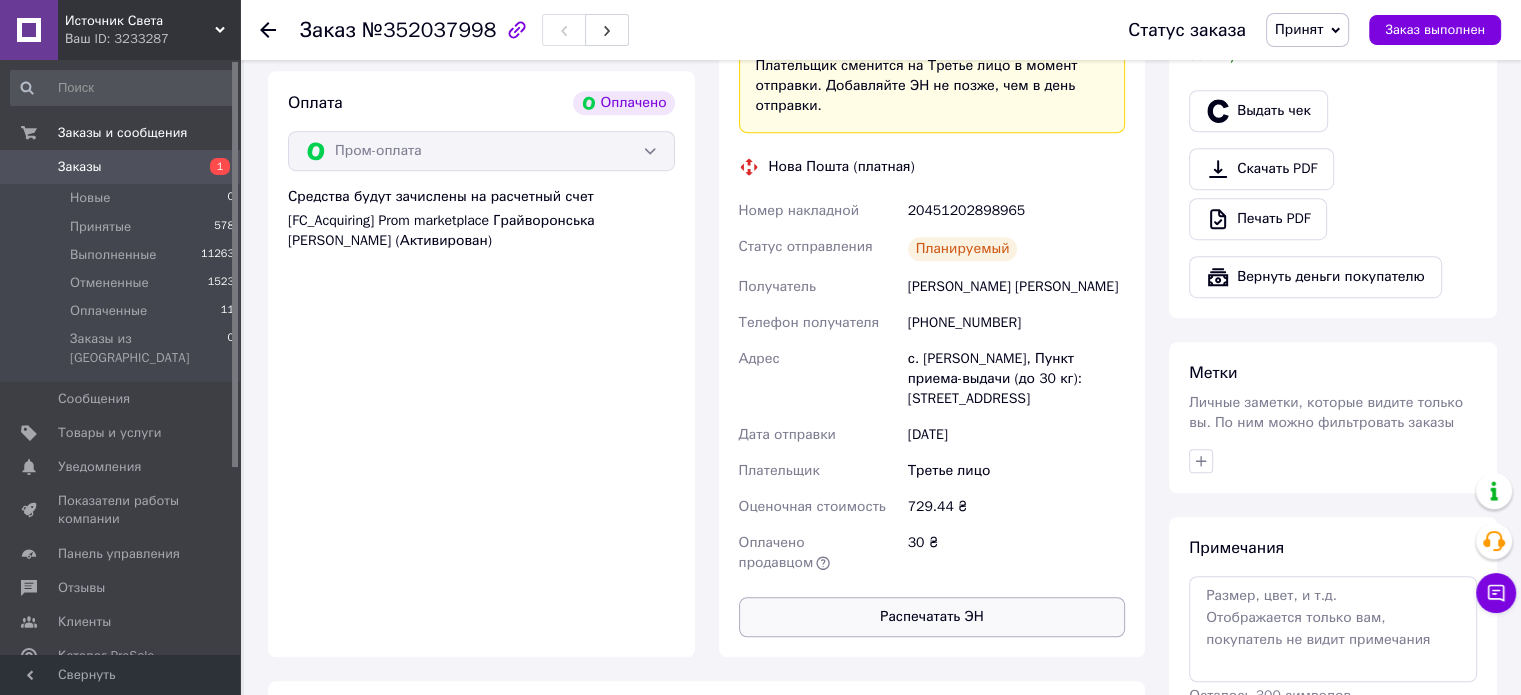 click on "Распечатать ЭН" at bounding box center [932, 617] 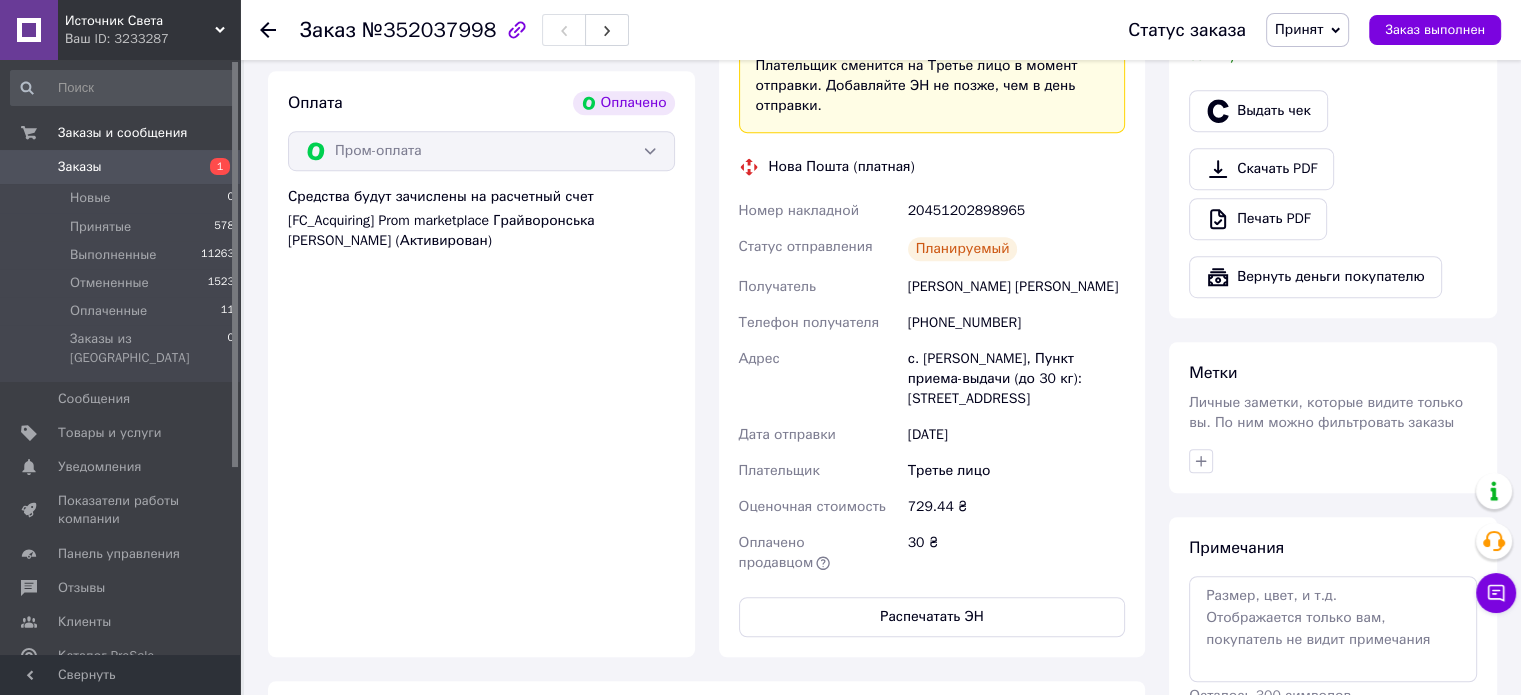 click 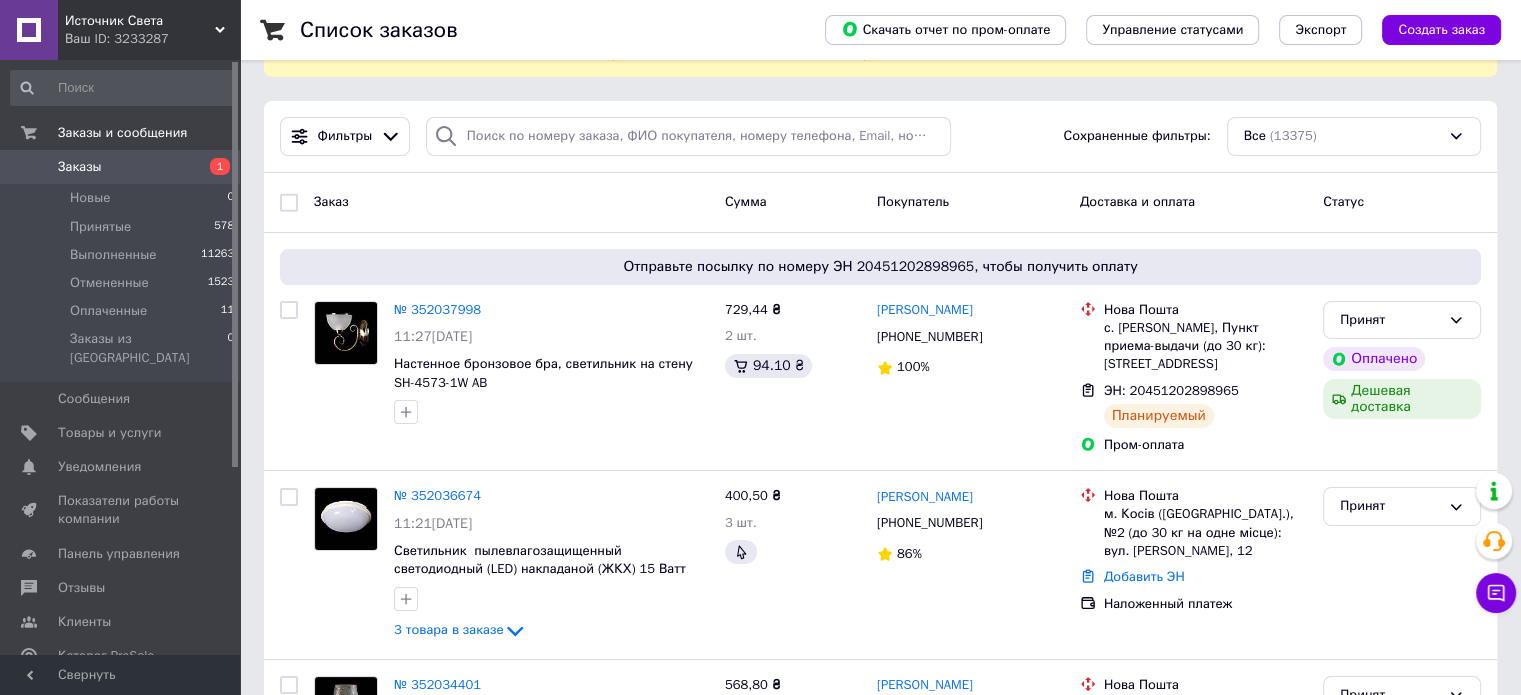 scroll, scrollTop: 300, scrollLeft: 0, axis: vertical 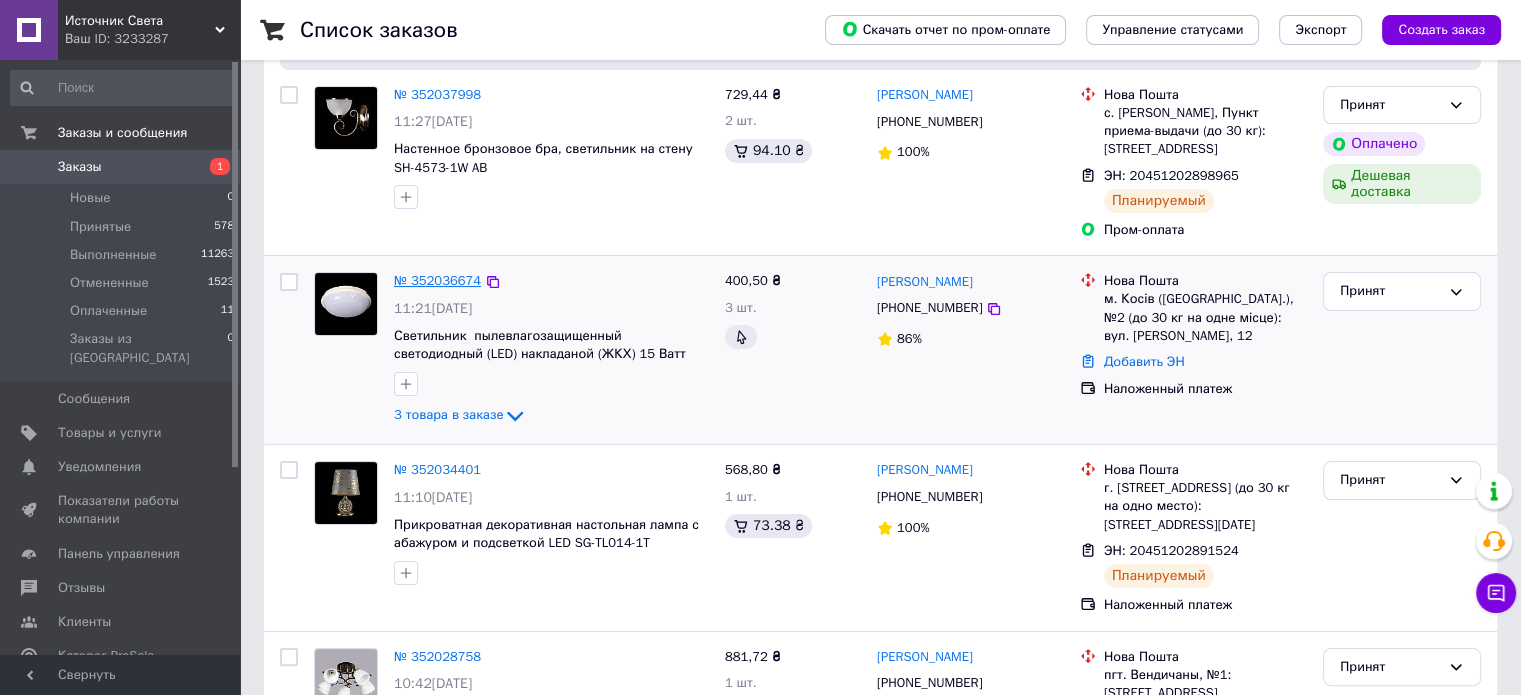 click on "№ 352036674" at bounding box center [437, 280] 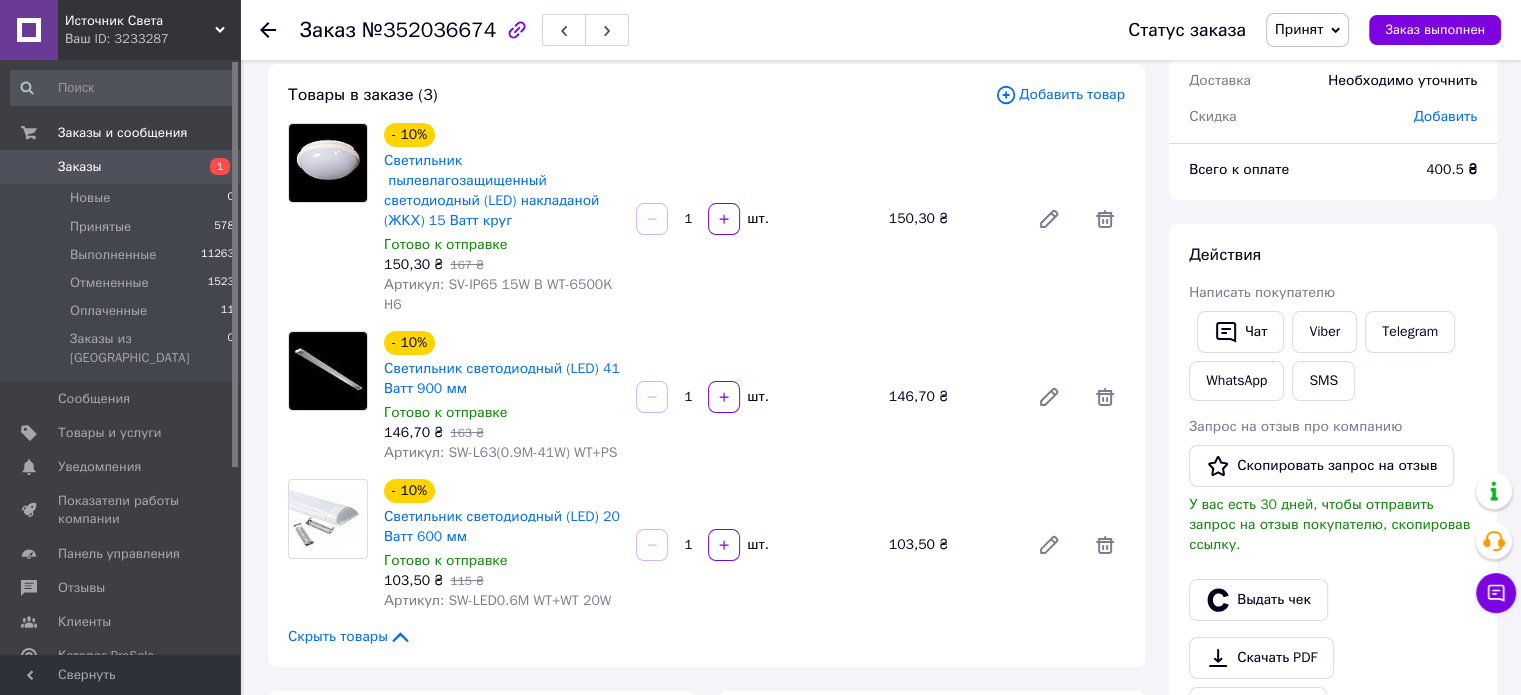 scroll, scrollTop: 100, scrollLeft: 0, axis: vertical 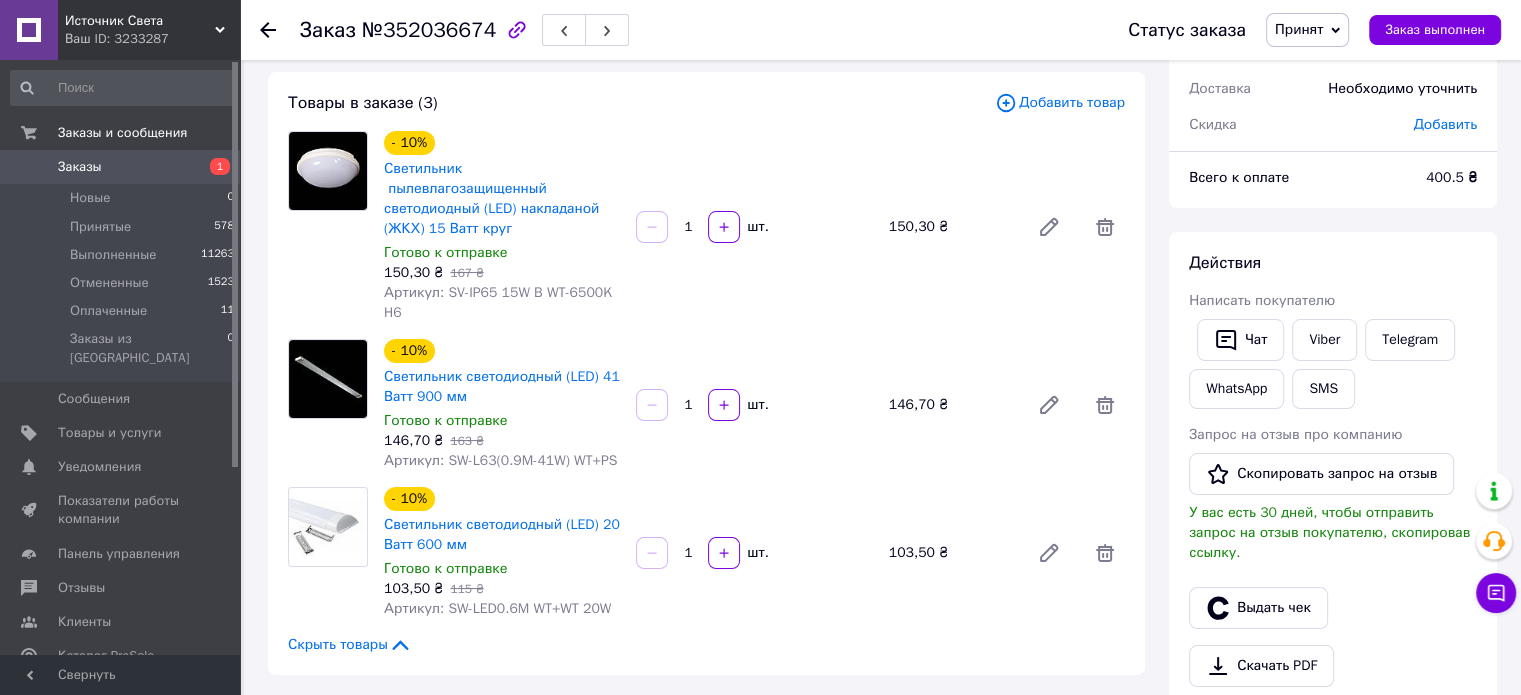 click on "Заказ №352036674 Статус заказа Принят Выполнен Отменен Оплаченный Заказ выполнен" at bounding box center [880, 30] 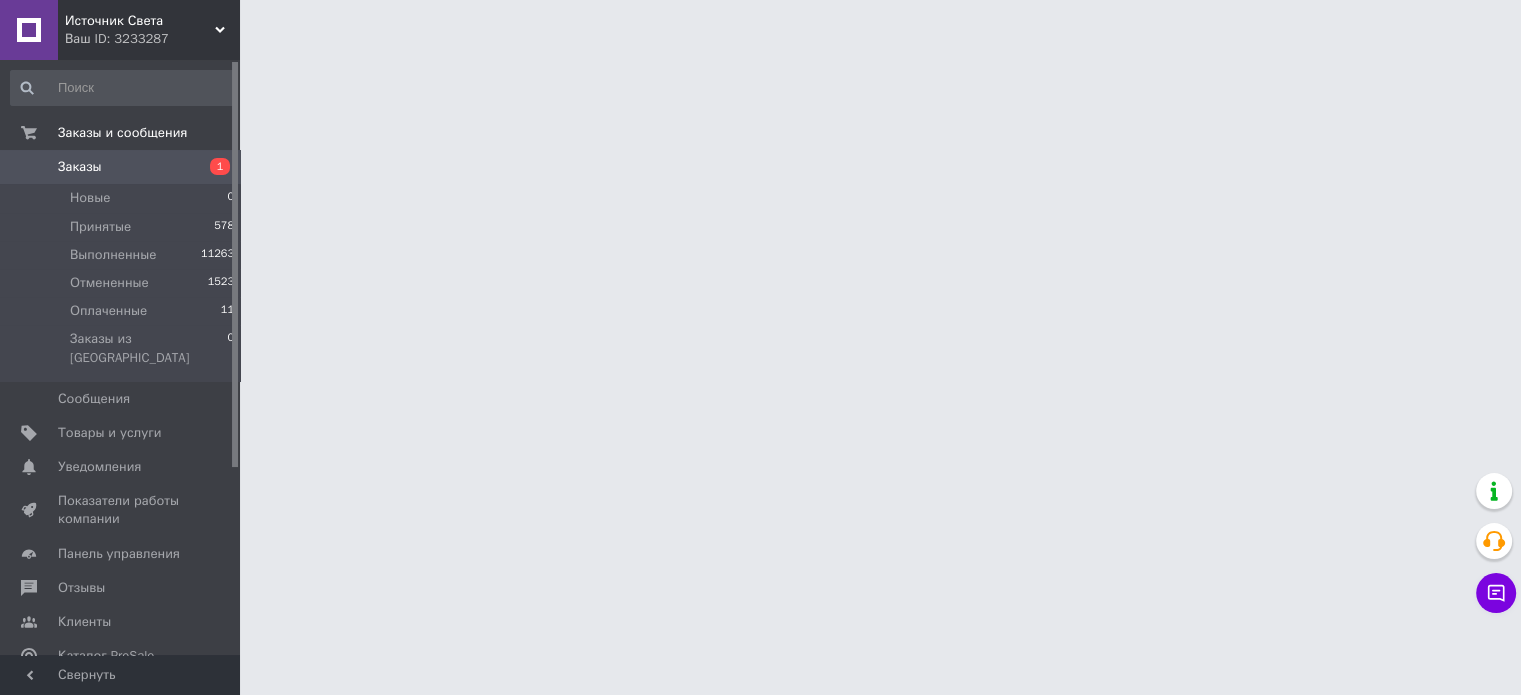scroll, scrollTop: 0, scrollLeft: 0, axis: both 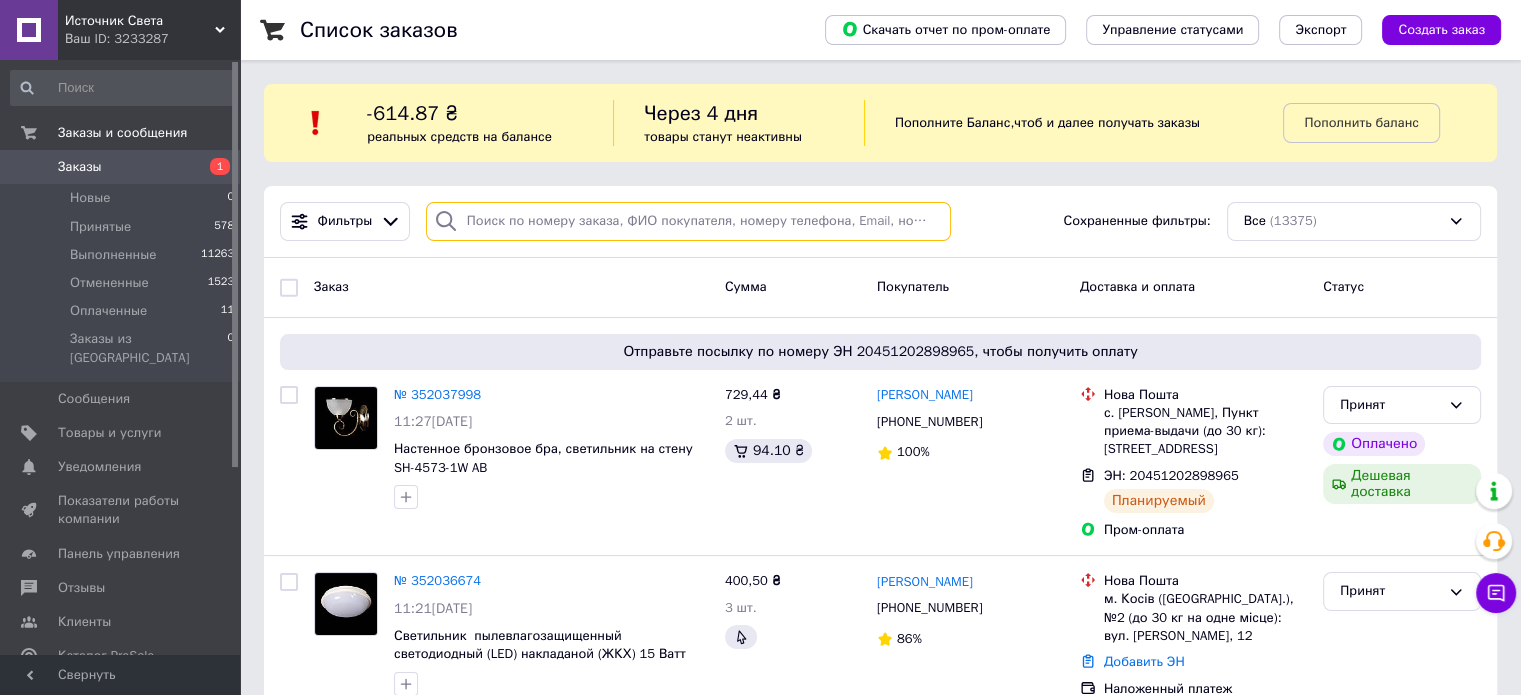 click at bounding box center (688, 221) 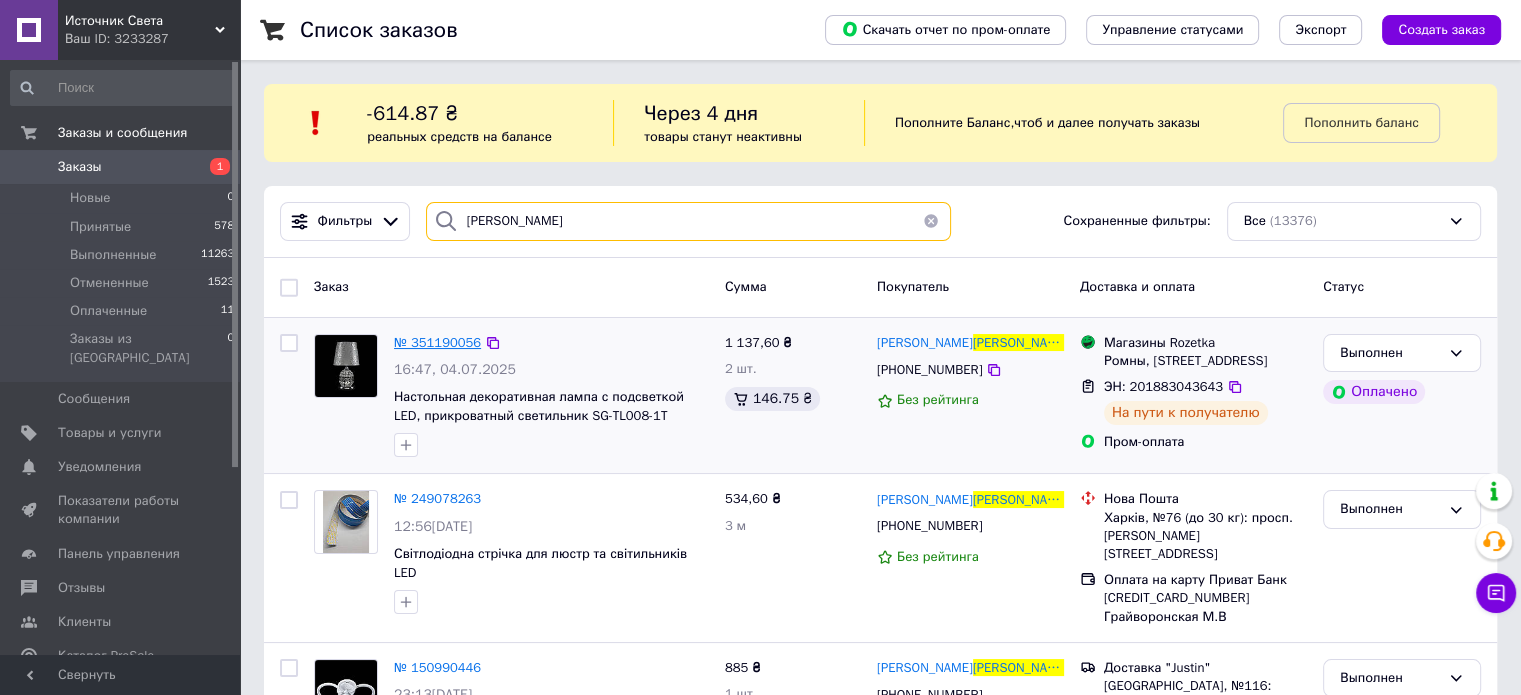type on "титаренко" 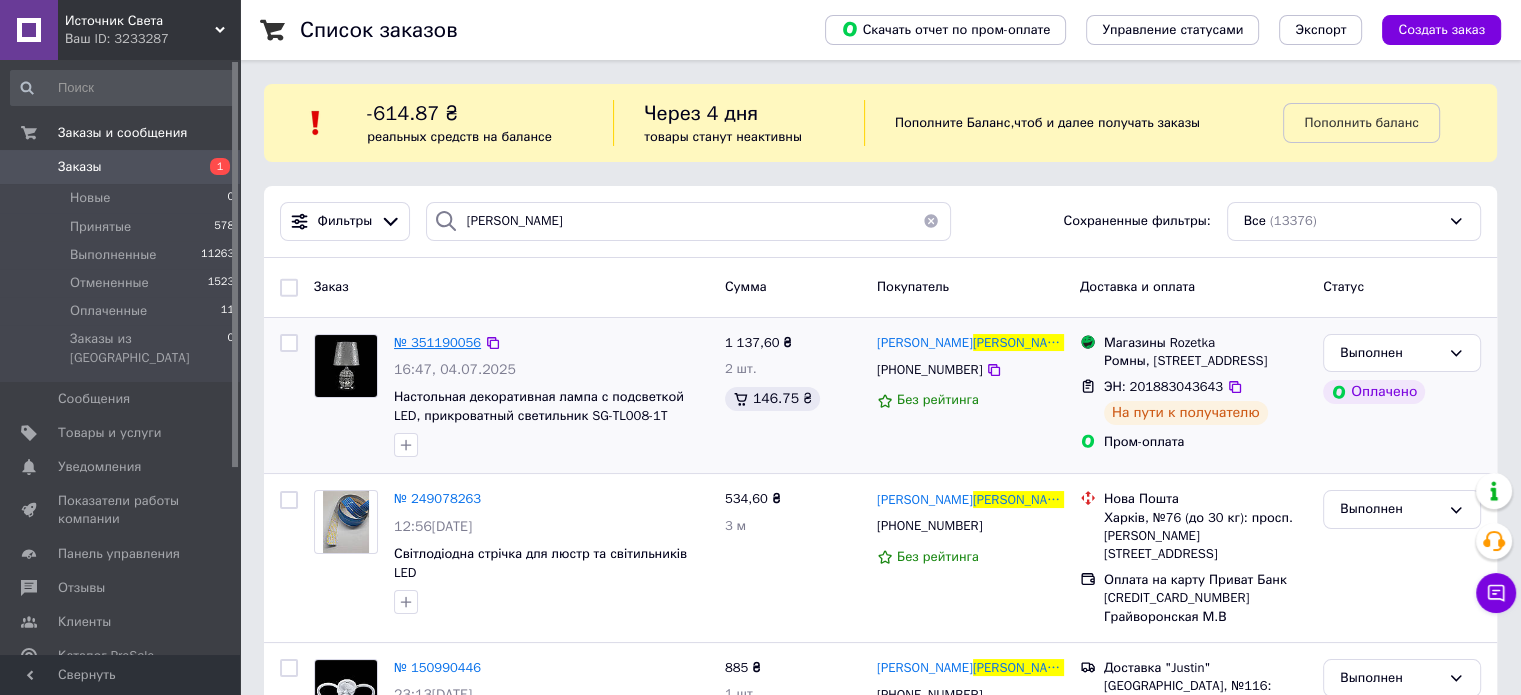click on "№ 351190056" at bounding box center (437, 342) 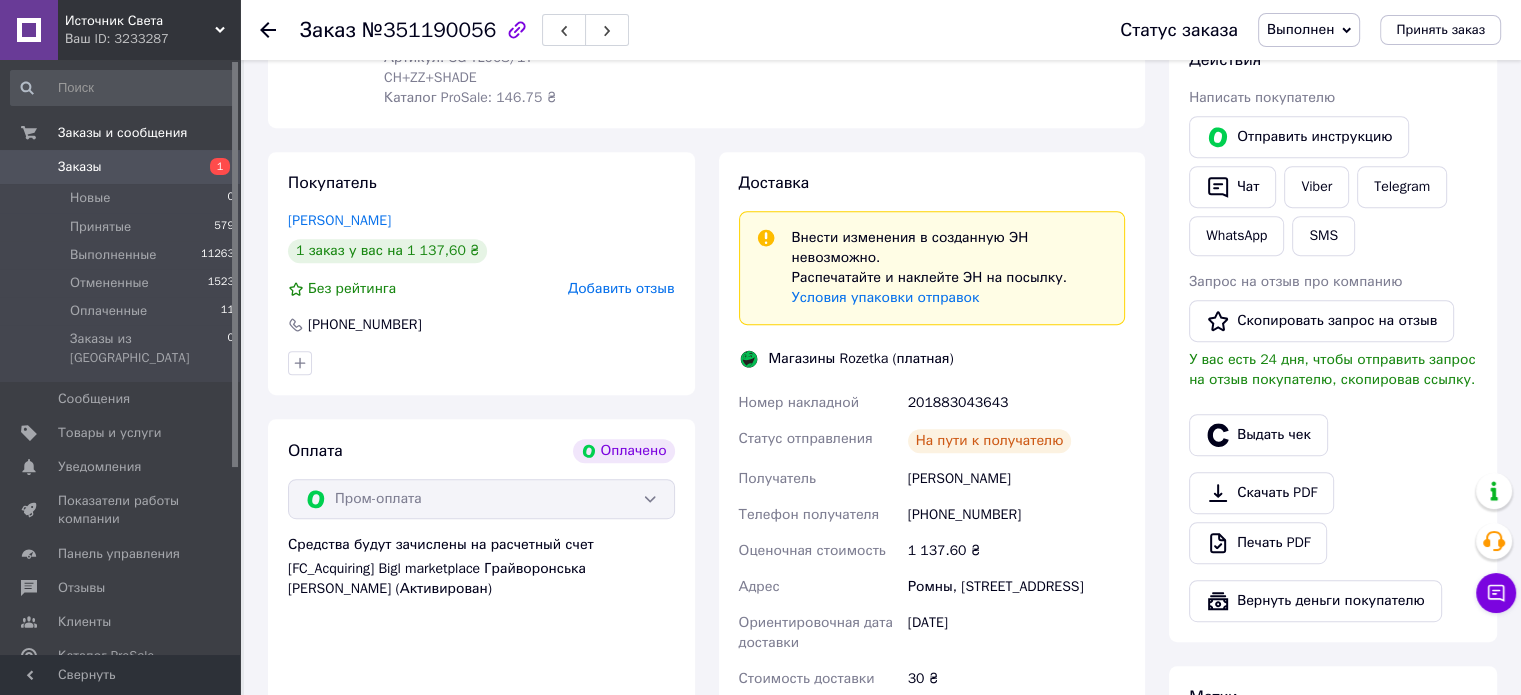 scroll, scrollTop: 1000, scrollLeft: 0, axis: vertical 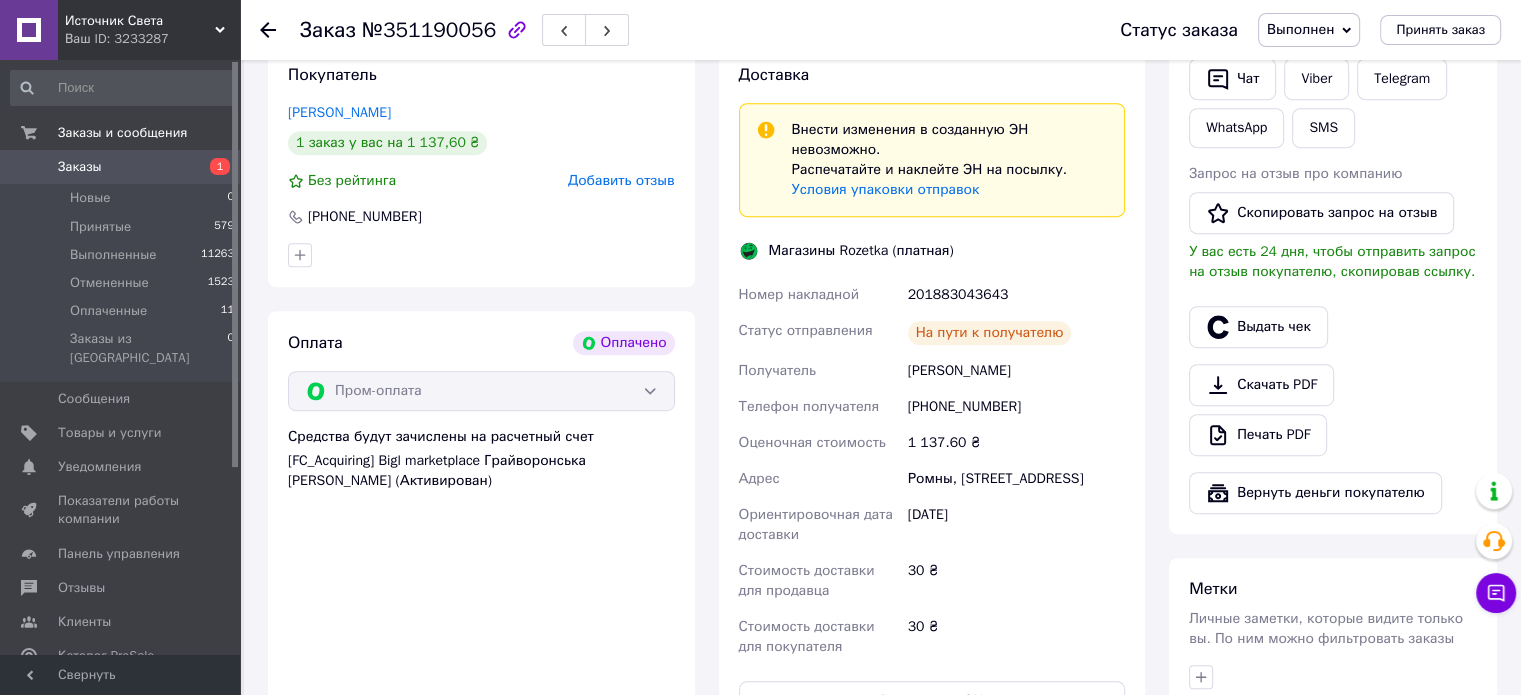 drag, startPoint x: 268, startPoint y: 23, endPoint x: 255, endPoint y: 38, distance: 19.849434 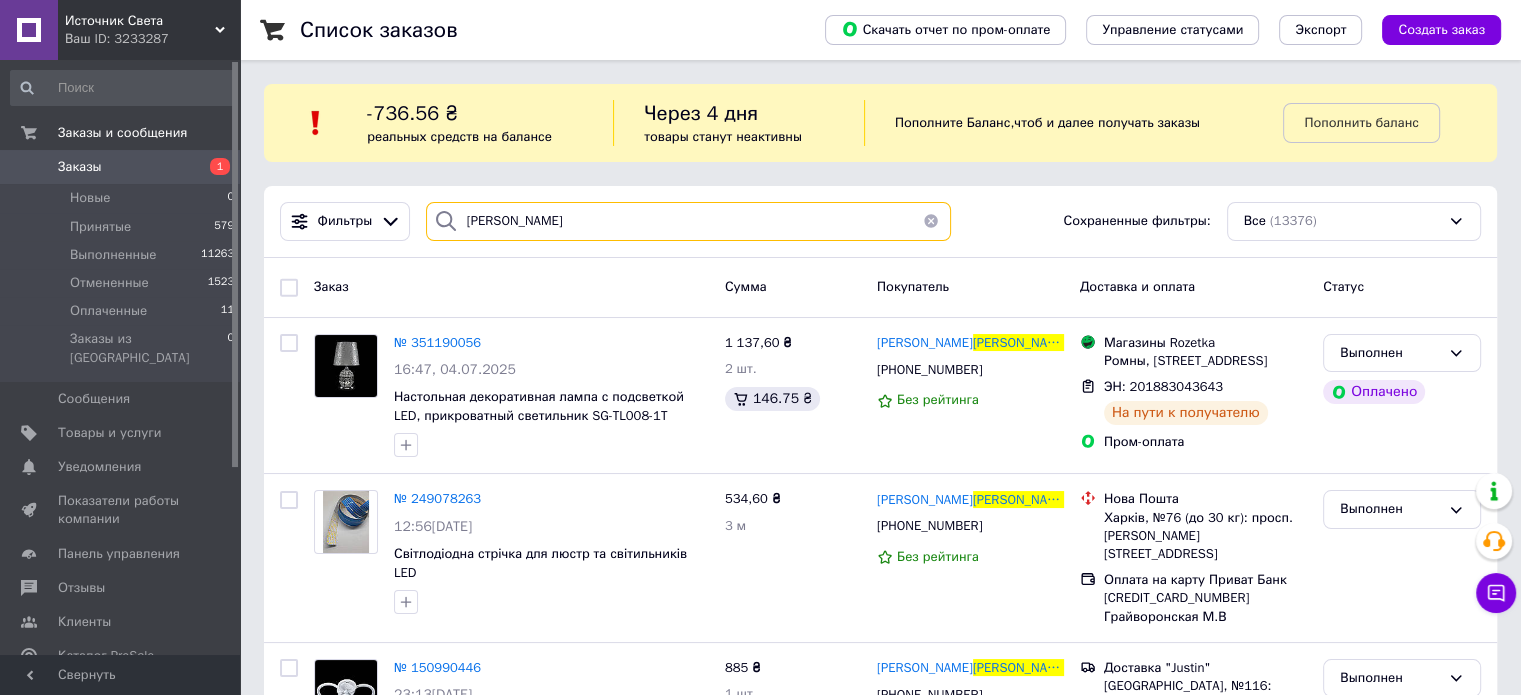 click on "титаренко" at bounding box center (688, 221) 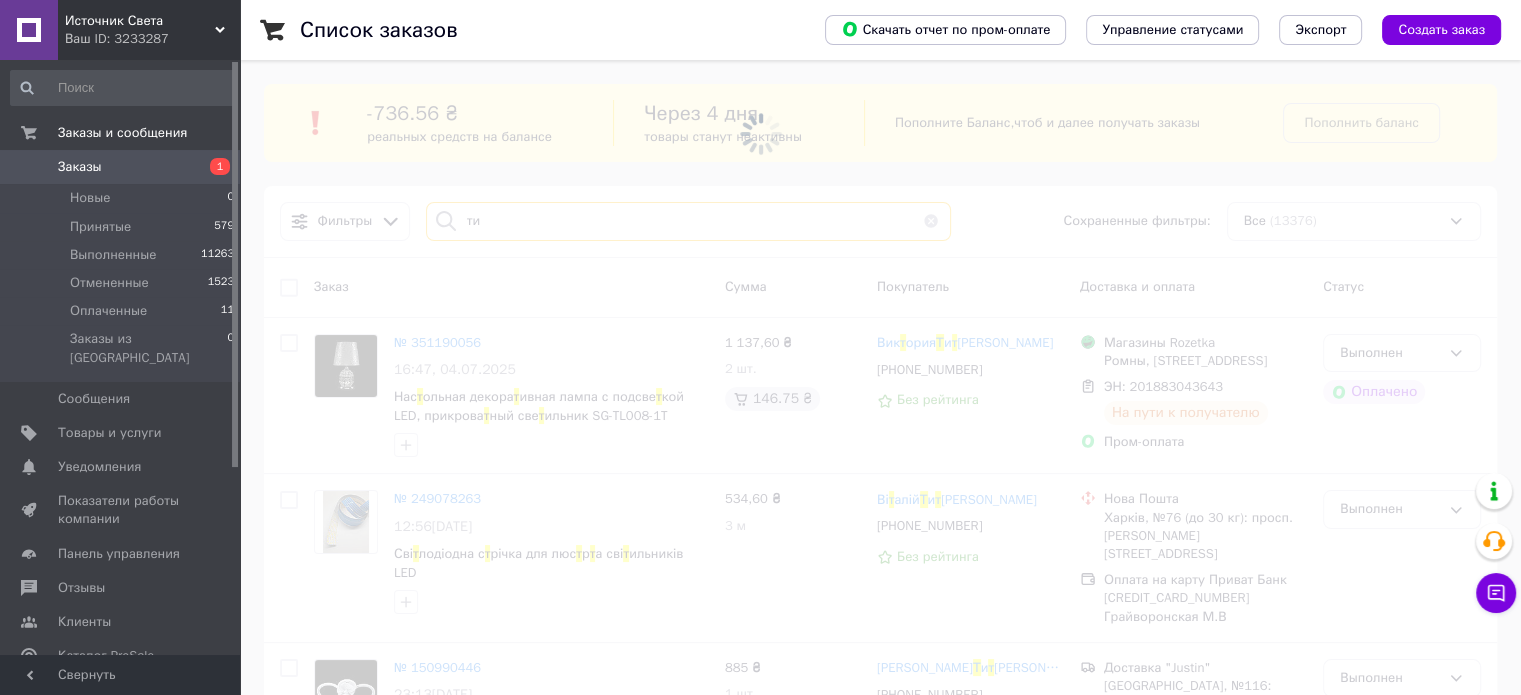 type on "т" 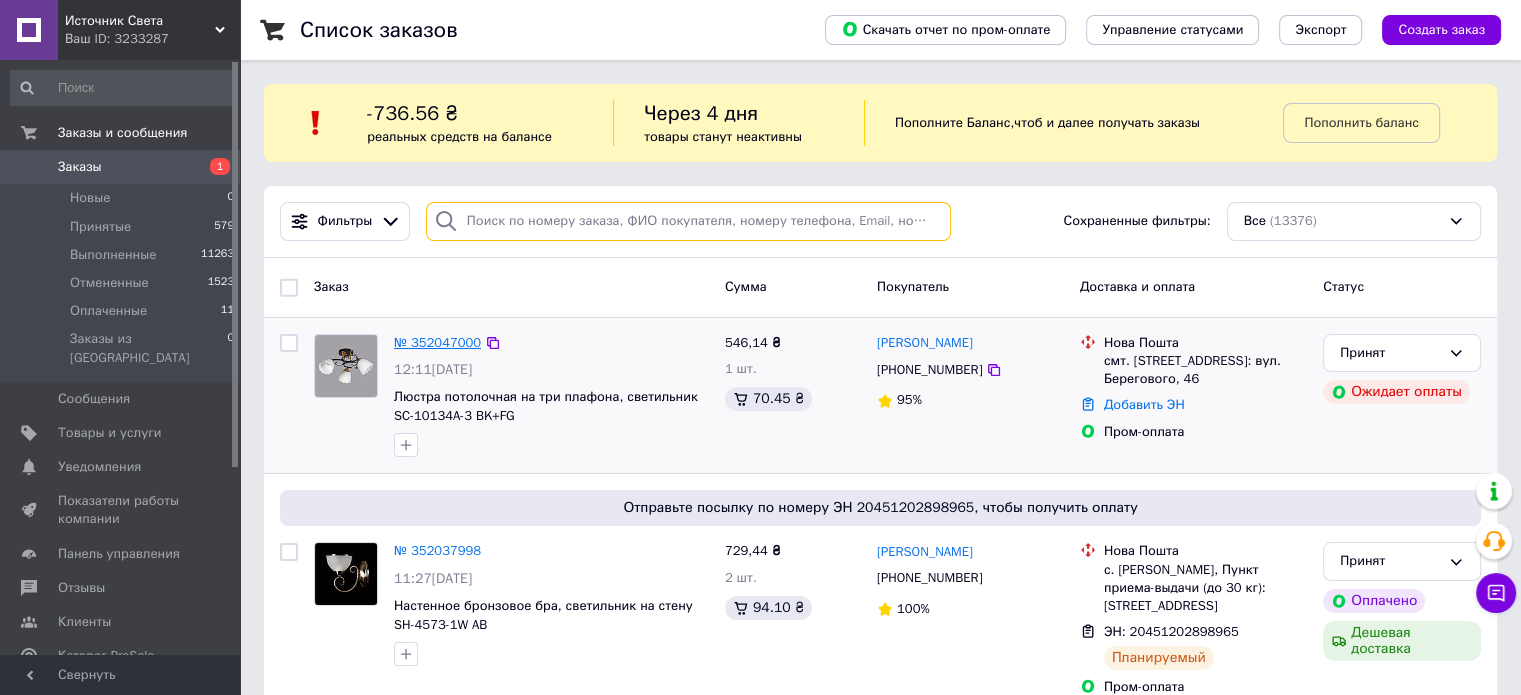 type 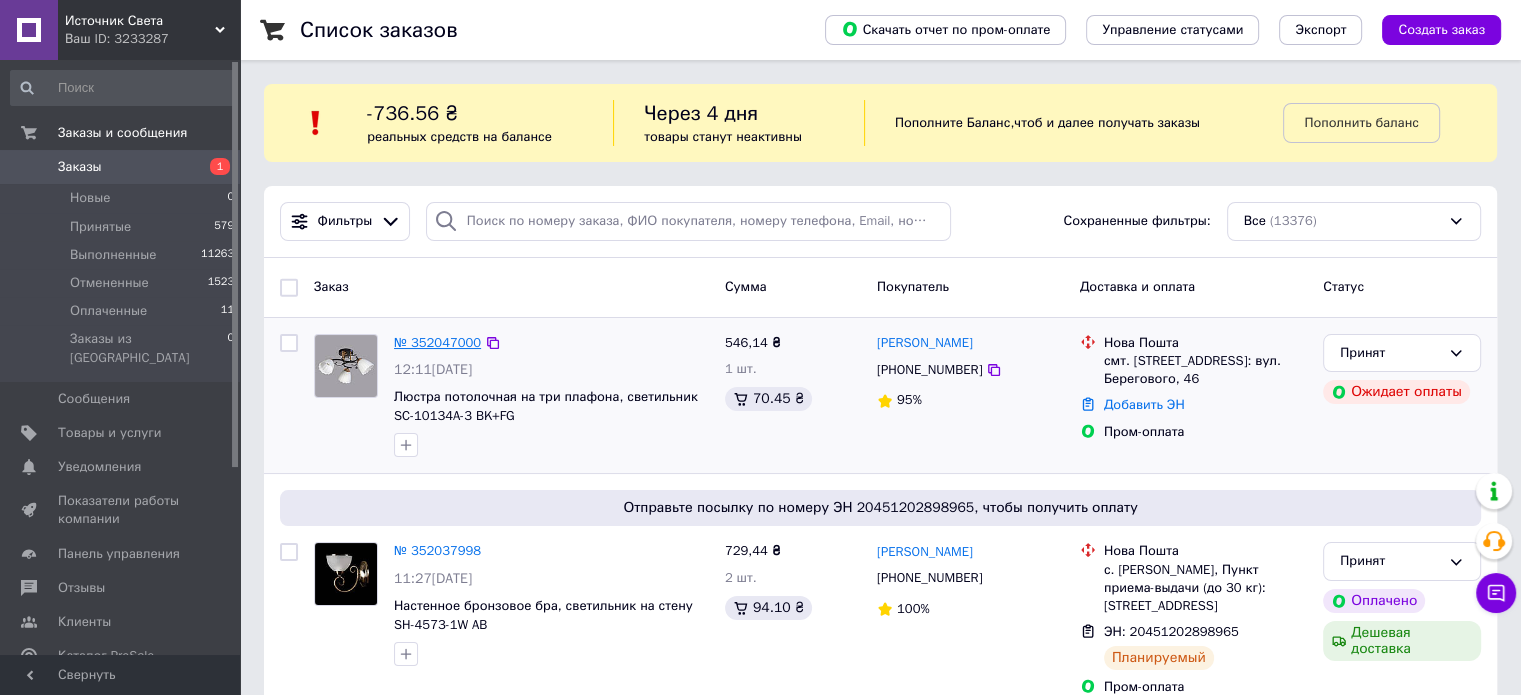 click on "№ 352047000" at bounding box center (437, 342) 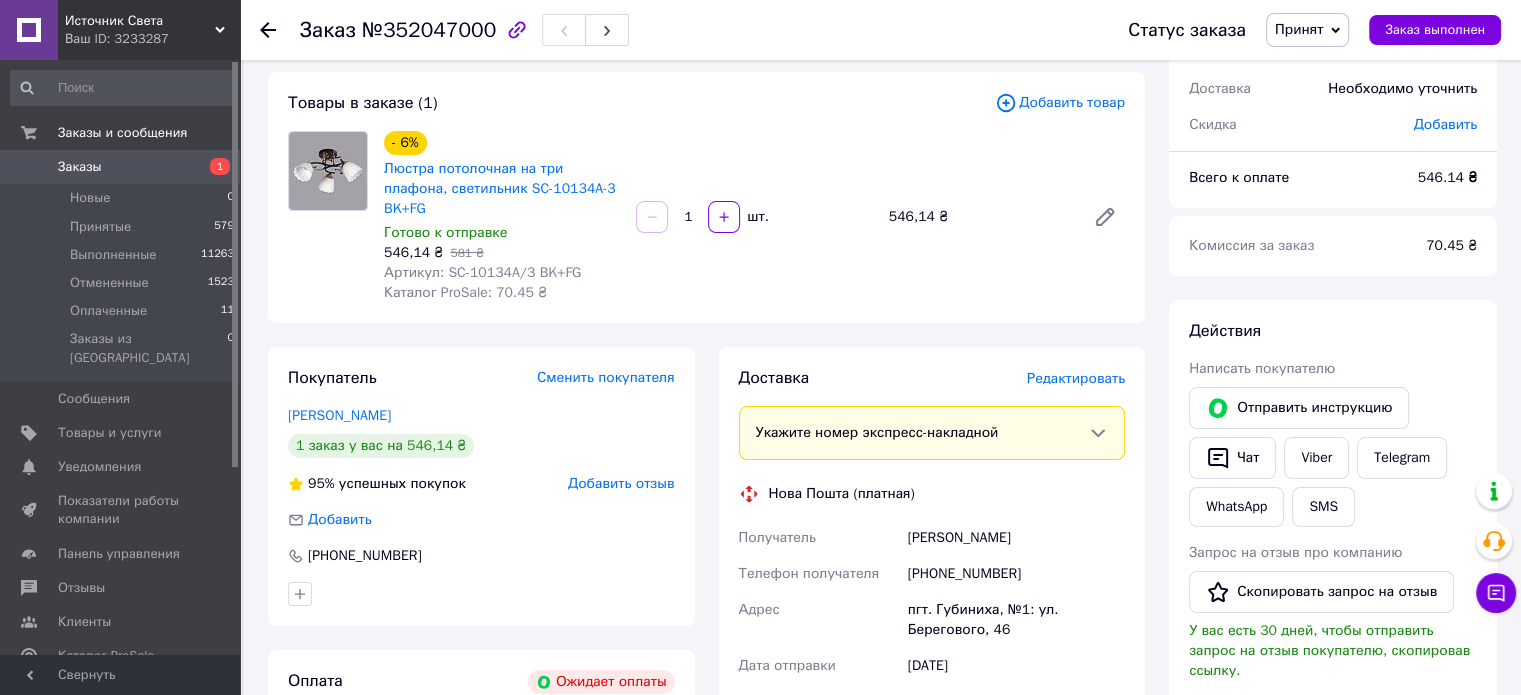 scroll, scrollTop: 0, scrollLeft: 0, axis: both 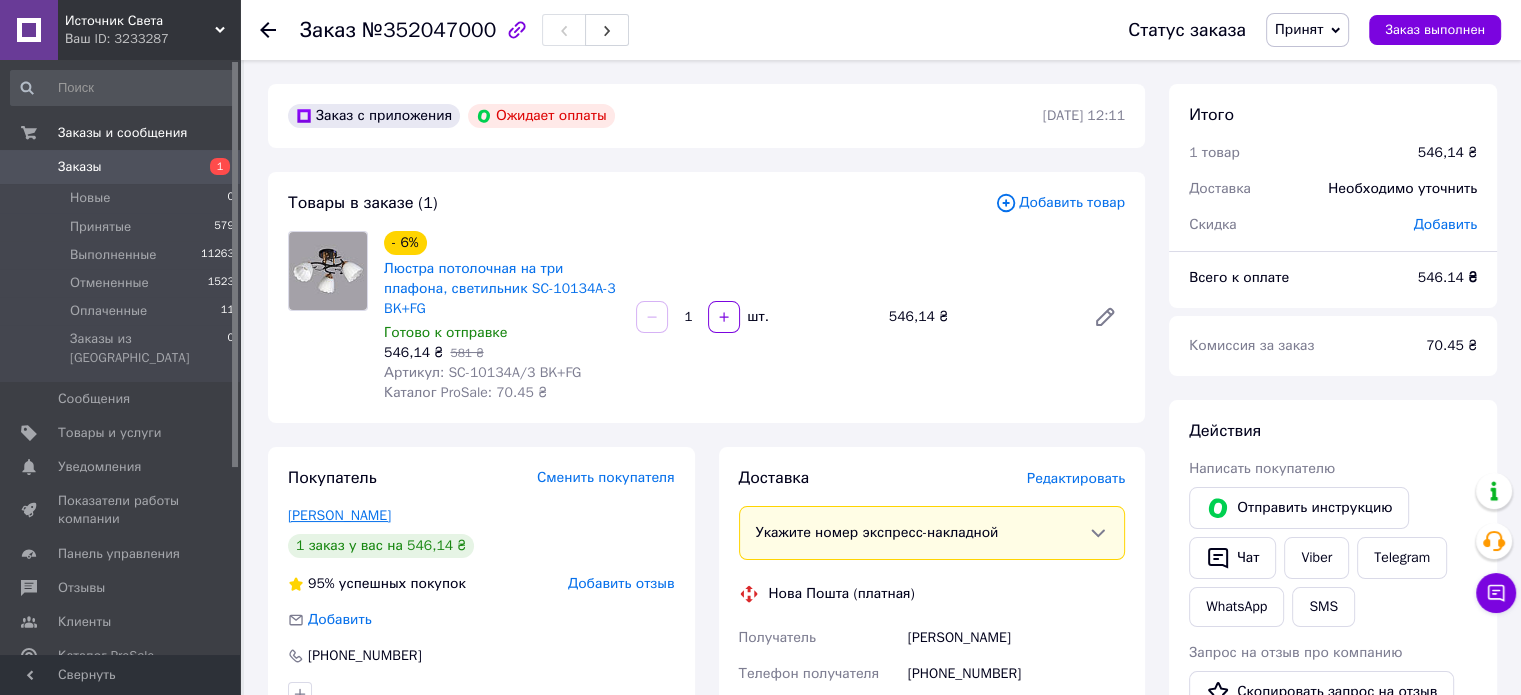 click on "[PERSON_NAME]" at bounding box center (339, 515) 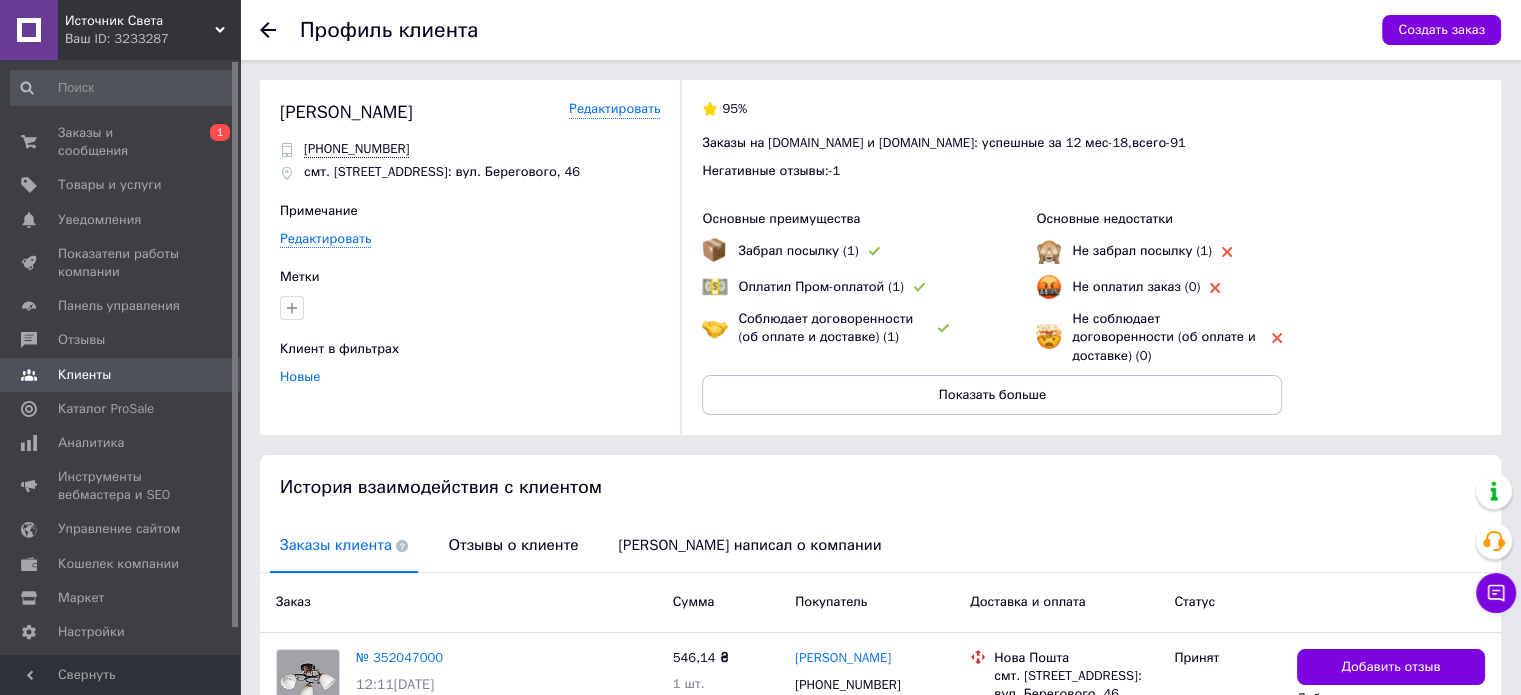 click 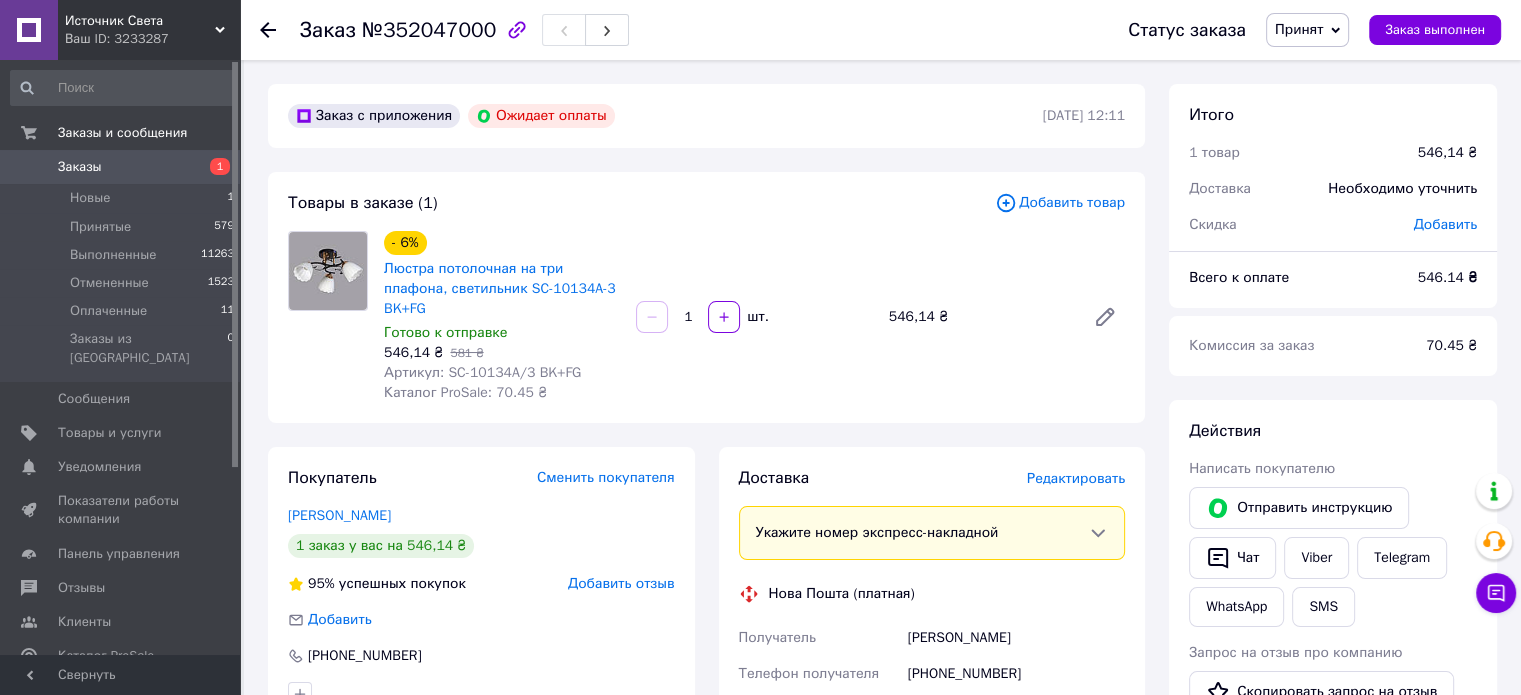 click 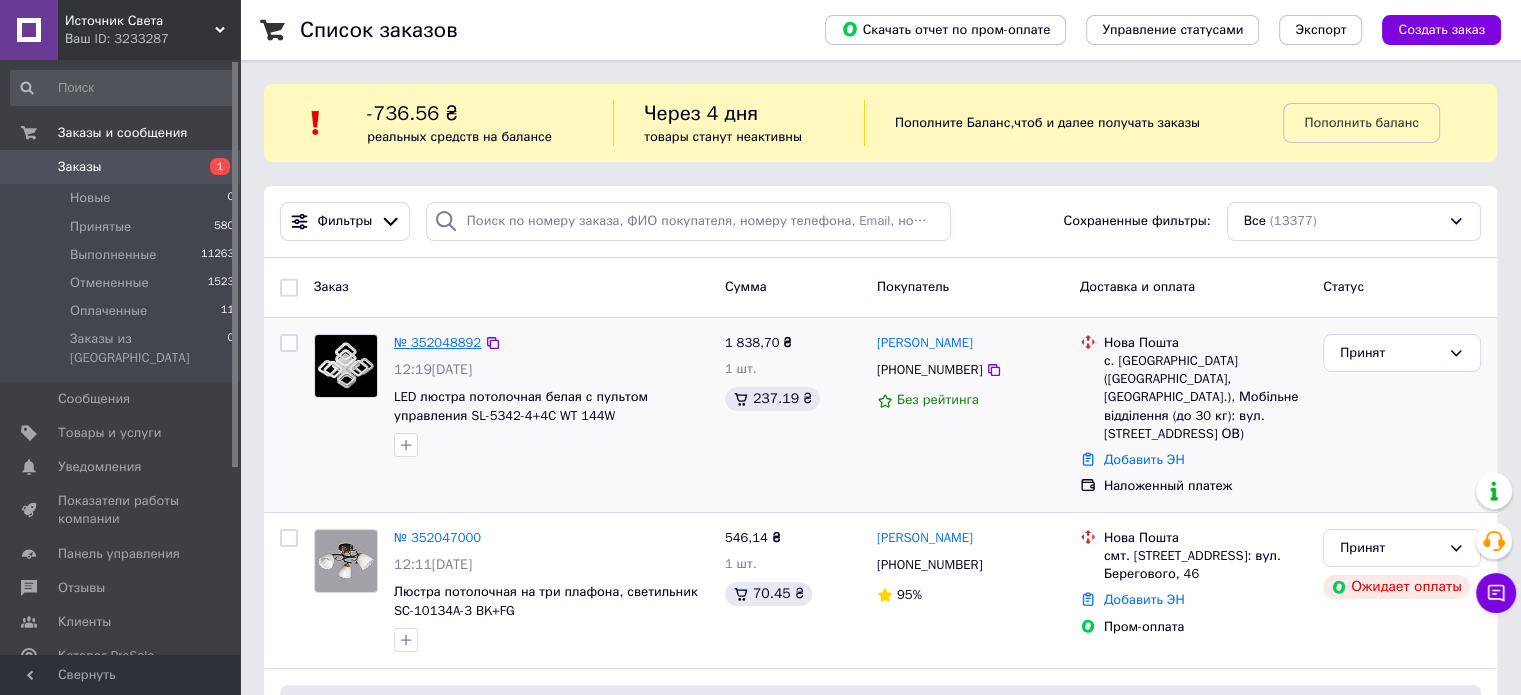 click on "№ 352048892" at bounding box center (437, 342) 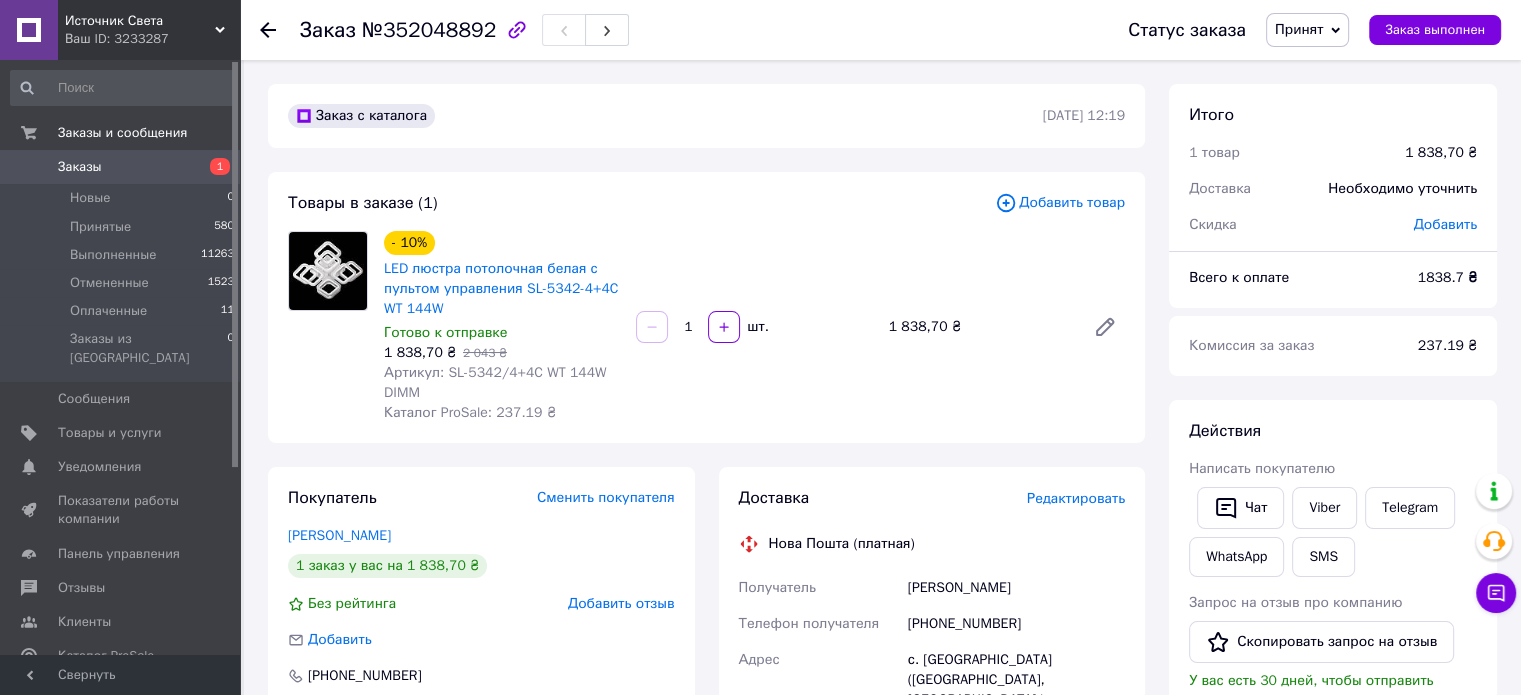 click 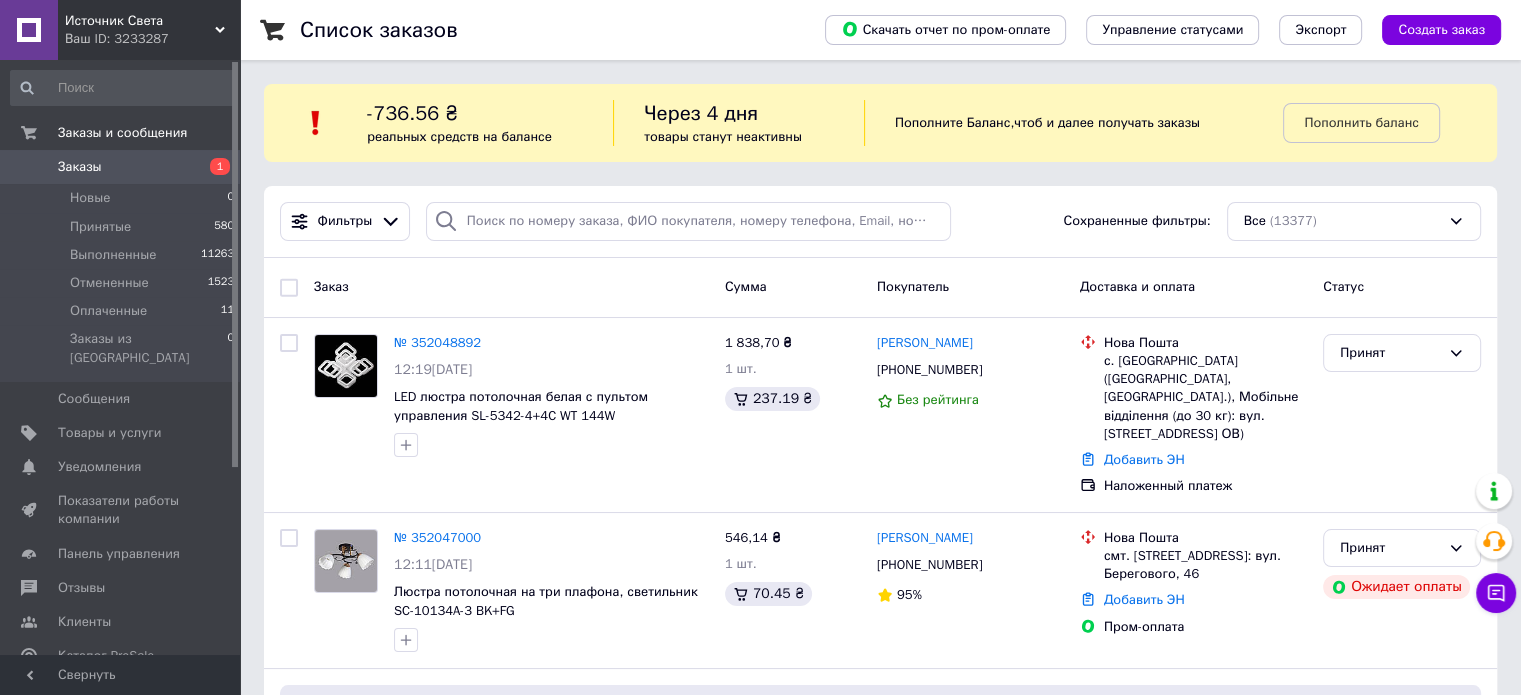 click on "Заказы" at bounding box center (121, 167) 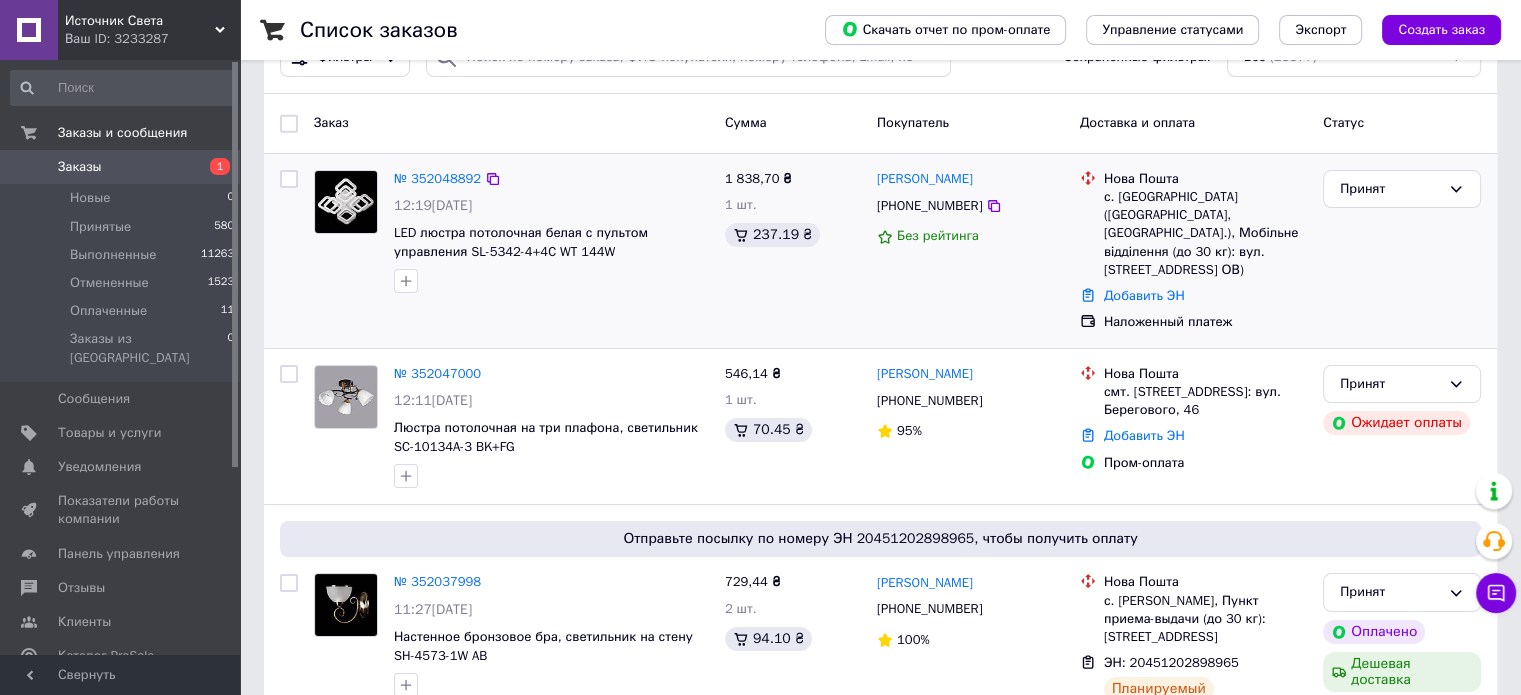 scroll, scrollTop: 0, scrollLeft: 0, axis: both 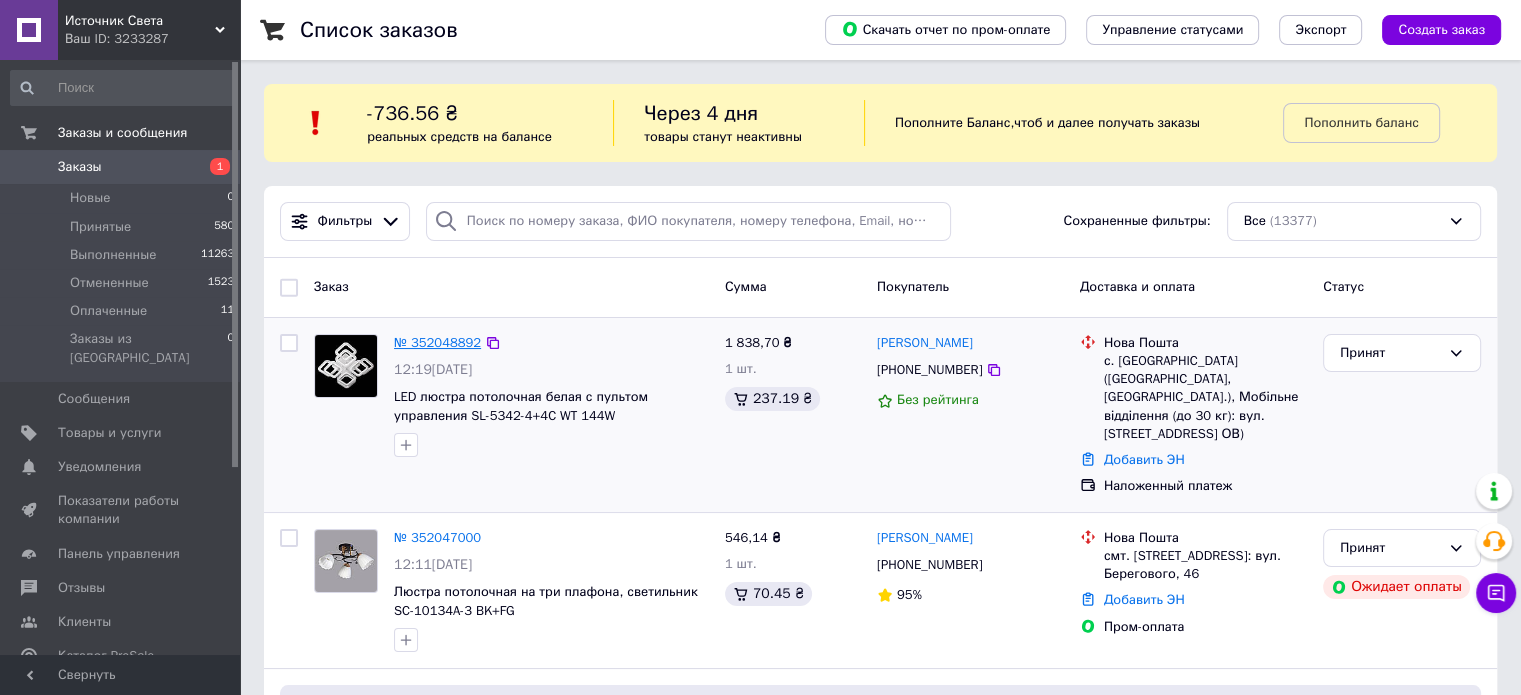 click on "№ 352048892" at bounding box center (437, 342) 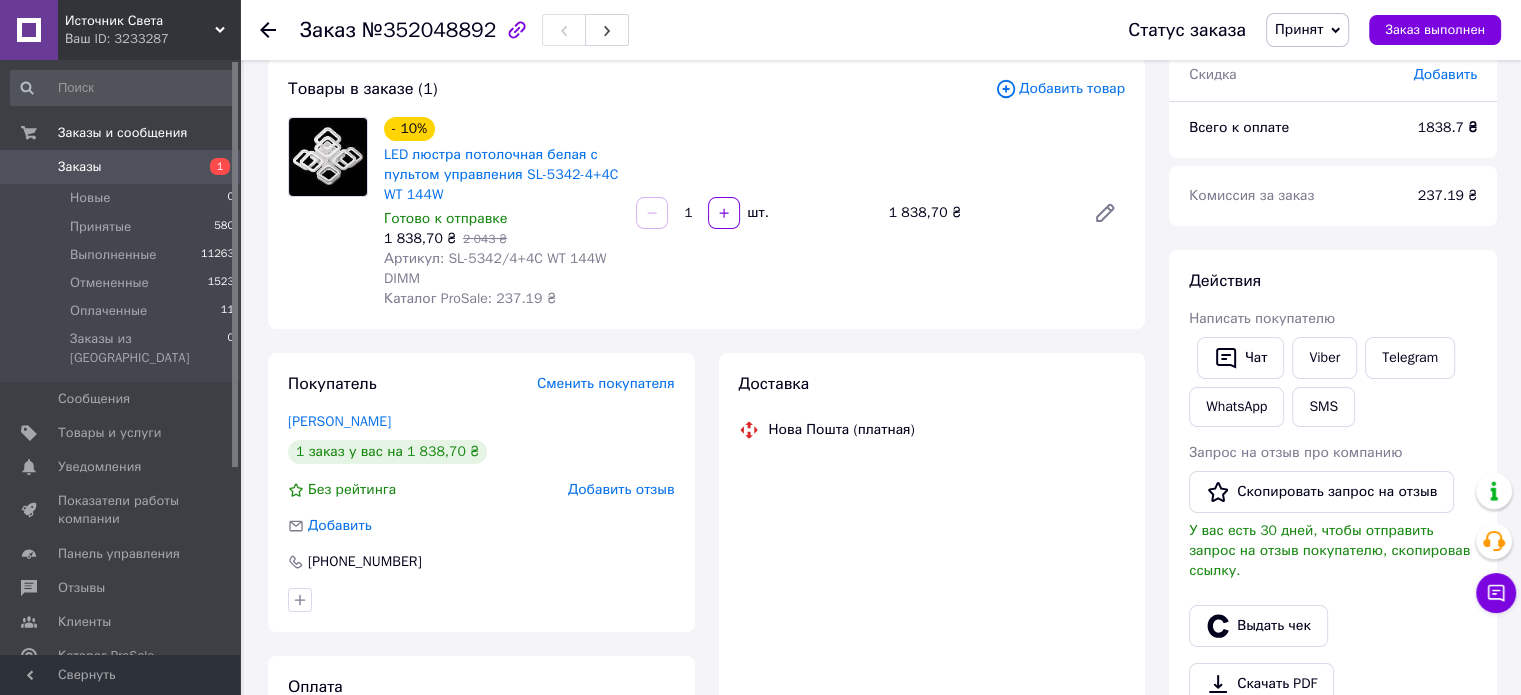 scroll, scrollTop: 300, scrollLeft: 0, axis: vertical 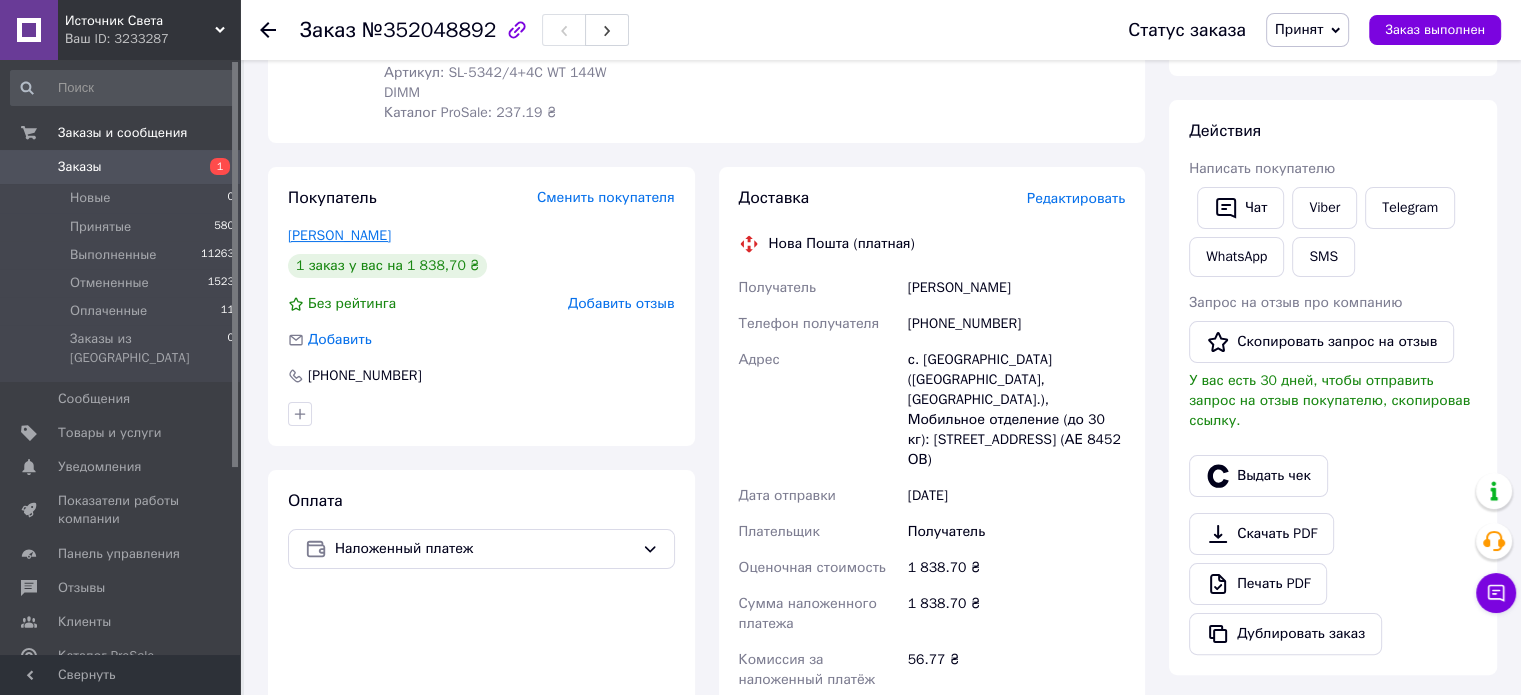 click on "[PERSON_NAME]" at bounding box center [339, 235] 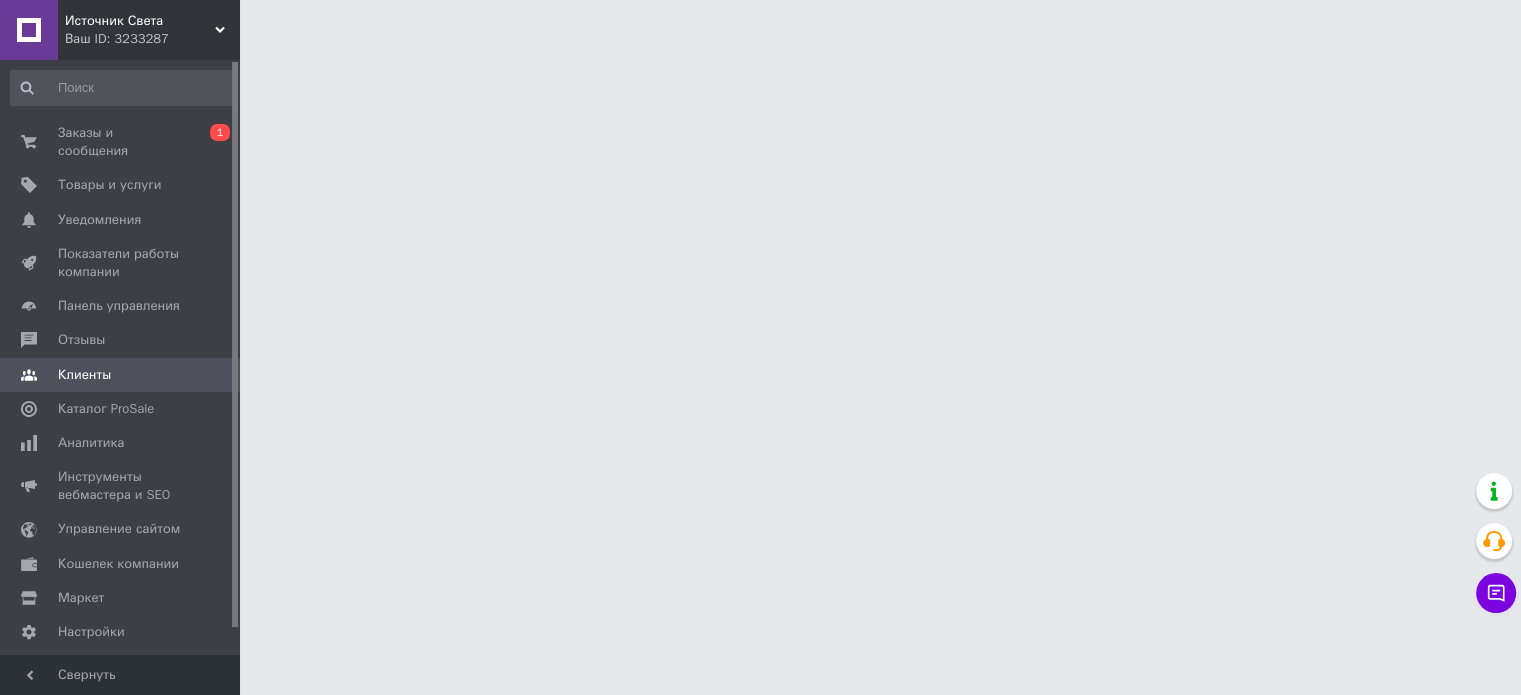 scroll, scrollTop: 0, scrollLeft: 0, axis: both 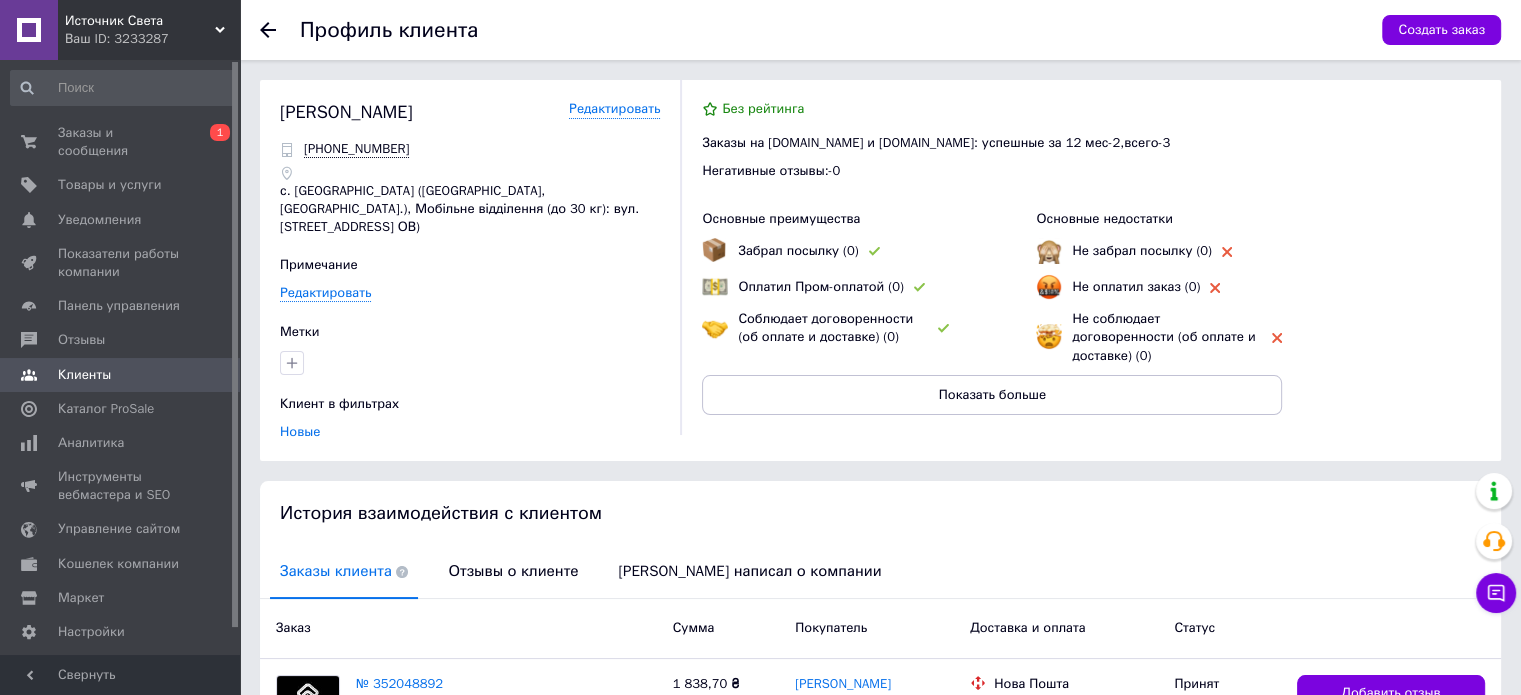 click 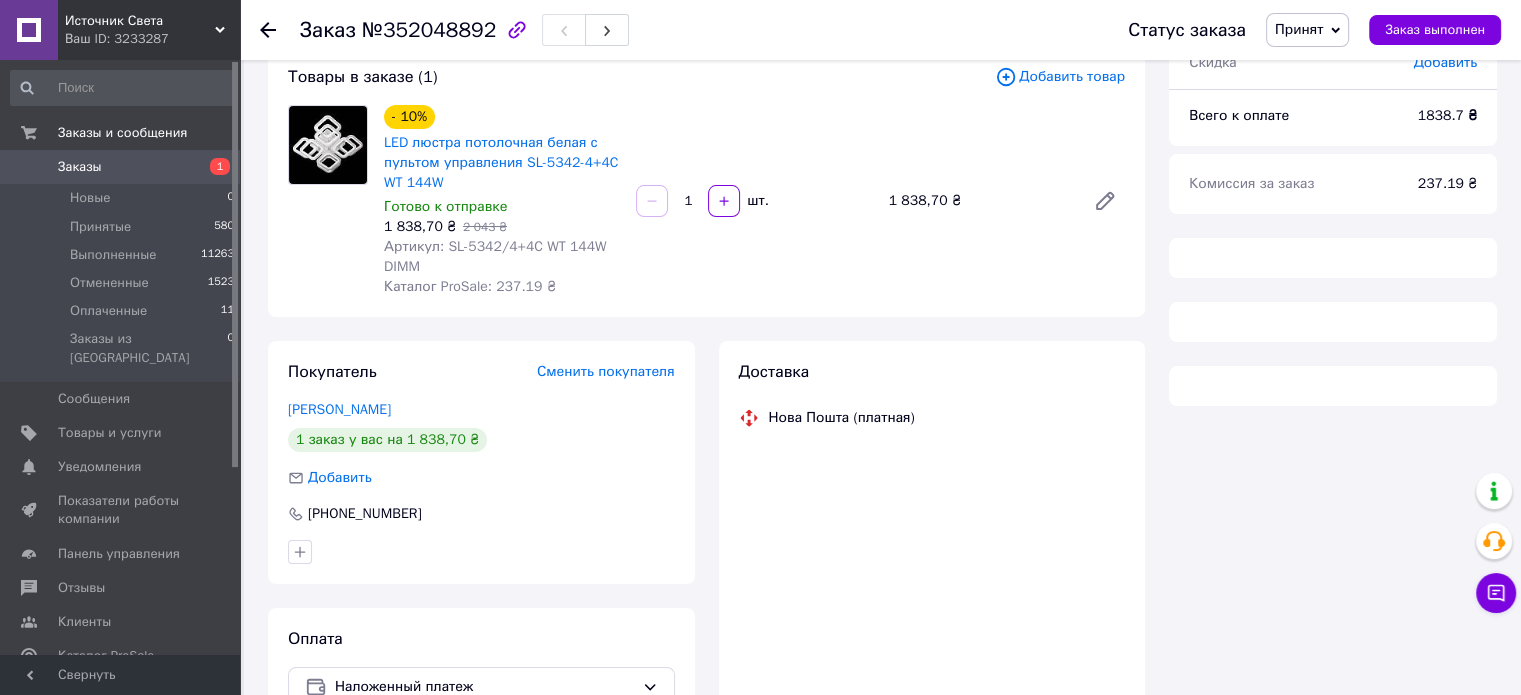 scroll, scrollTop: 0, scrollLeft: 0, axis: both 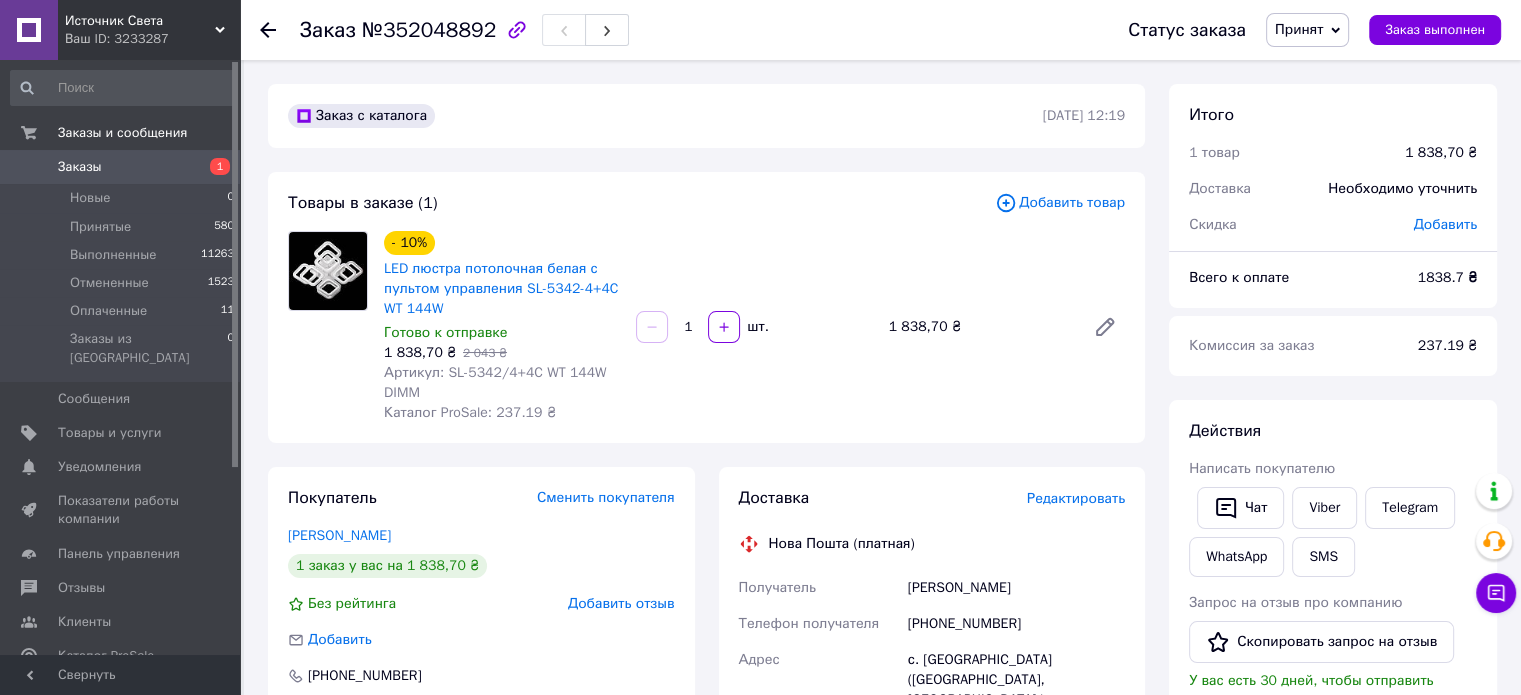 click 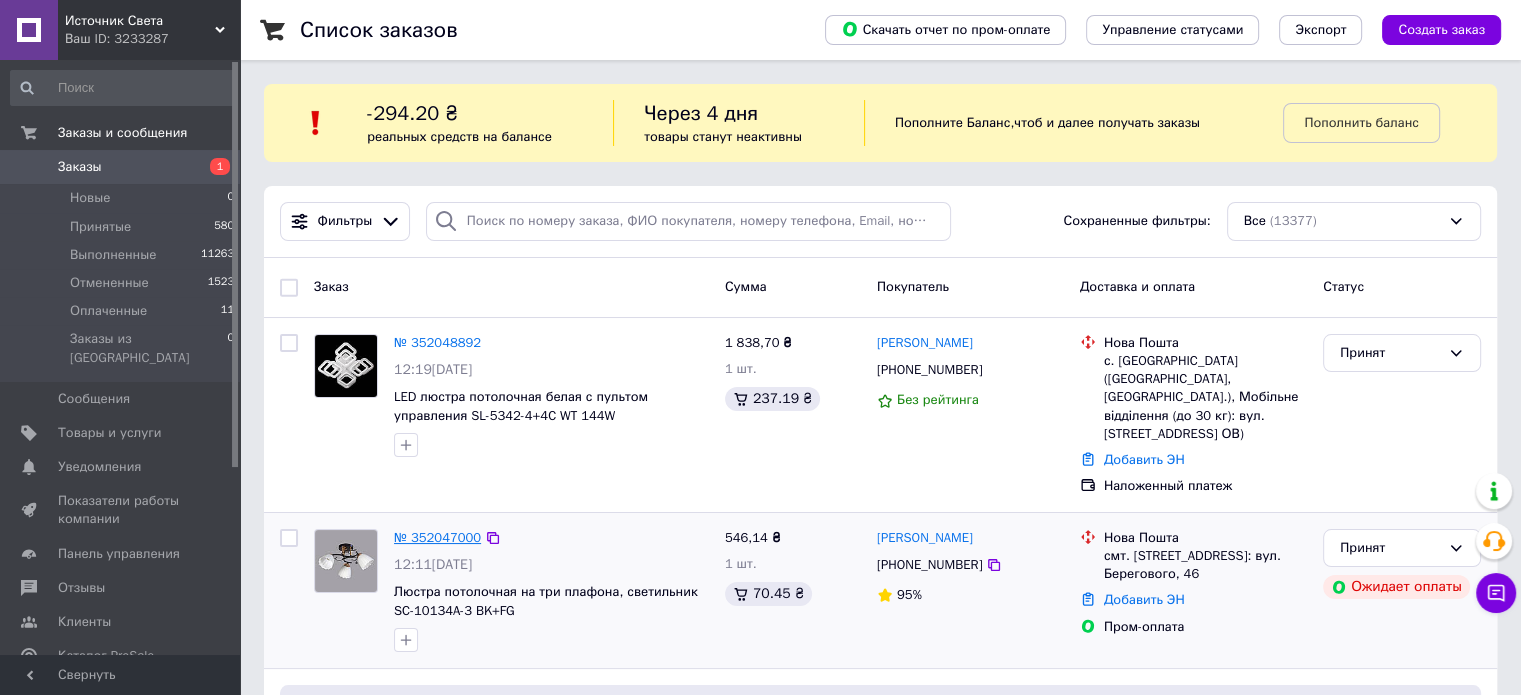 click on "№ 352047000" at bounding box center [437, 537] 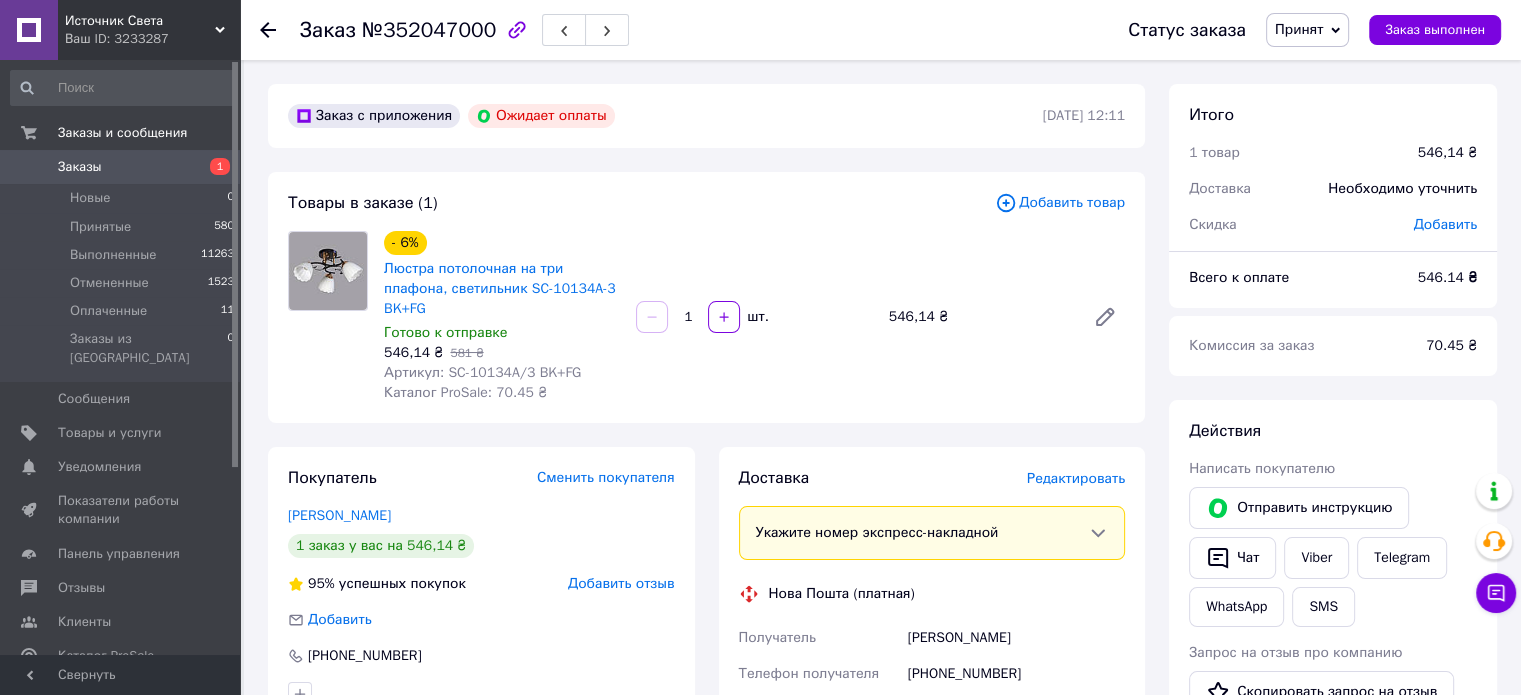 scroll, scrollTop: 0, scrollLeft: 0, axis: both 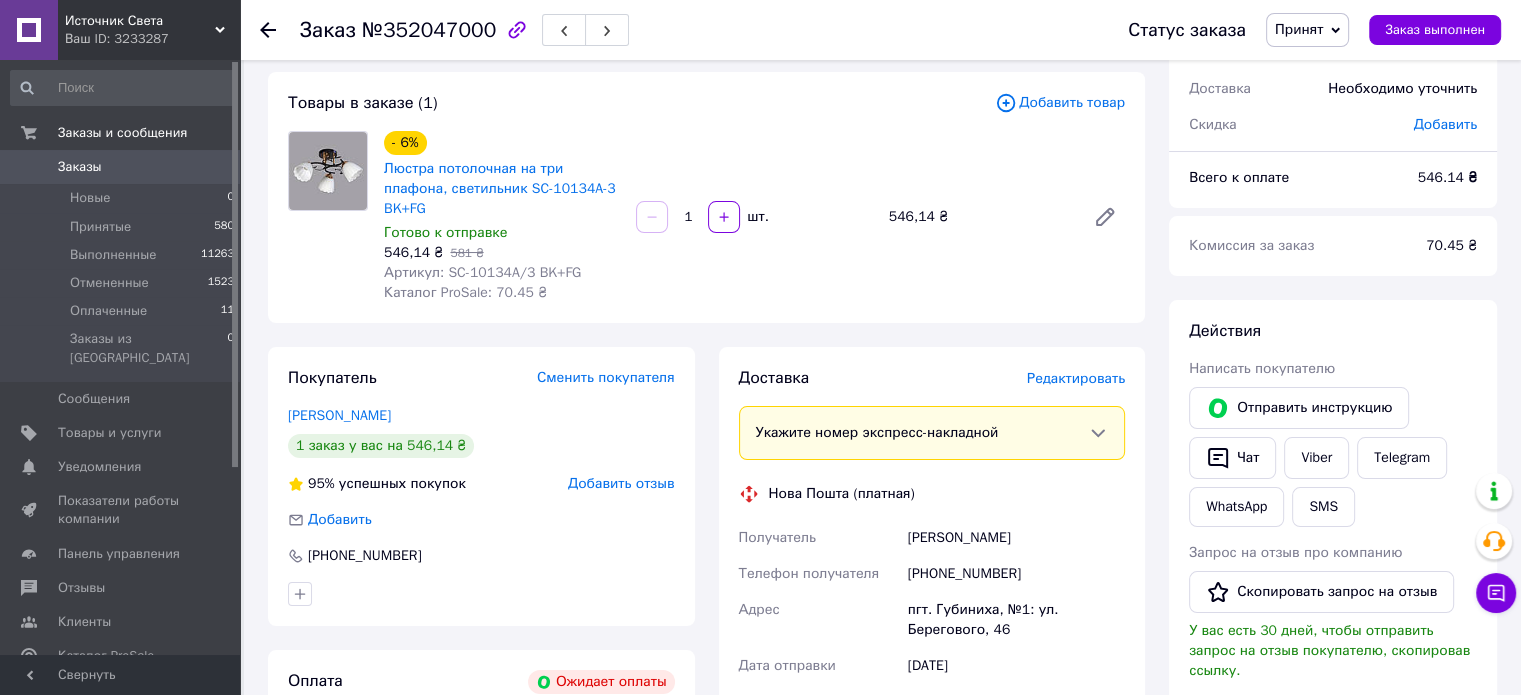 click 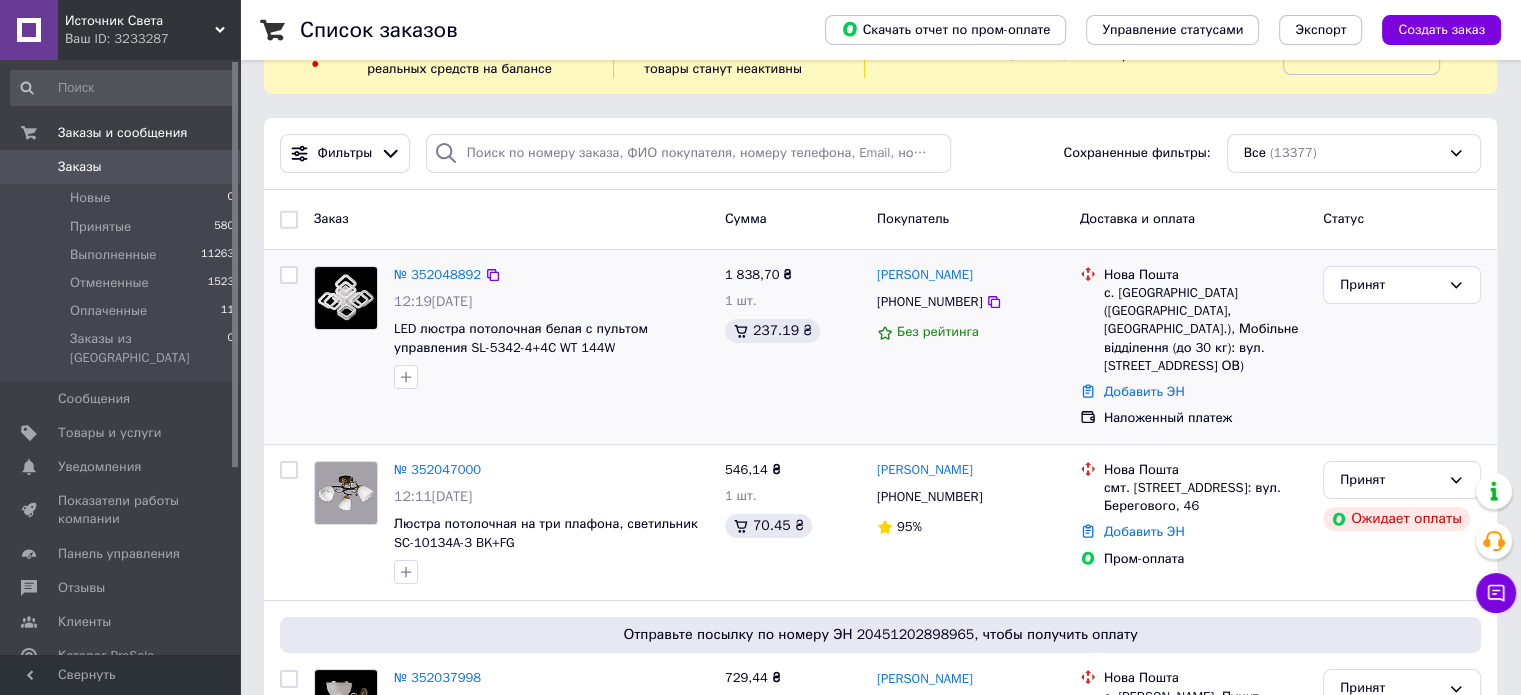 scroll, scrollTop: 300, scrollLeft: 0, axis: vertical 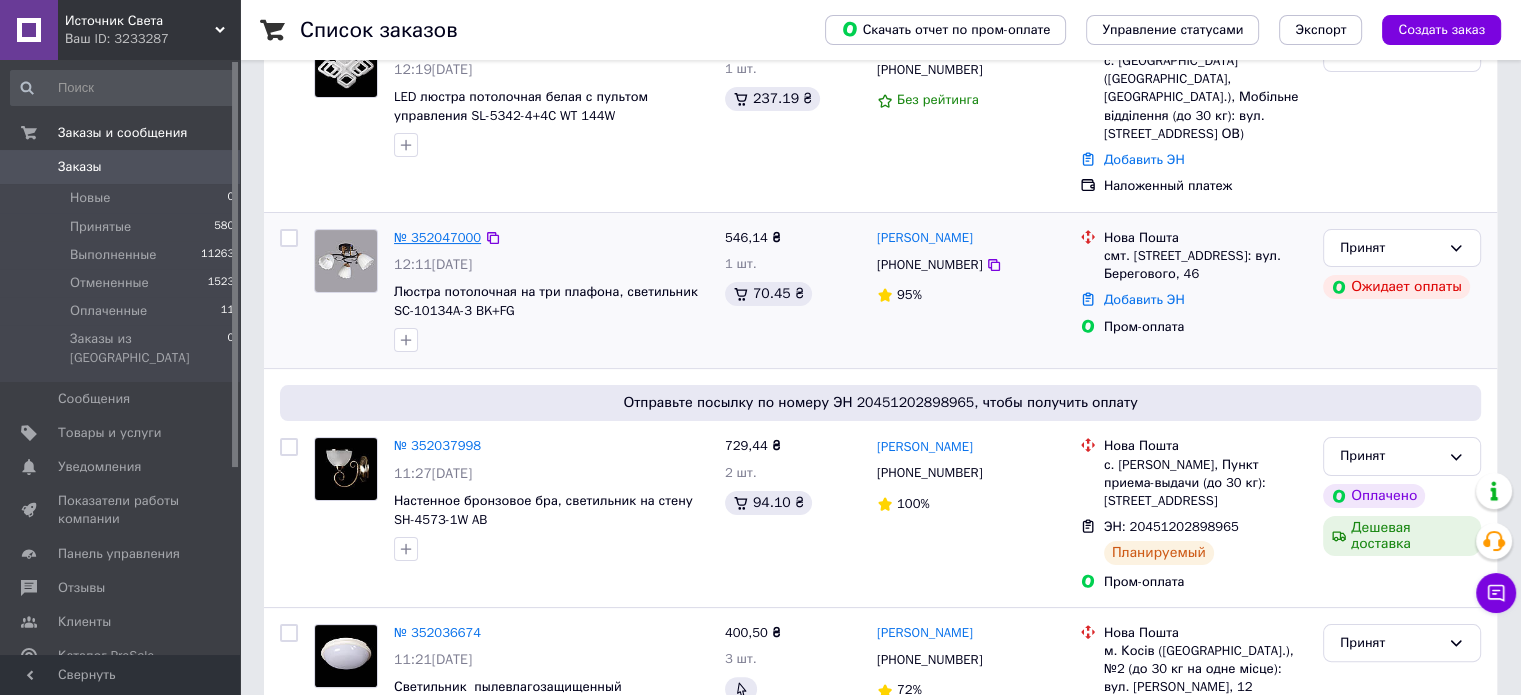 click on "№ 352047000" at bounding box center (437, 237) 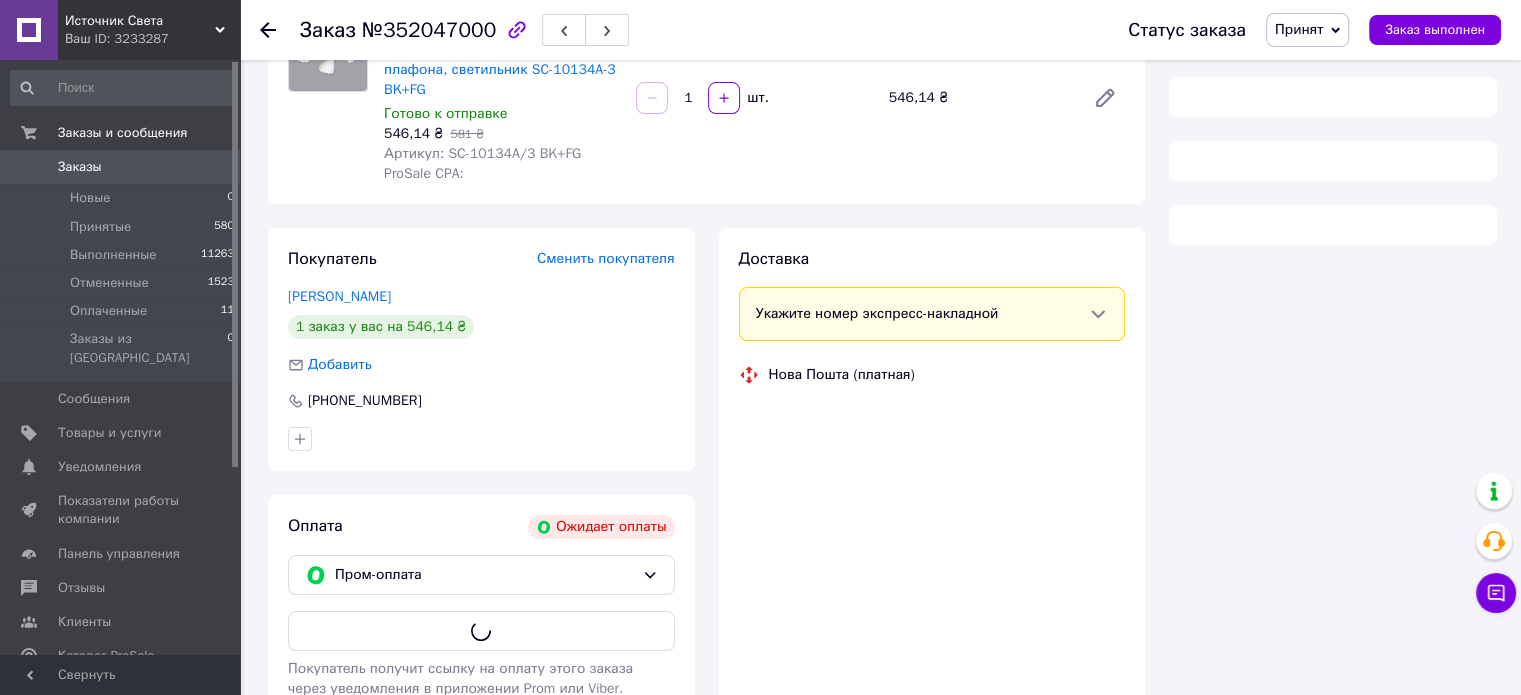 scroll, scrollTop: 300, scrollLeft: 0, axis: vertical 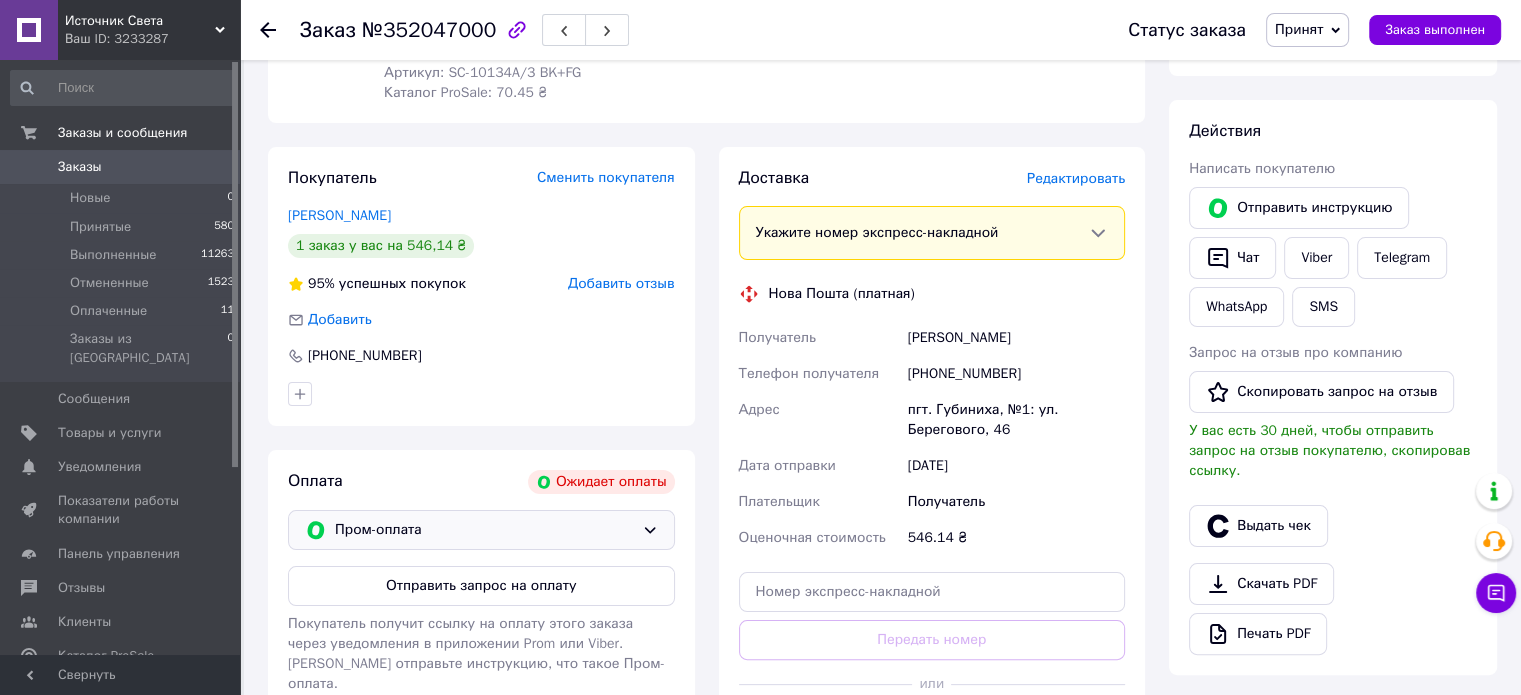 click on "Пром-оплата" at bounding box center (484, 530) 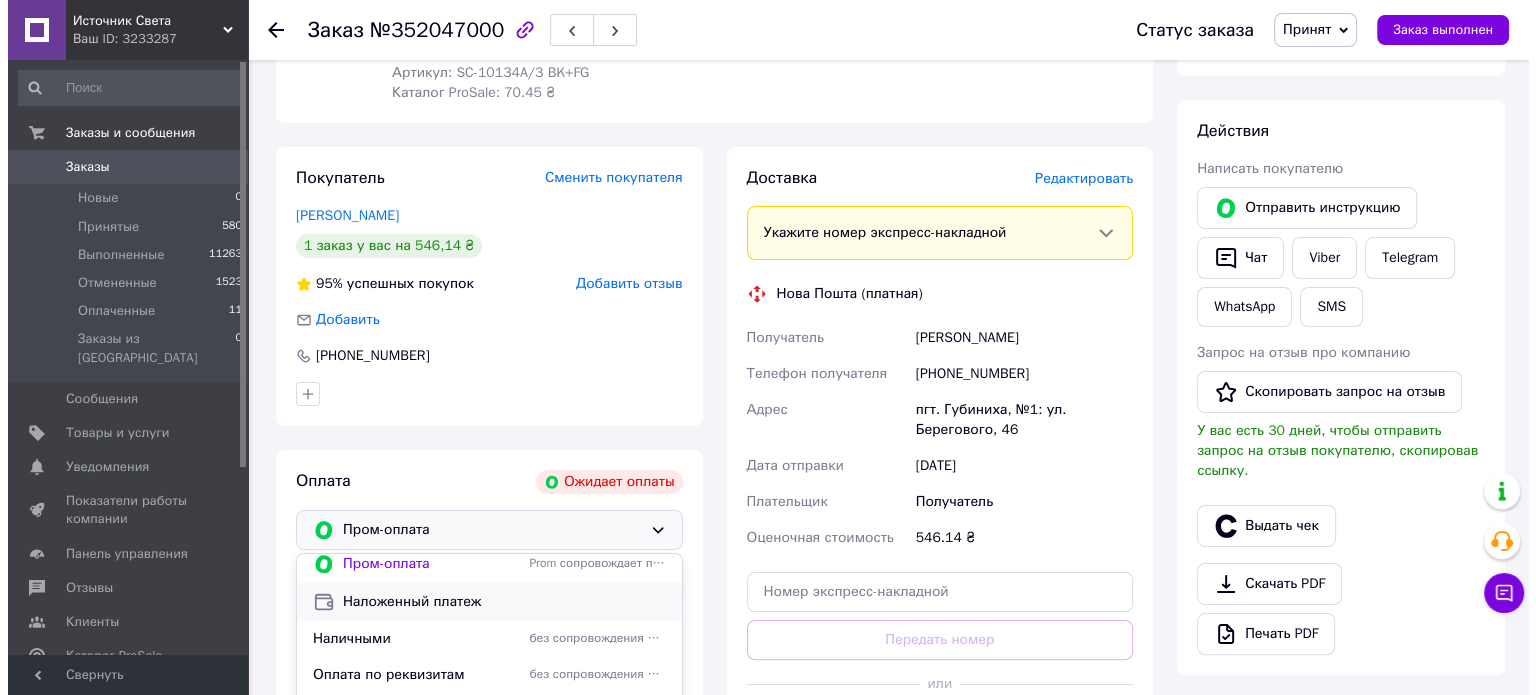 scroll, scrollTop: 12, scrollLeft: 0, axis: vertical 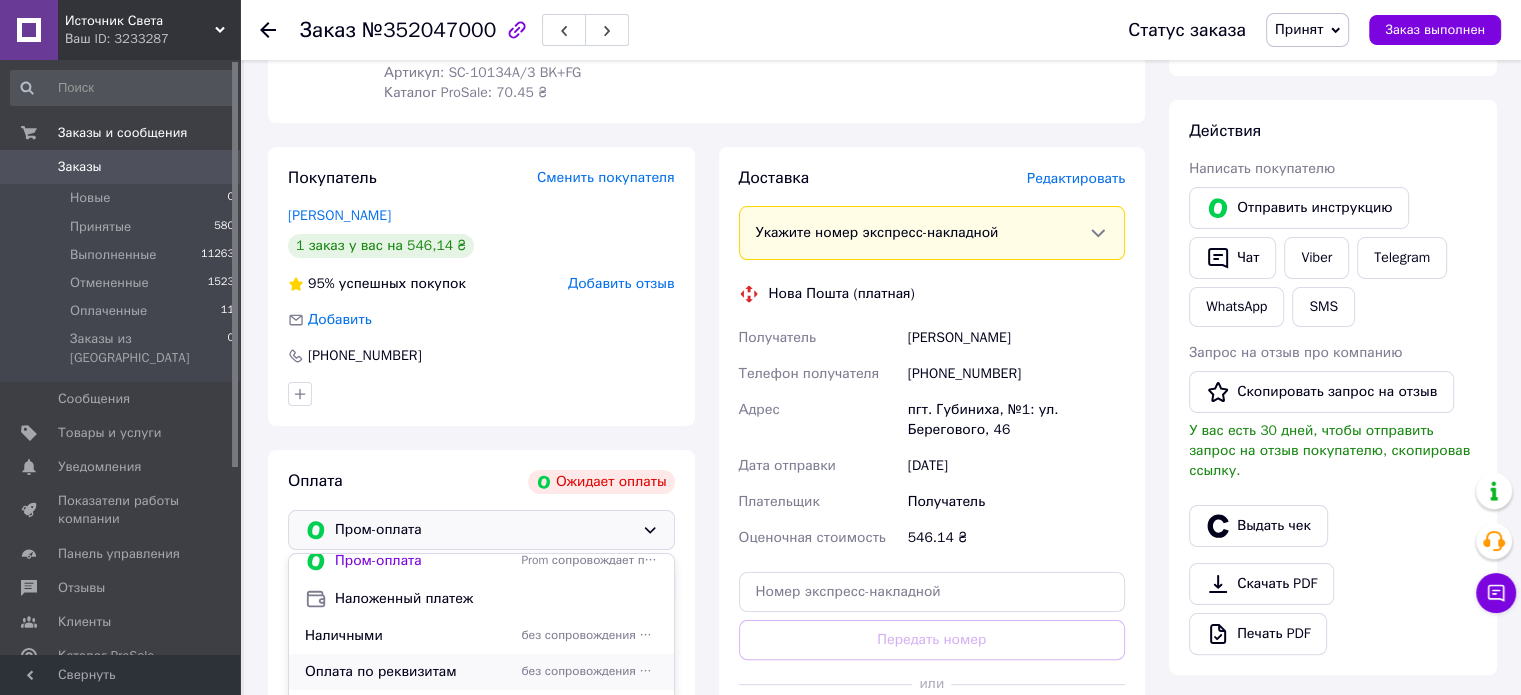 click on "Оплата по реквизитам" at bounding box center (409, 672) 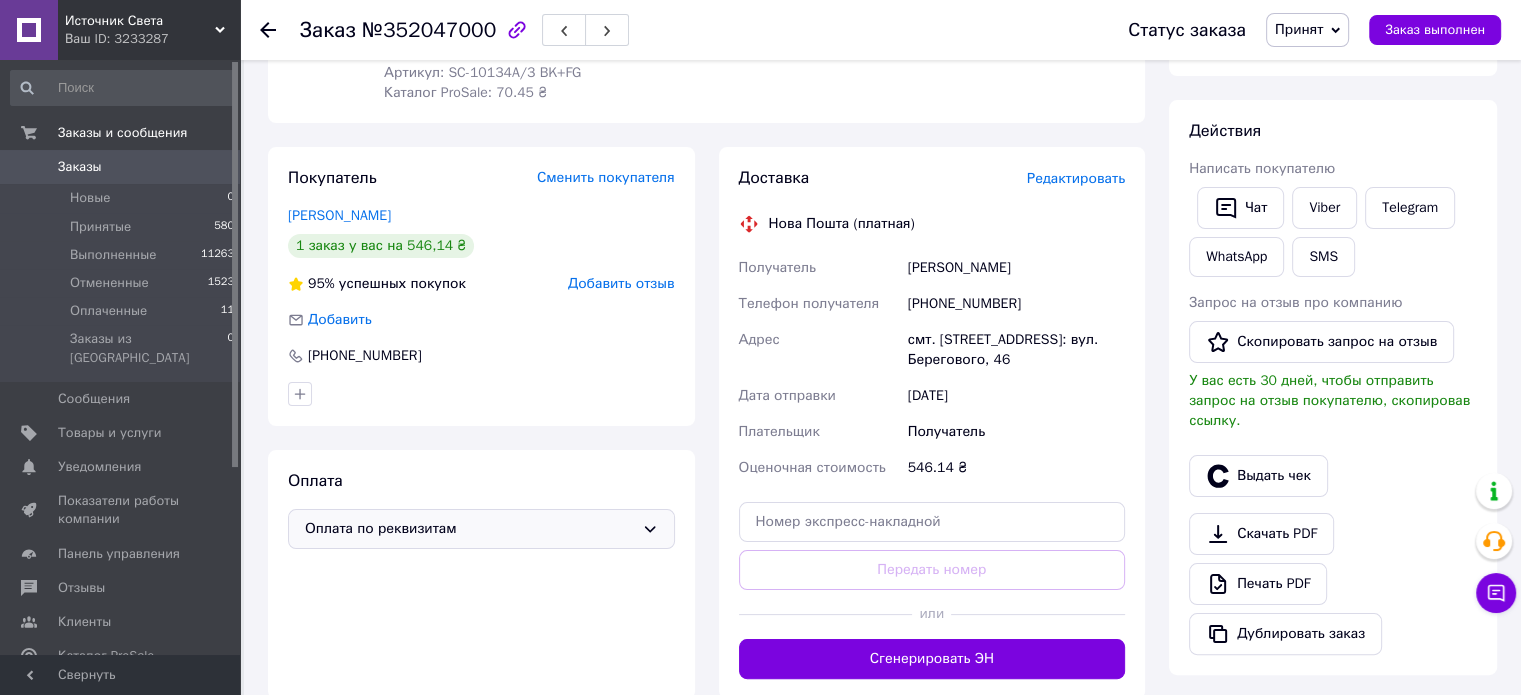 click on "Редактировать" at bounding box center (1076, 178) 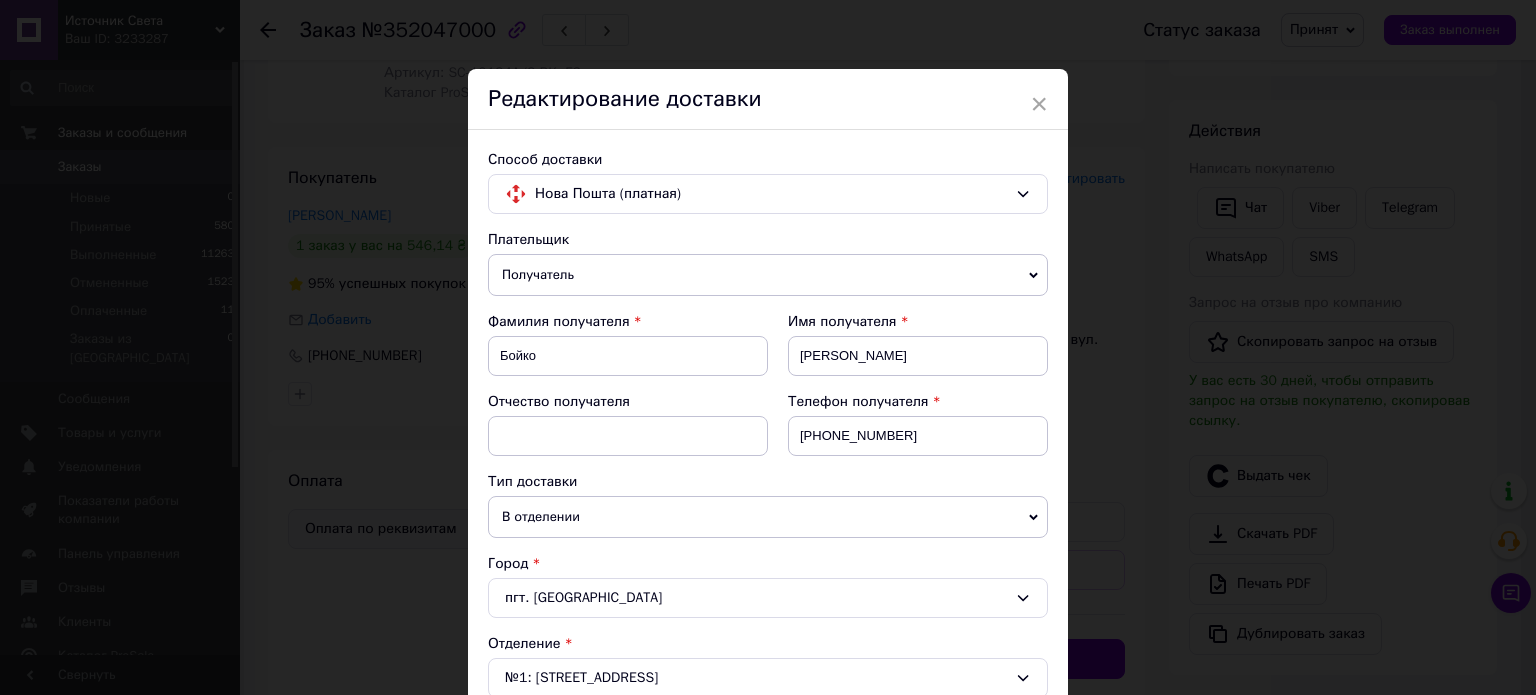 scroll, scrollTop: 0, scrollLeft: 0, axis: both 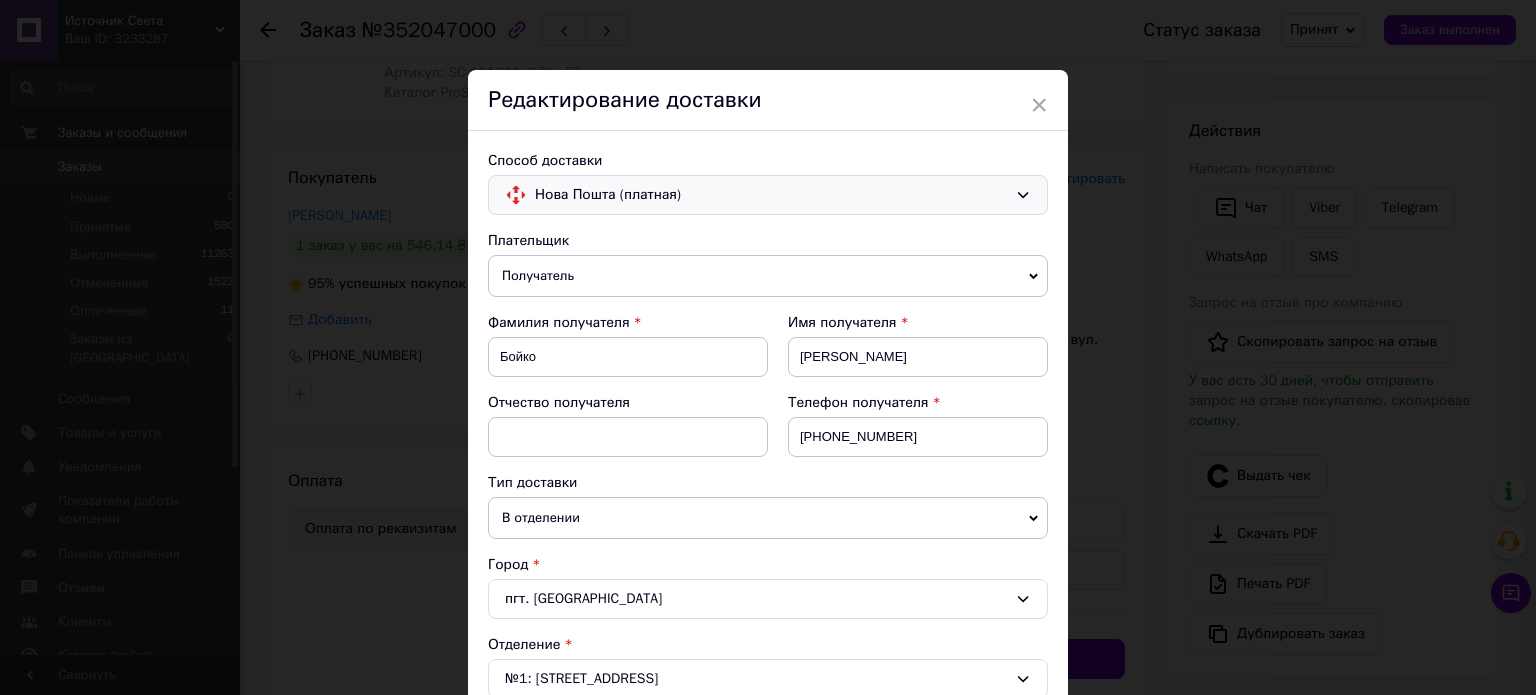 click on "Нова Пошта (платная)" at bounding box center [771, 195] 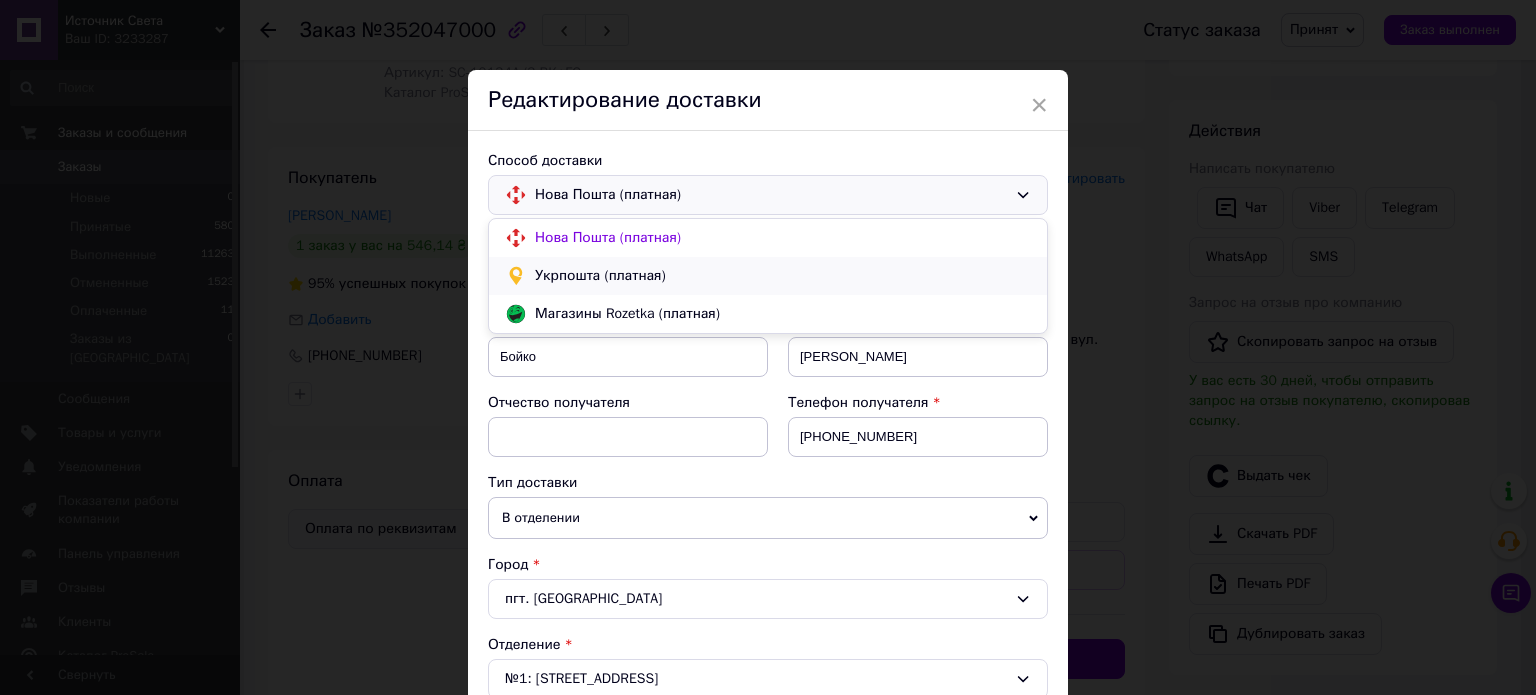click on "Укрпошта (платная)" at bounding box center (783, 276) 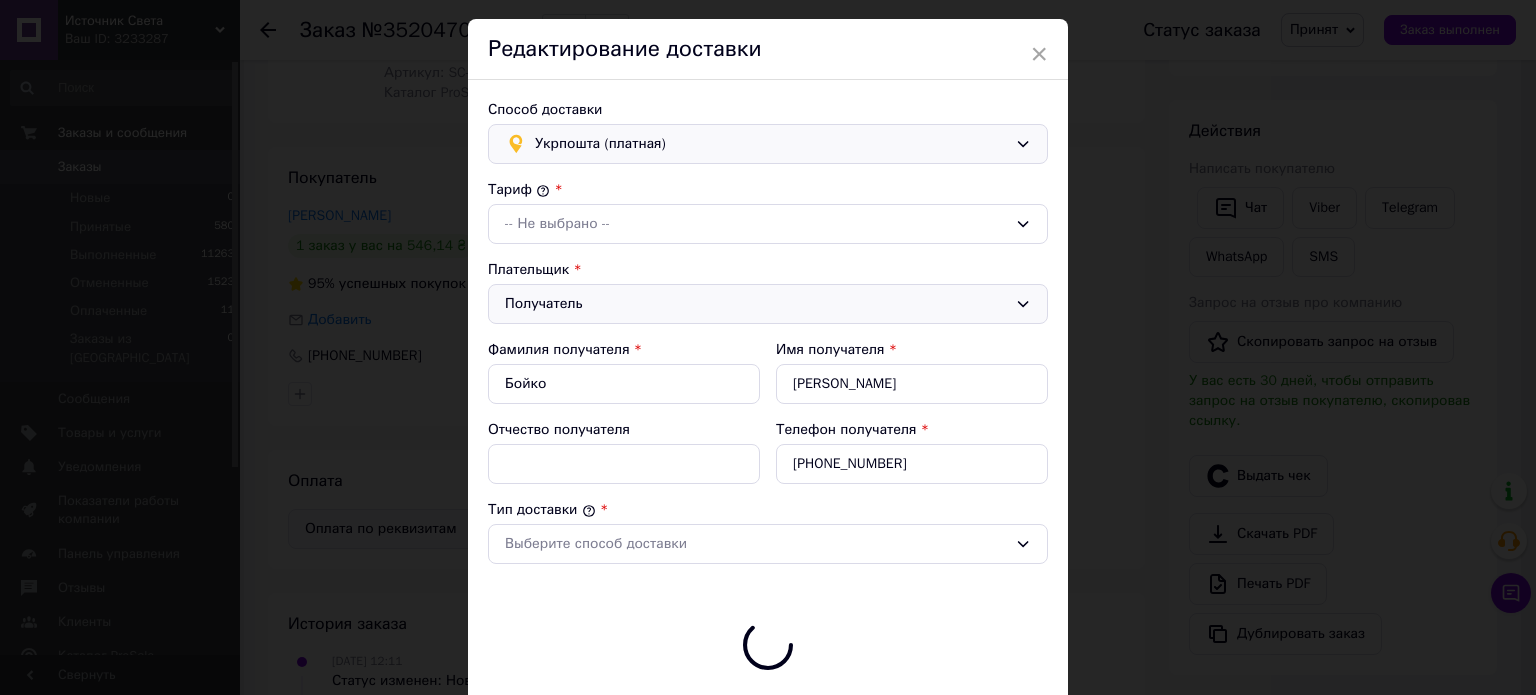 scroll, scrollTop: 100, scrollLeft: 0, axis: vertical 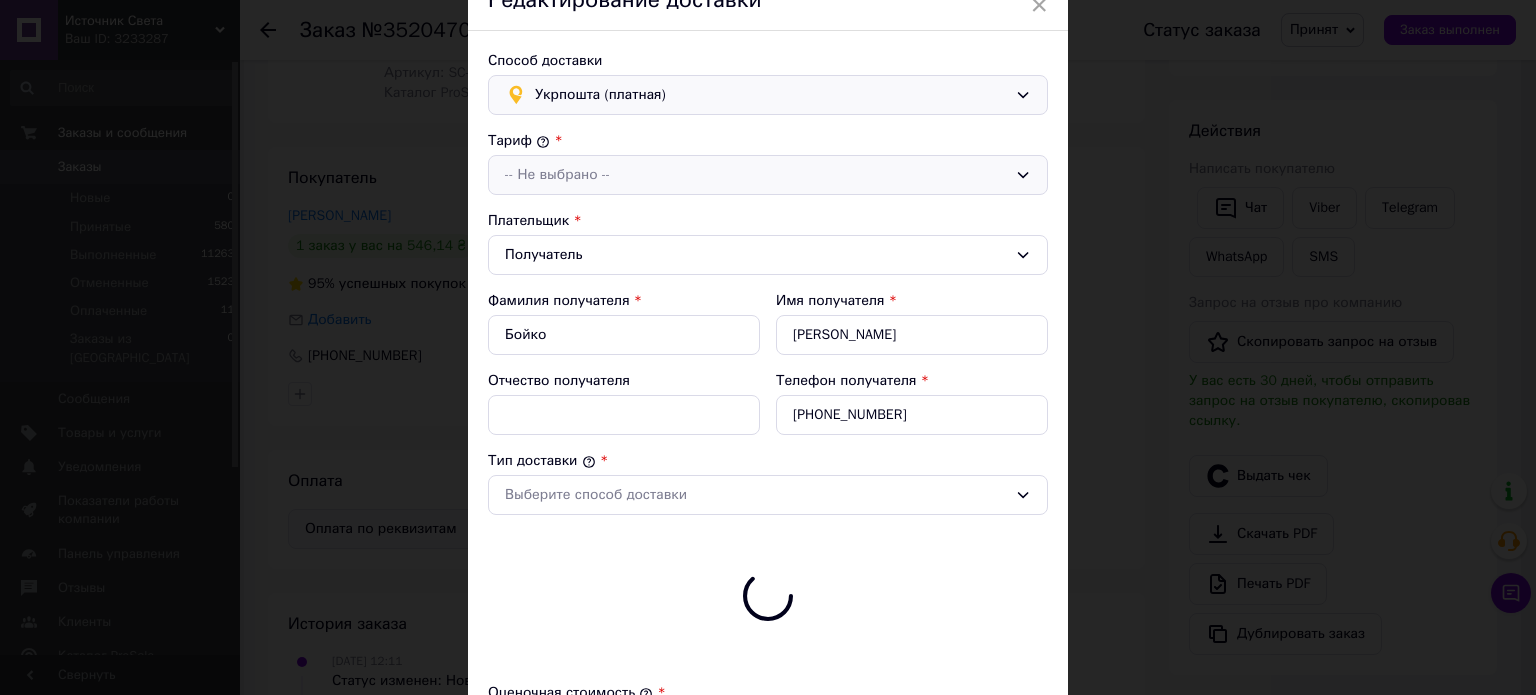 type on "546.14" 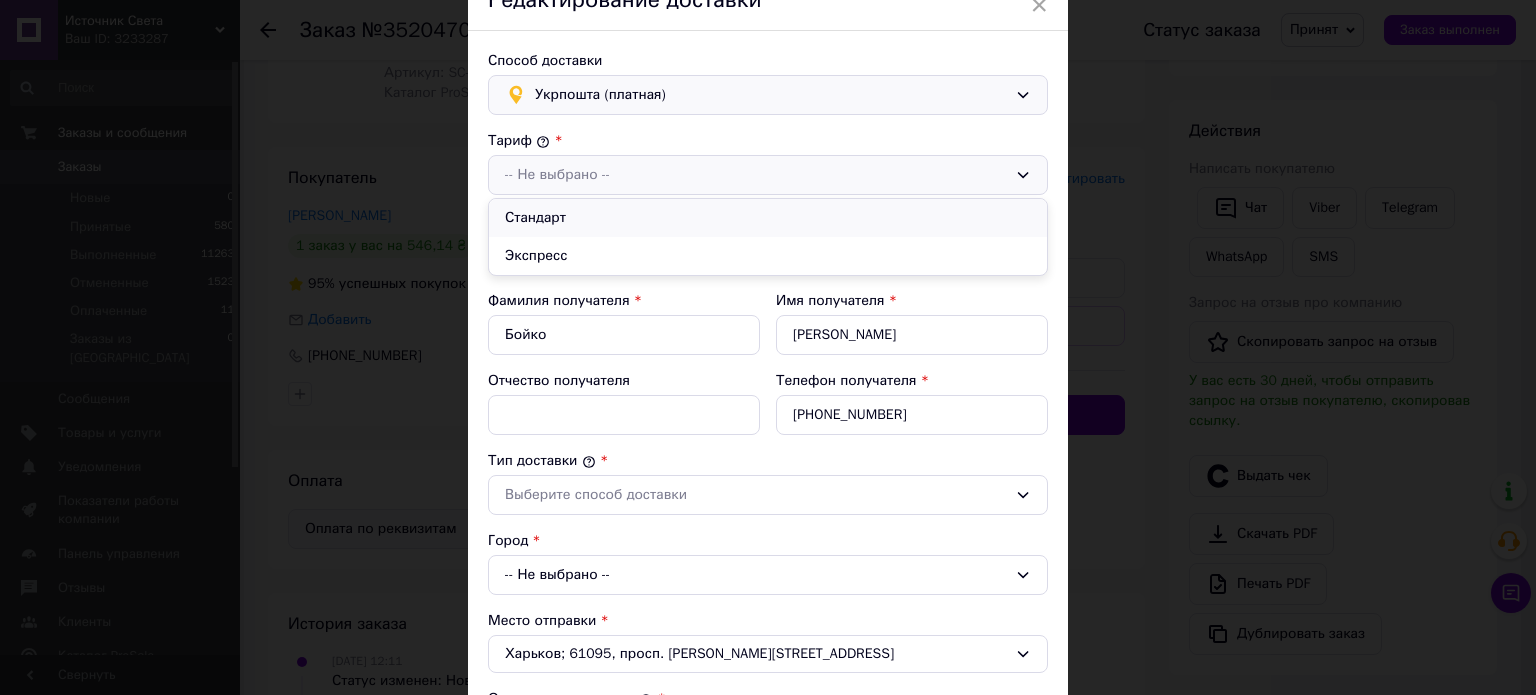 click on "Стандарт" at bounding box center (768, 218) 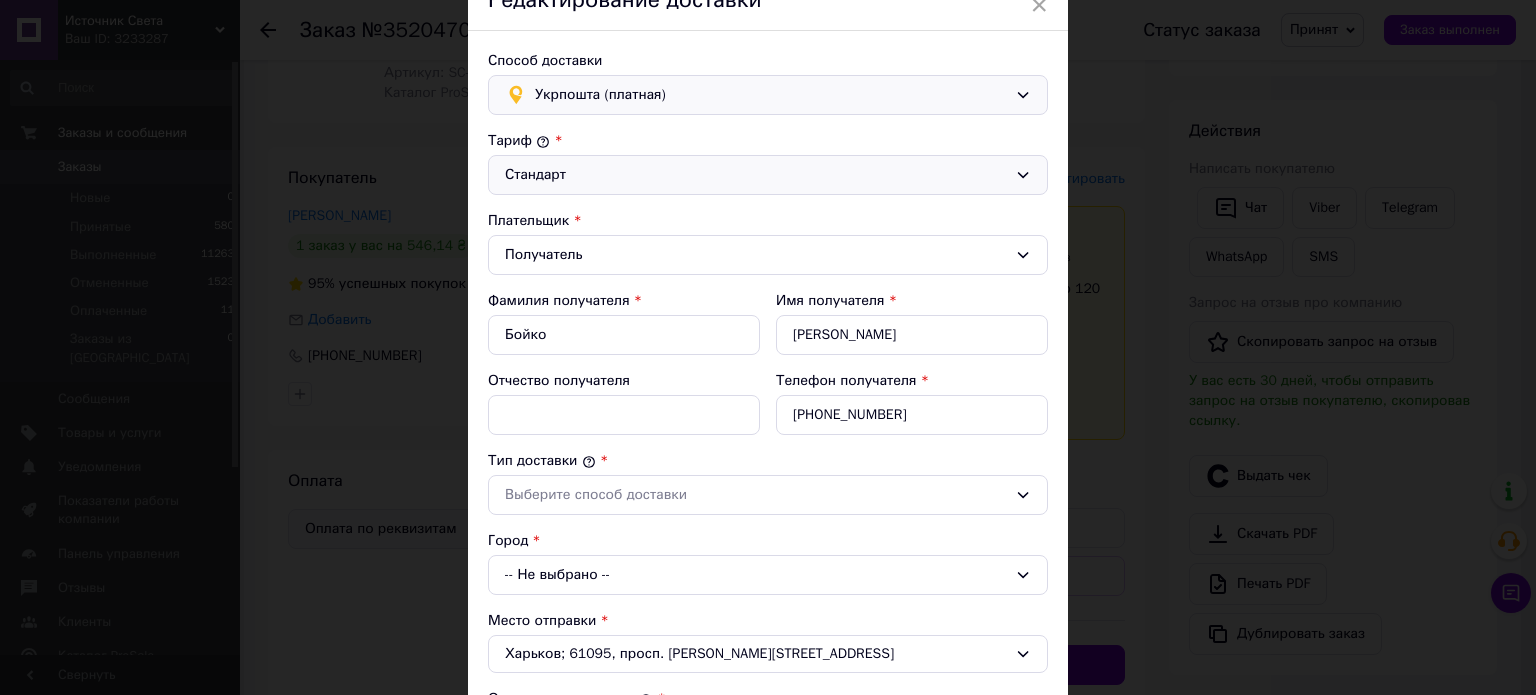scroll, scrollTop: 300, scrollLeft: 0, axis: vertical 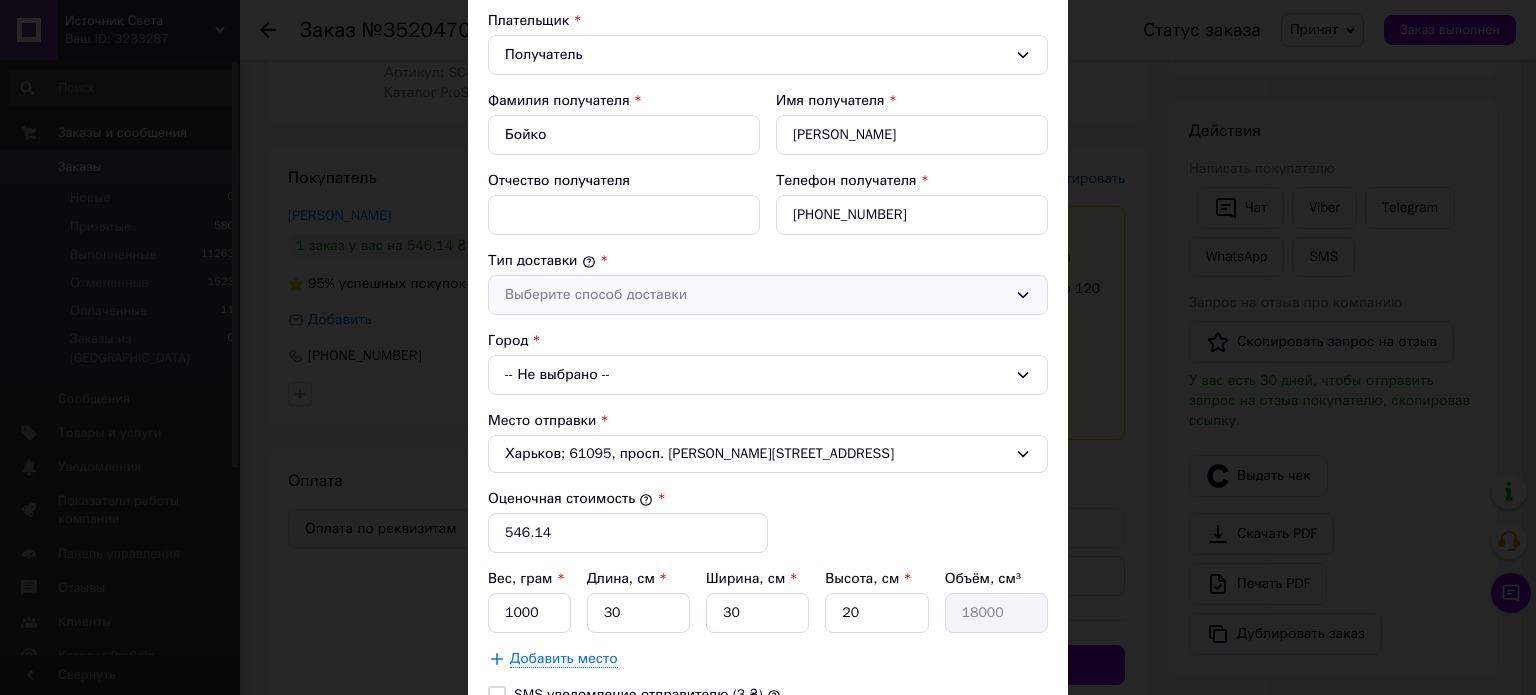 click on "Выберите способ доставки" at bounding box center (756, 295) 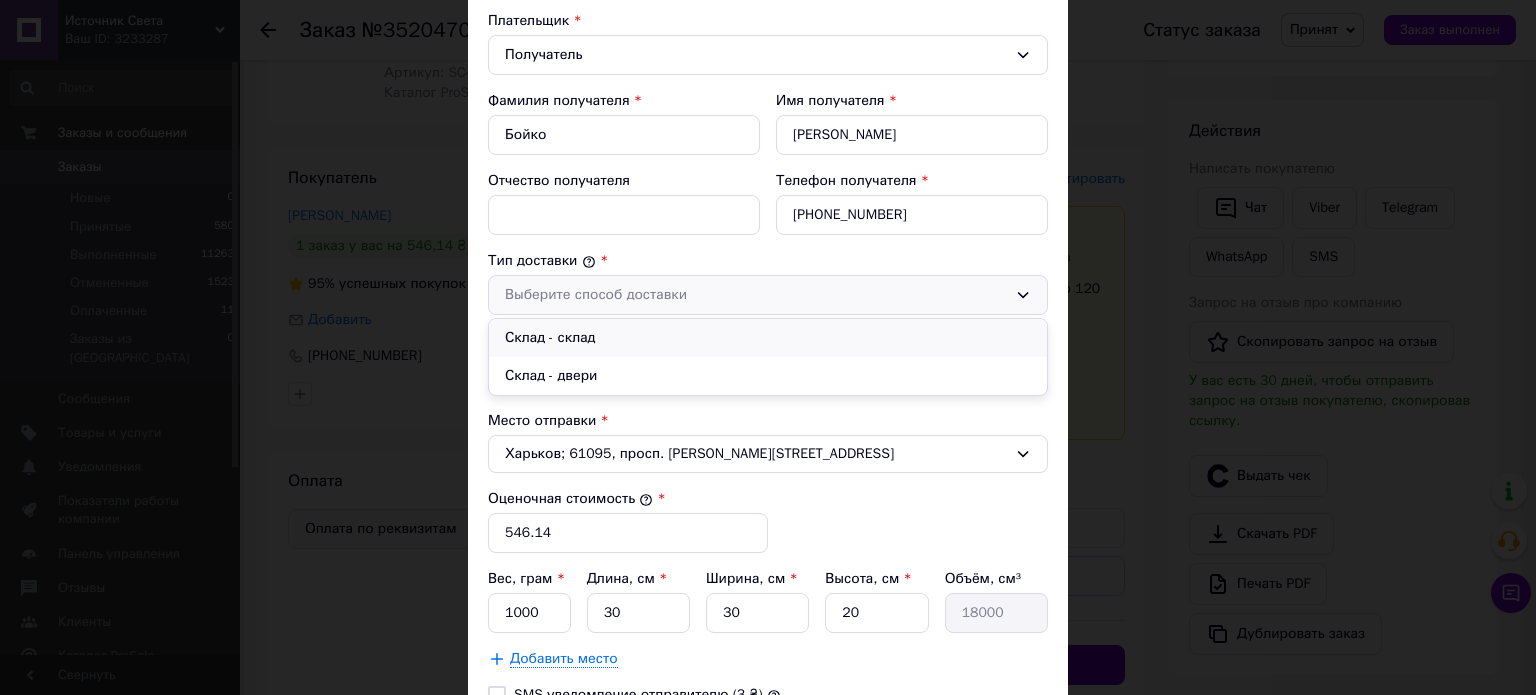 click on "Склад - склад" at bounding box center [768, 338] 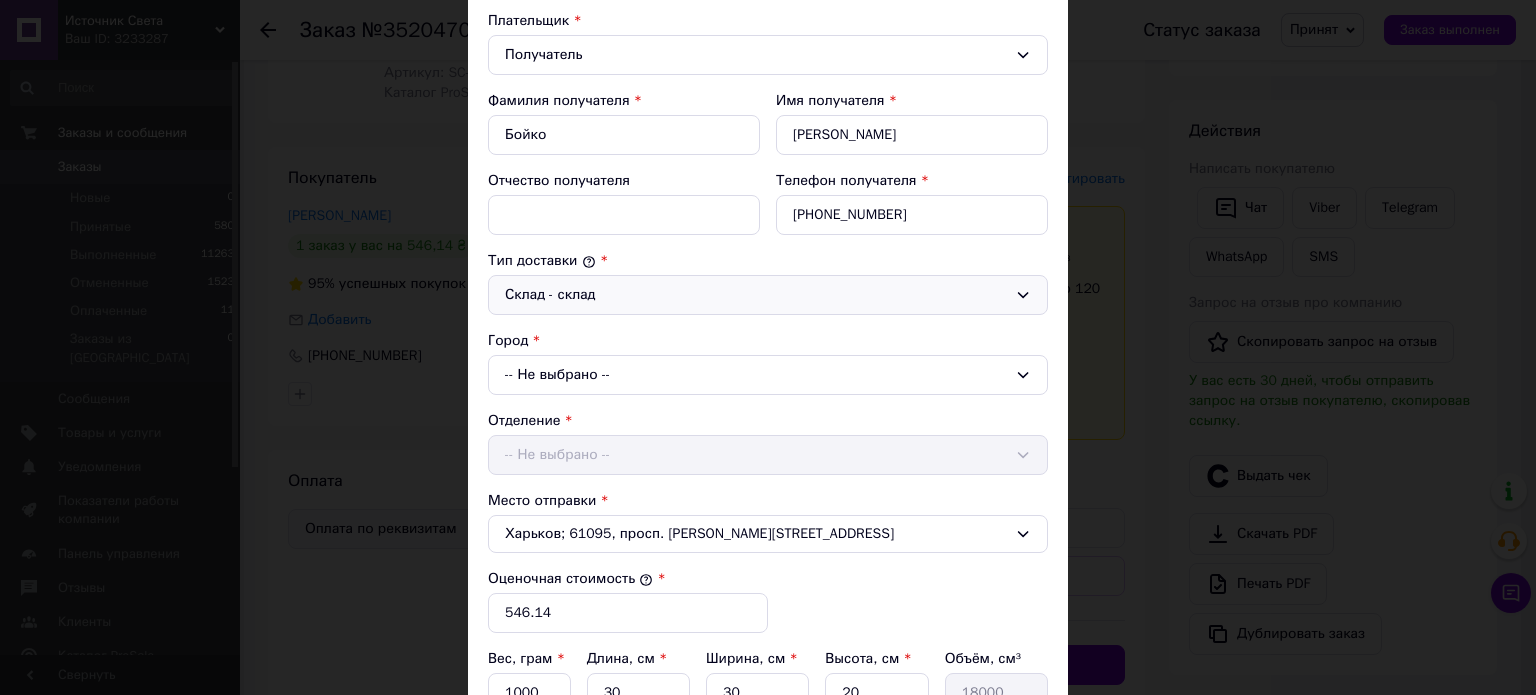 click on "-- Не выбрано --" at bounding box center (768, 375) 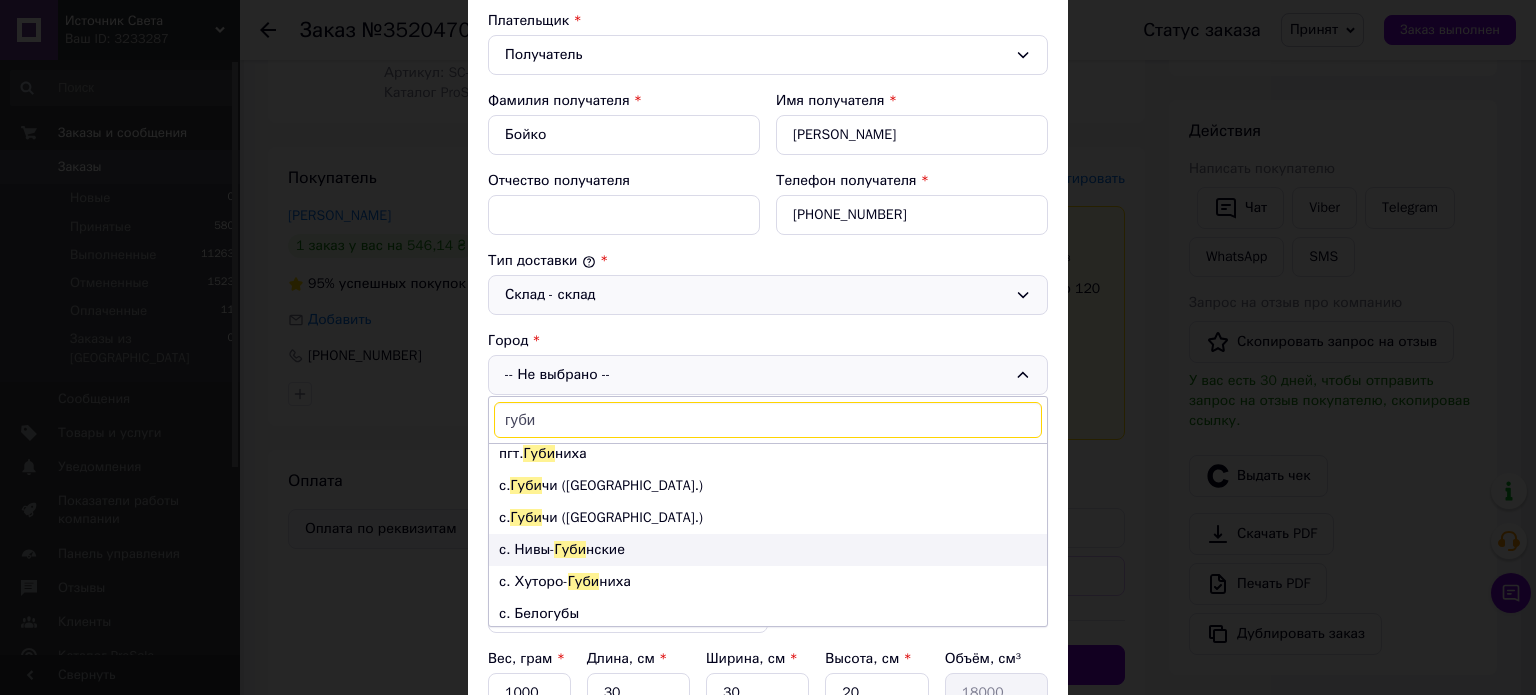 scroll, scrollTop: 169, scrollLeft: 0, axis: vertical 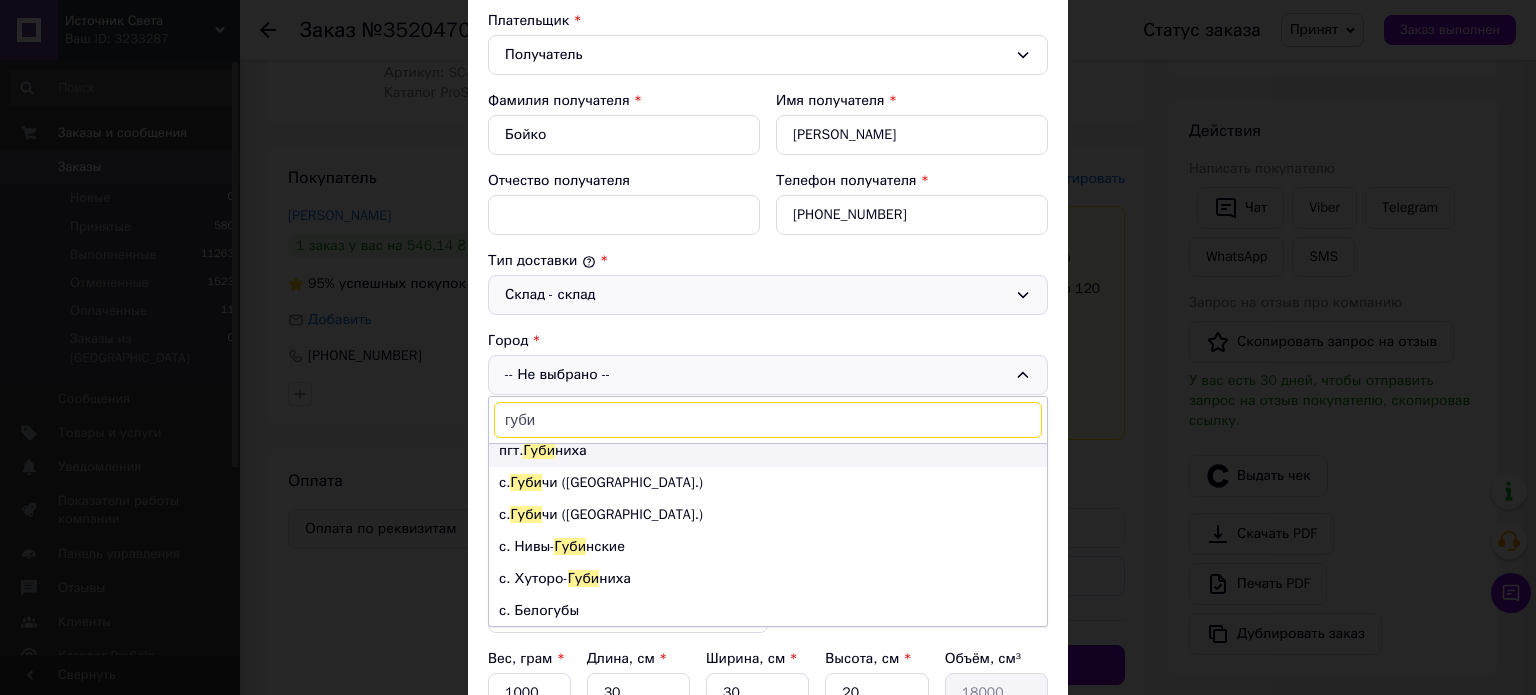 type on "губи" 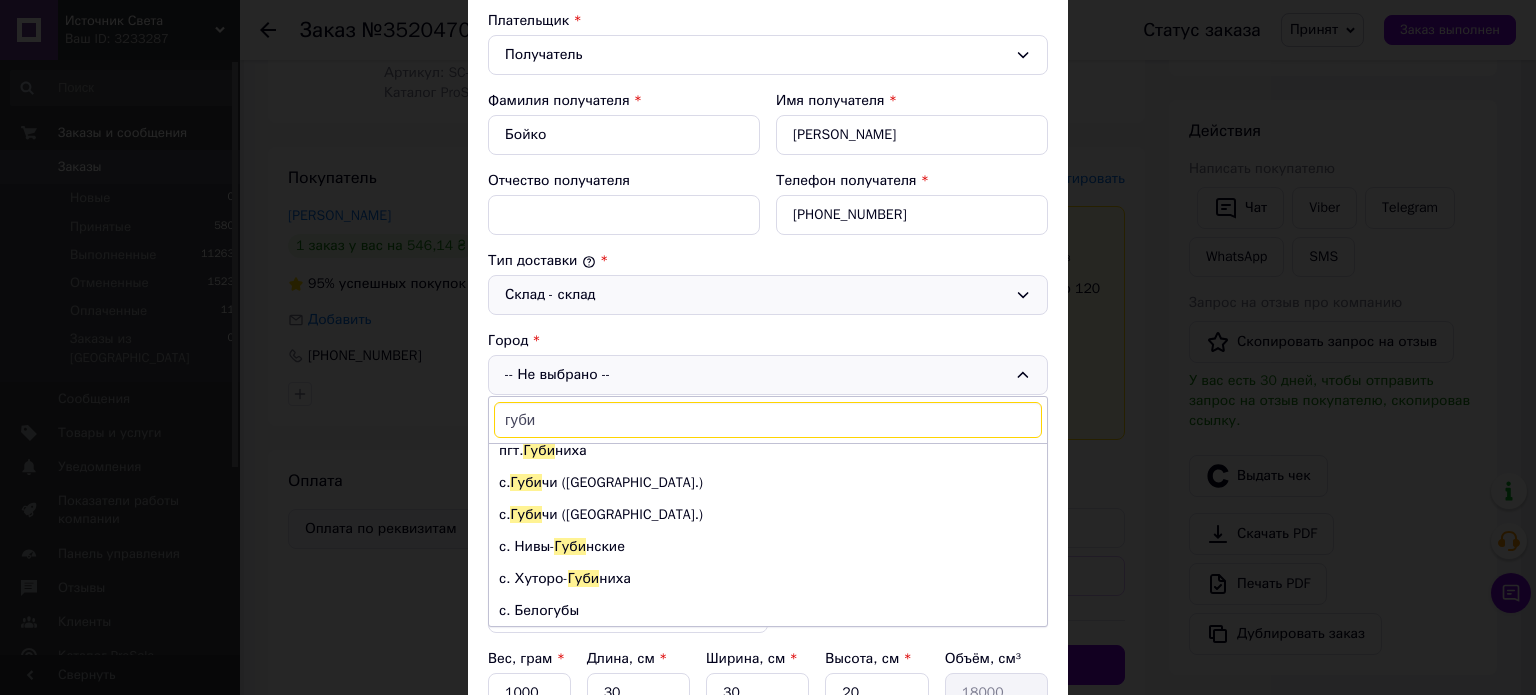 click on "пгт.  Губи ниха" at bounding box center (768, 451) 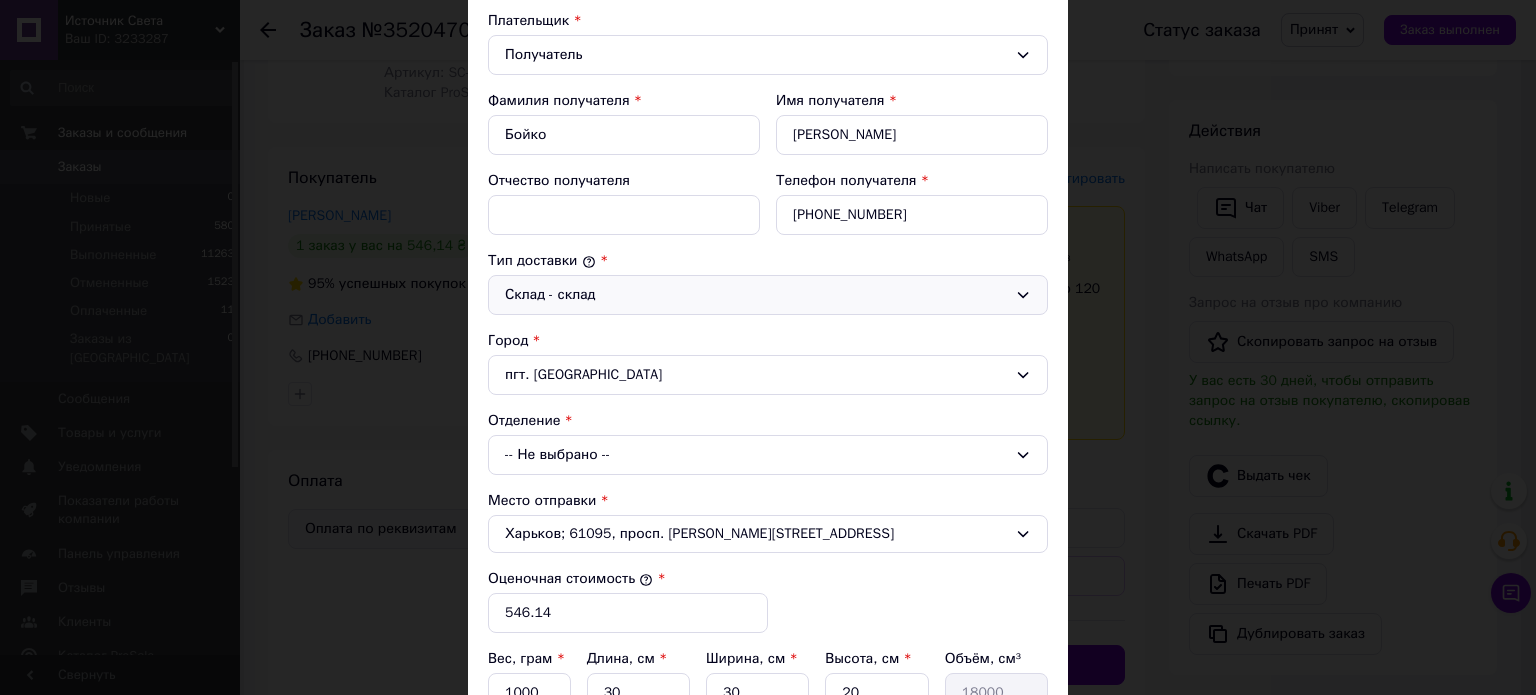 click on "-- Не выбрано --" at bounding box center (768, 455) 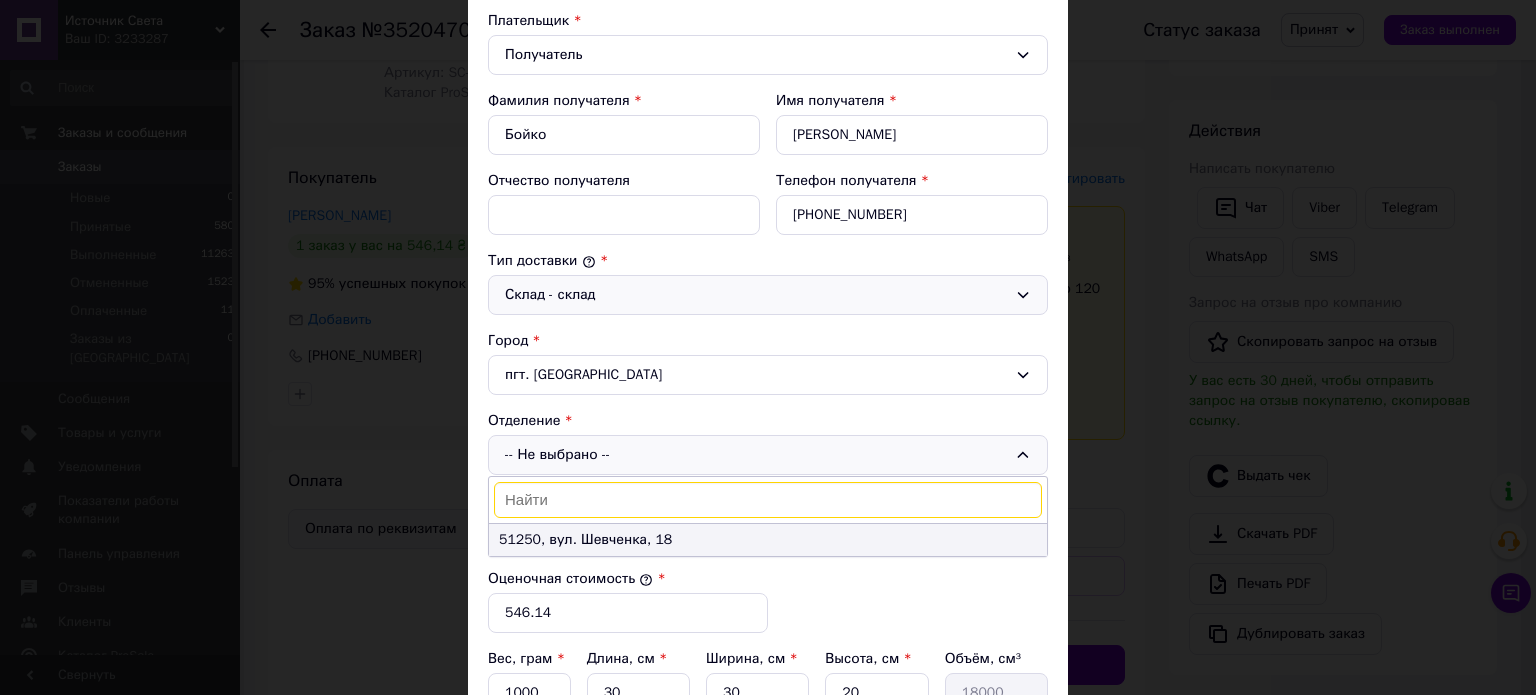 click on "51250, вул. Шевченка, 18" at bounding box center (768, 540) 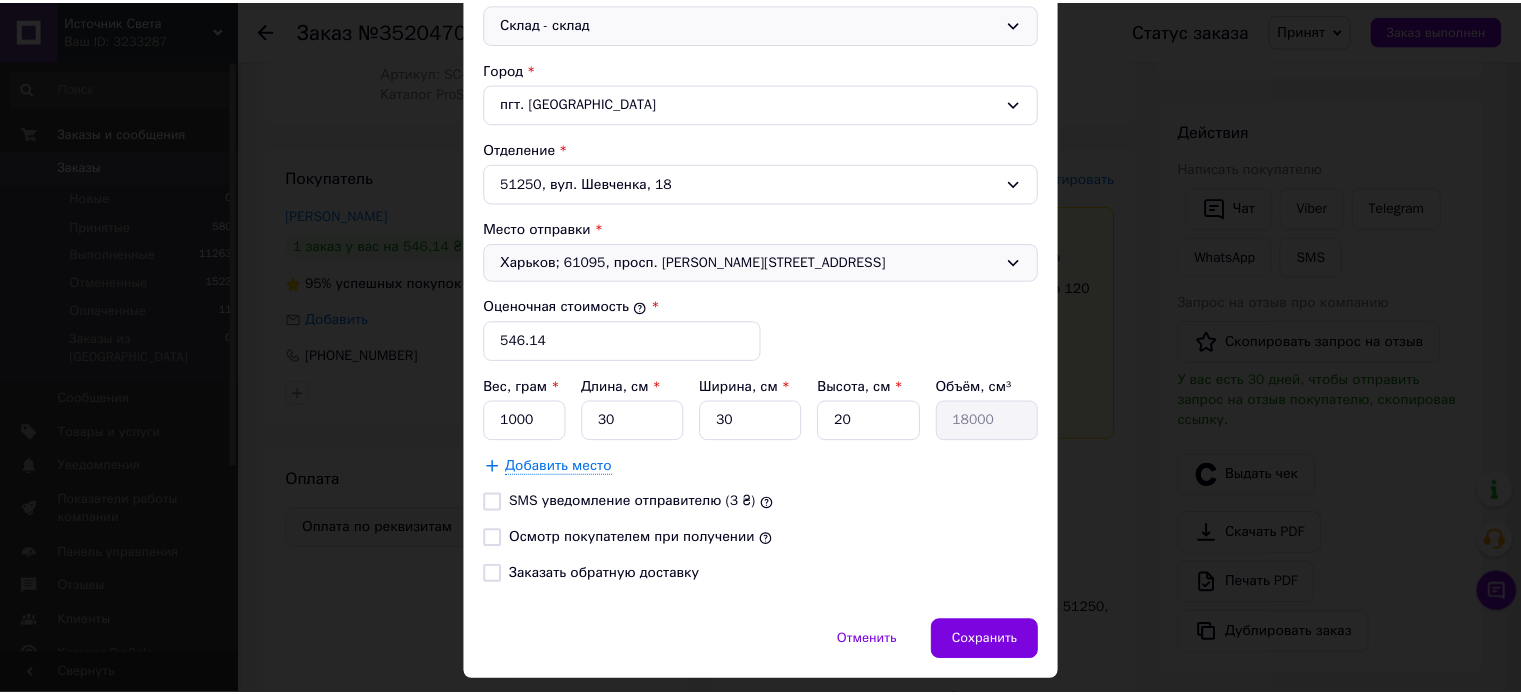 scroll, scrollTop: 600, scrollLeft: 0, axis: vertical 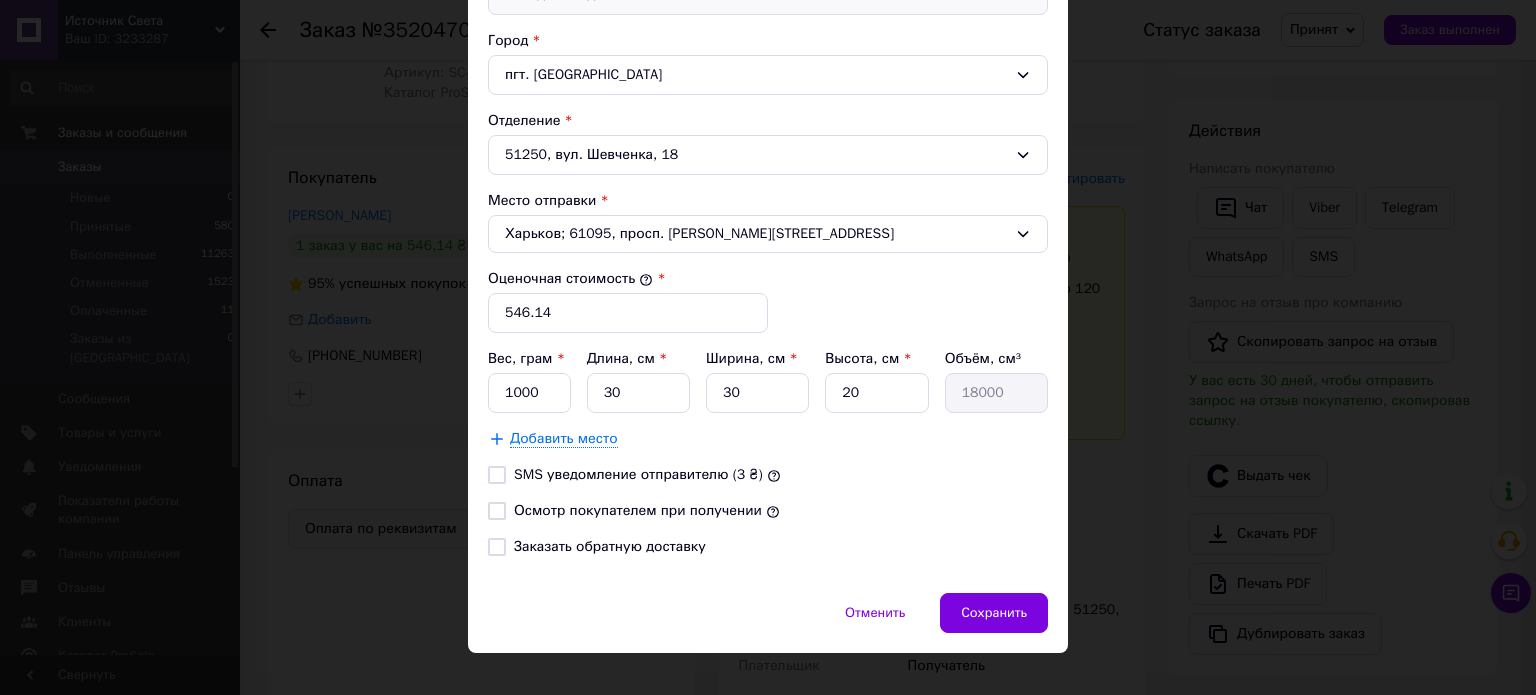 click on "Осмотр покупателем при получении" at bounding box center [497, 511] 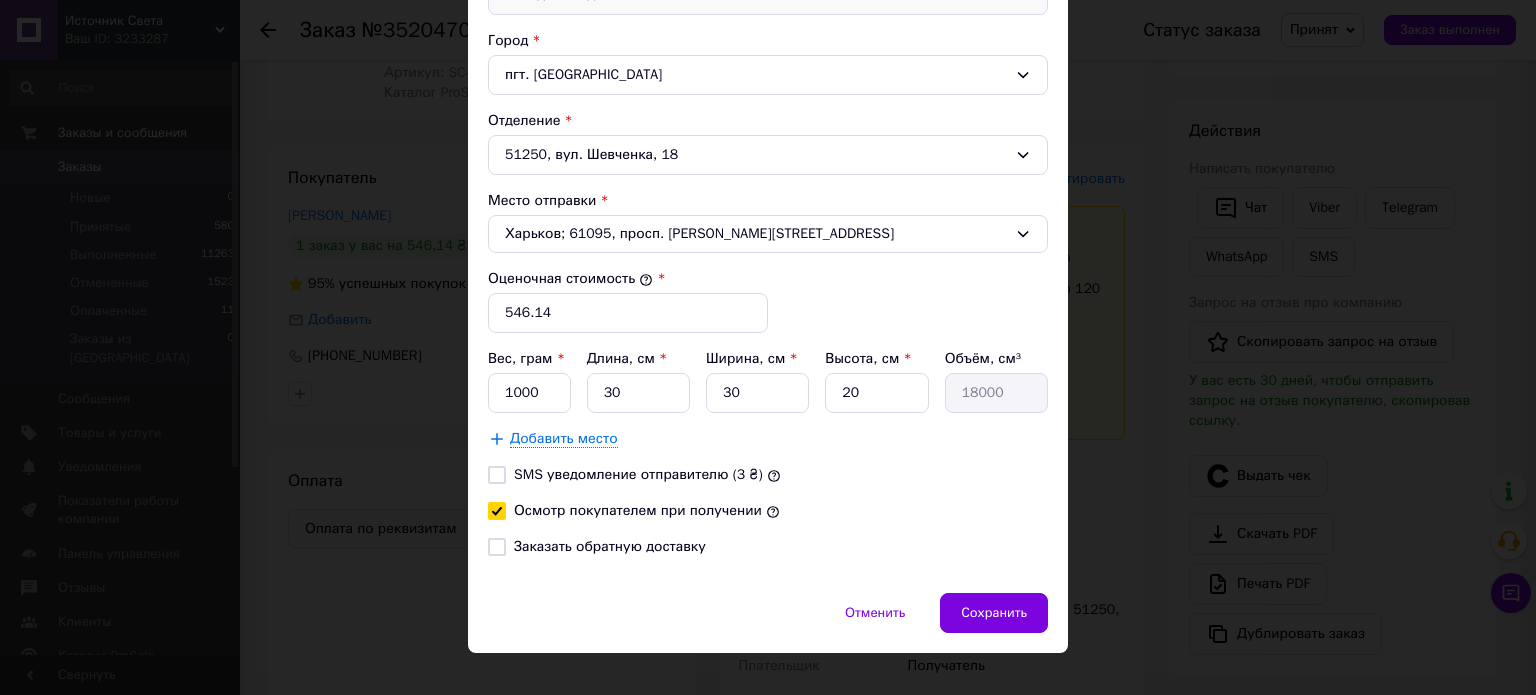 checkbox on "true" 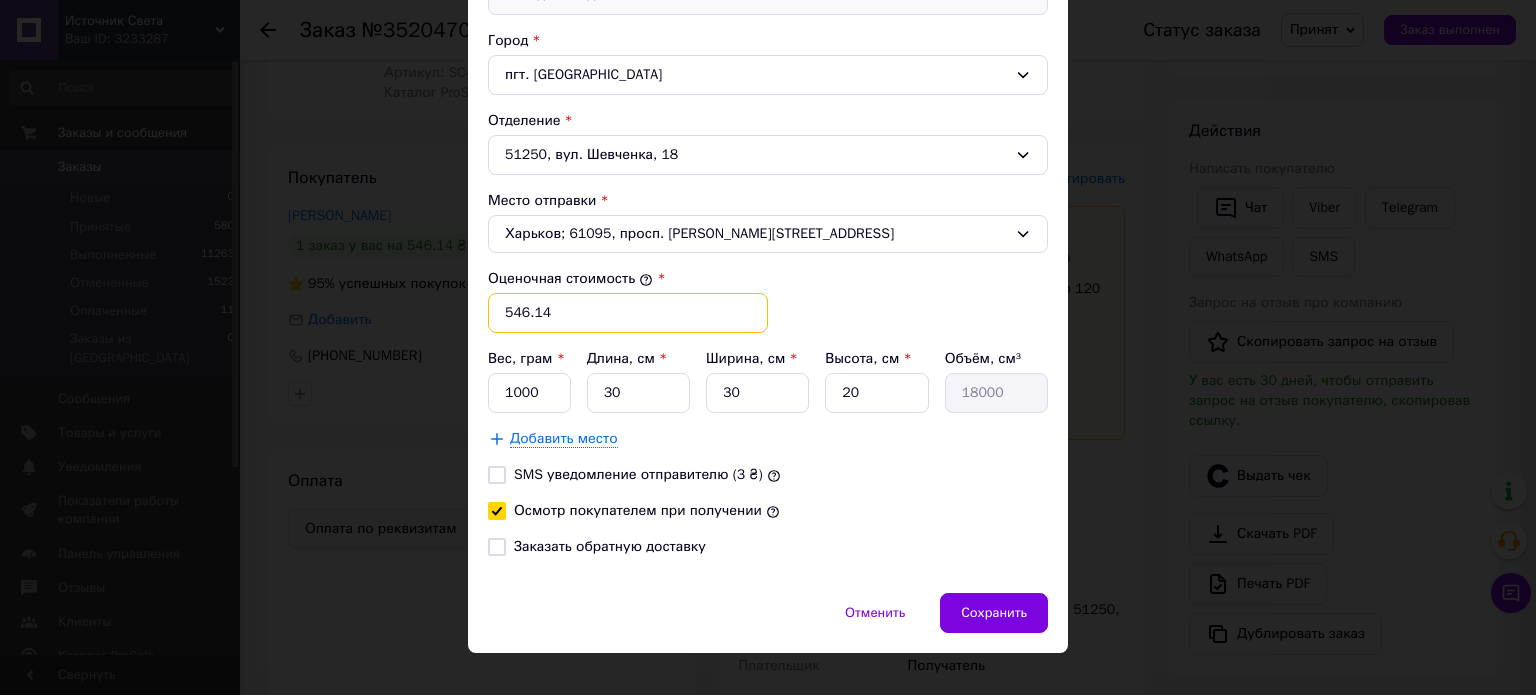 click on "546.14" at bounding box center (628, 313) 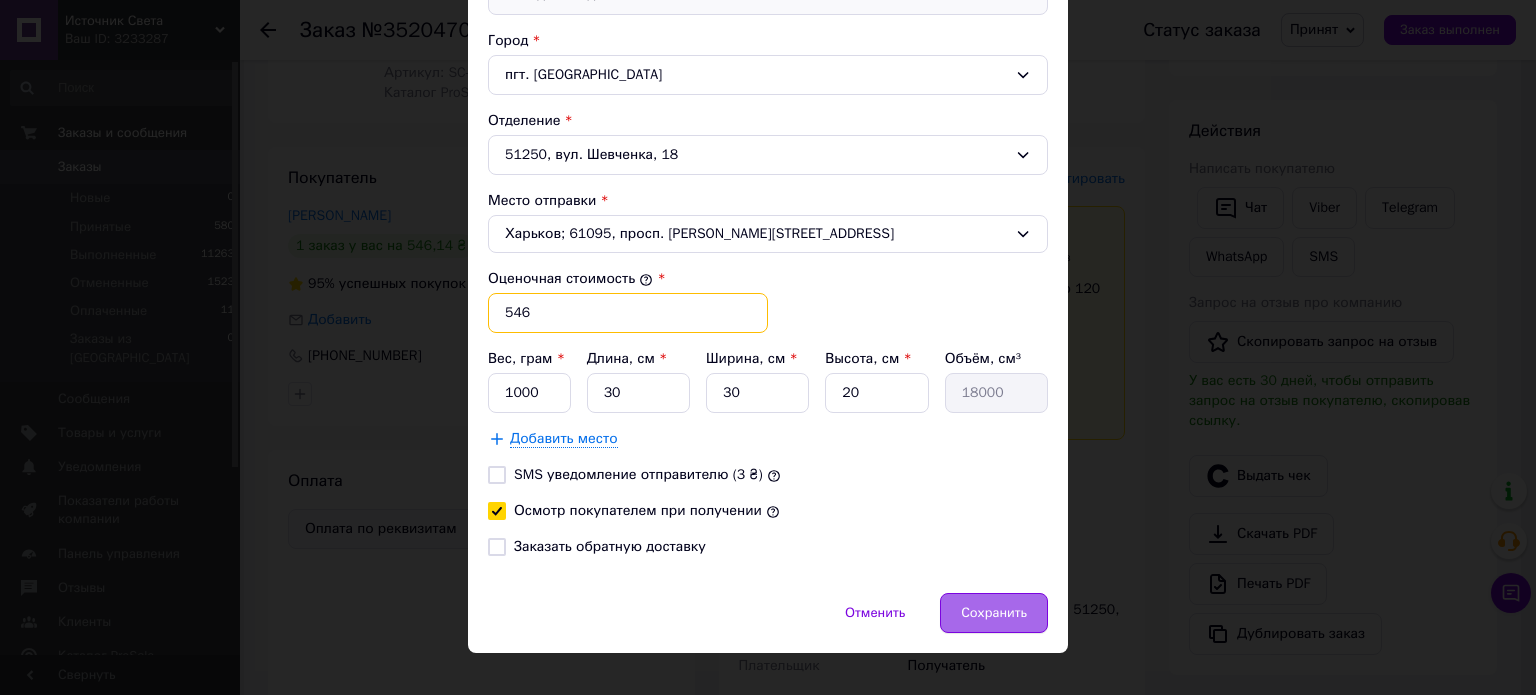 type on "546" 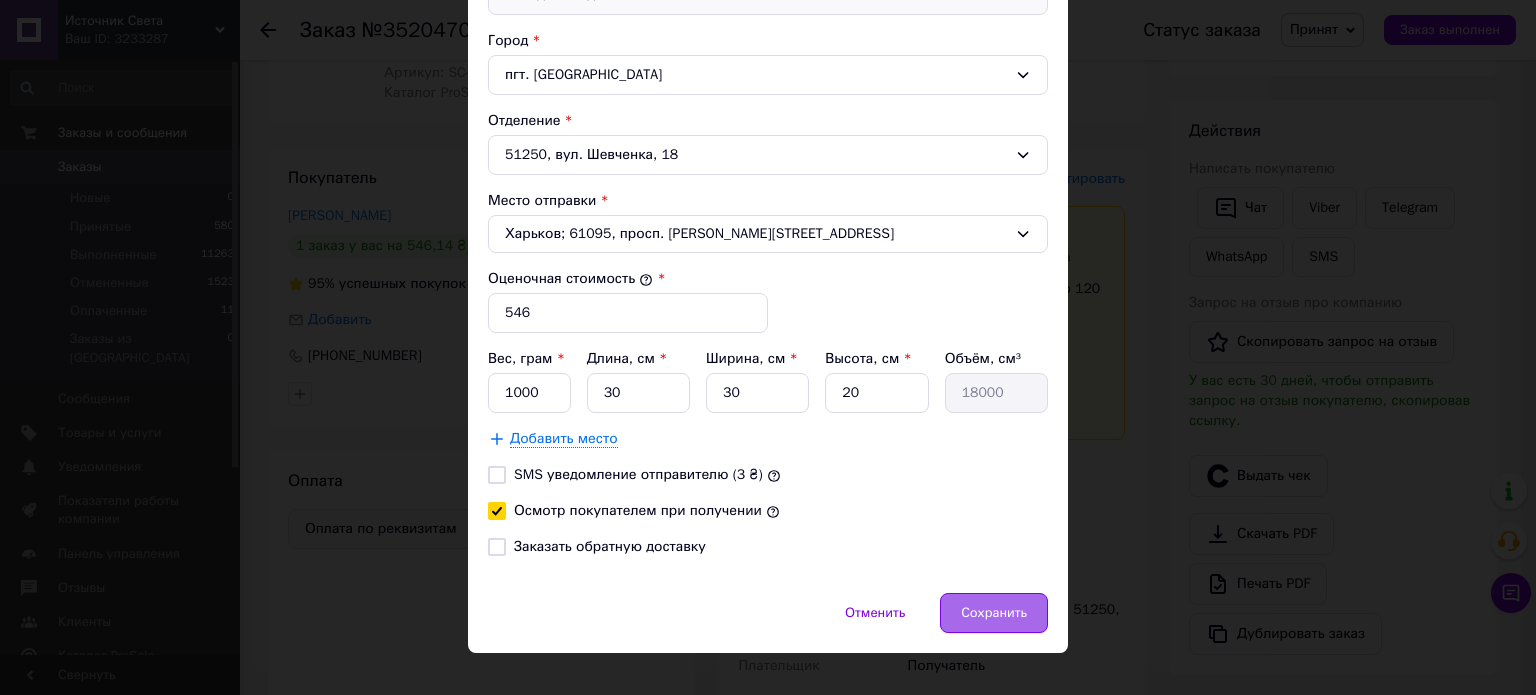 click on "Сохранить" at bounding box center [994, 613] 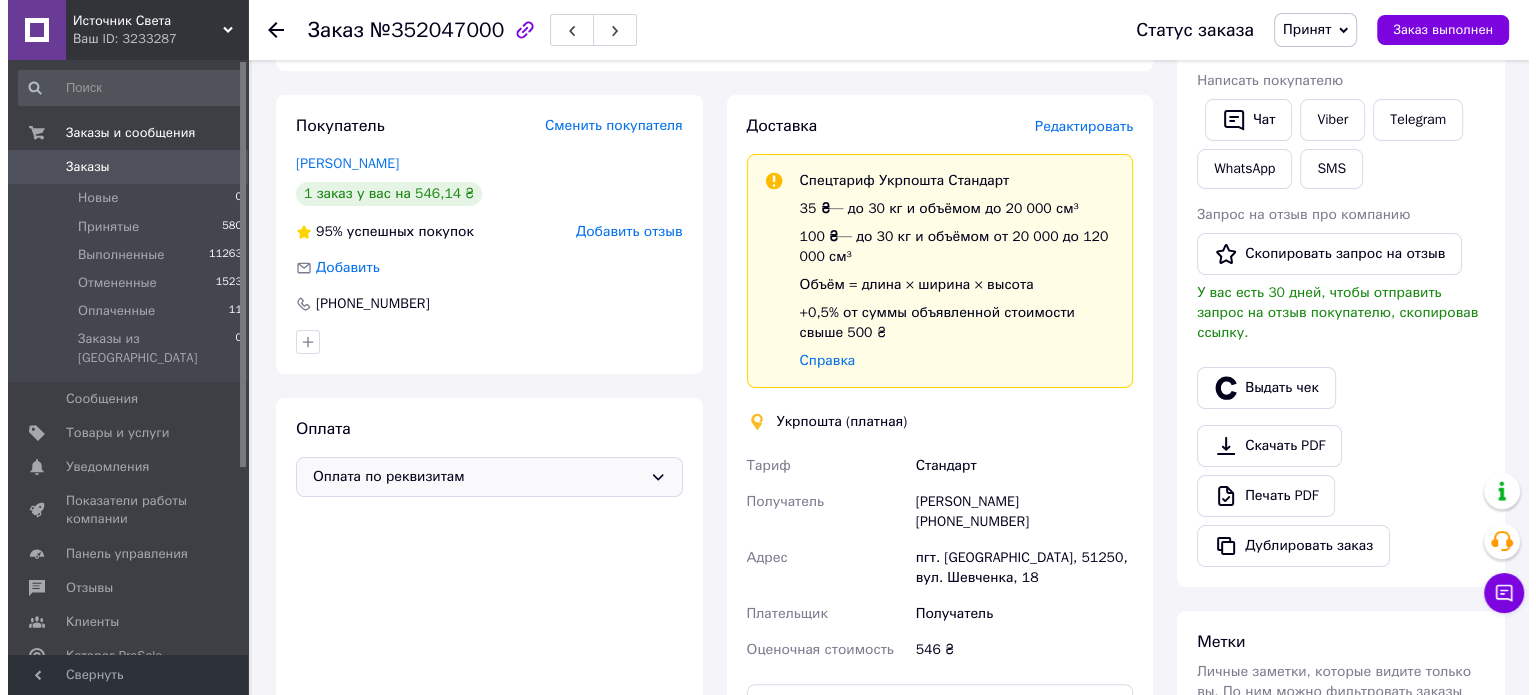 scroll, scrollTop: 300, scrollLeft: 0, axis: vertical 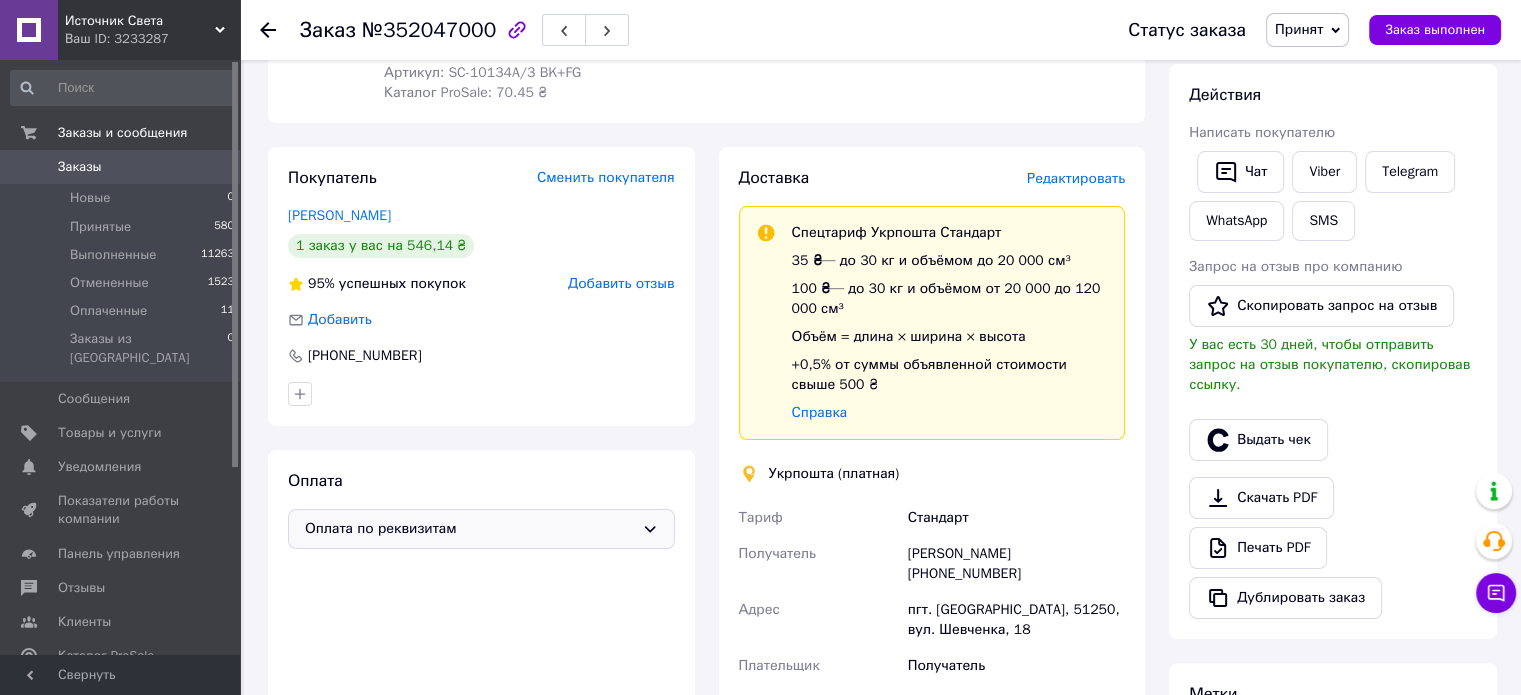 click on "Редактировать" at bounding box center [1076, 178] 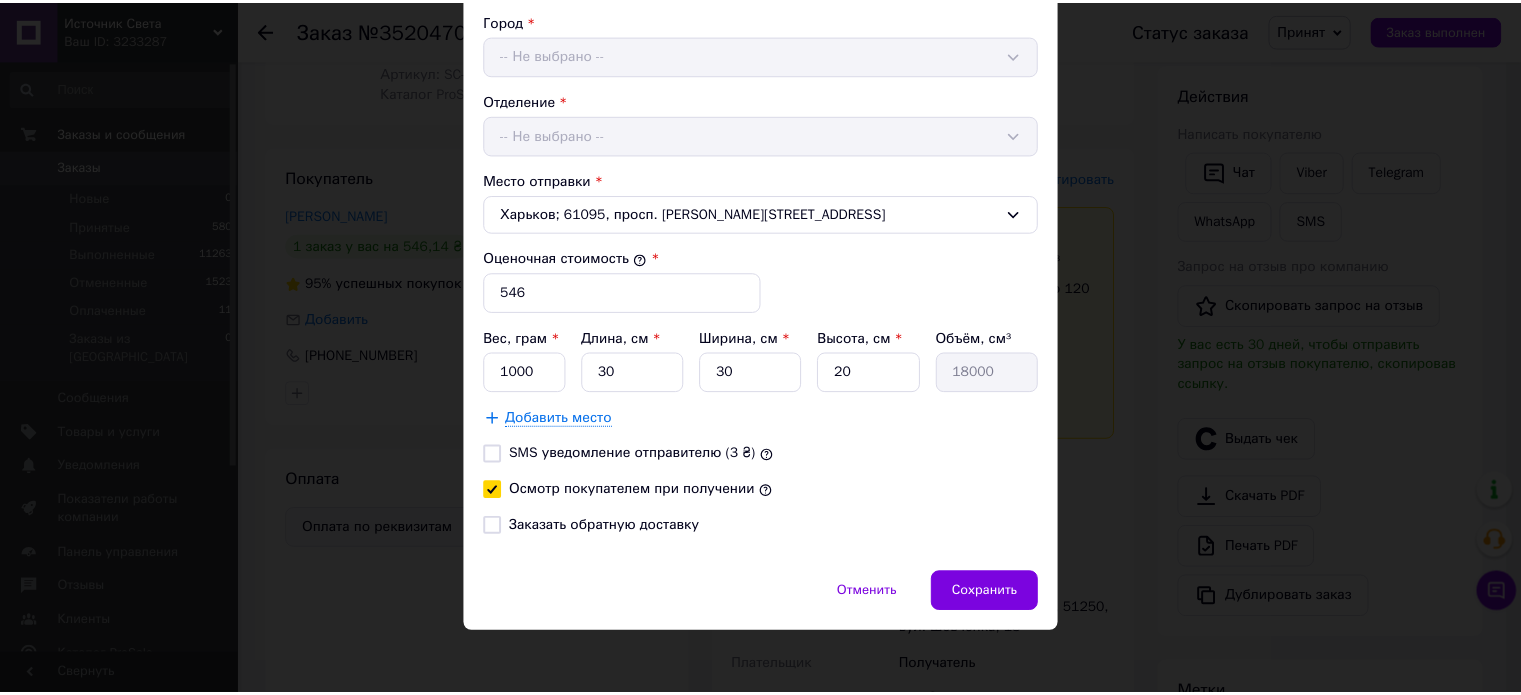 scroll, scrollTop: 623, scrollLeft: 0, axis: vertical 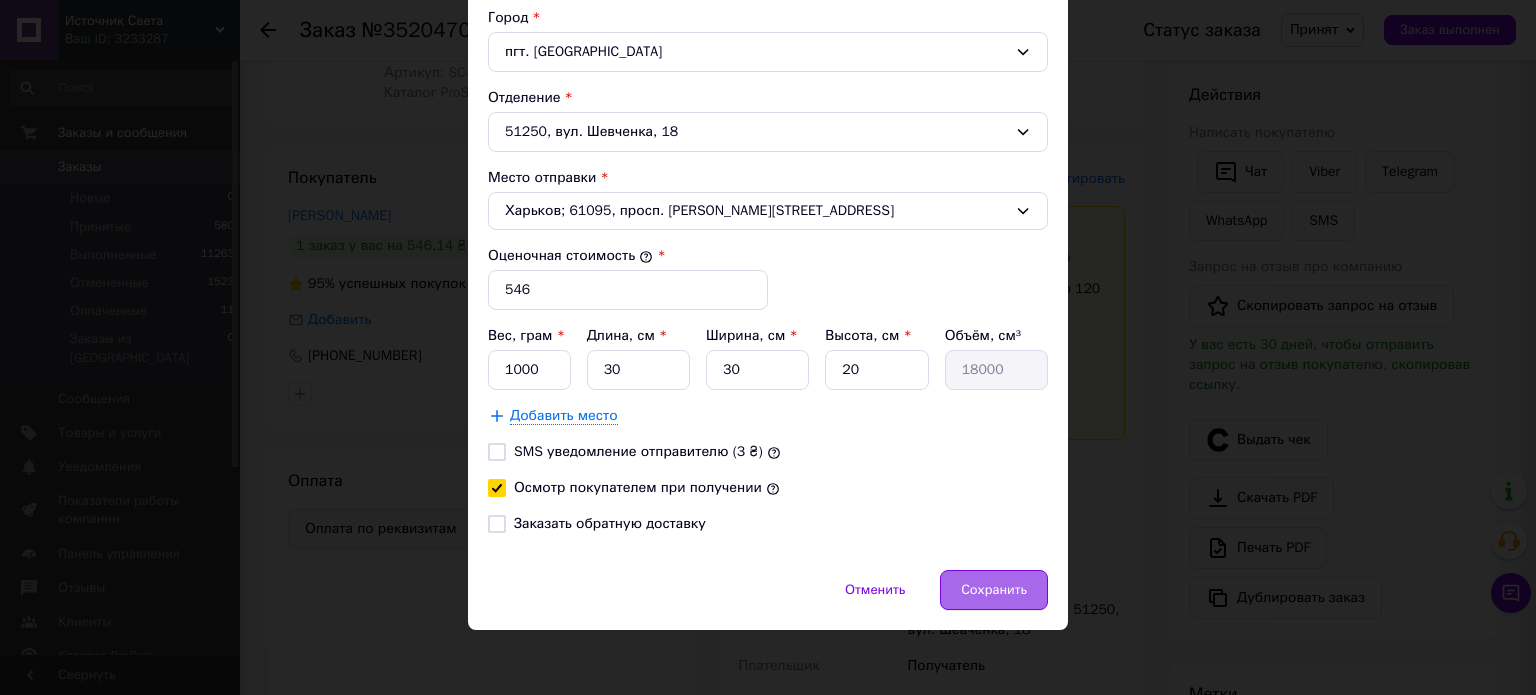 click on "Сохранить" at bounding box center (994, 590) 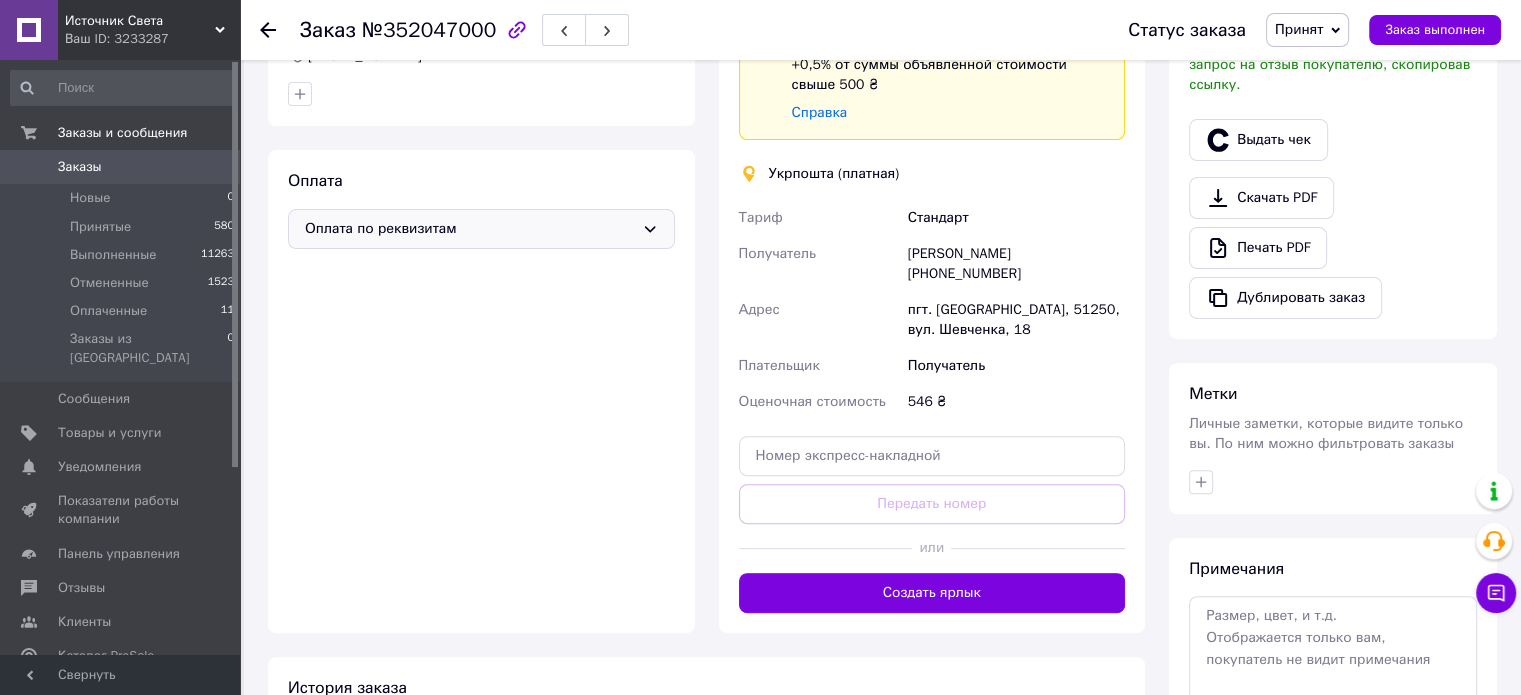 scroll, scrollTop: 800, scrollLeft: 0, axis: vertical 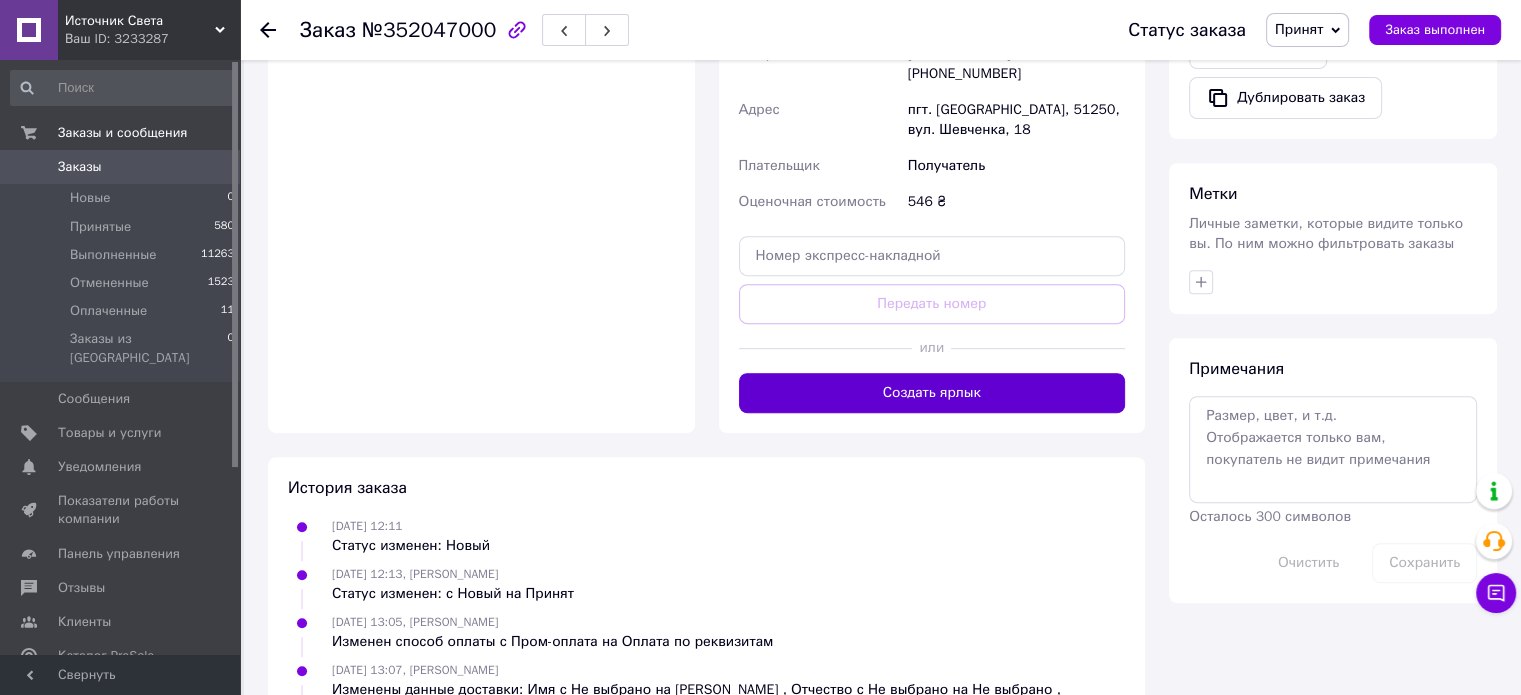 click on "Создать ярлык" at bounding box center [932, 393] 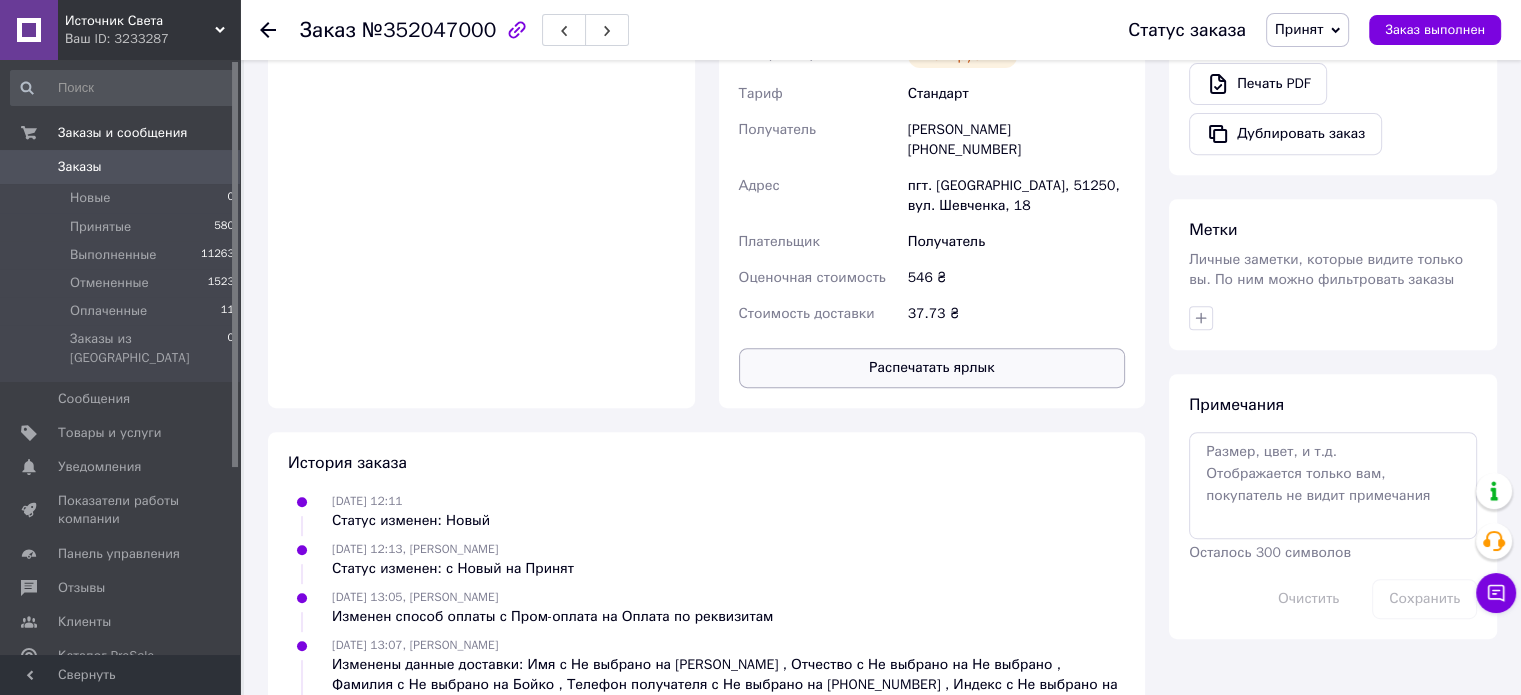 click on "Распечатать ярлык" at bounding box center [932, 368] 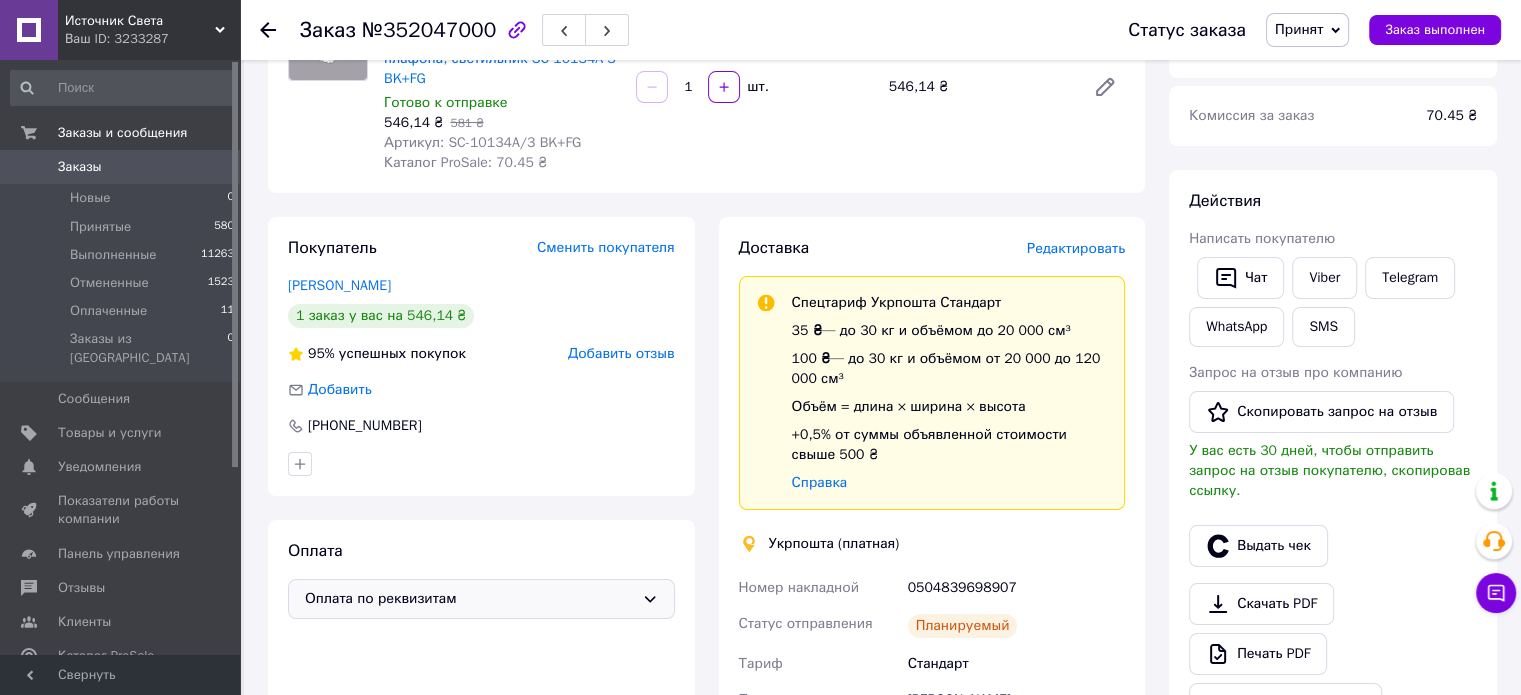 scroll, scrollTop: 0, scrollLeft: 0, axis: both 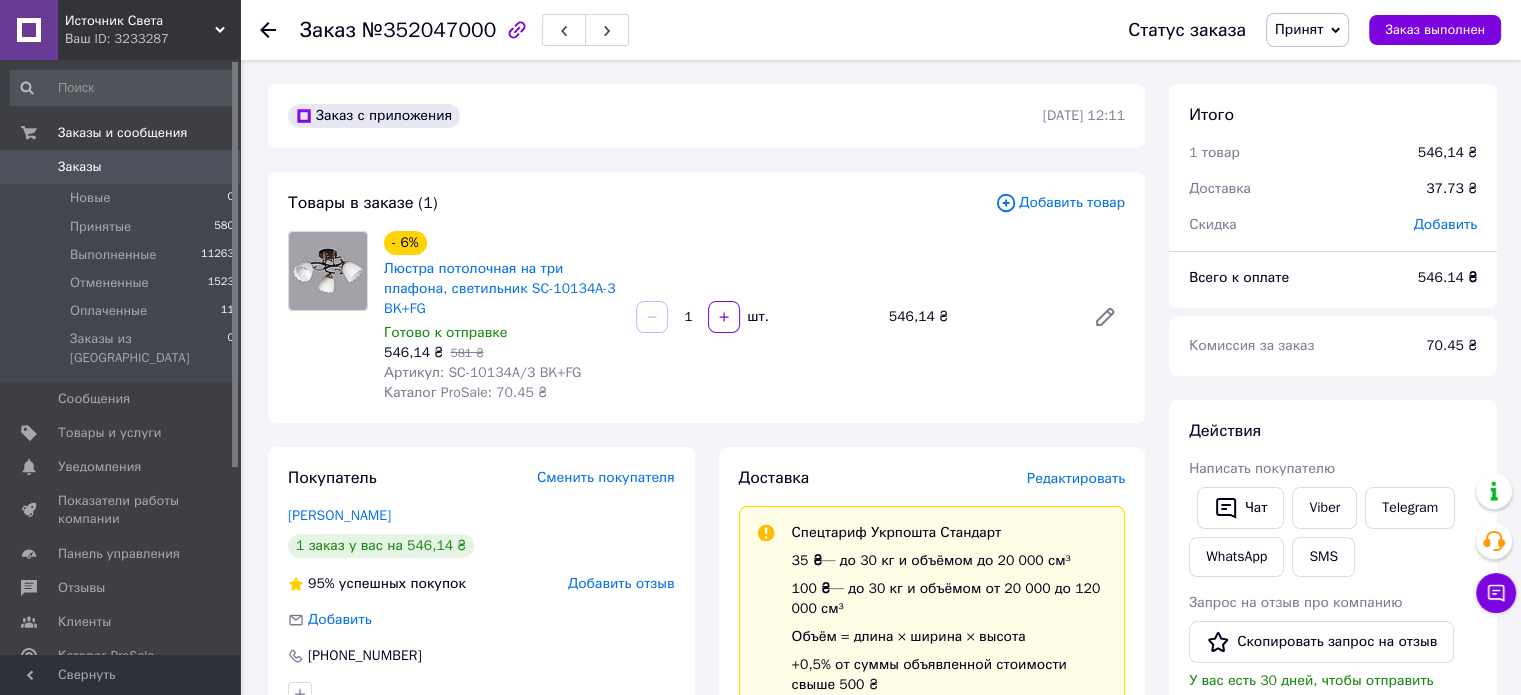 click at bounding box center [268, 30] 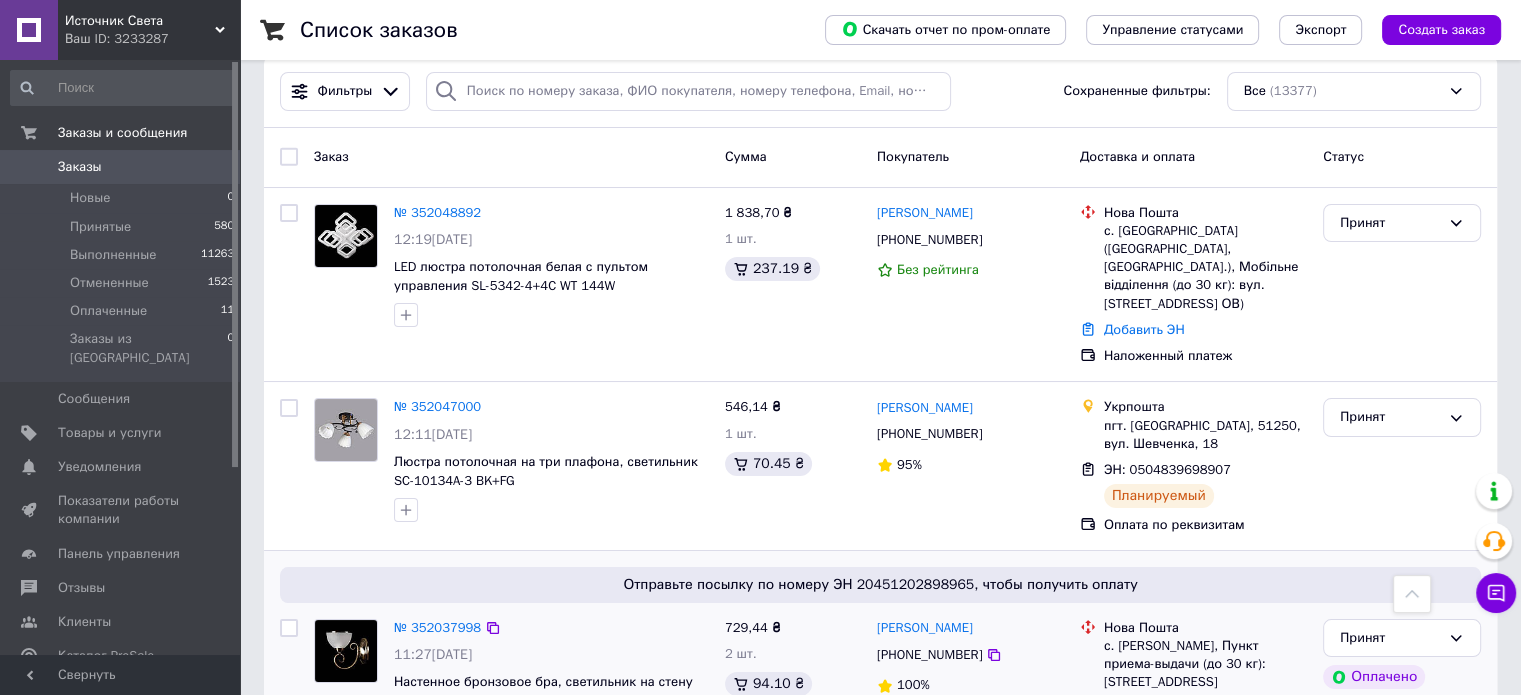 scroll, scrollTop: 0, scrollLeft: 0, axis: both 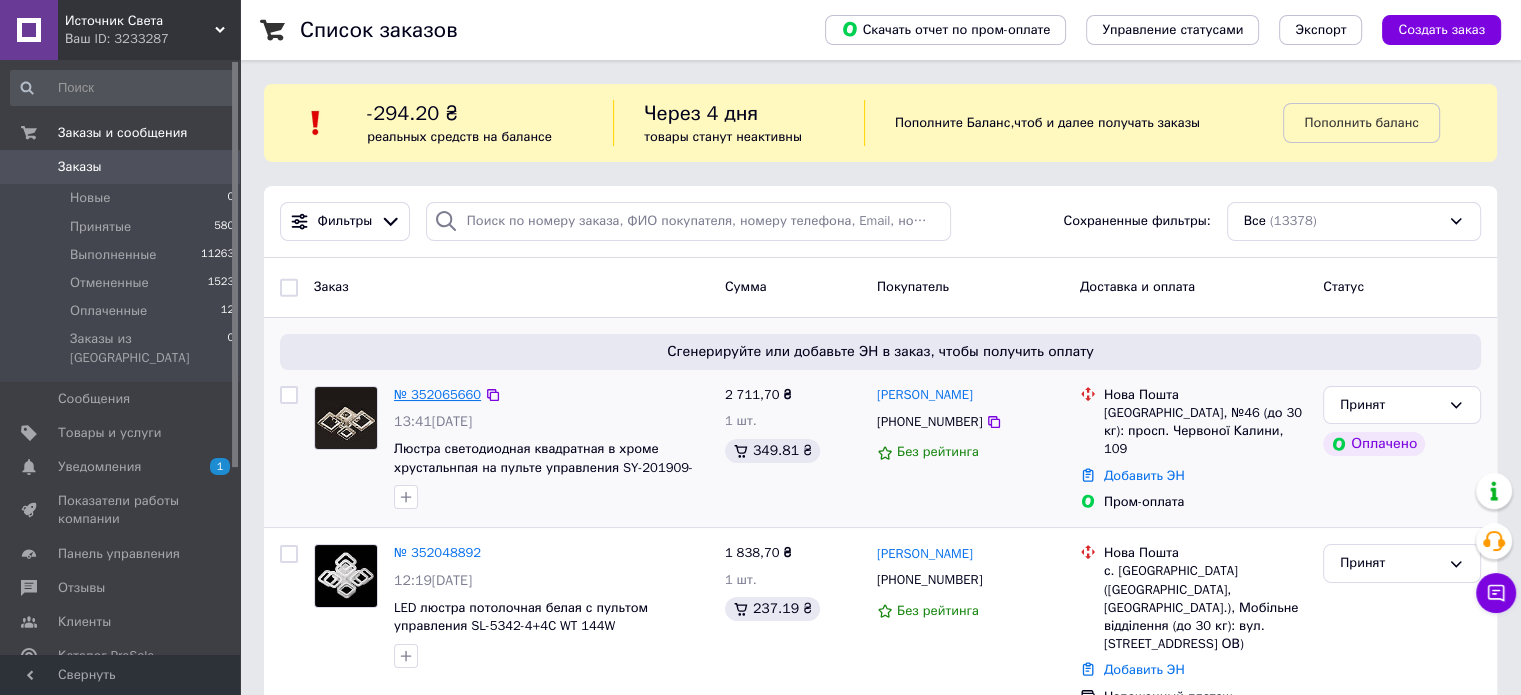 click on "№ 352065660" at bounding box center (437, 394) 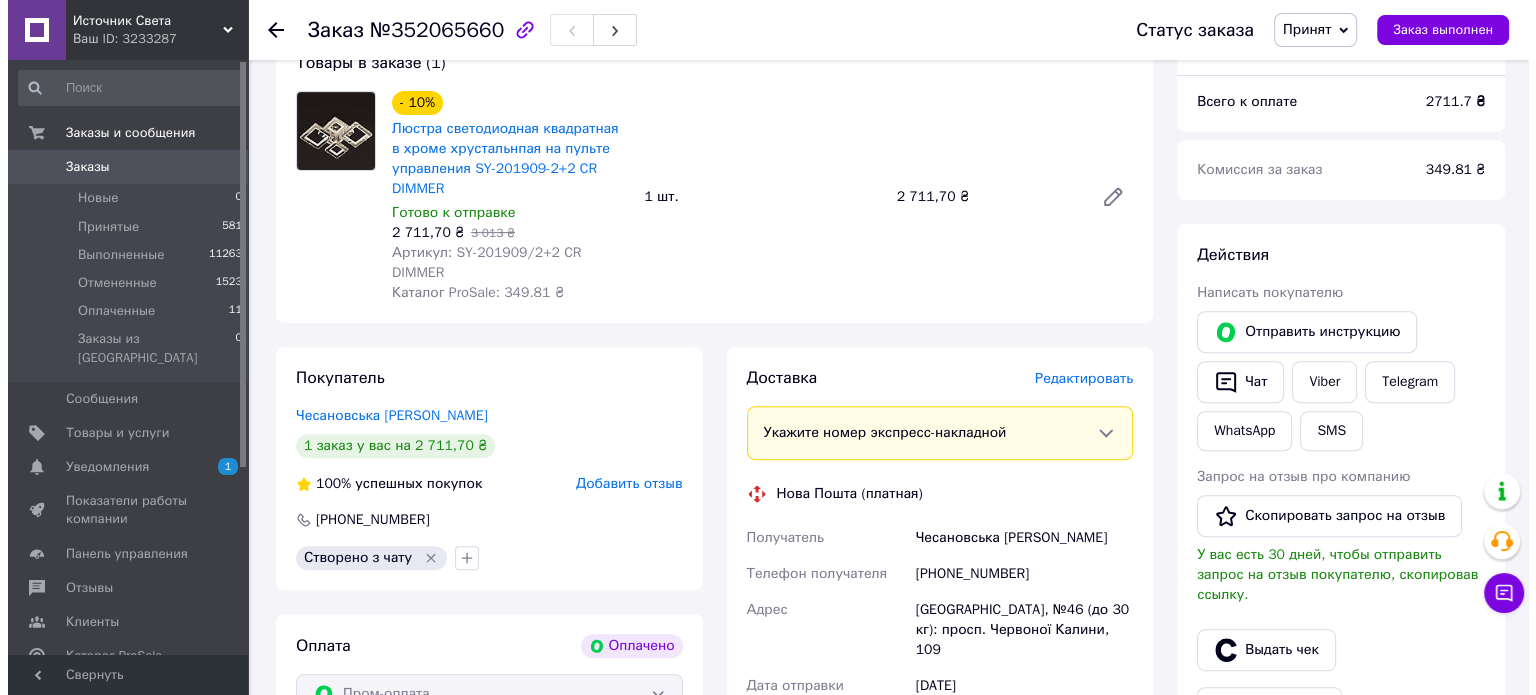 scroll, scrollTop: 700, scrollLeft: 0, axis: vertical 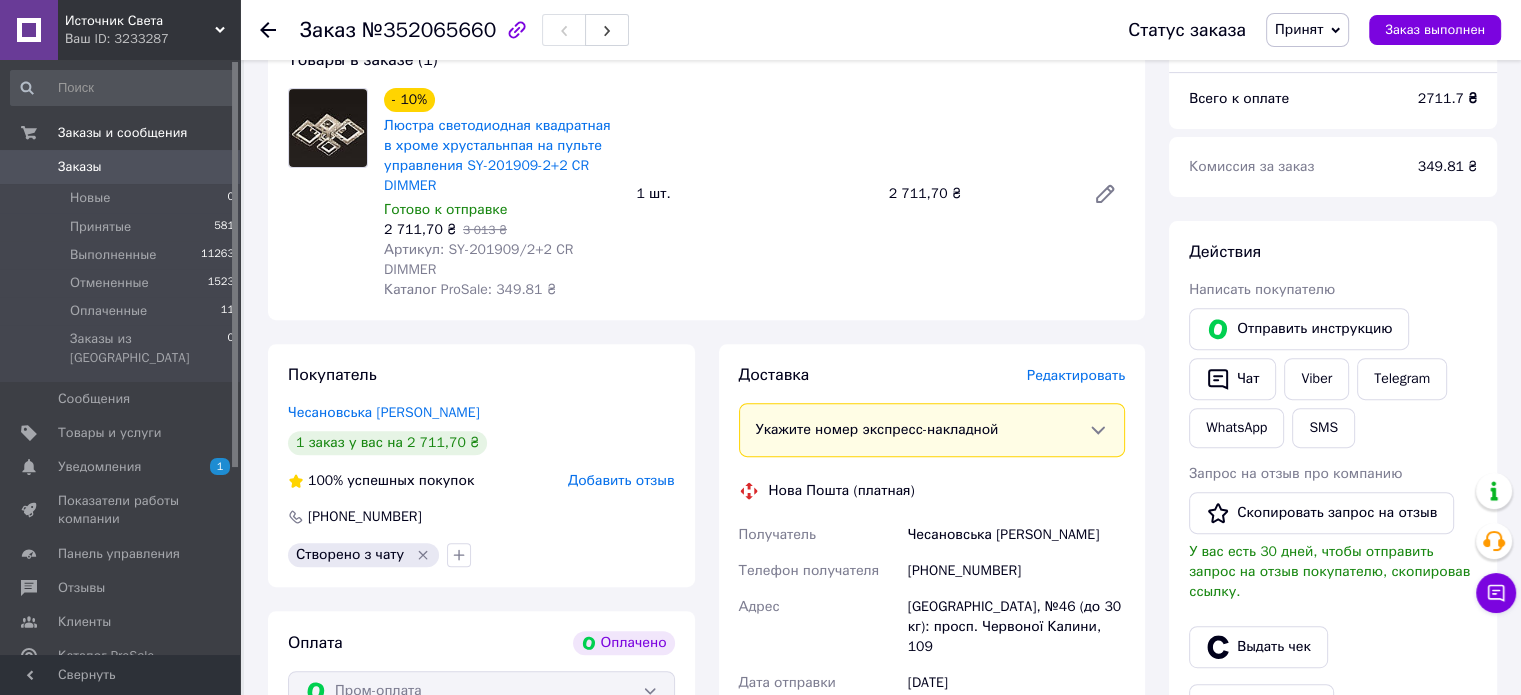click on "Редактировать" at bounding box center (1076, 375) 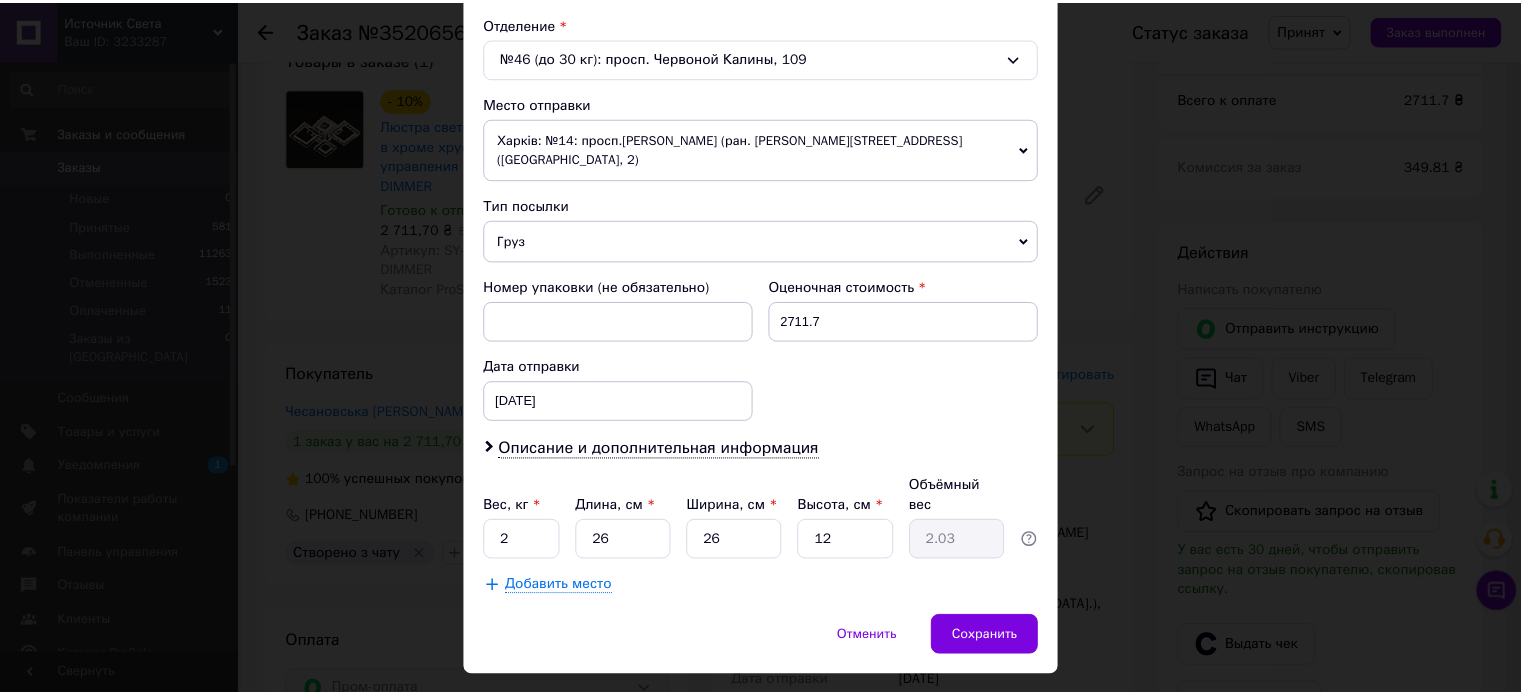 scroll, scrollTop: 627, scrollLeft: 0, axis: vertical 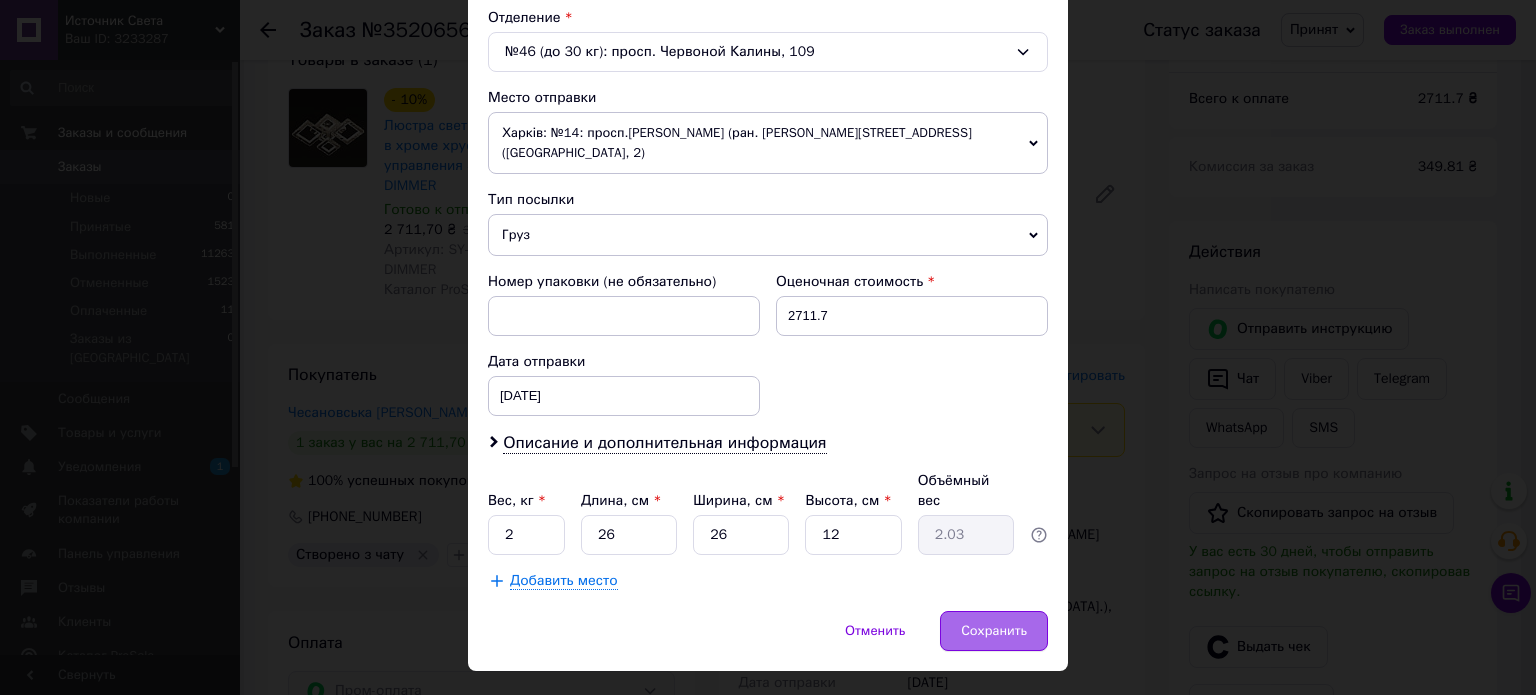 click on "Сохранить" at bounding box center (994, 631) 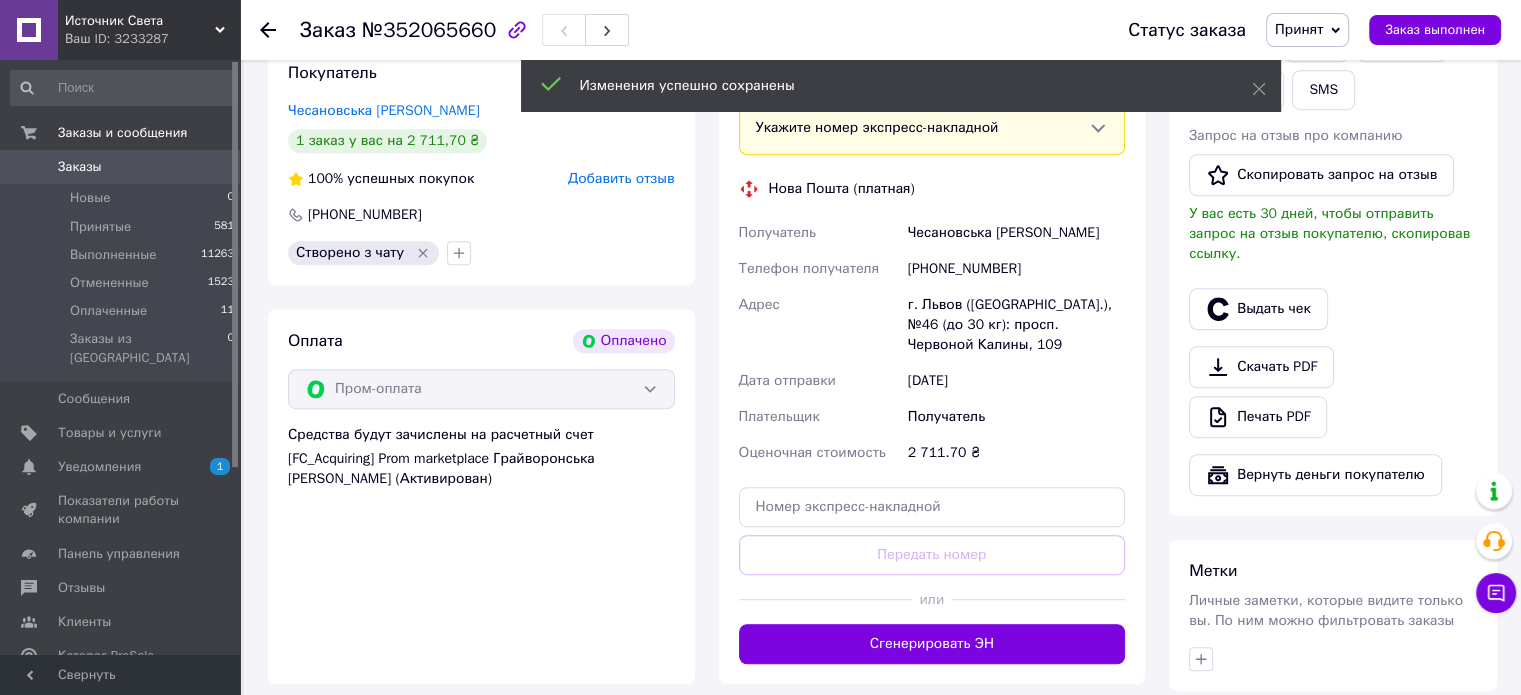 scroll, scrollTop: 1100, scrollLeft: 0, axis: vertical 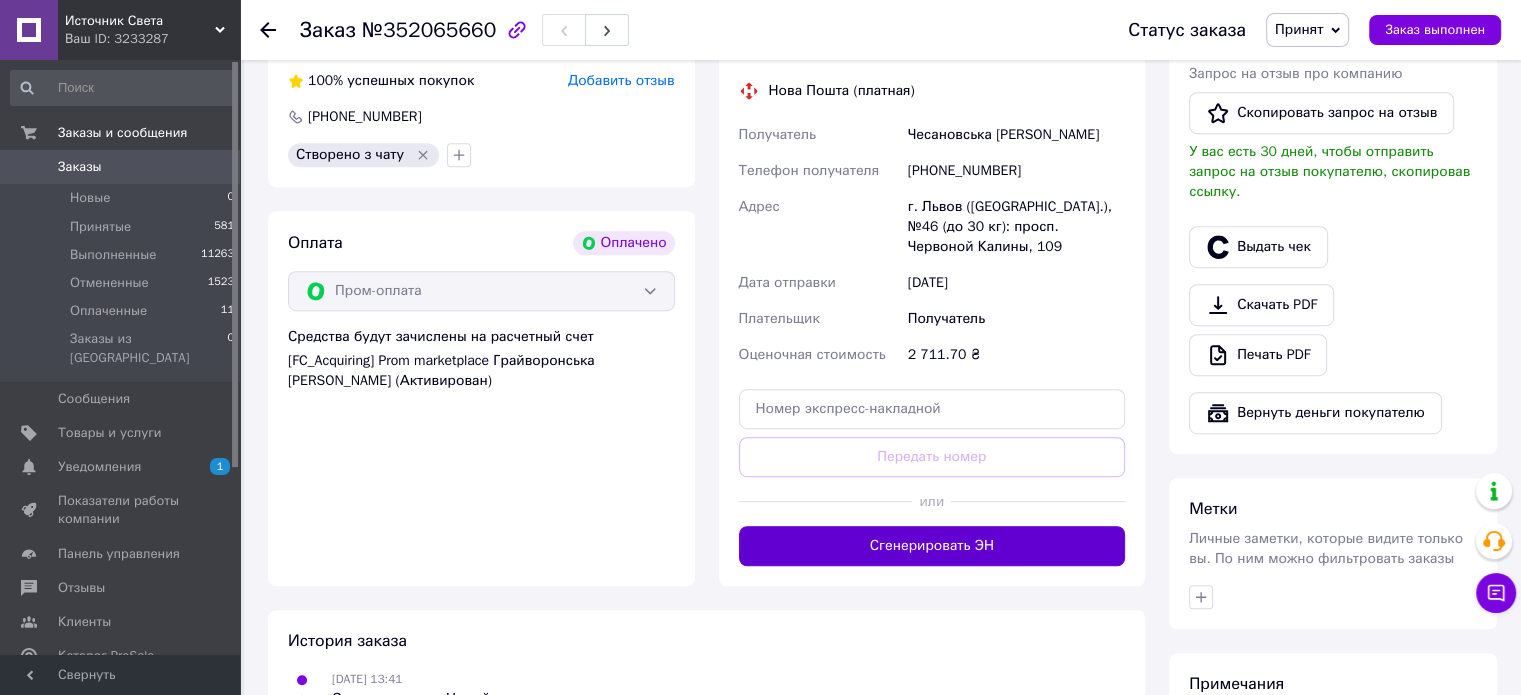 click on "Сгенерировать ЭН" at bounding box center [932, 546] 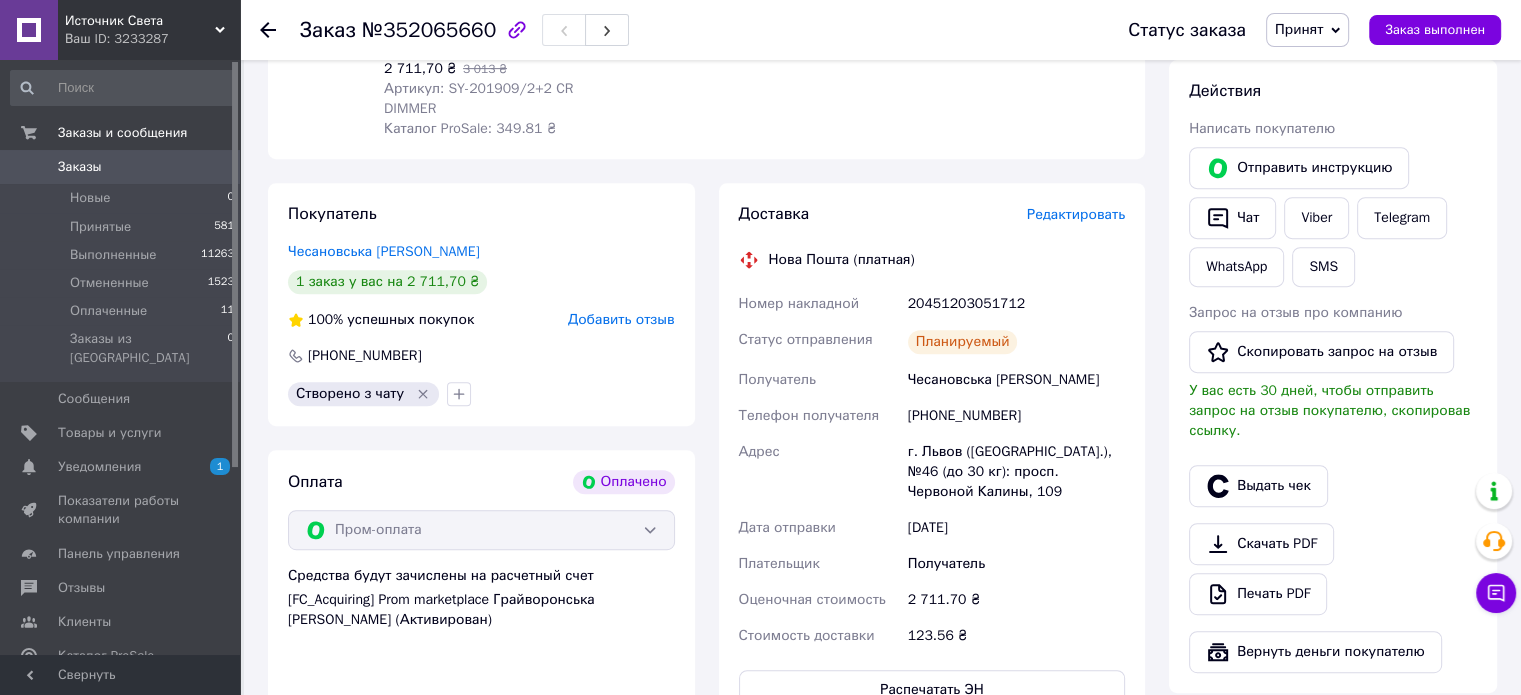 scroll, scrollTop: 1100, scrollLeft: 0, axis: vertical 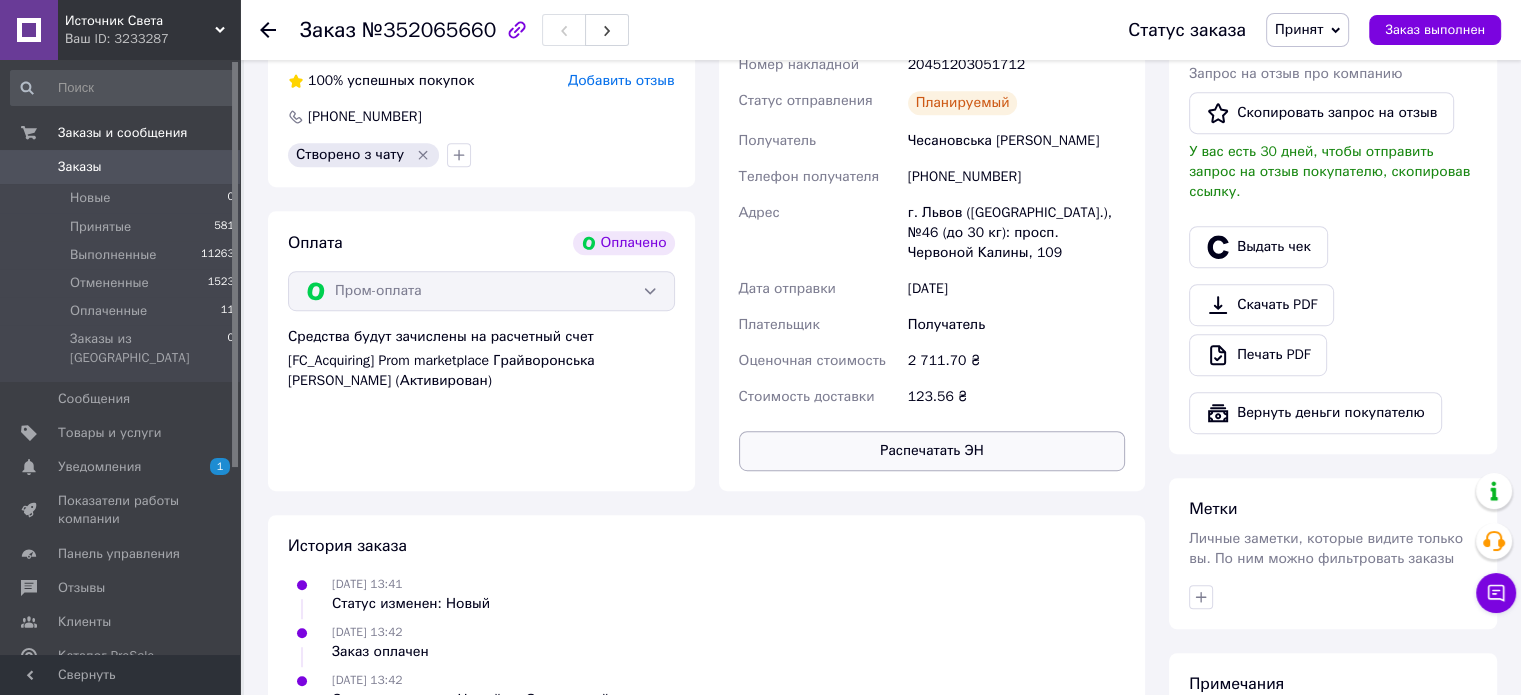 click on "Распечатать ЭН" at bounding box center (932, 451) 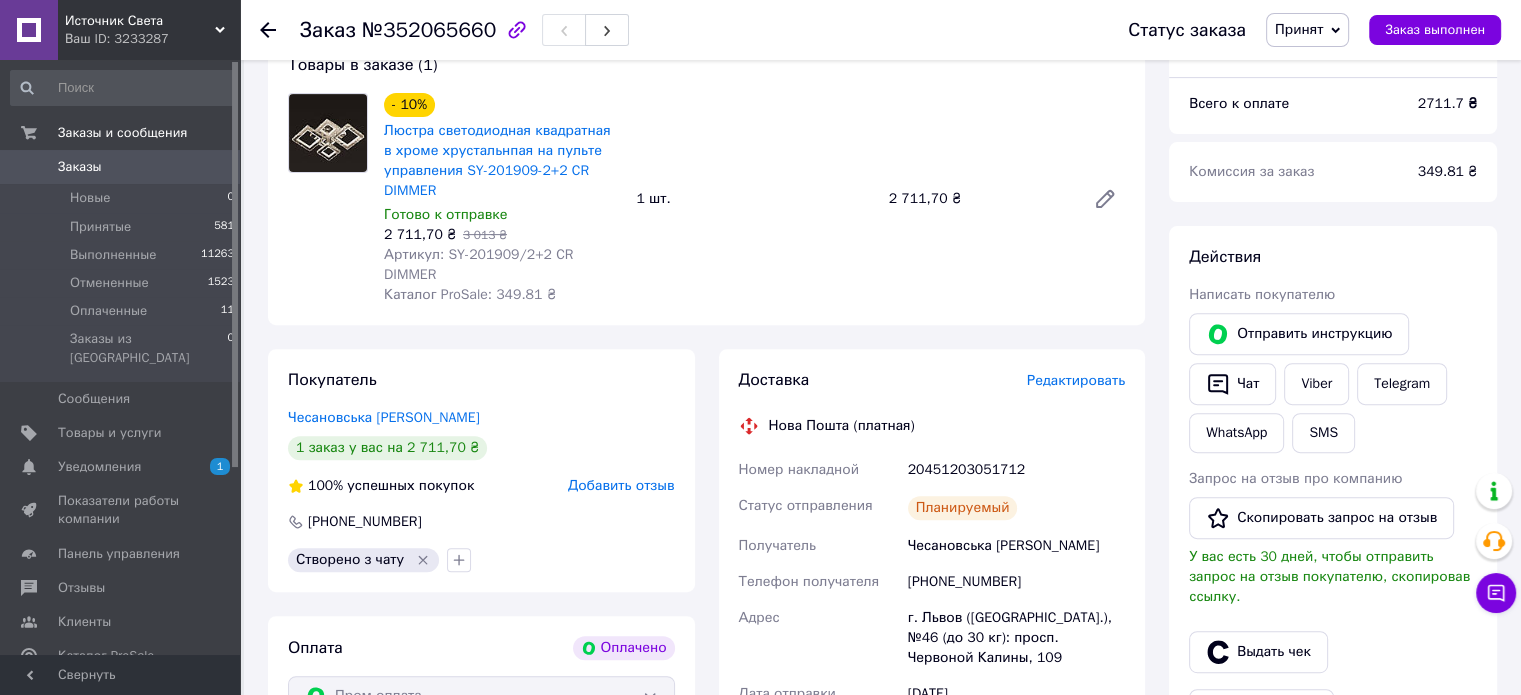 scroll, scrollTop: 500, scrollLeft: 0, axis: vertical 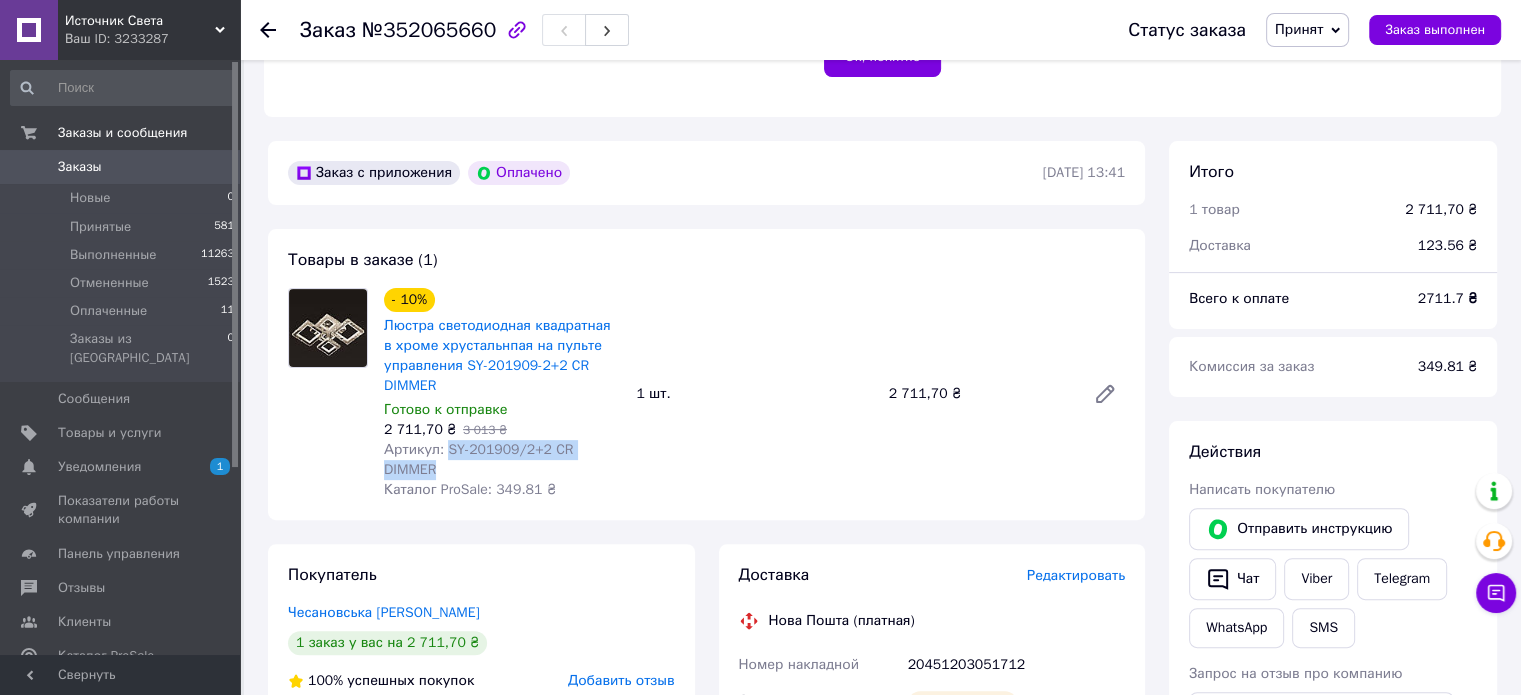 drag, startPoint x: 444, startPoint y: 447, endPoint x: 619, endPoint y: 451, distance: 175.04572 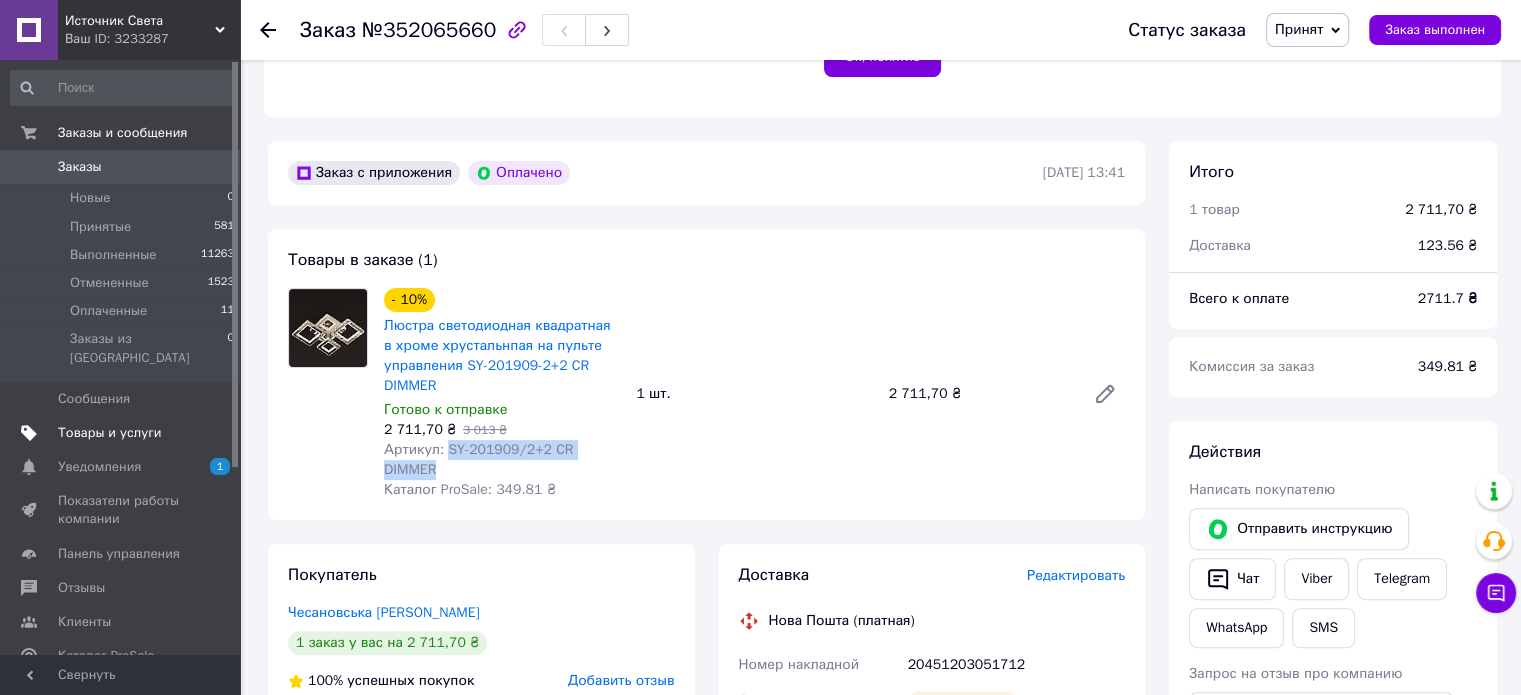 click on "Товары и услуги" at bounding box center (110, 433) 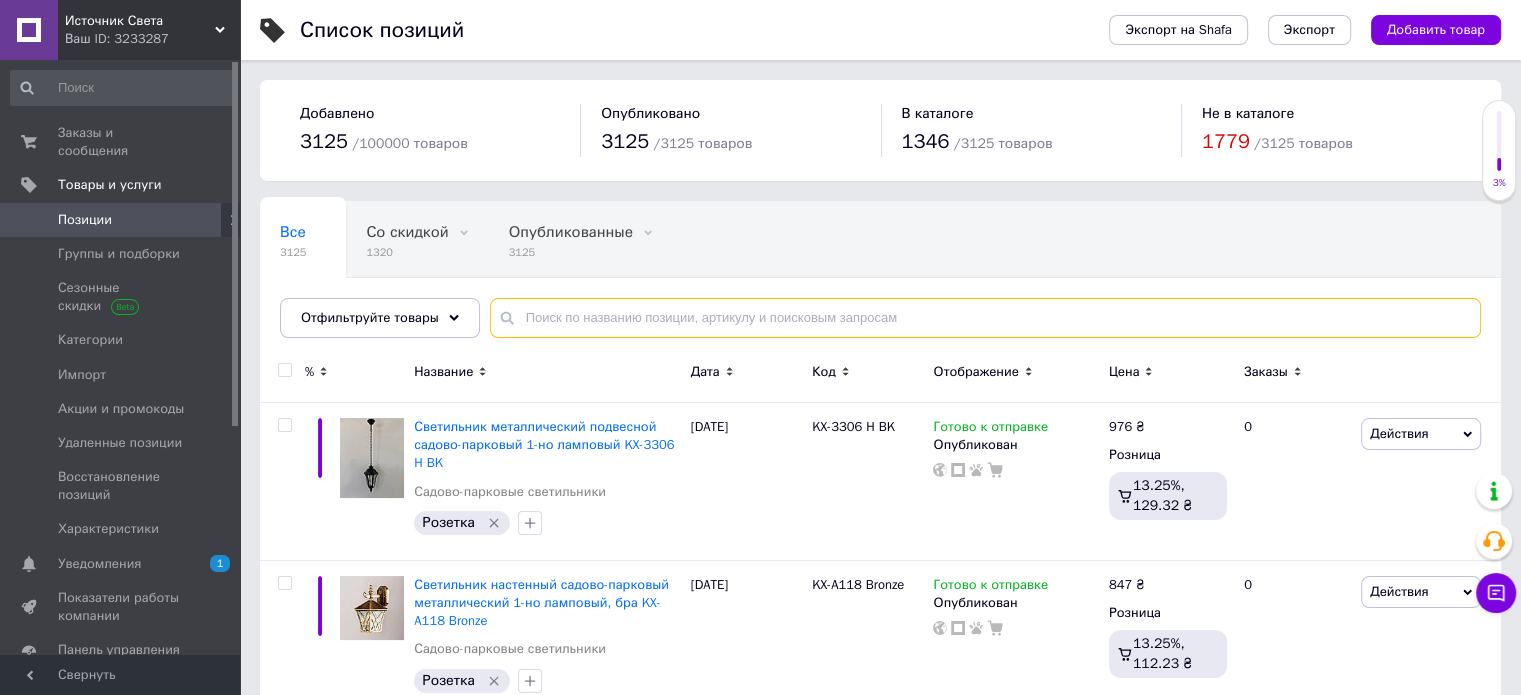 click at bounding box center [985, 318] 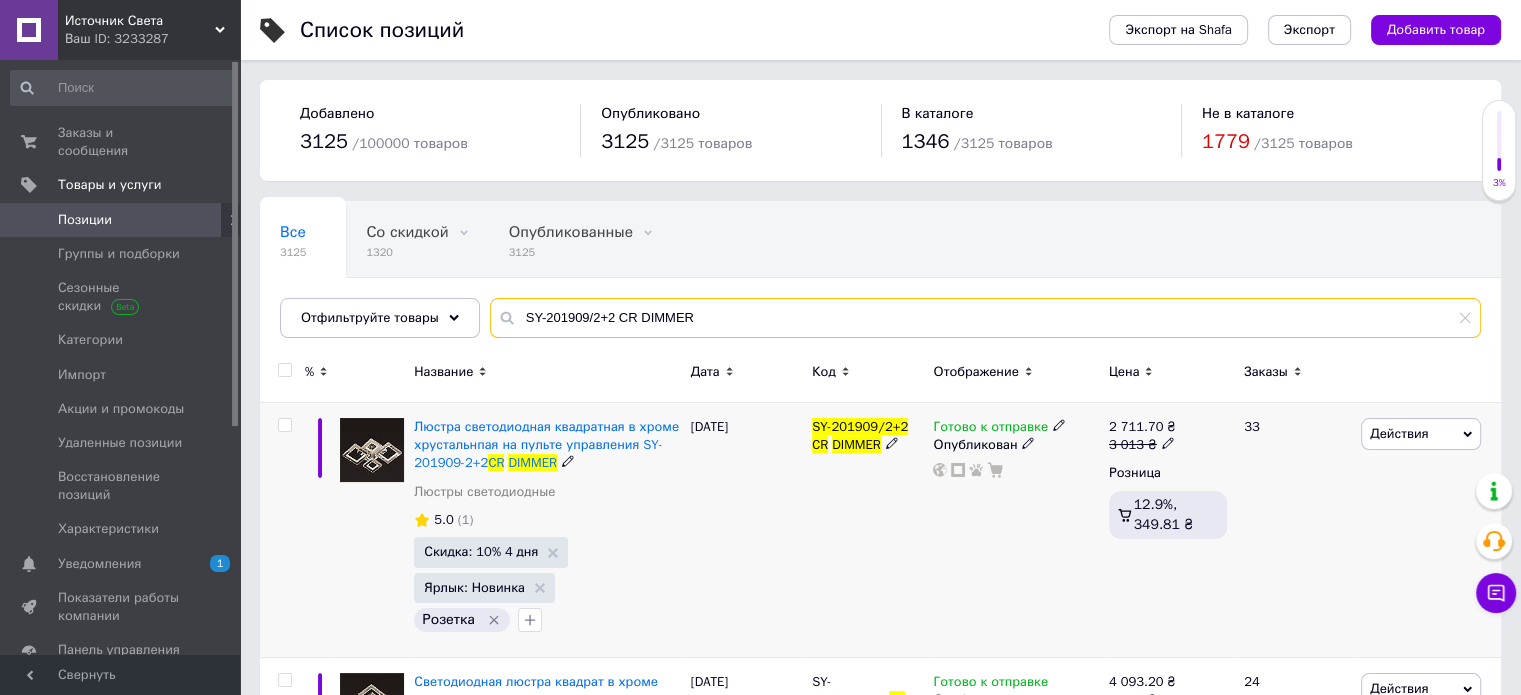 type on "SY-201909/2+2 CR DIMMER" 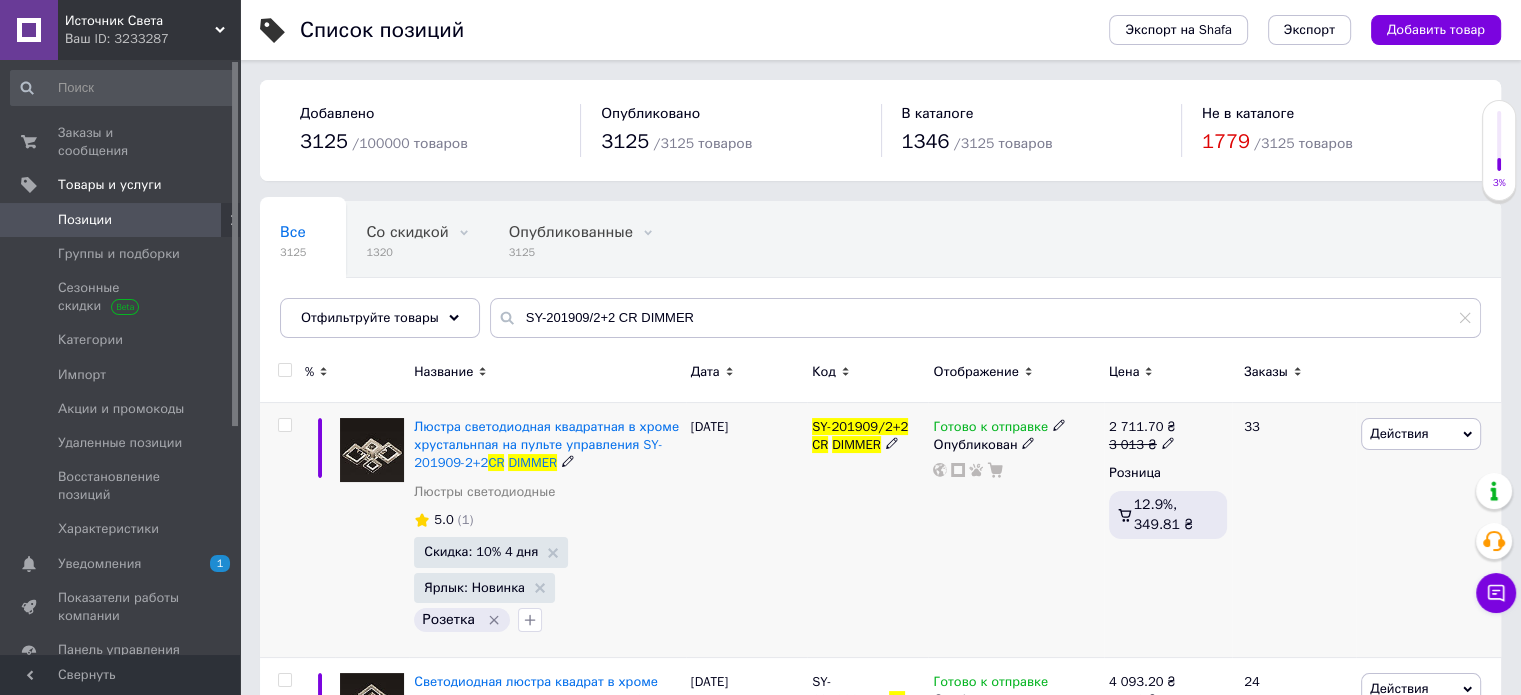 click 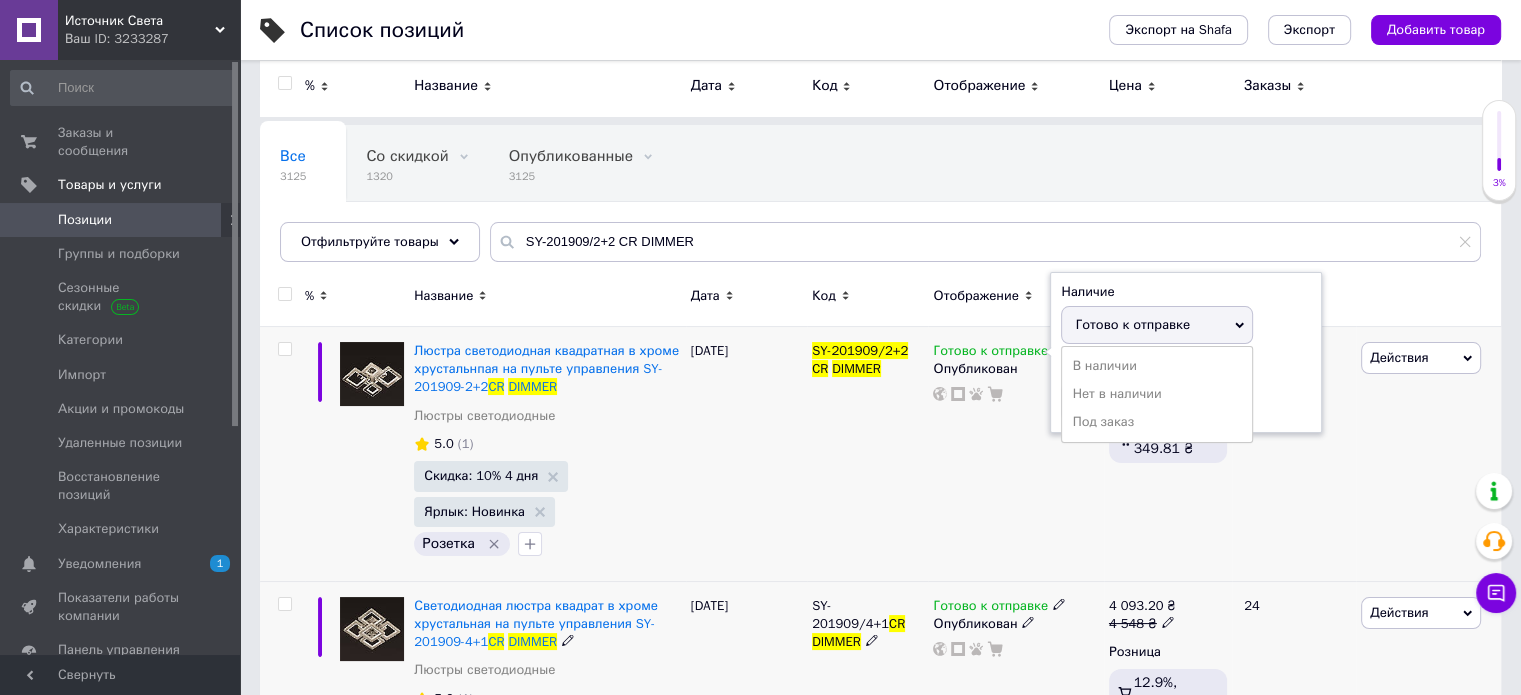 scroll, scrollTop: 0, scrollLeft: 0, axis: both 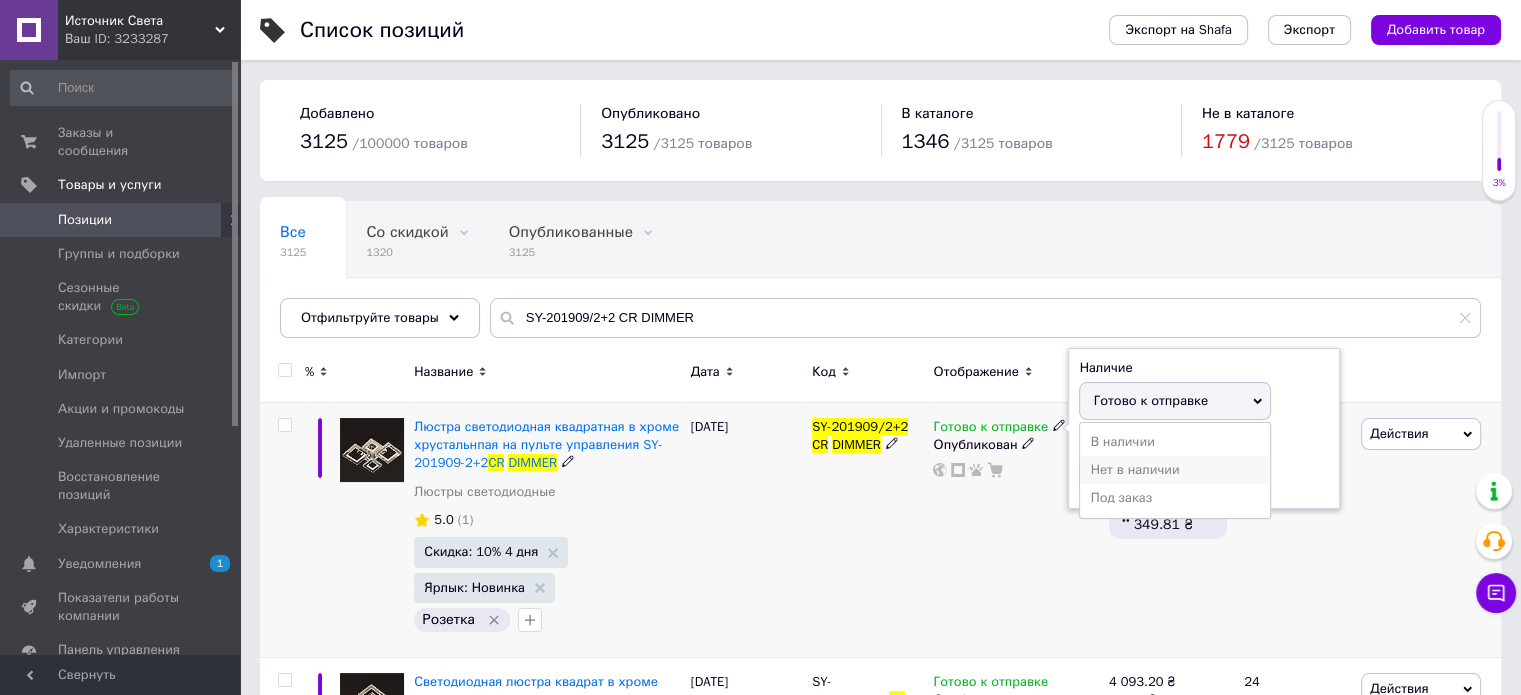 click on "Нет в наличии" at bounding box center (1175, 470) 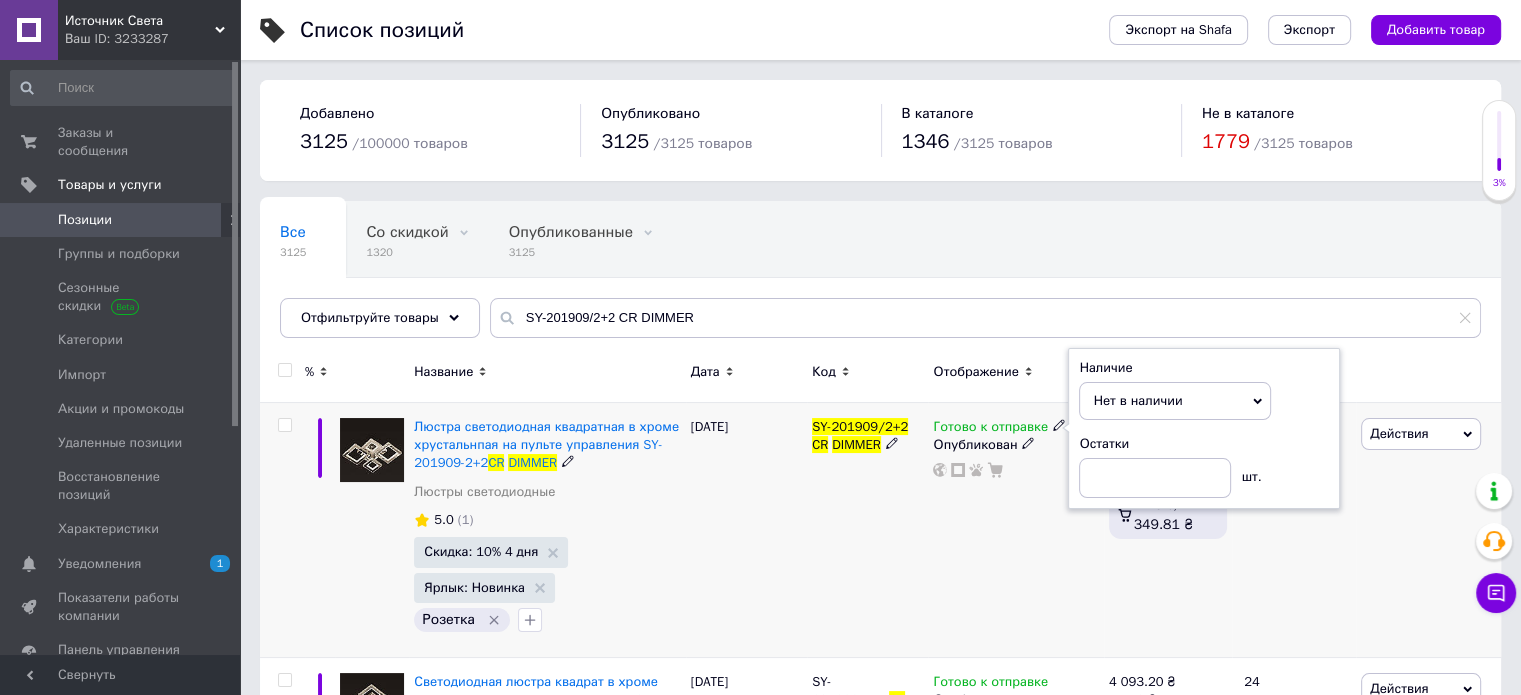 click on "Готово к отправке Наличие Нет в наличии В наличии Под заказ Готово к отправке Остатки шт. Опубликован" at bounding box center (1015, 530) 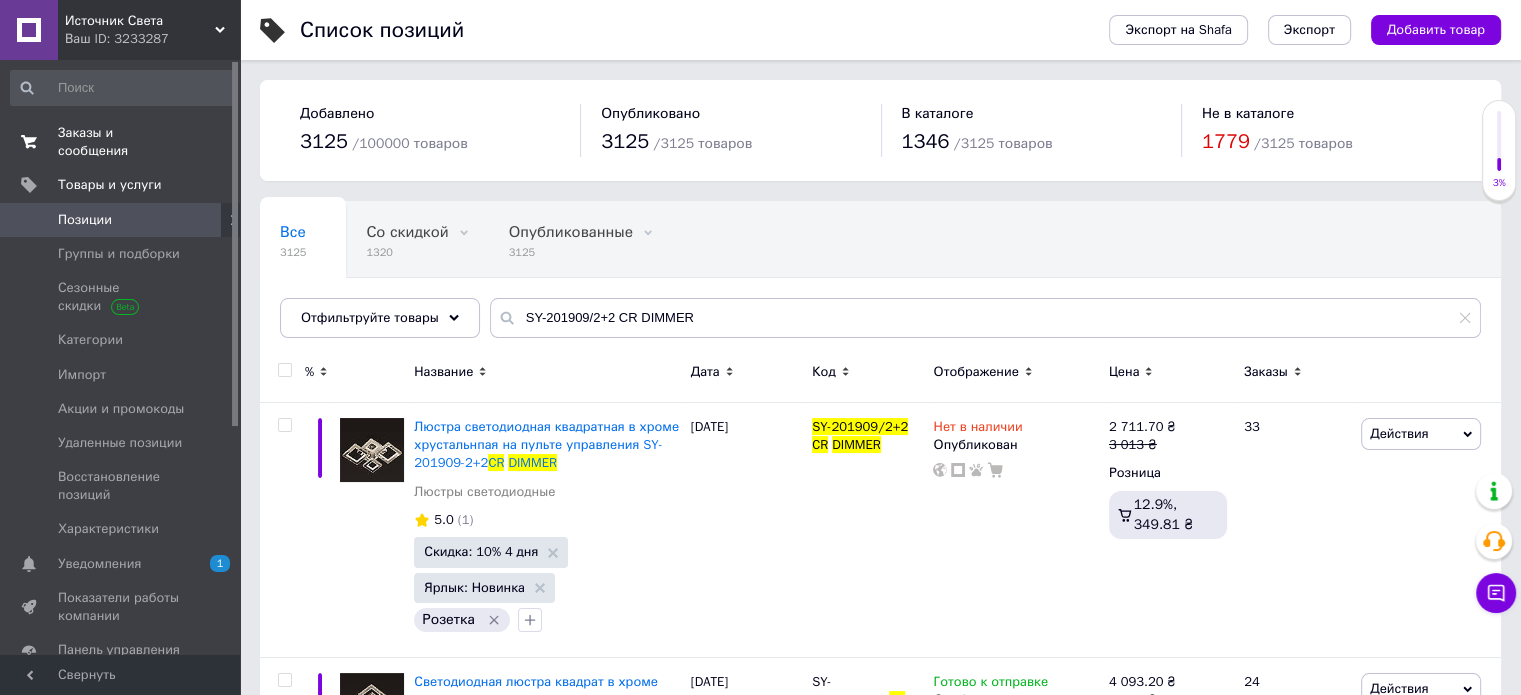 click on "Заказы и сообщения" at bounding box center [121, 142] 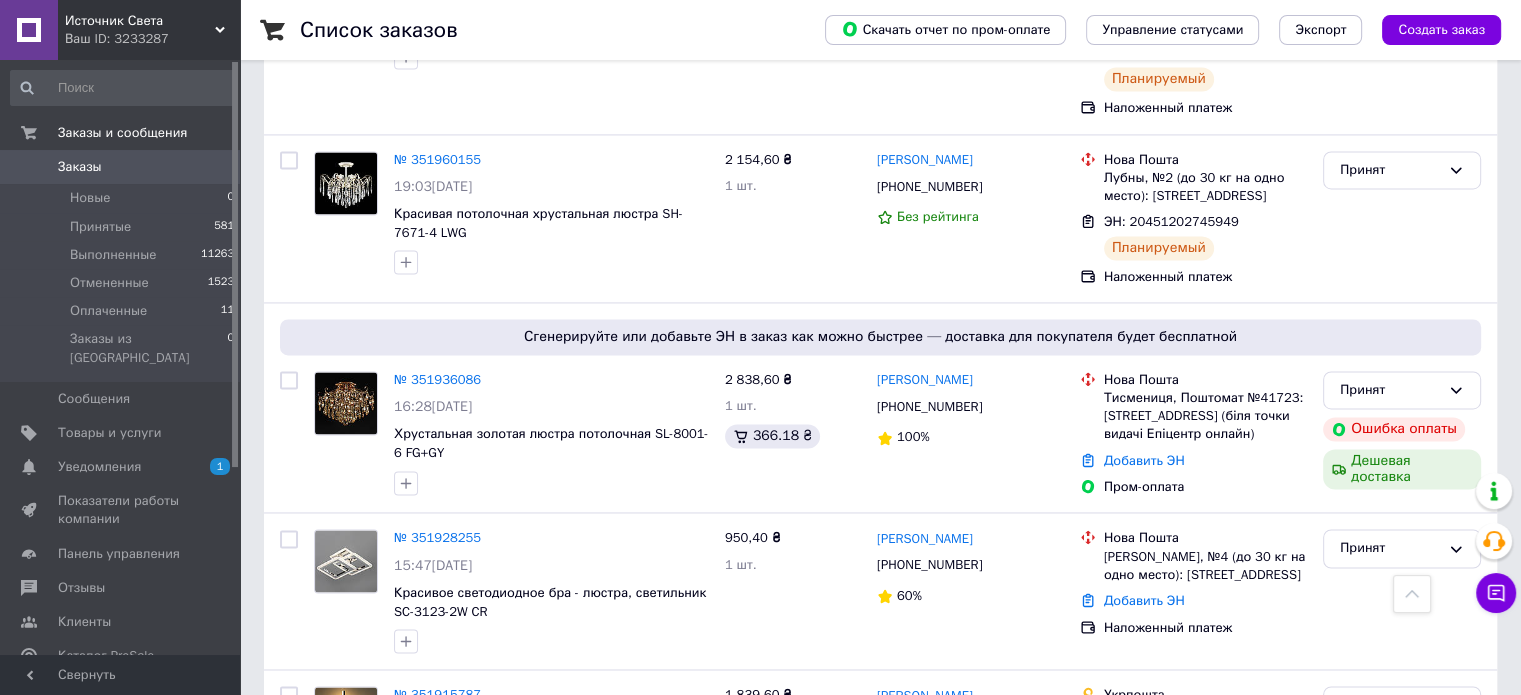 scroll, scrollTop: 3100, scrollLeft: 0, axis: vertical 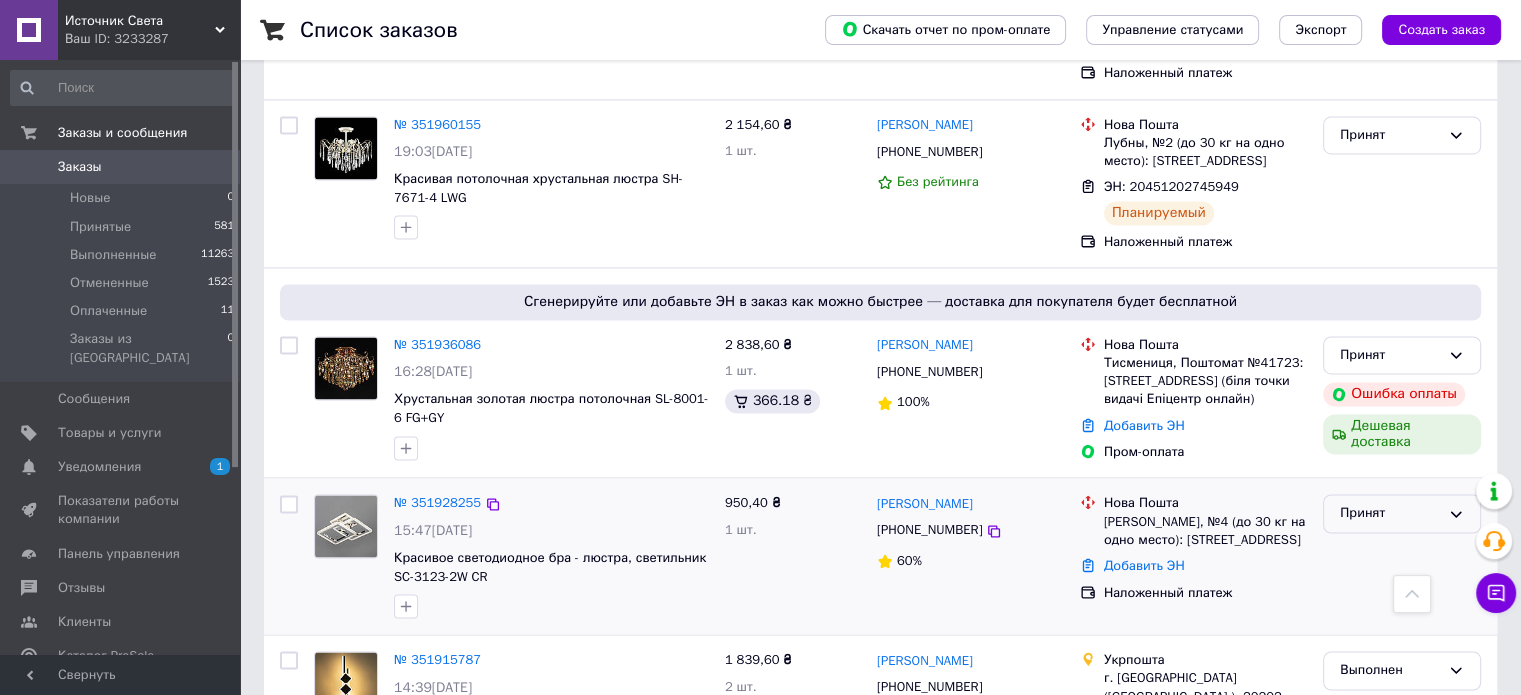 click on "Принят" at bounding box center (1390, 513) 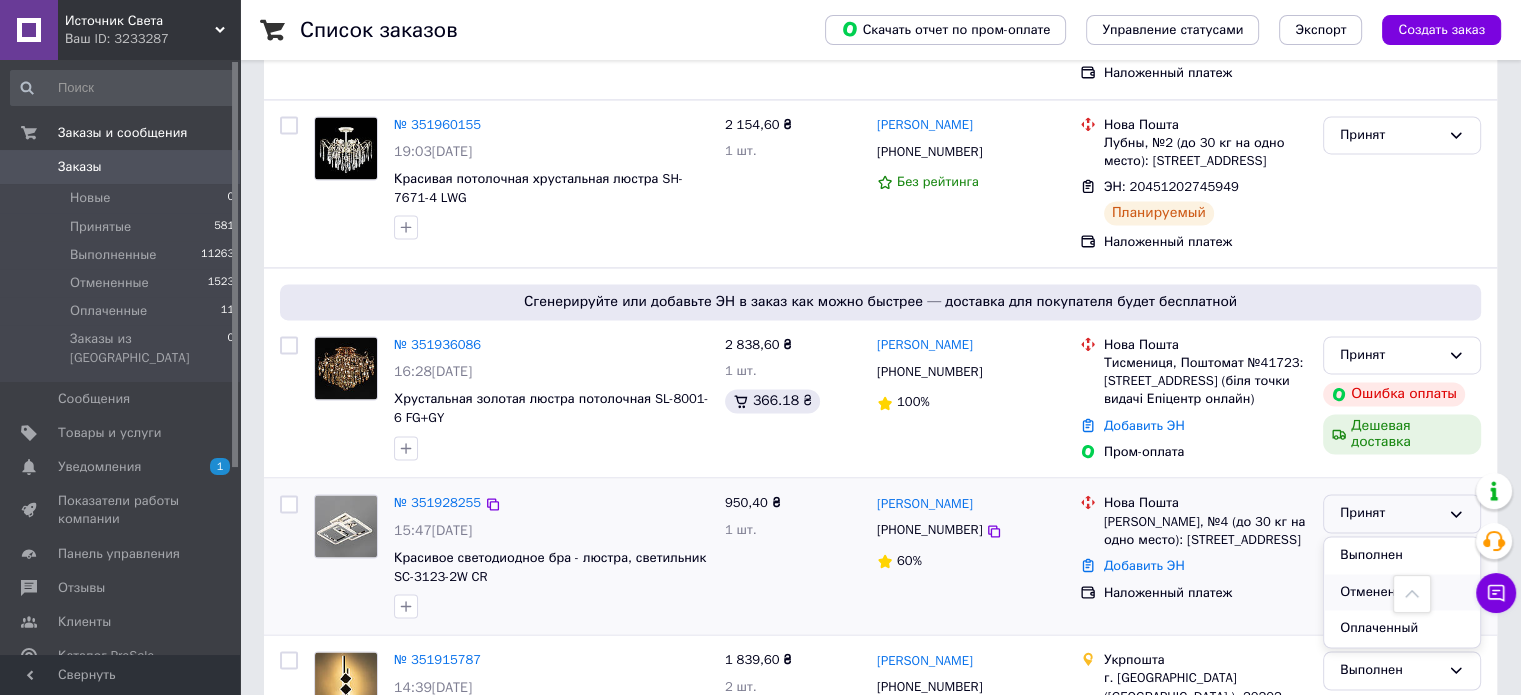 click on "Отменен" at bounding box center [1402, 592] 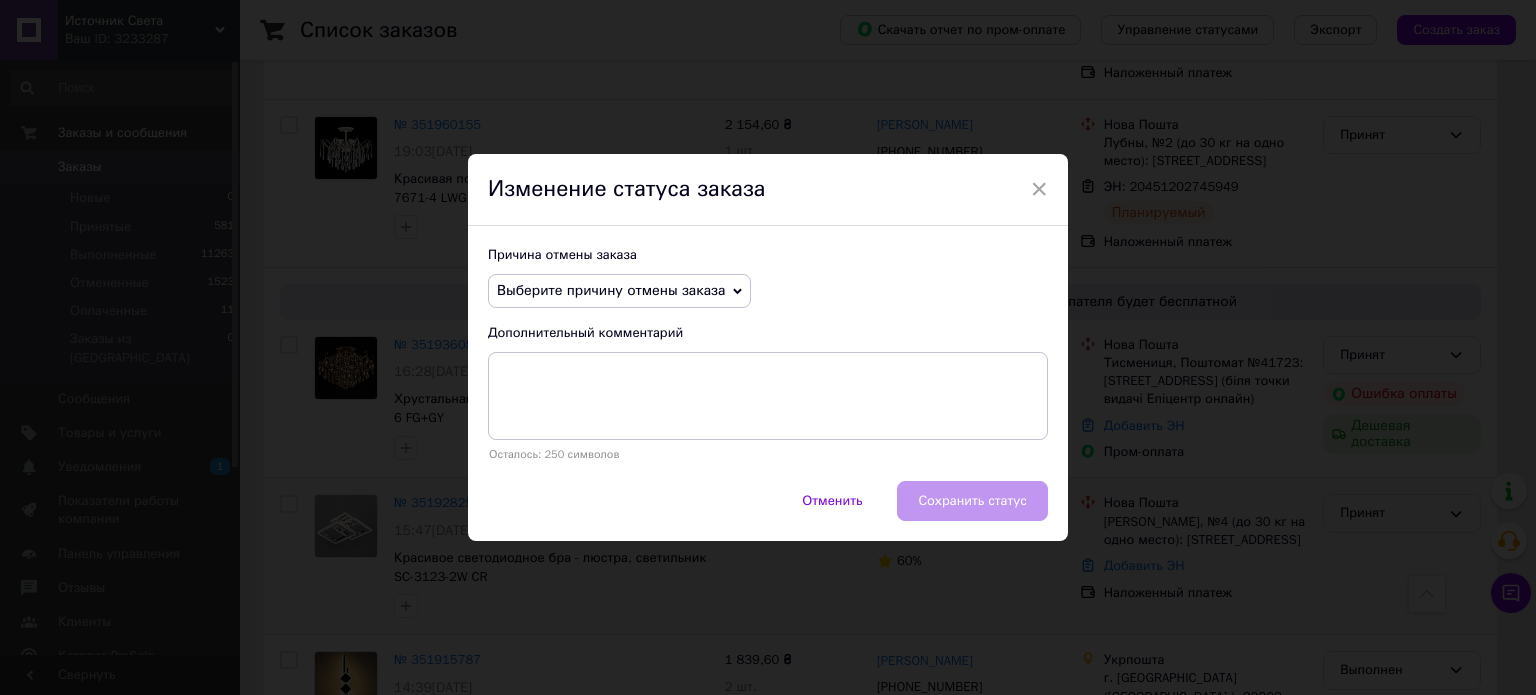 click on "Выберите причину отмены заказа" at bounding box center [619, 291] 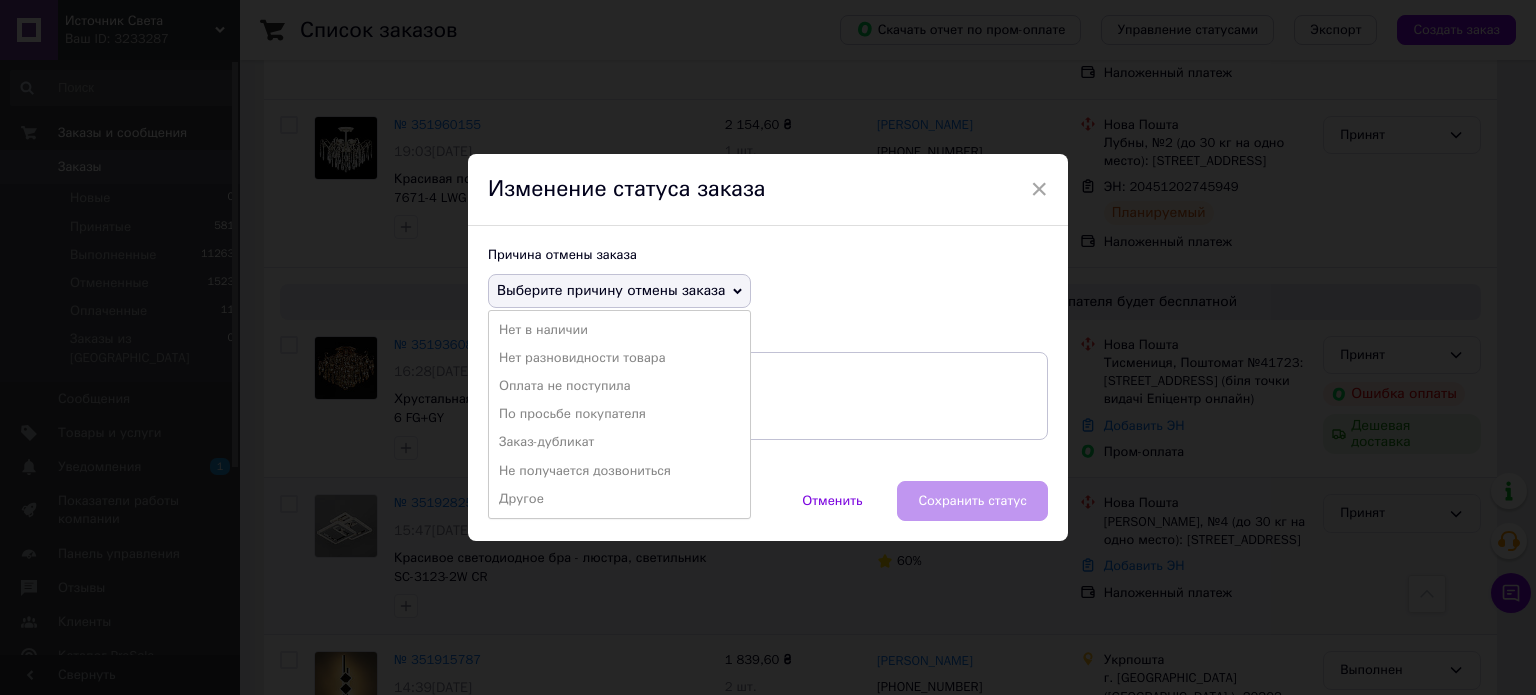 click on "Не получается дозвониться" at bounding box center (619, 471) 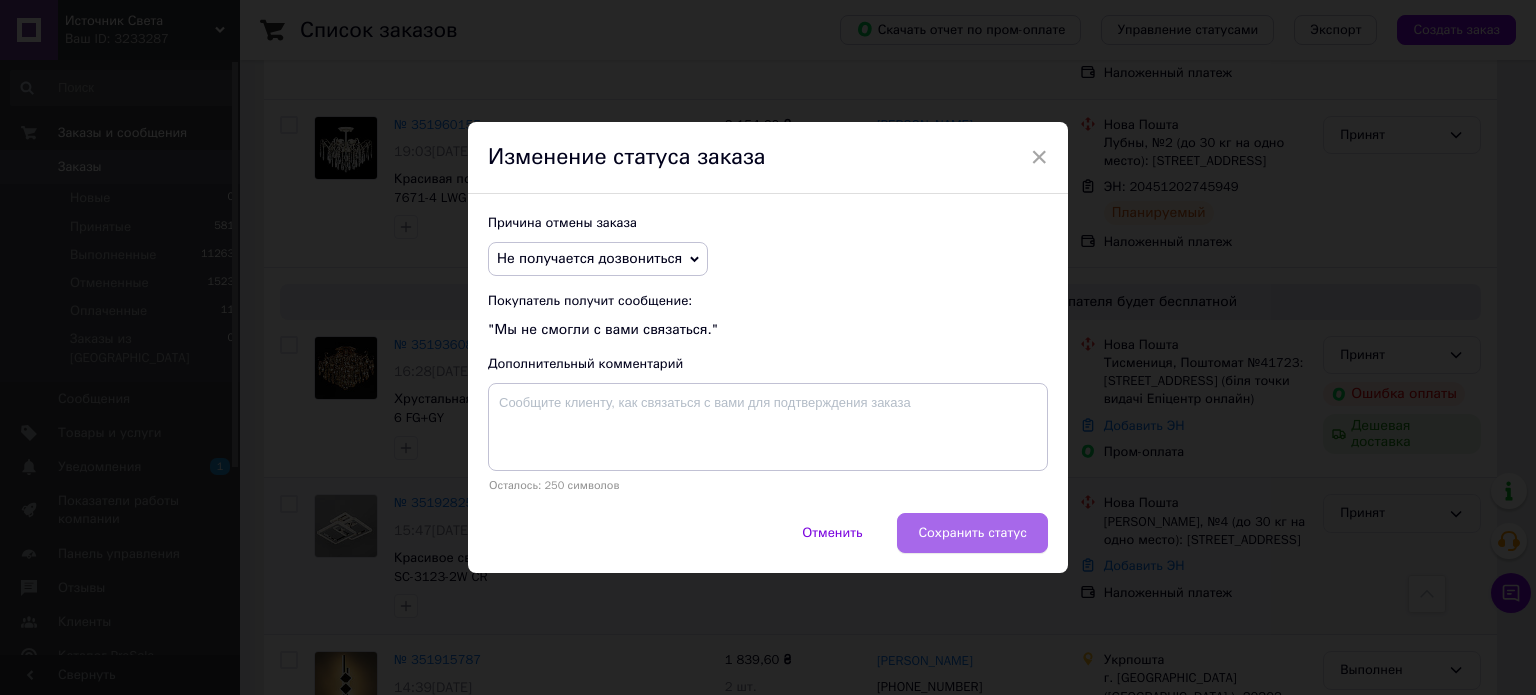 click on "Сохранить статус" at bounding box center [972, 533] 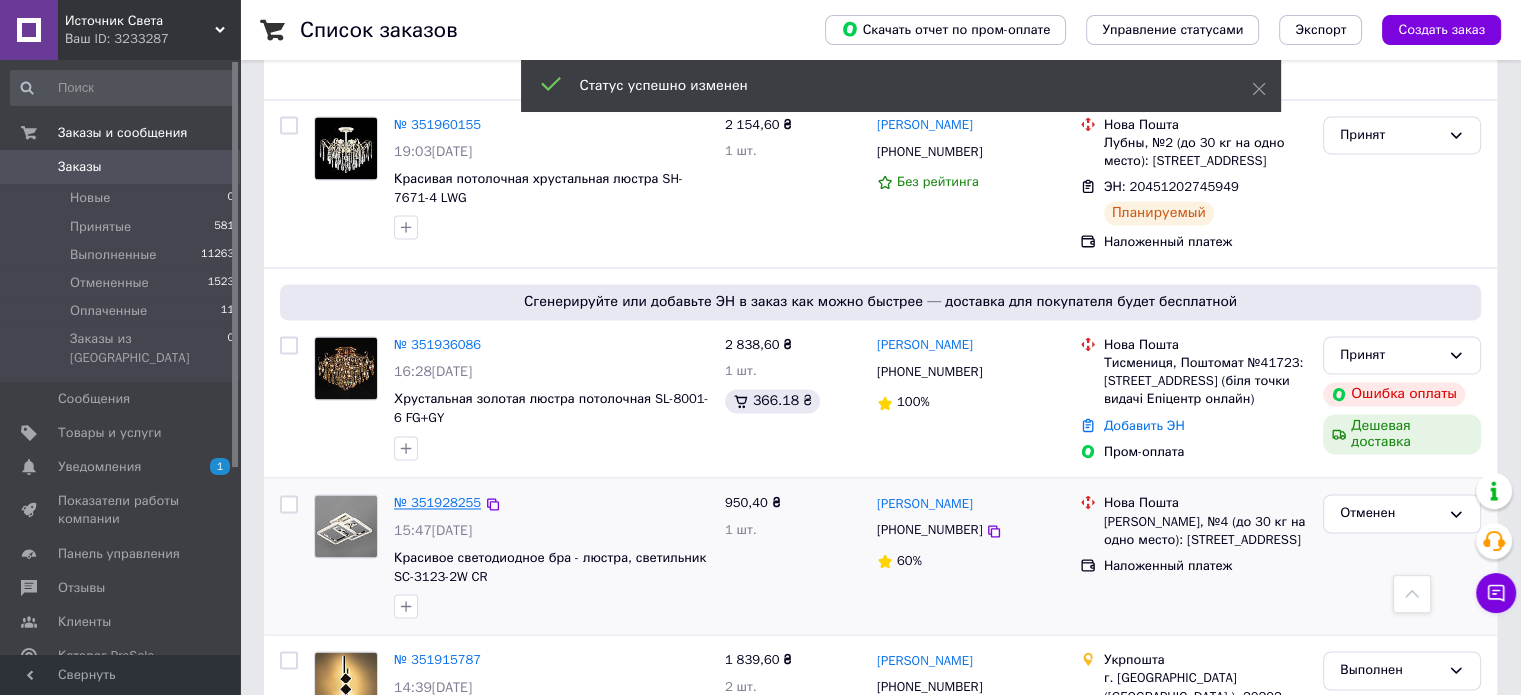 click on "№ 351928255" at bounding box center [437, 502] 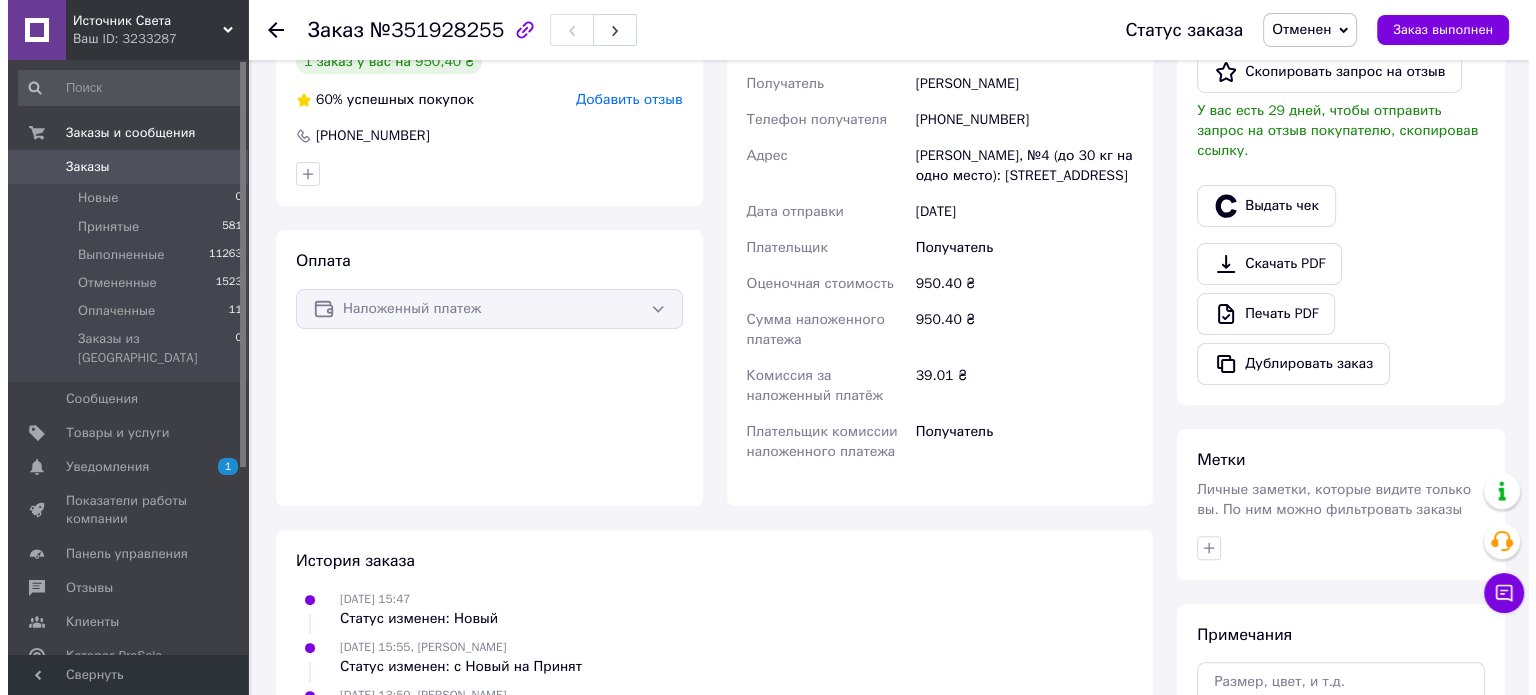 scroll, scrollTop: 339, scrollLeft: 0, axis: vertical 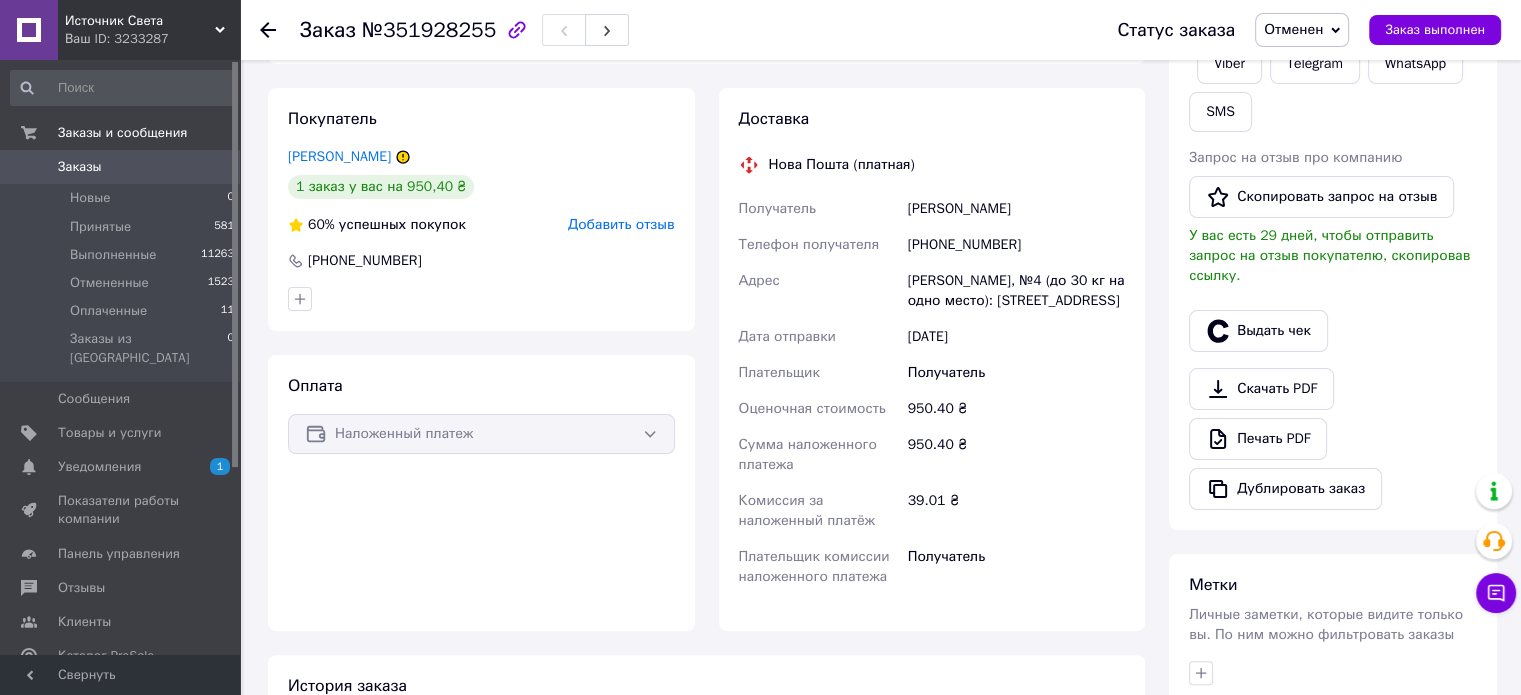 click on "Добавить отзыв" at bounding box center (621, 224) 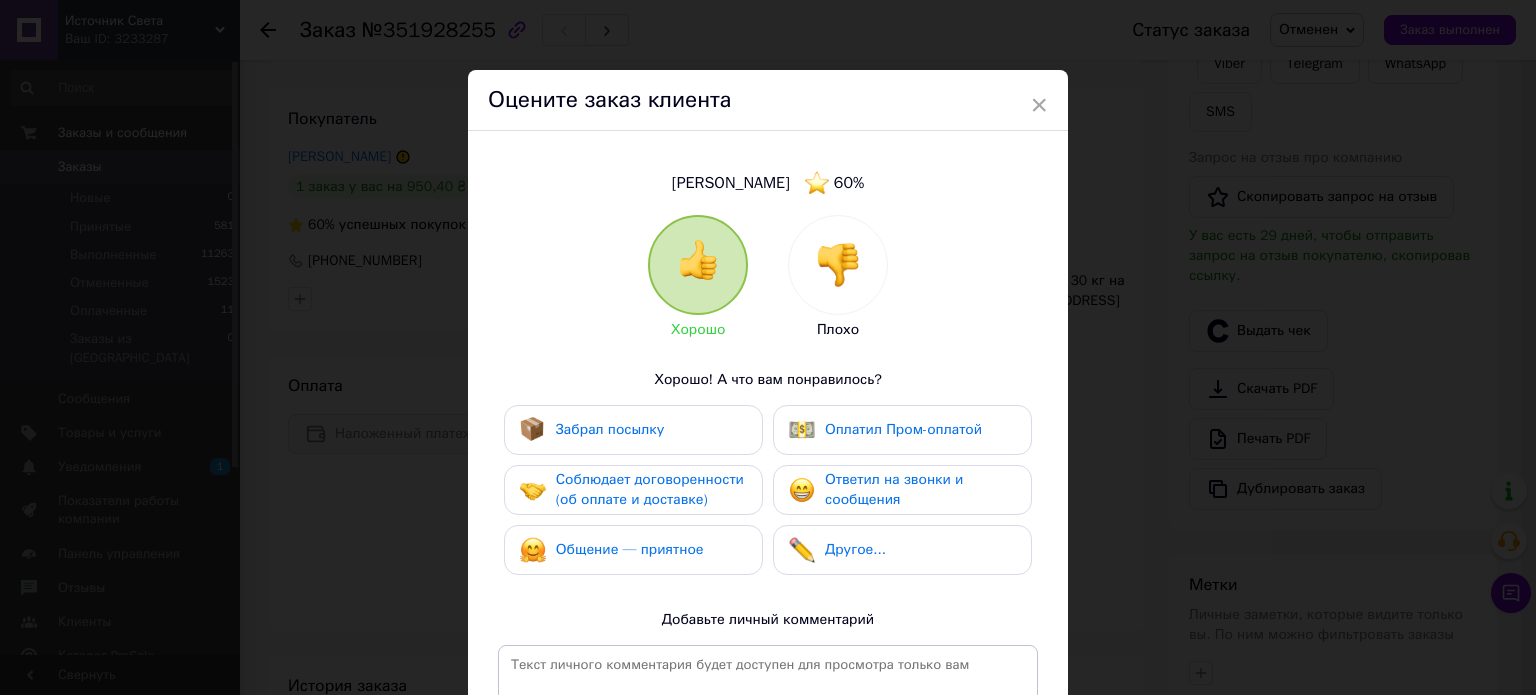 click at bounding box center (838, 265) 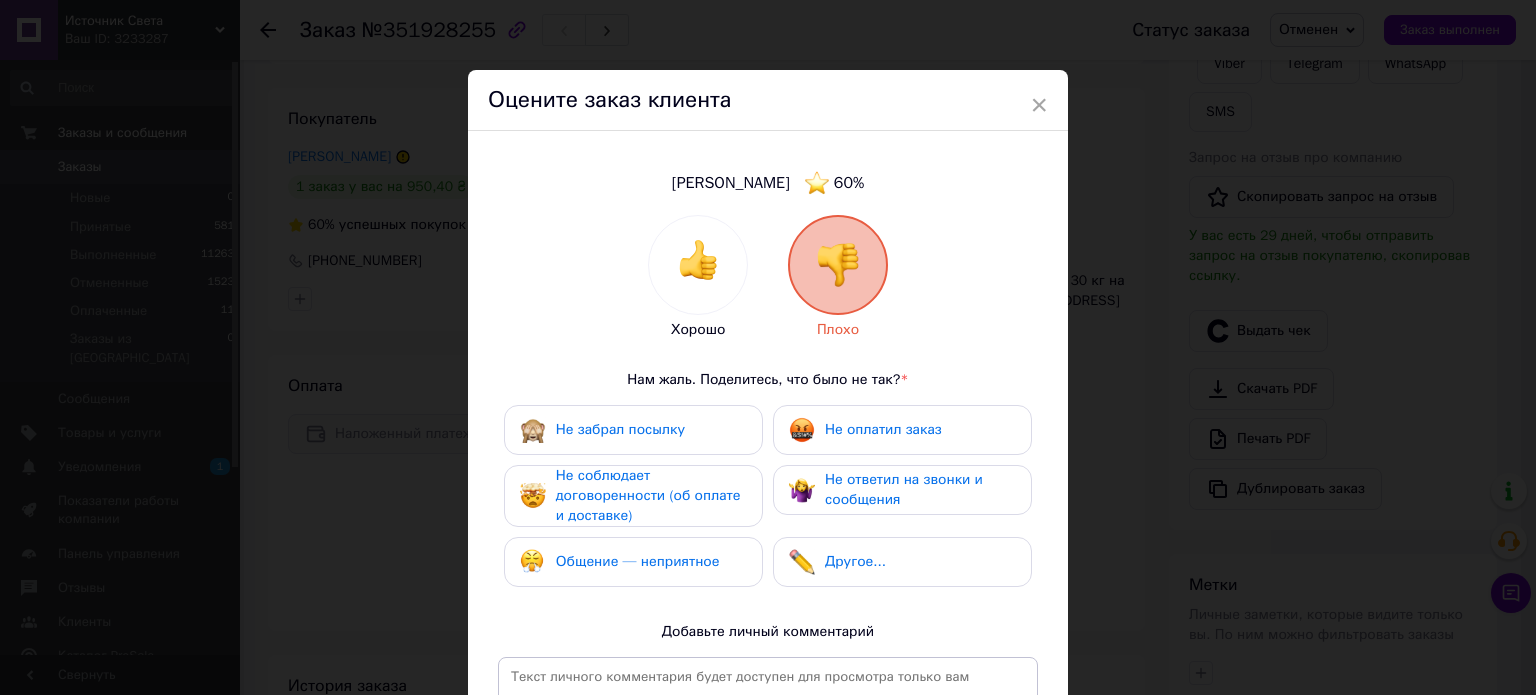 click on "Не соблюдает договоренности (об оплате и доставке)" at bounding box center (648, 495) 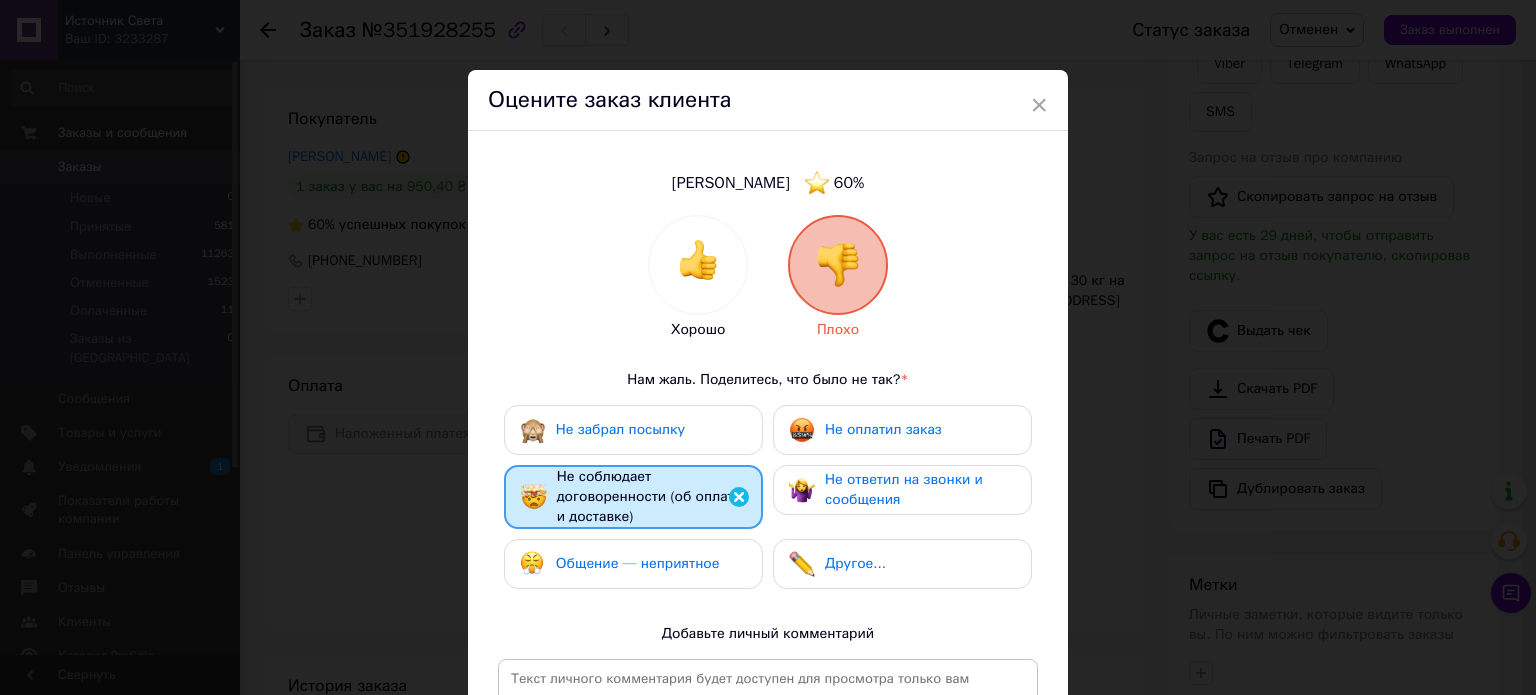 click on "Не ответил на звонки и сообщения" at bounding box center (904, 489) 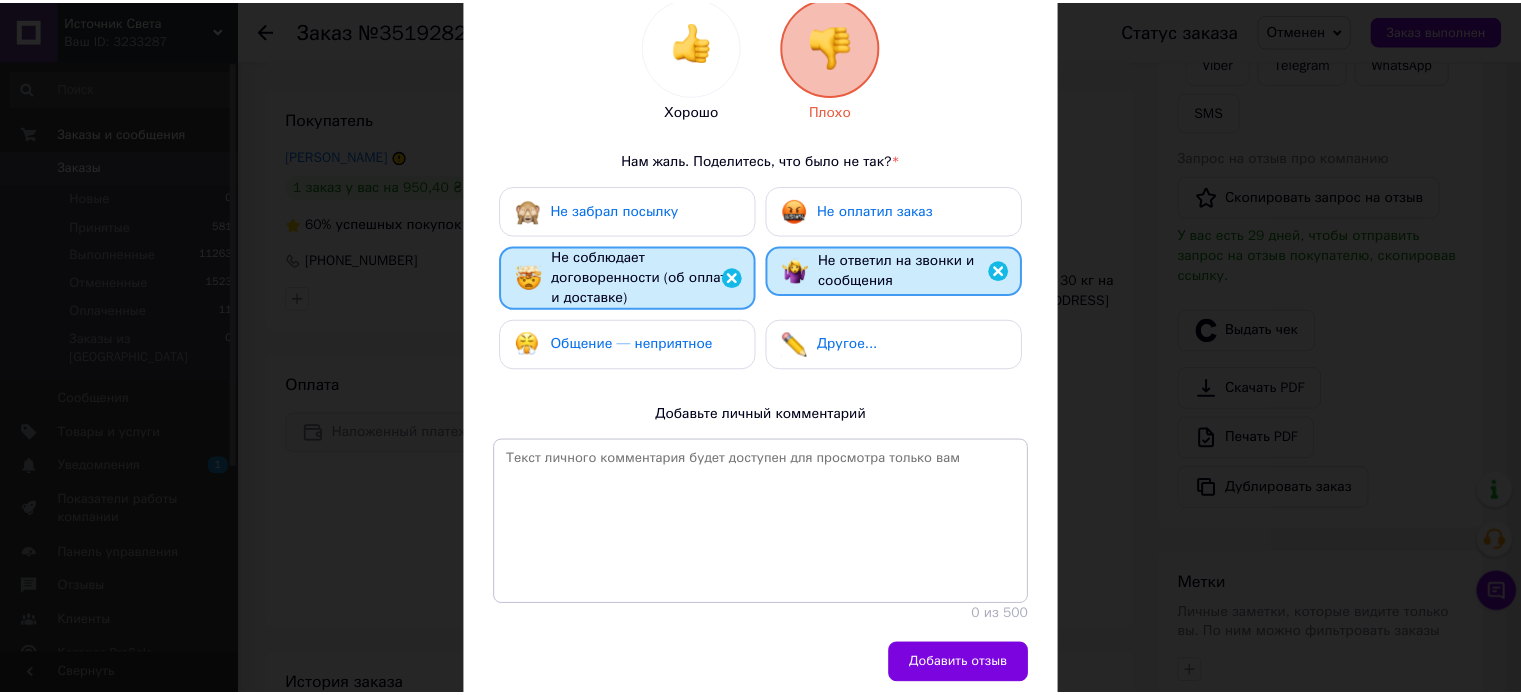 scroll, scrollTop: 296, scrollLeft: 0, axis: vertical 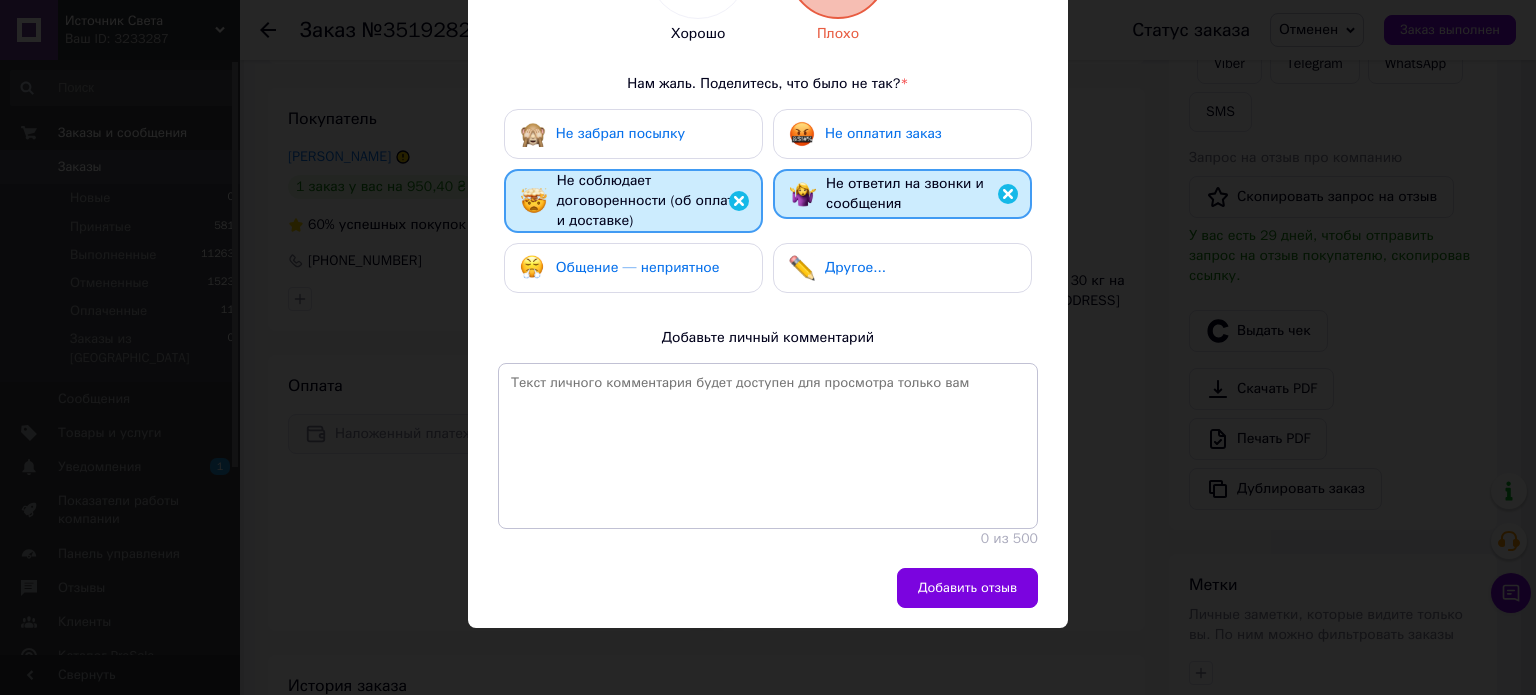 click on "Добавить отзыв" at bounding box center (967, 588) 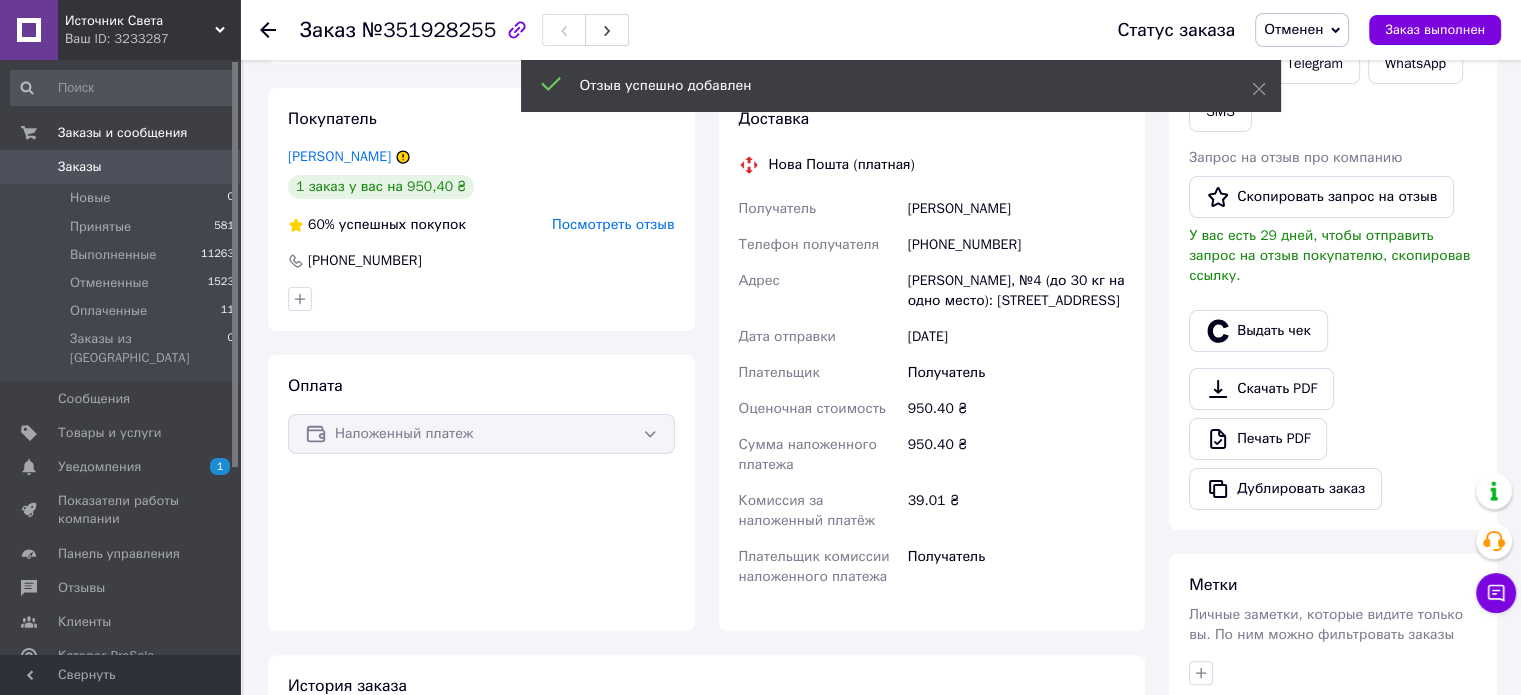 scroll, scrollTop: 0, scrollLeft: 0, axis: both 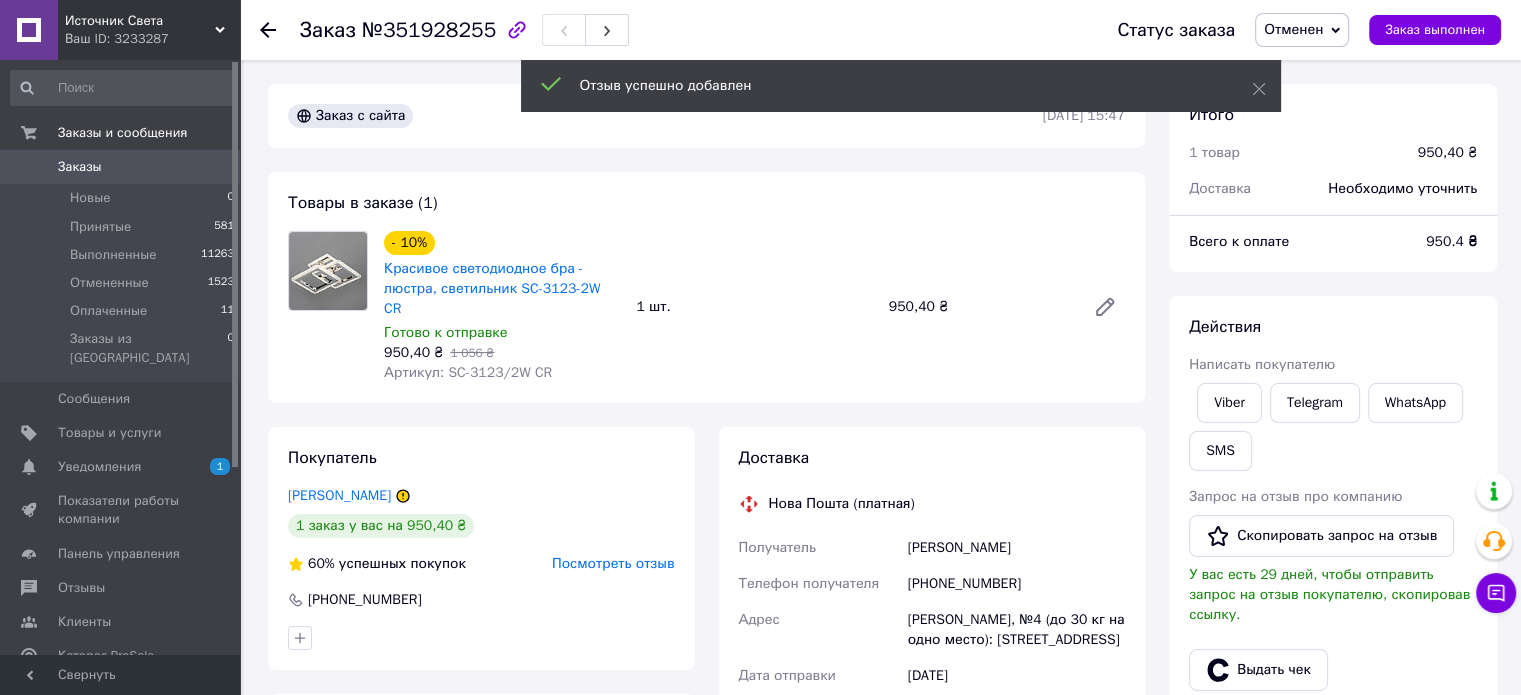 click 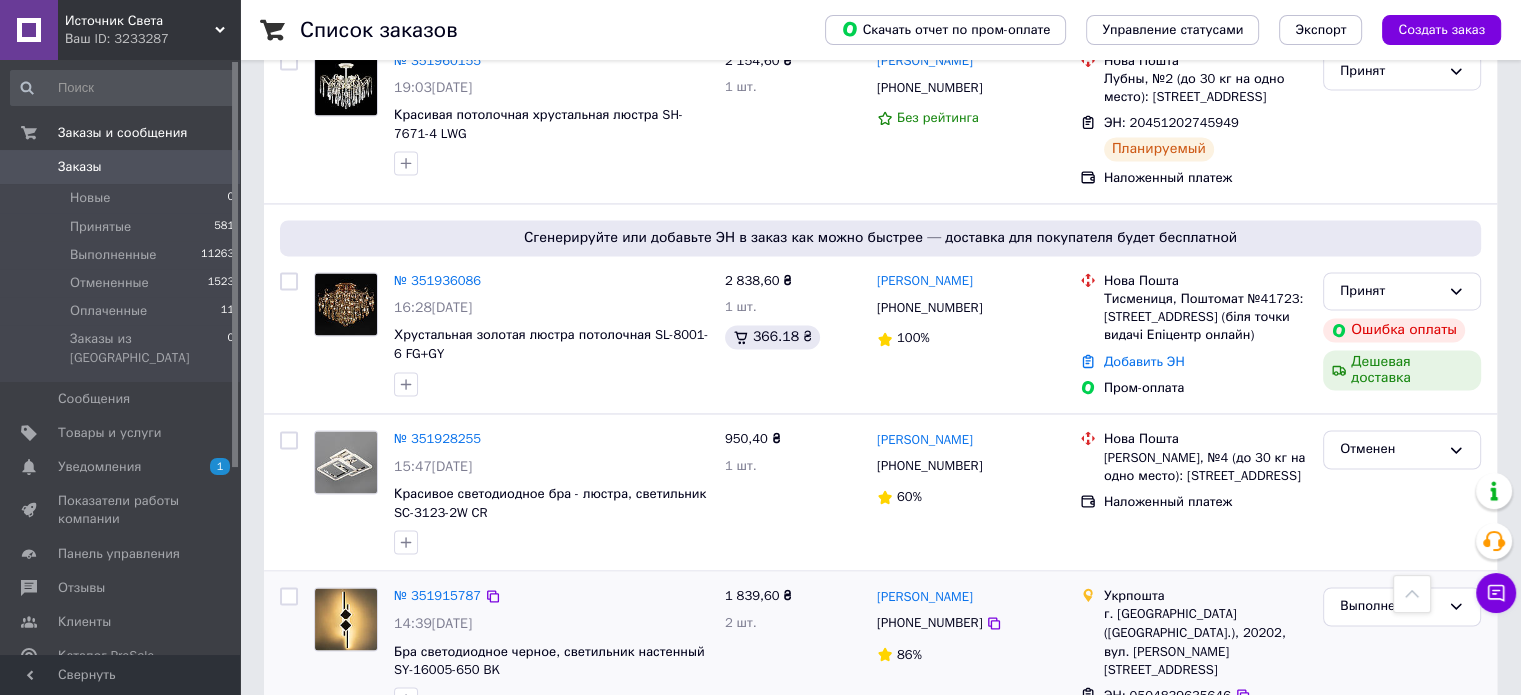 scroll, scrollTop: 3200, scrollLeft: 0, axis: vertical 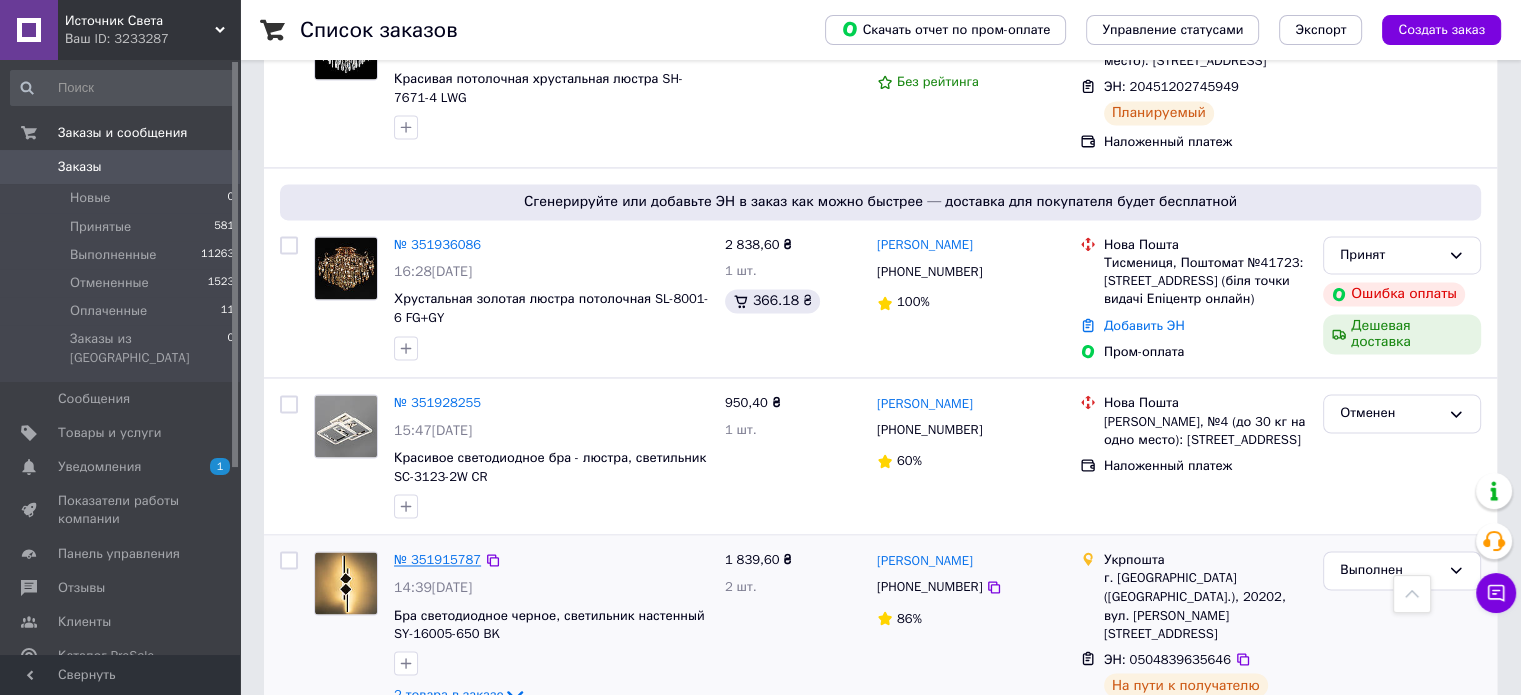 click on "№ 351915787" at bounding box center [437, 559] 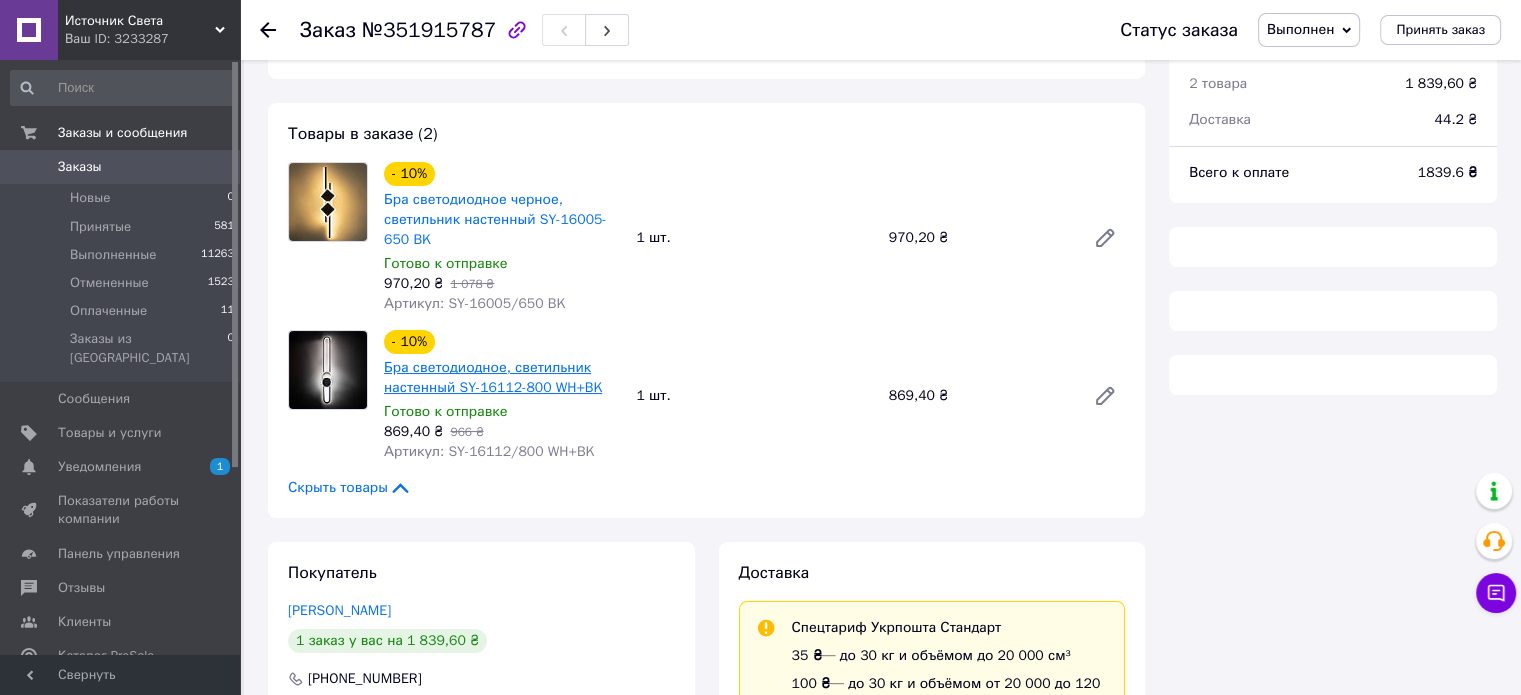 scroll, scrollTop: 56, scrollLeft: 0, axis: vertical 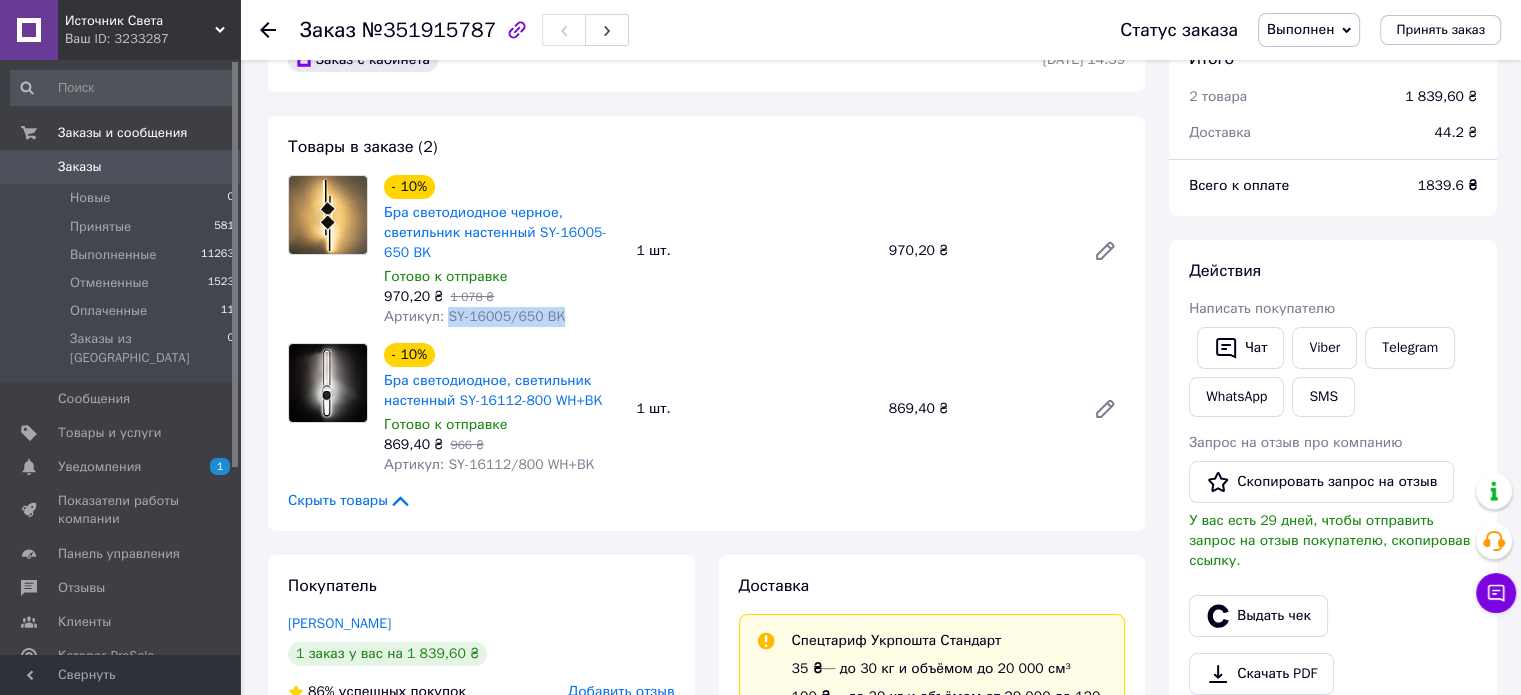 drag, startPoint x: 444, startPoint y: 319, endPoint x: 580, endPoint y: 320, distance: 136.00368 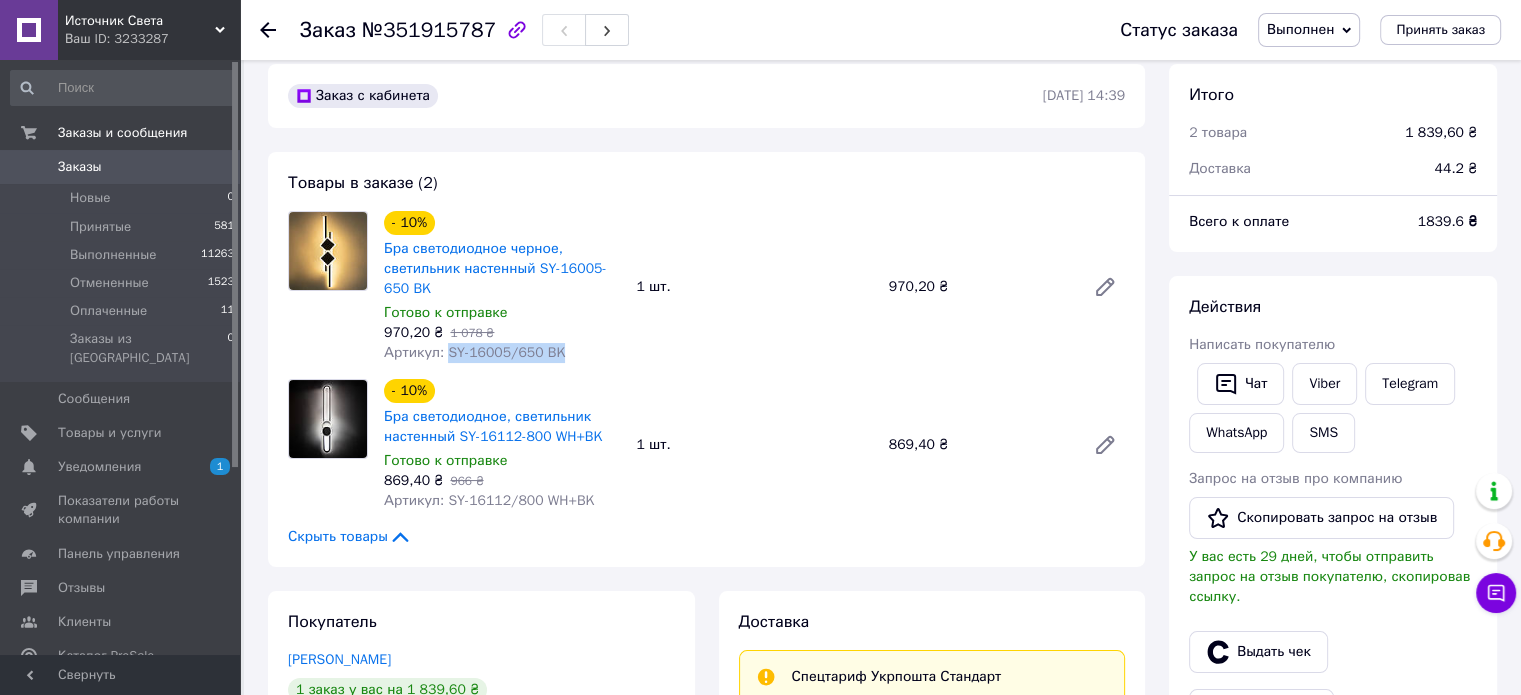 scroll, scrollTop: 0, scrollLeft: 0, axis: both 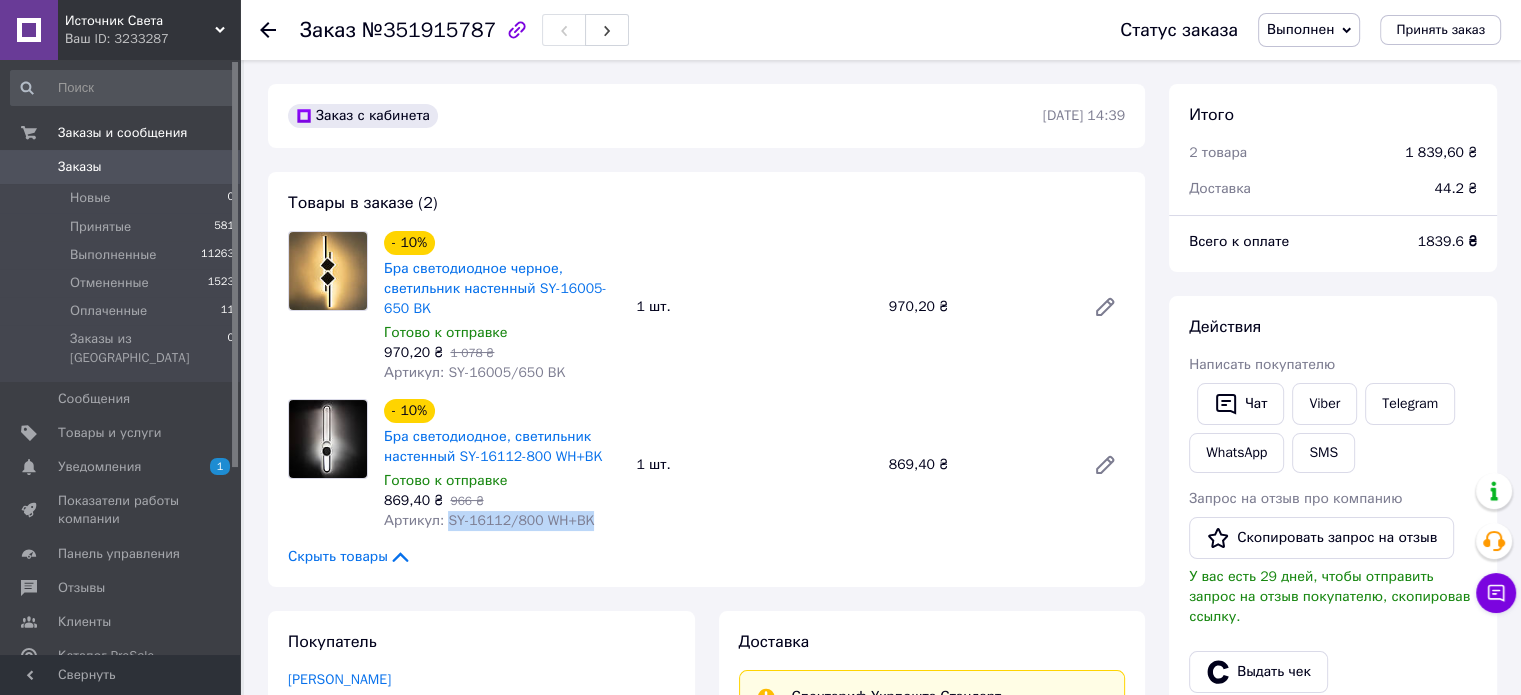 drag, startPoint x: 443, startPoint y: 526, endPoint x: 585, endPoint y: 535, distance: 142.28493 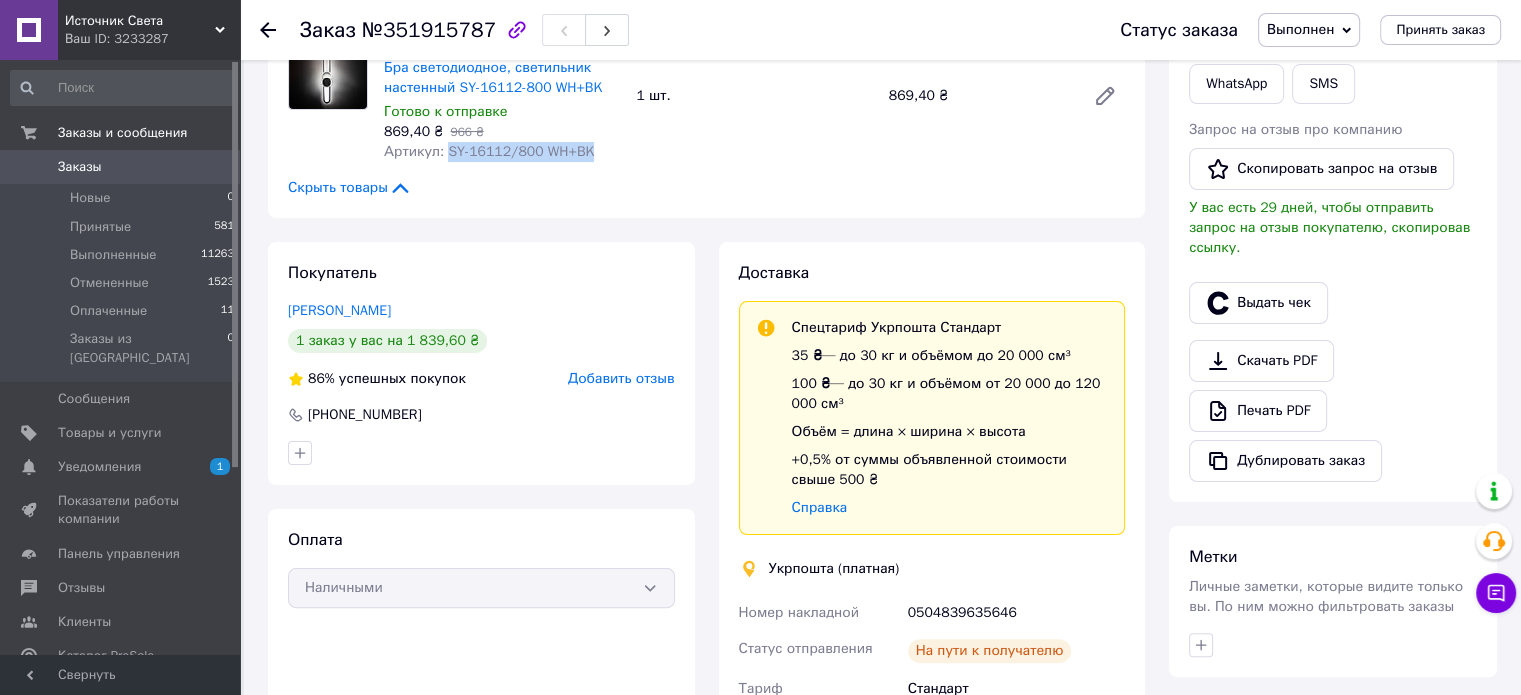 scroll, scrollTop: 400, scrollLeft: 0, axis: vertical 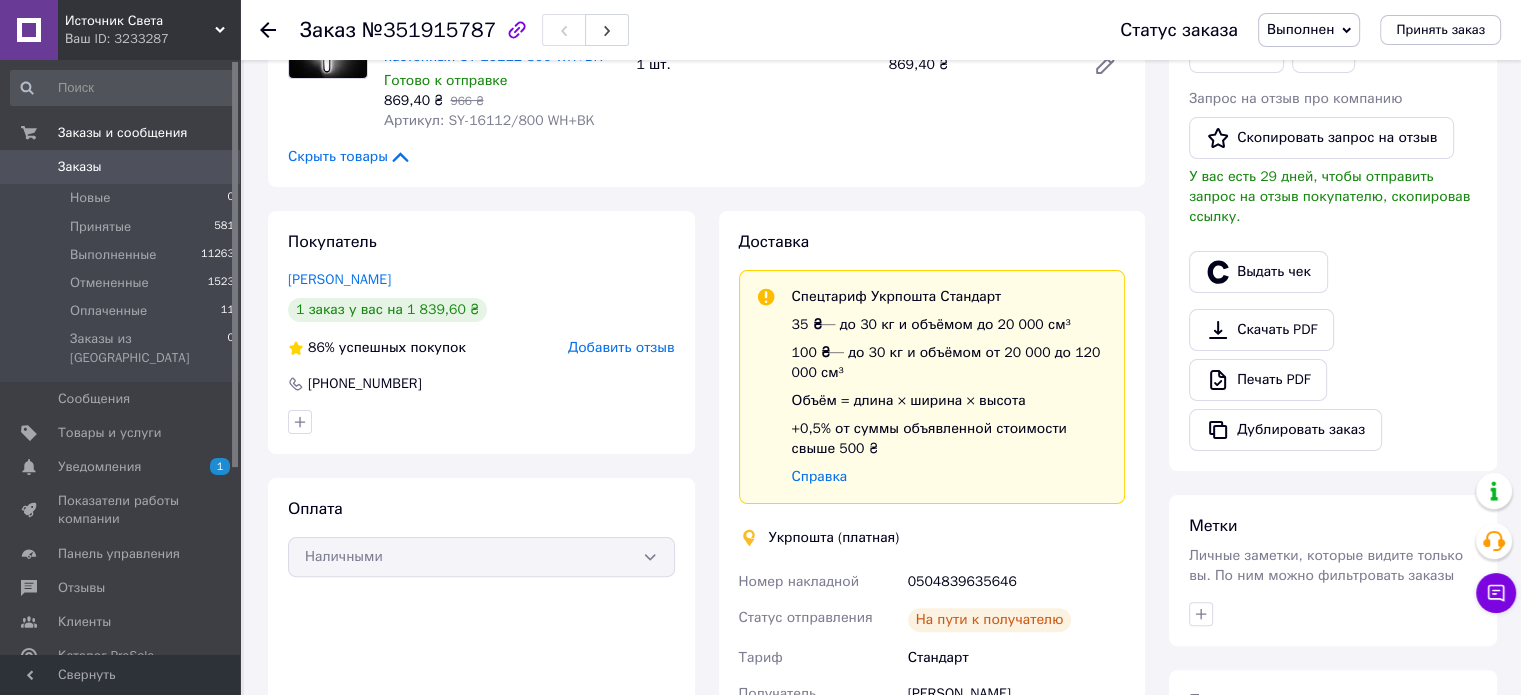 click 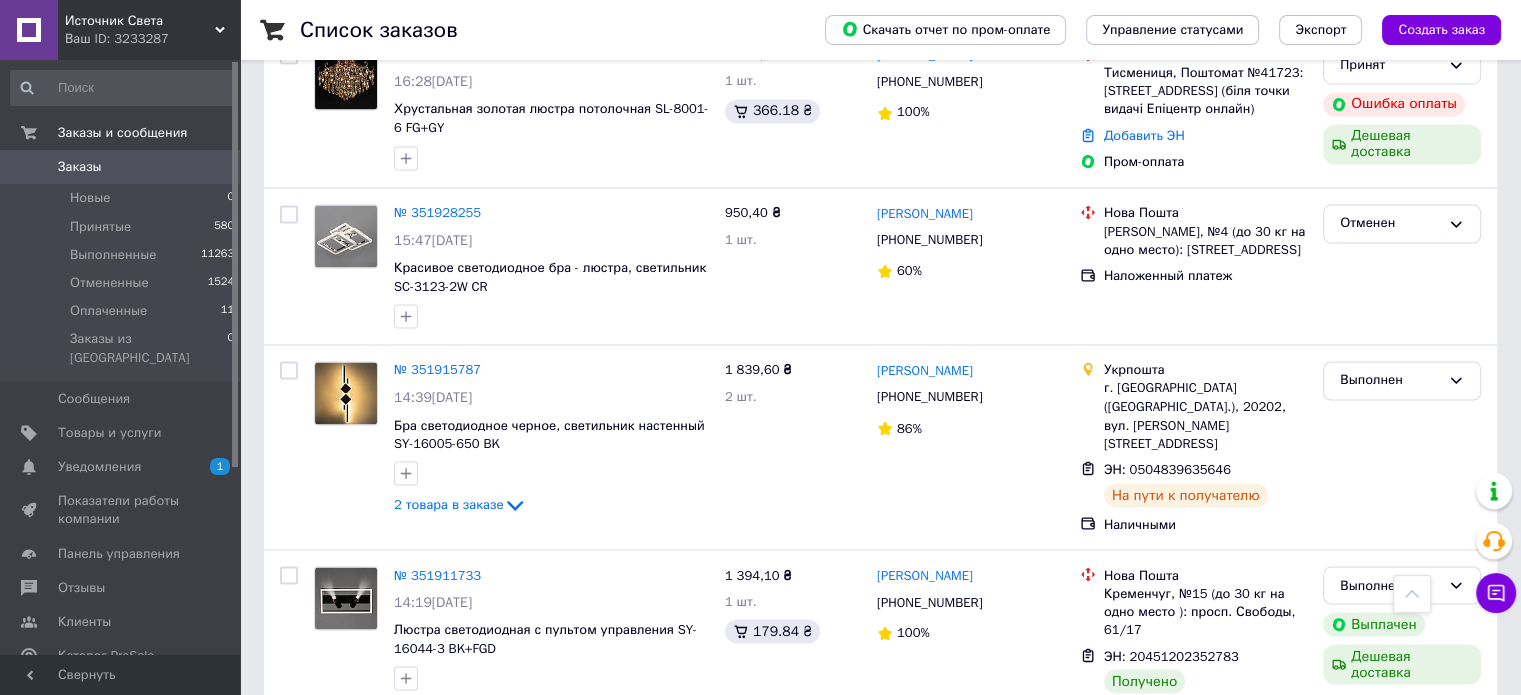 scroll, scrollTop: 3400, scrollLeft: 0, axis: vertical 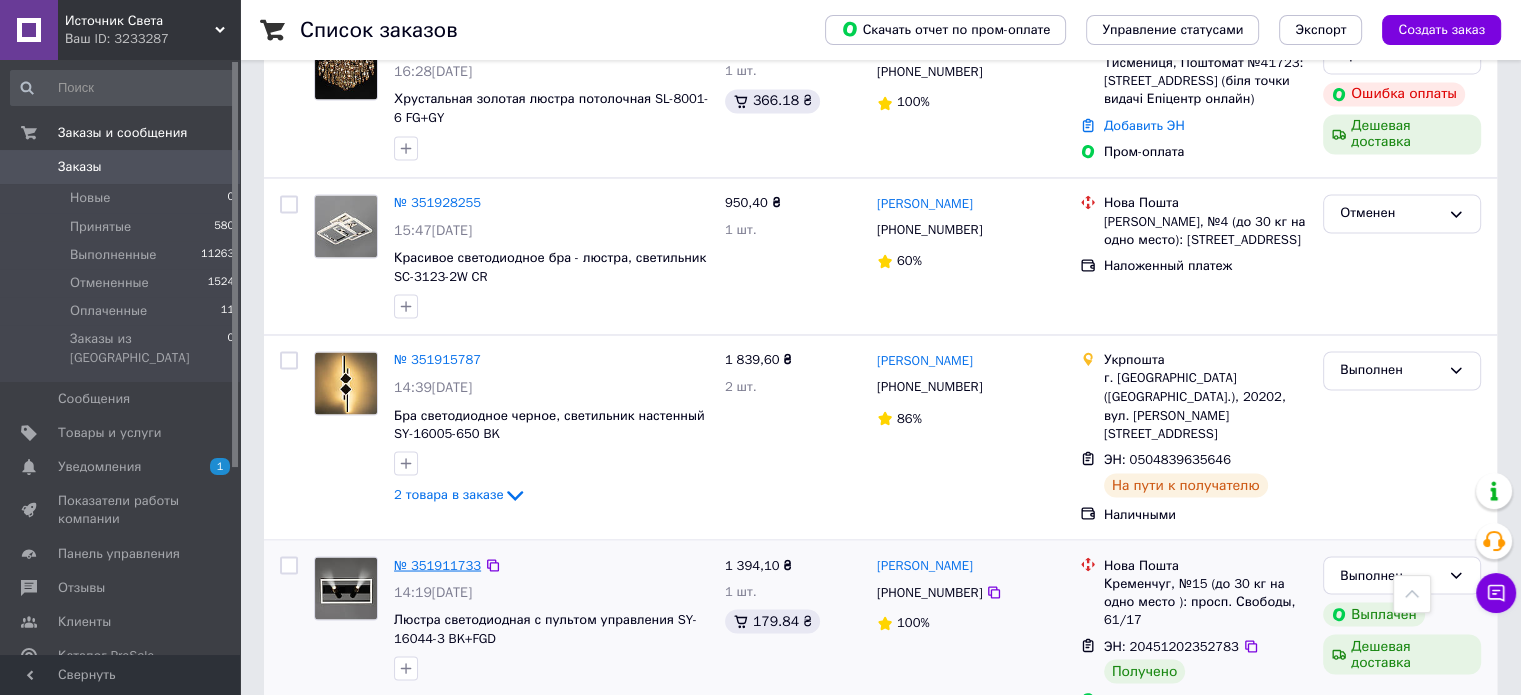 click on "№ 351911733" at bounding box center (437, 564) 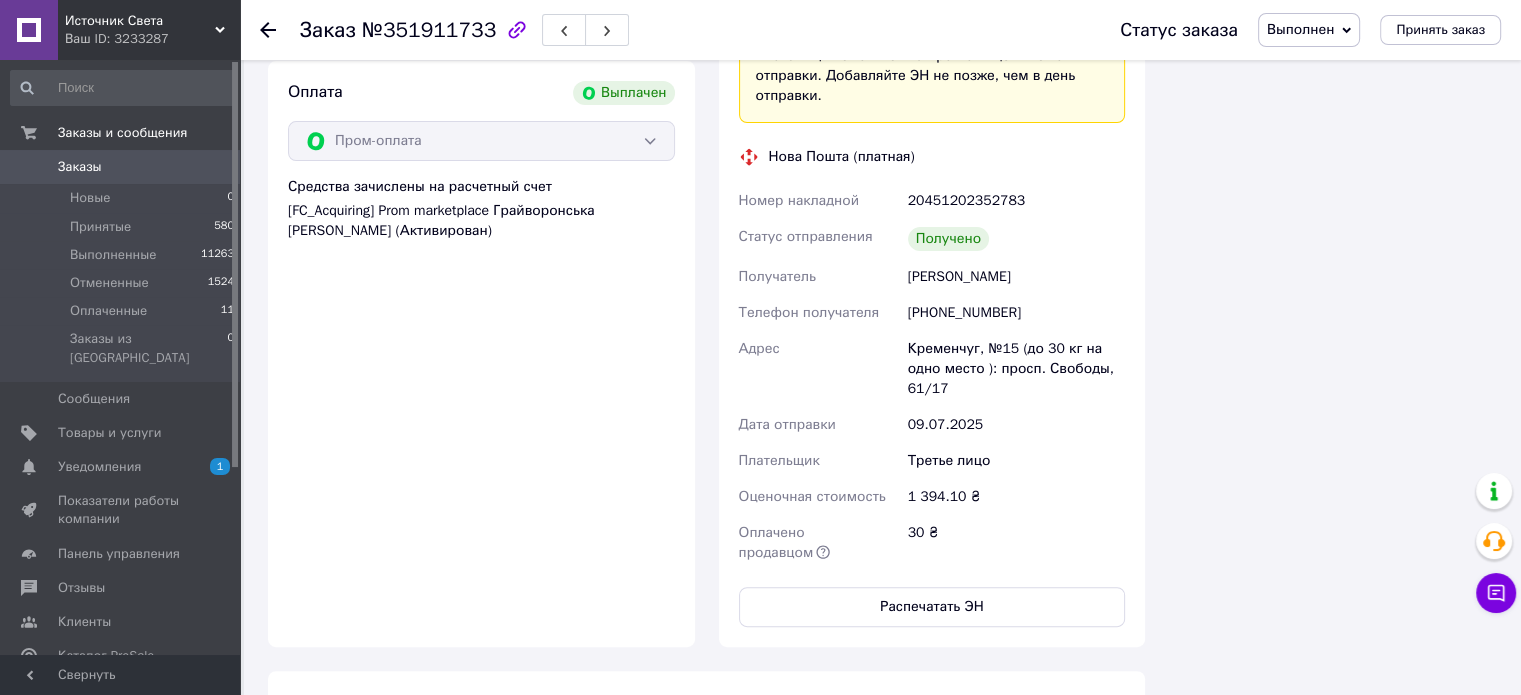 scroll, scrollTop: 1272, scrollLeft: 0, axis: vertical 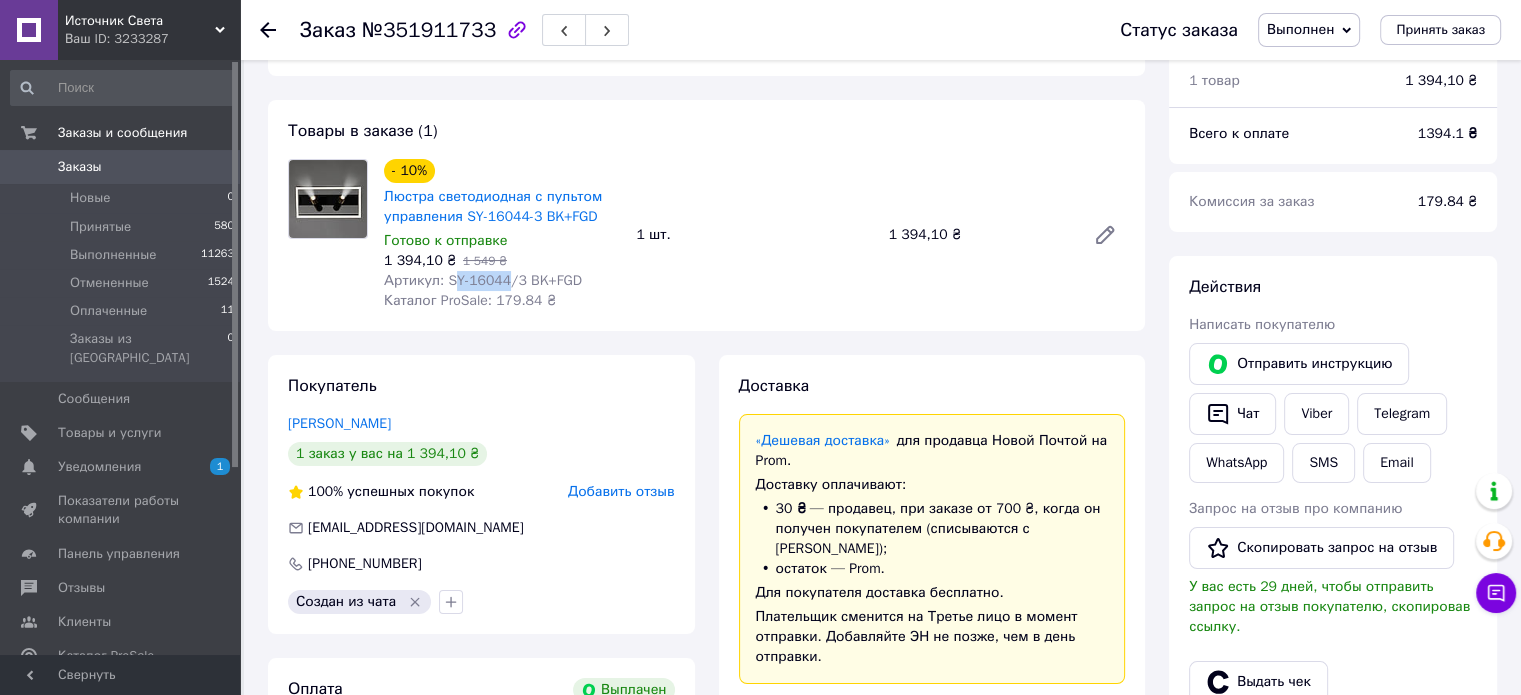 drag, startPoint x: 447, startPoint y: 273, endPoint x: 498, endPoint y: 275, distance: 51.0392 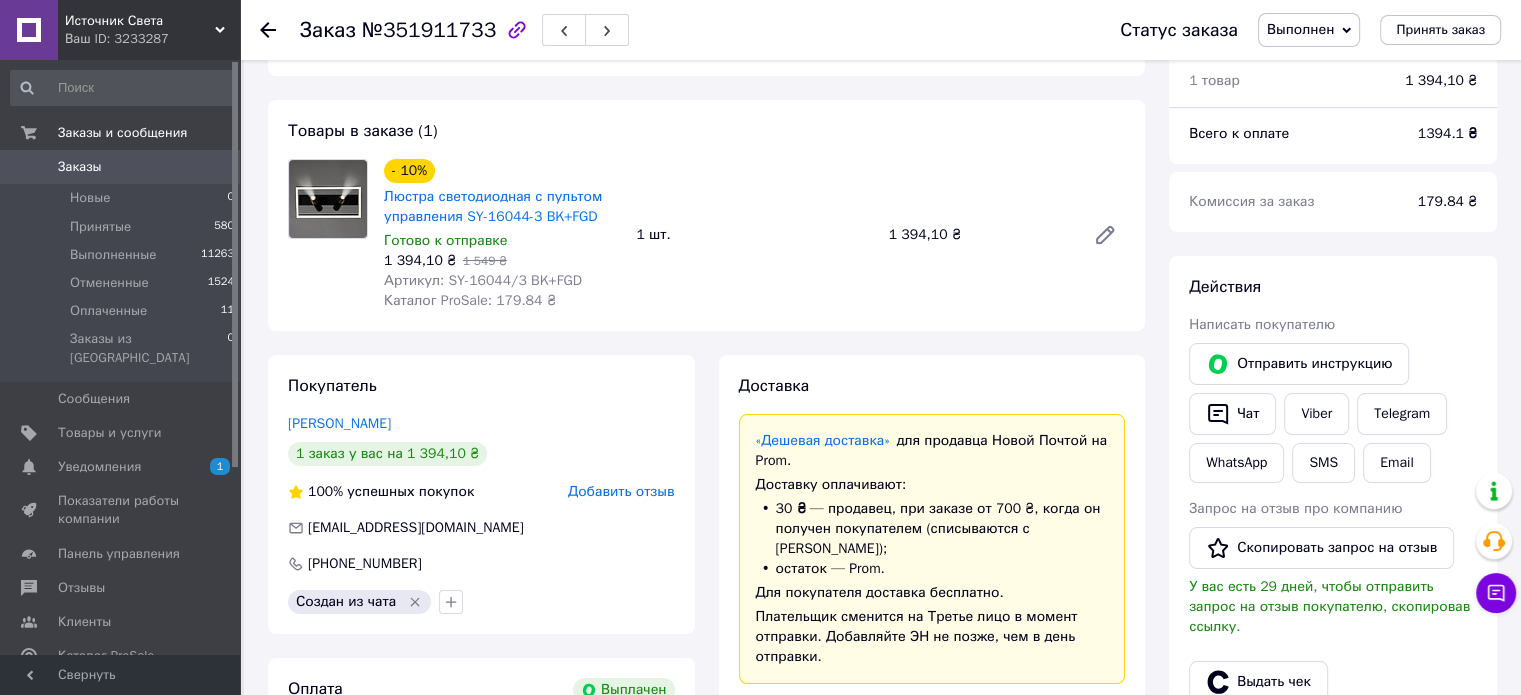 drag, startPoint x: 492, startPoint y: 343, endPoint x: 438, endPoint y: 296, distance: 71.5891 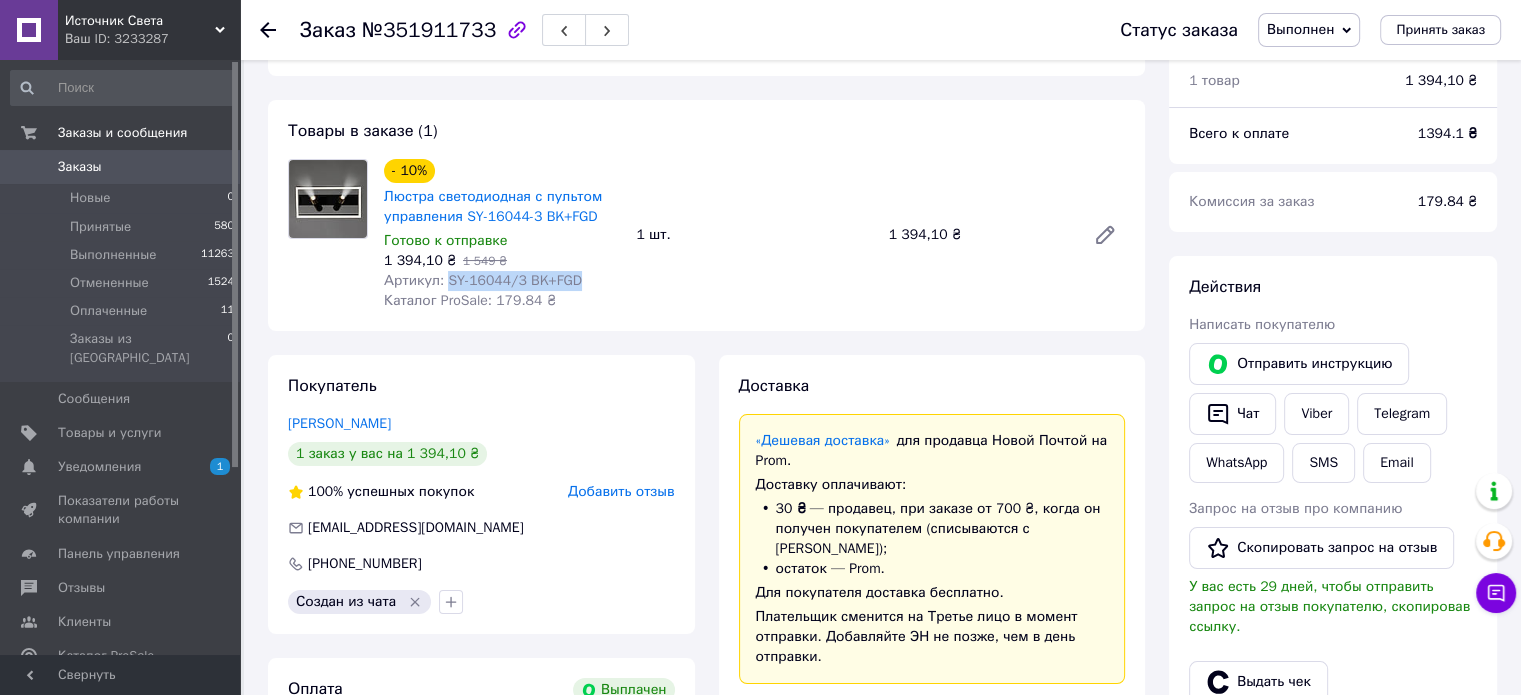 drag, startPoint x: 444, startPoint y: 275, endPoint x: 597, endPoint y: 276, distance: 153.00327 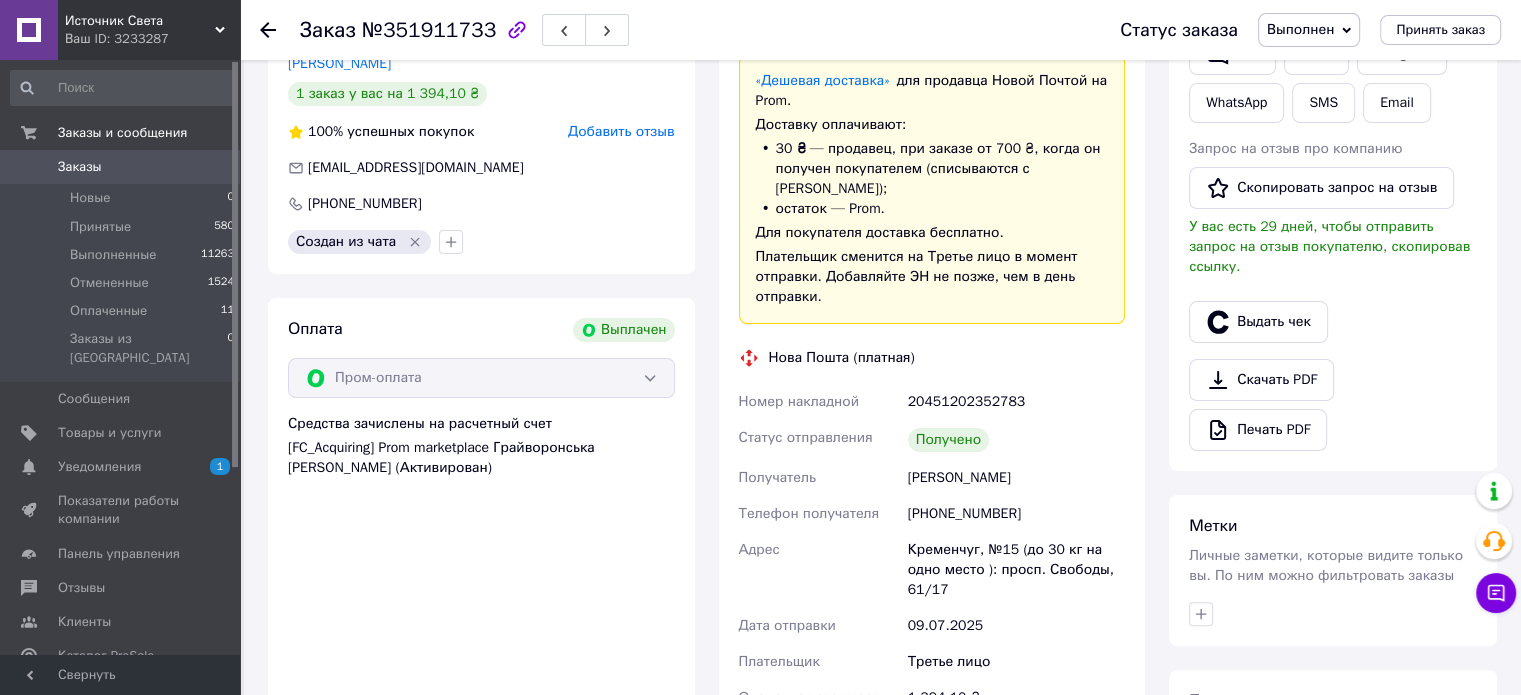 scroll, scrollTop: 672, scrollLeft: 0, axis: vertical 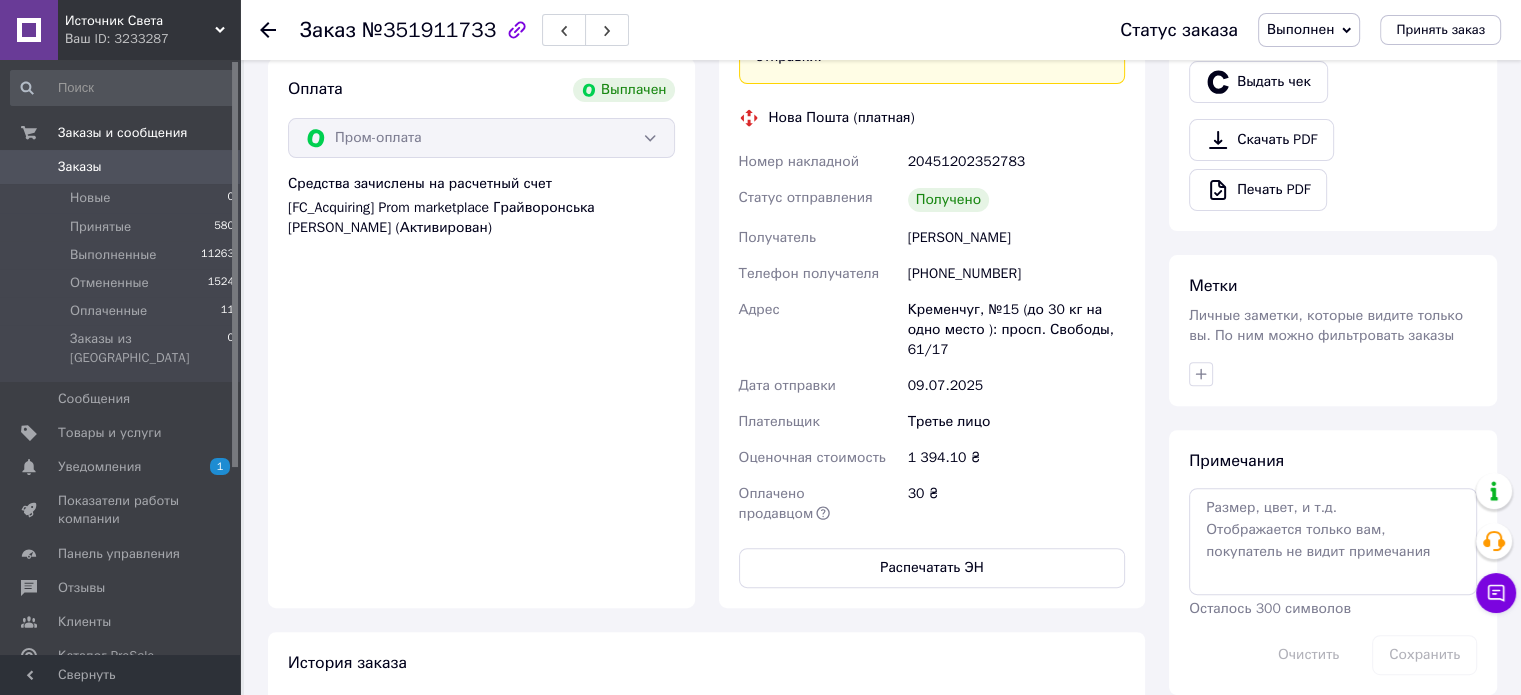 click 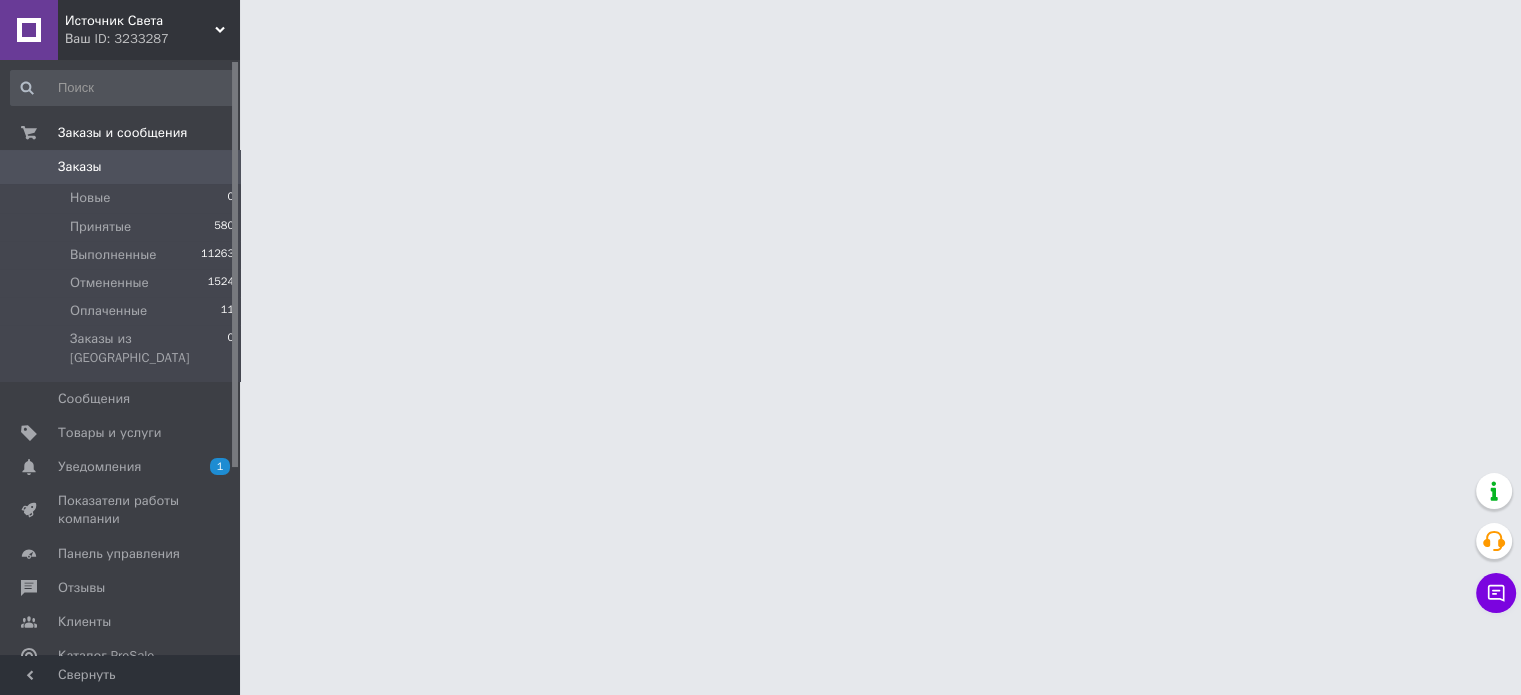 scroll, scrollTop: 0, scrollLeft: 0, axis: both 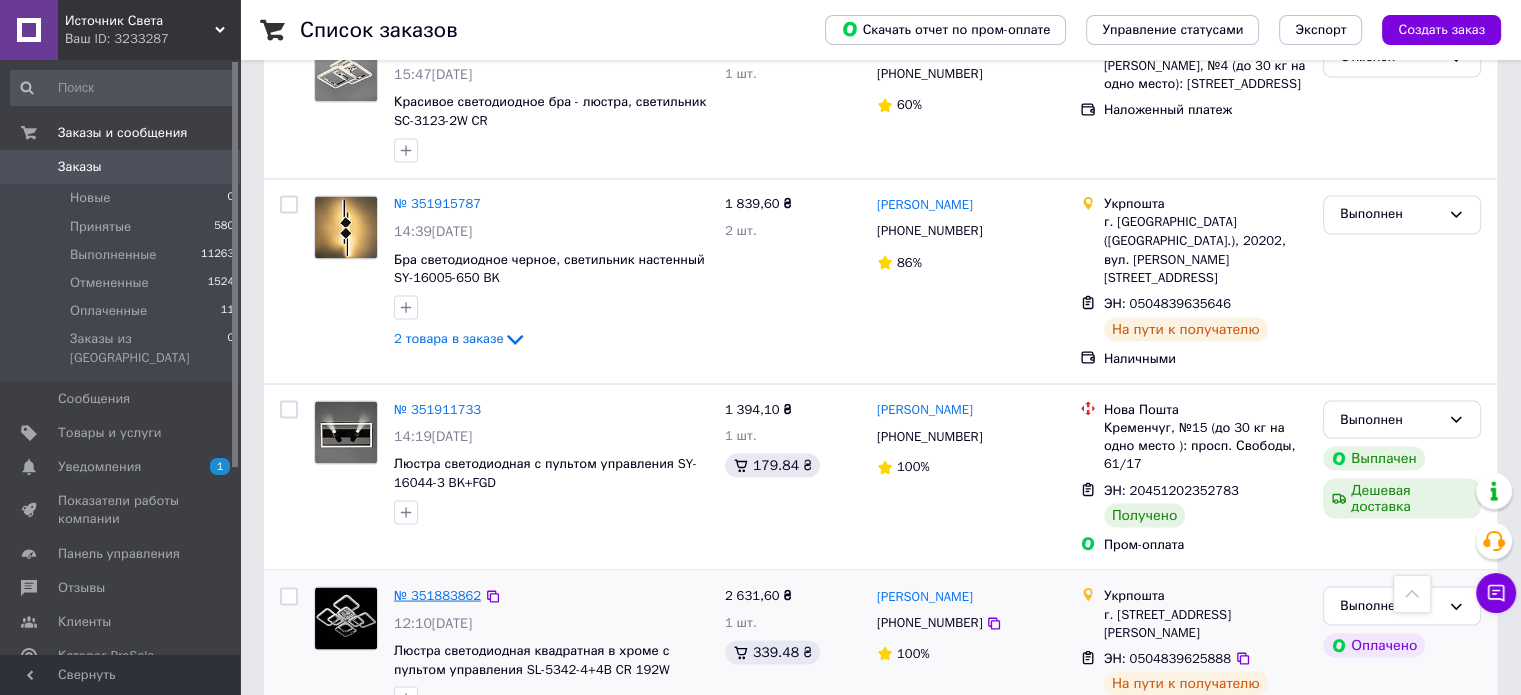 click on "№ 351883862" at bounding box center [437, 594] 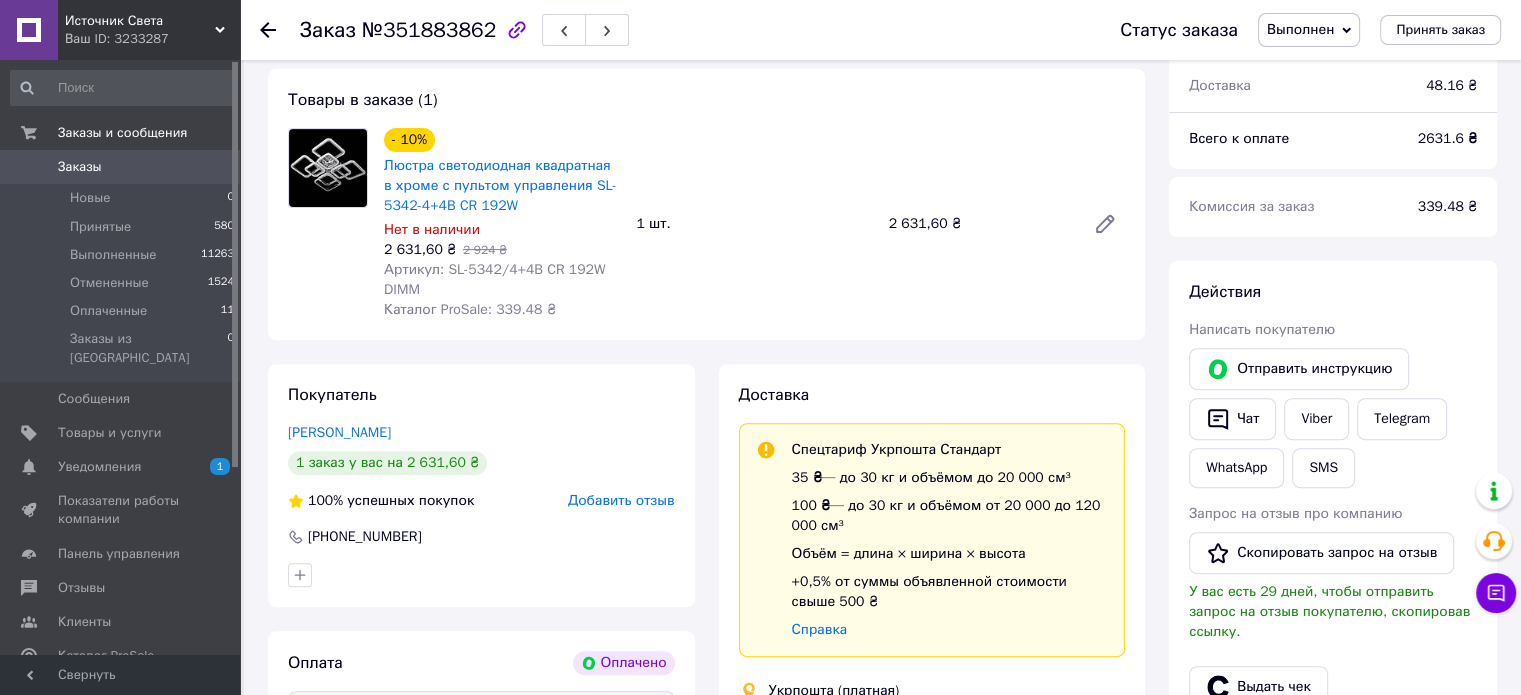 scroll, scrollTop: 505, scrollLeft: 0, axis: vertical 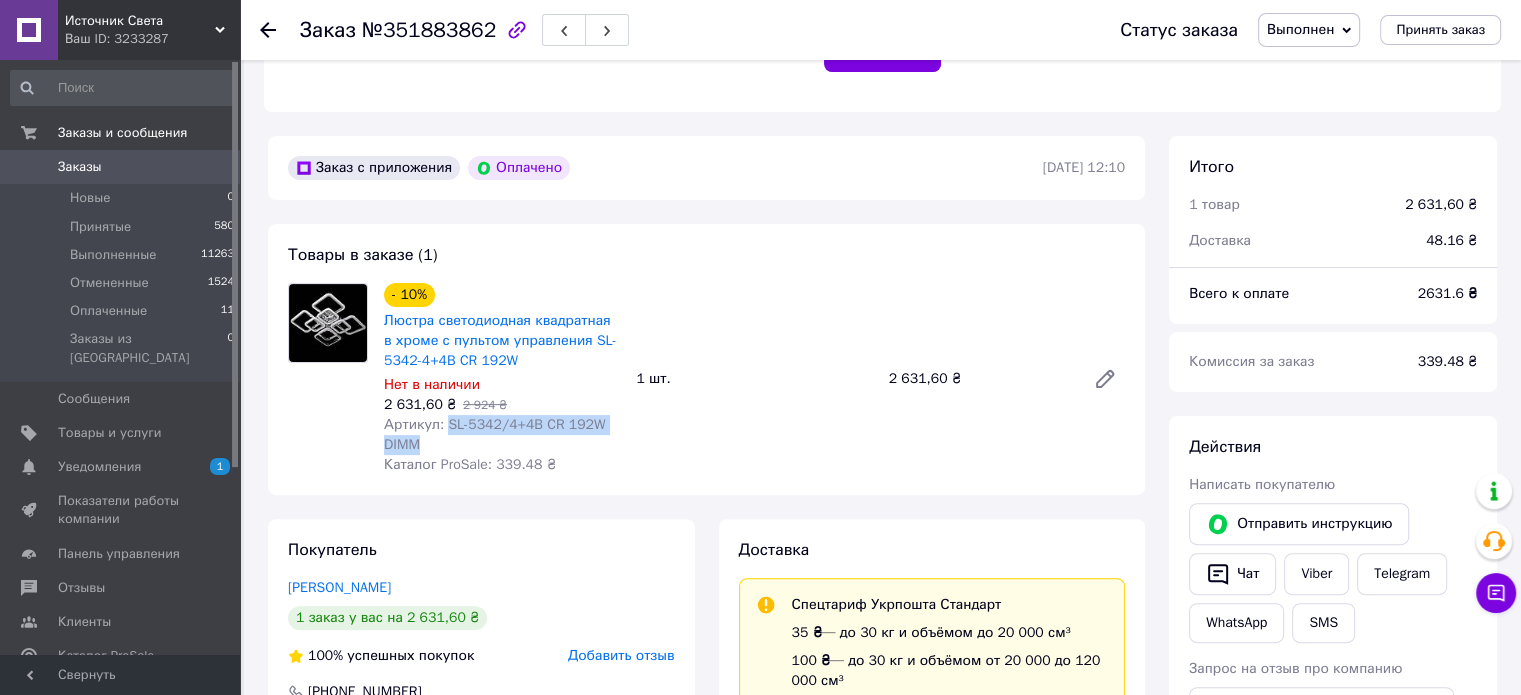 drag, startPoint x: 444, startPoint y: 431, endPoint x: 551, endPoint y: 449, distance: 108.503456 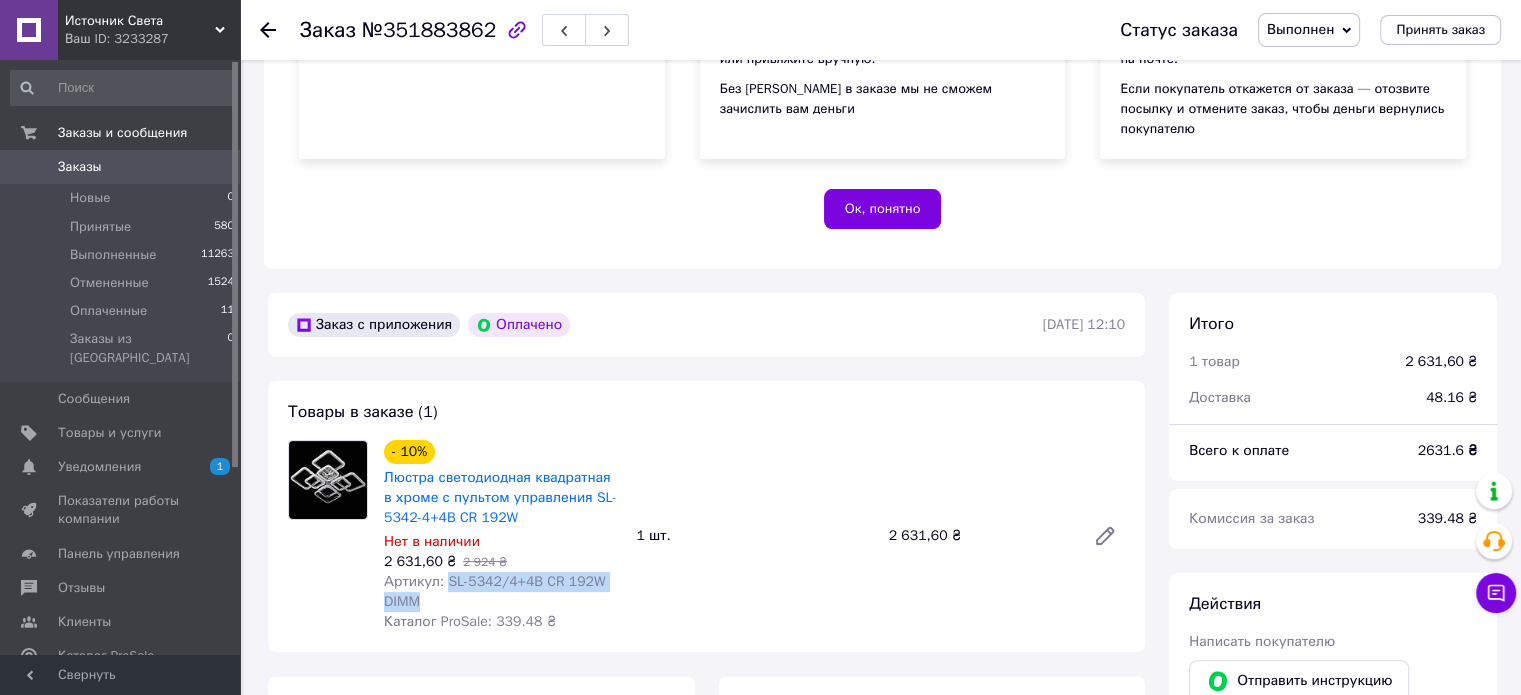 scroll, scrollTop: 205, scrollLeft: 0, axis: vertical 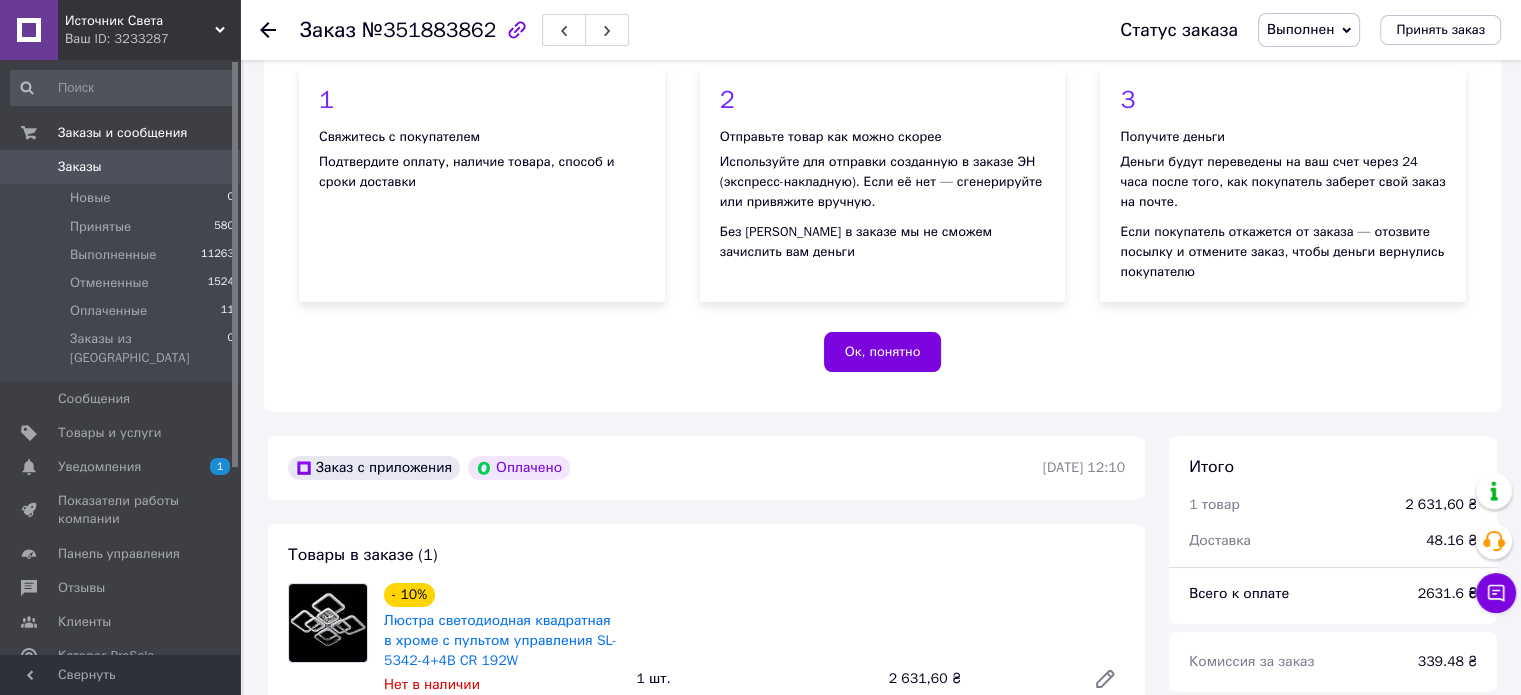 click 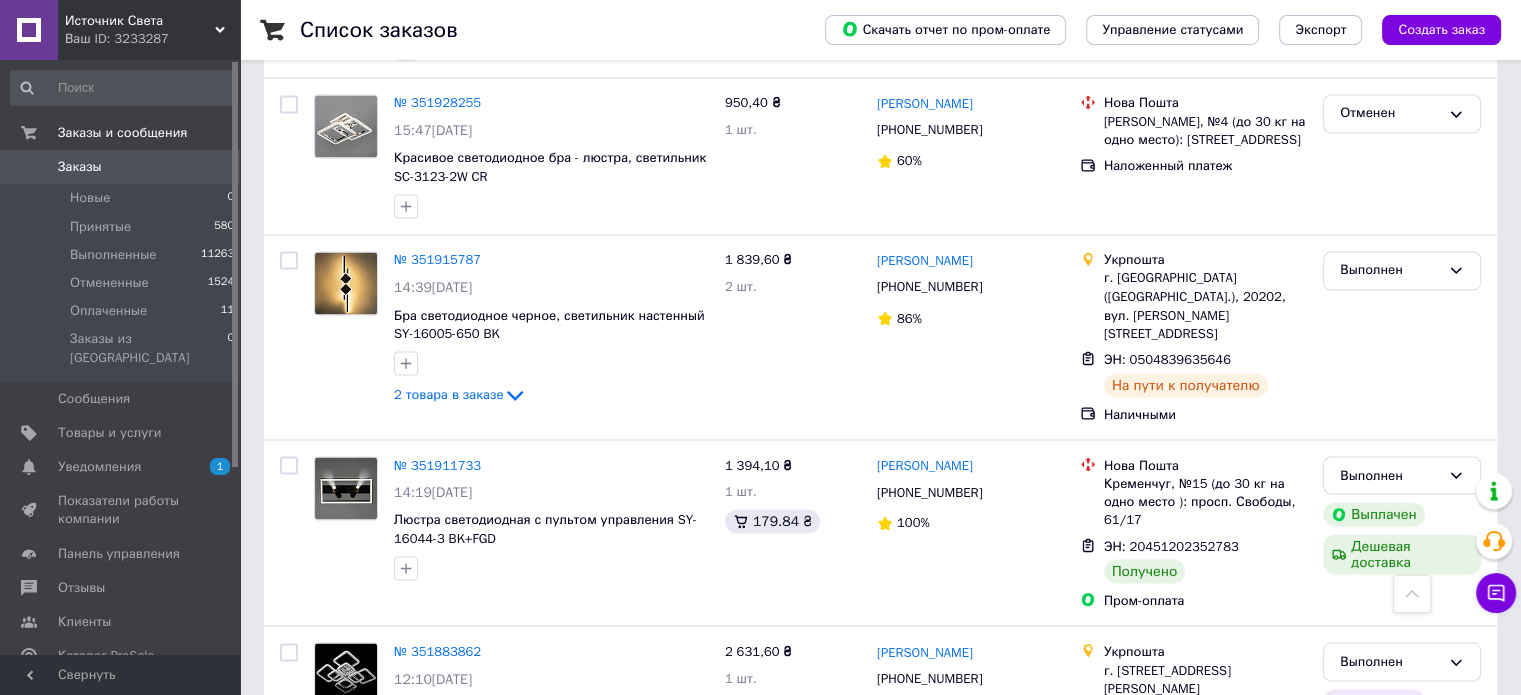 scroll, scrollTop: 3556, scrollLeft: 0, axis: vertical 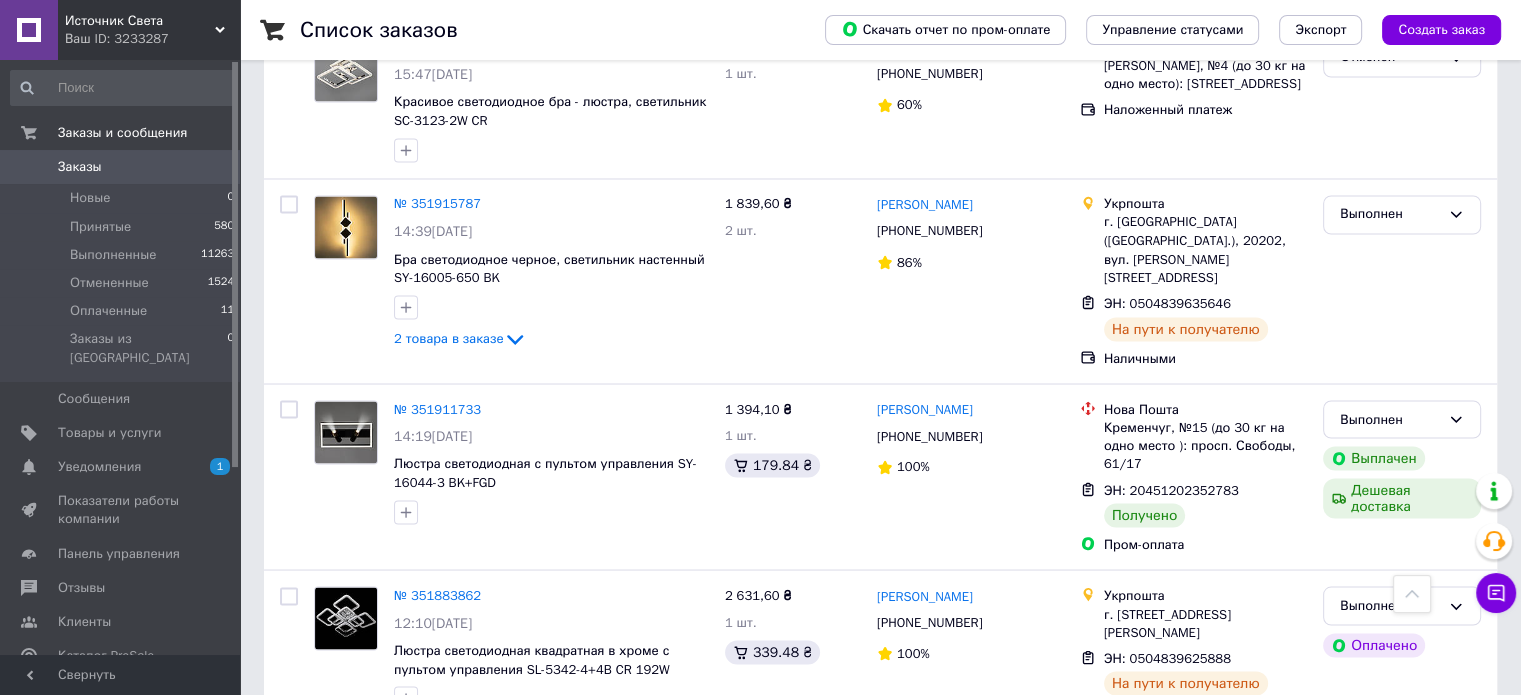 click on "2" at bounding box center [327, 783] 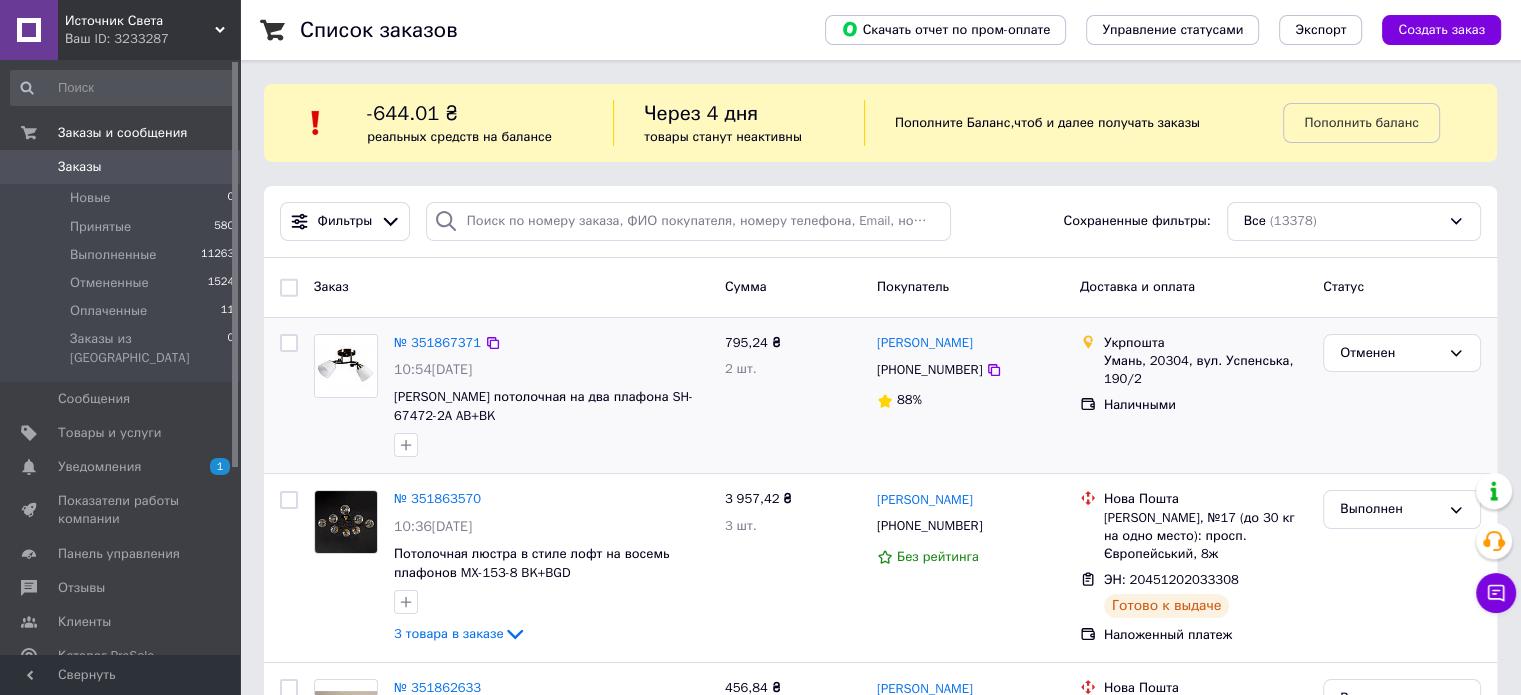 scroll, scrollTop: 100, scrollLeft: 0, axis: vertical 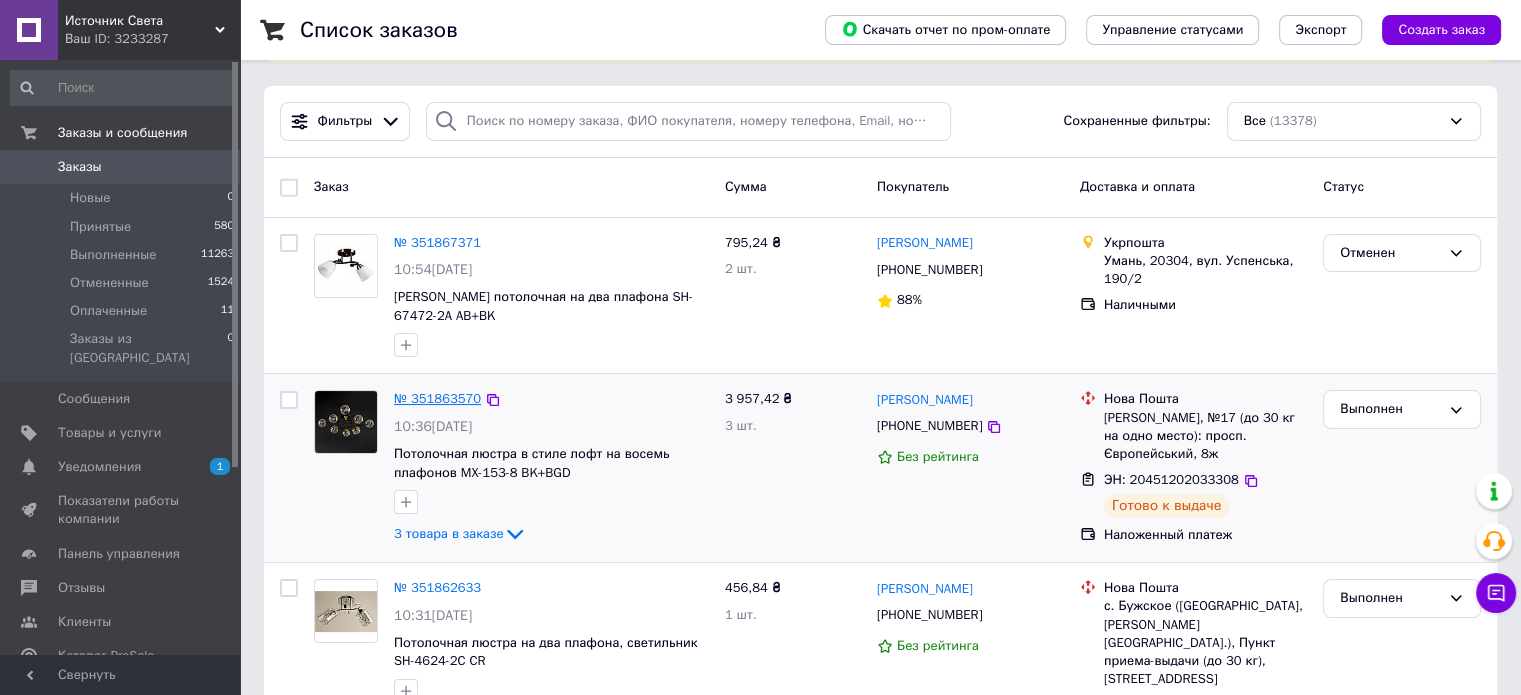 click on "№ 351863570" at bounding box center (437, 398) 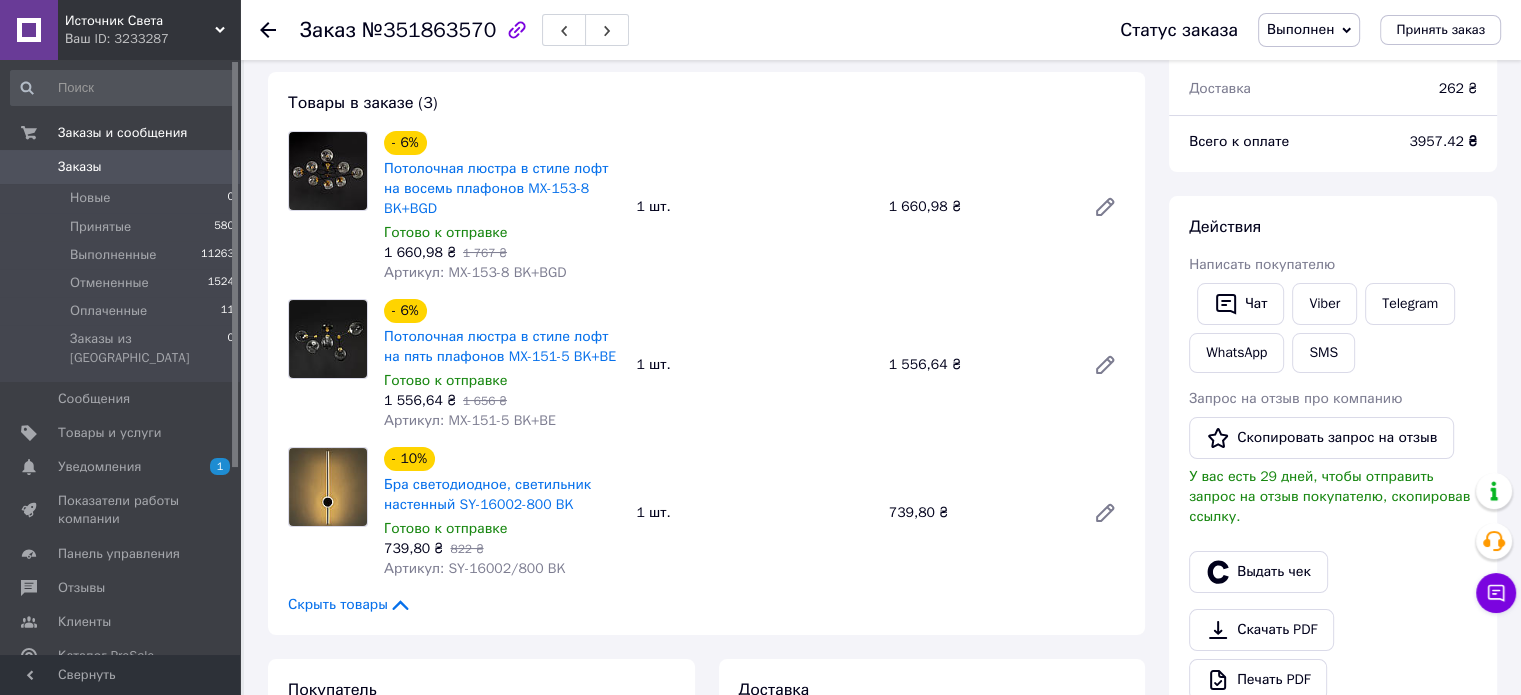 scroll, scrollTop: 0, scrollLeft: 0, axis: both 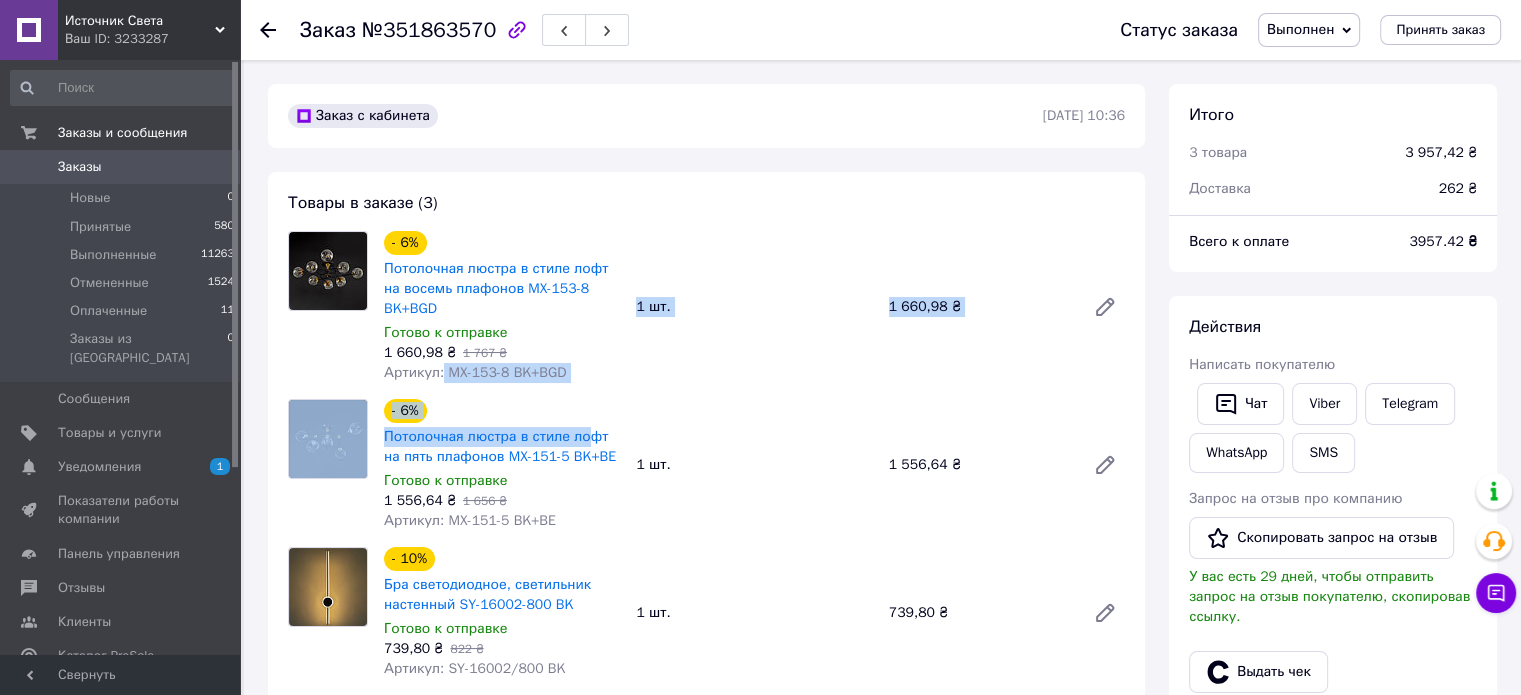 drag, startPoint x: 440, startPoint y: 370, endPoint x: 580, endPoint y: 389, distance: 141.2834 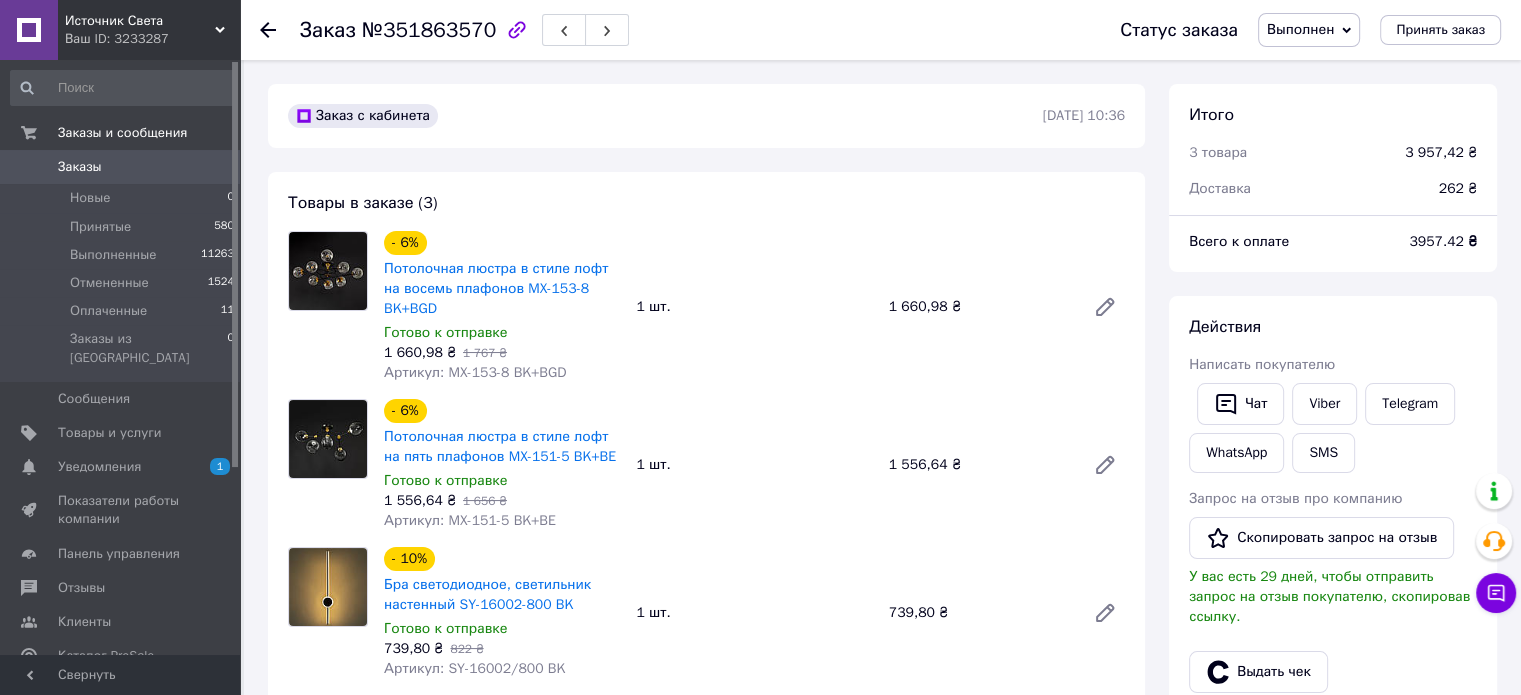 click on "1 660,98 ₴   1 767 ₴" at bounding box center [502, 353] 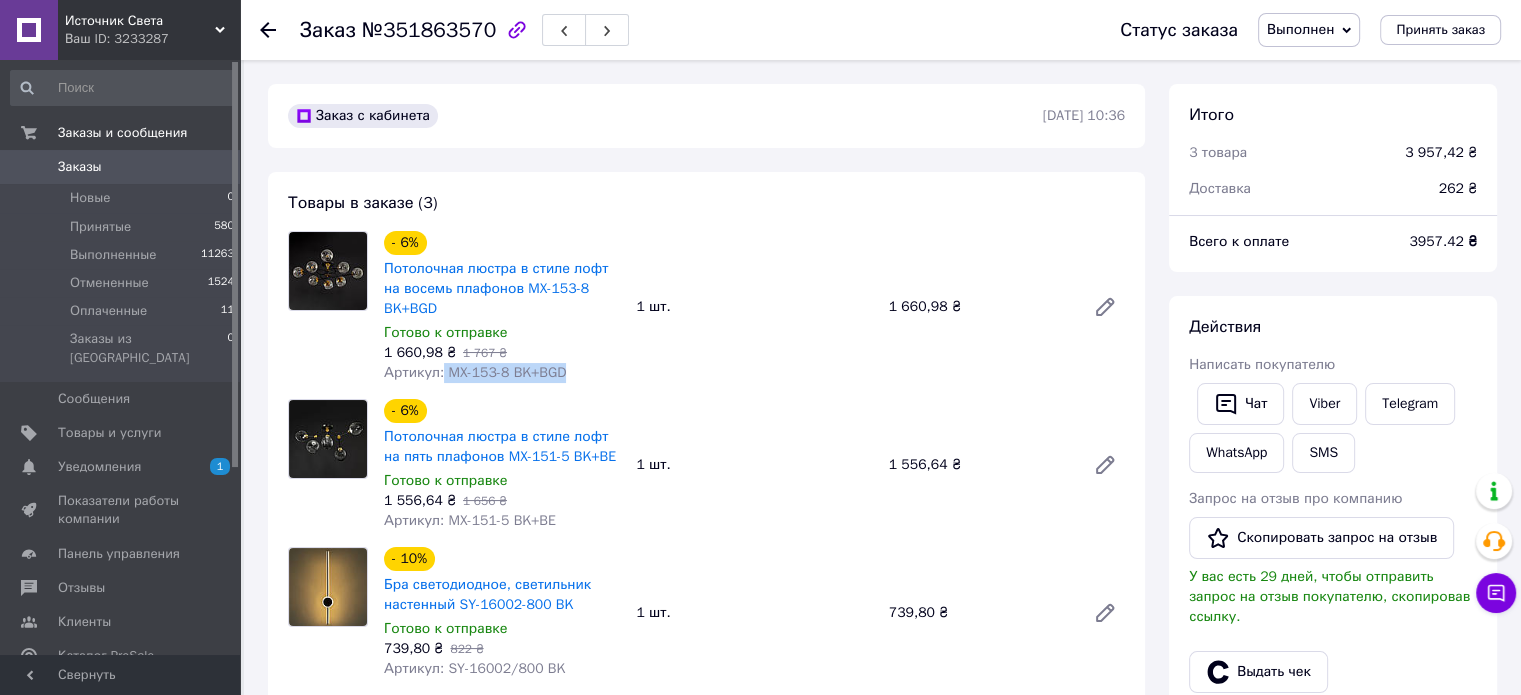 drag, startPoint x: 440, startPoint y: 375, endPoint x: 566, endPoint y: 387, distance: 126.57014 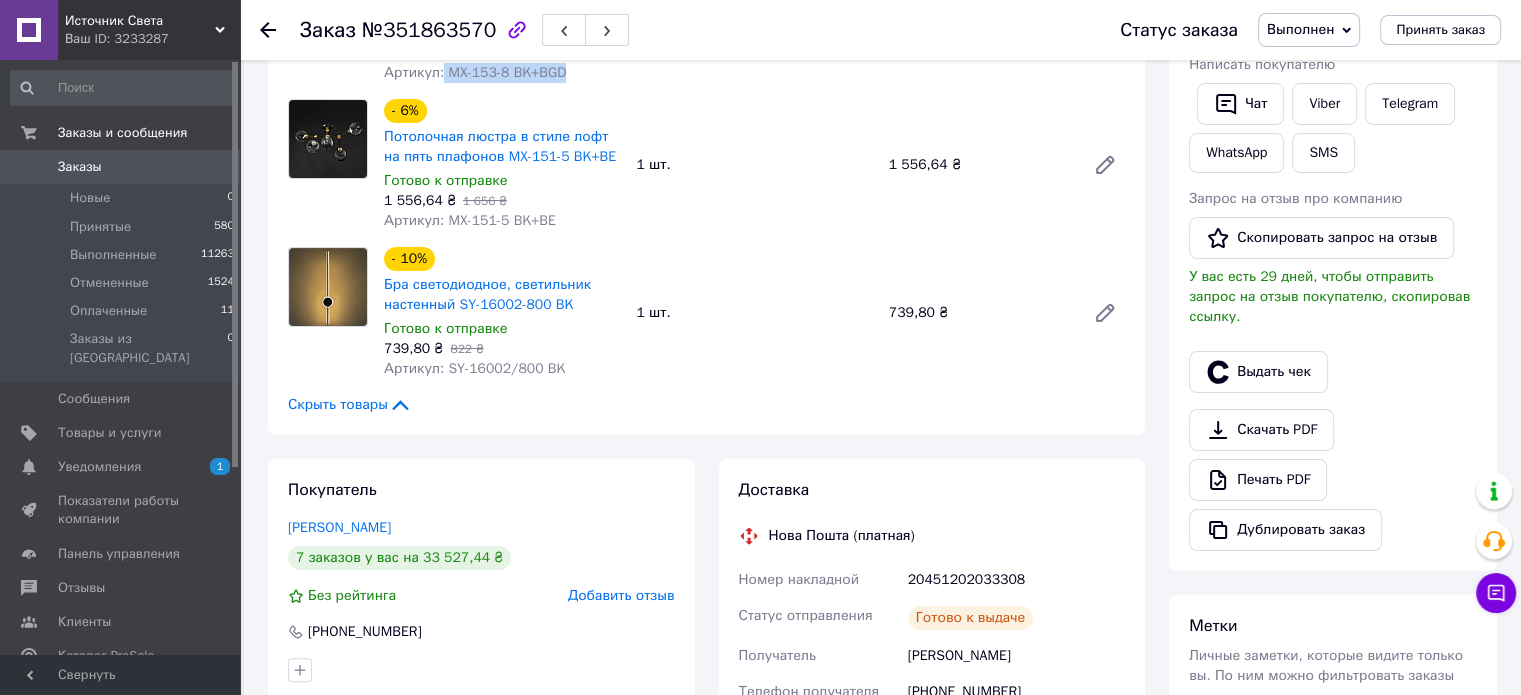 scroll, scrollTop: 0, scrollLeft: 0, axis: both 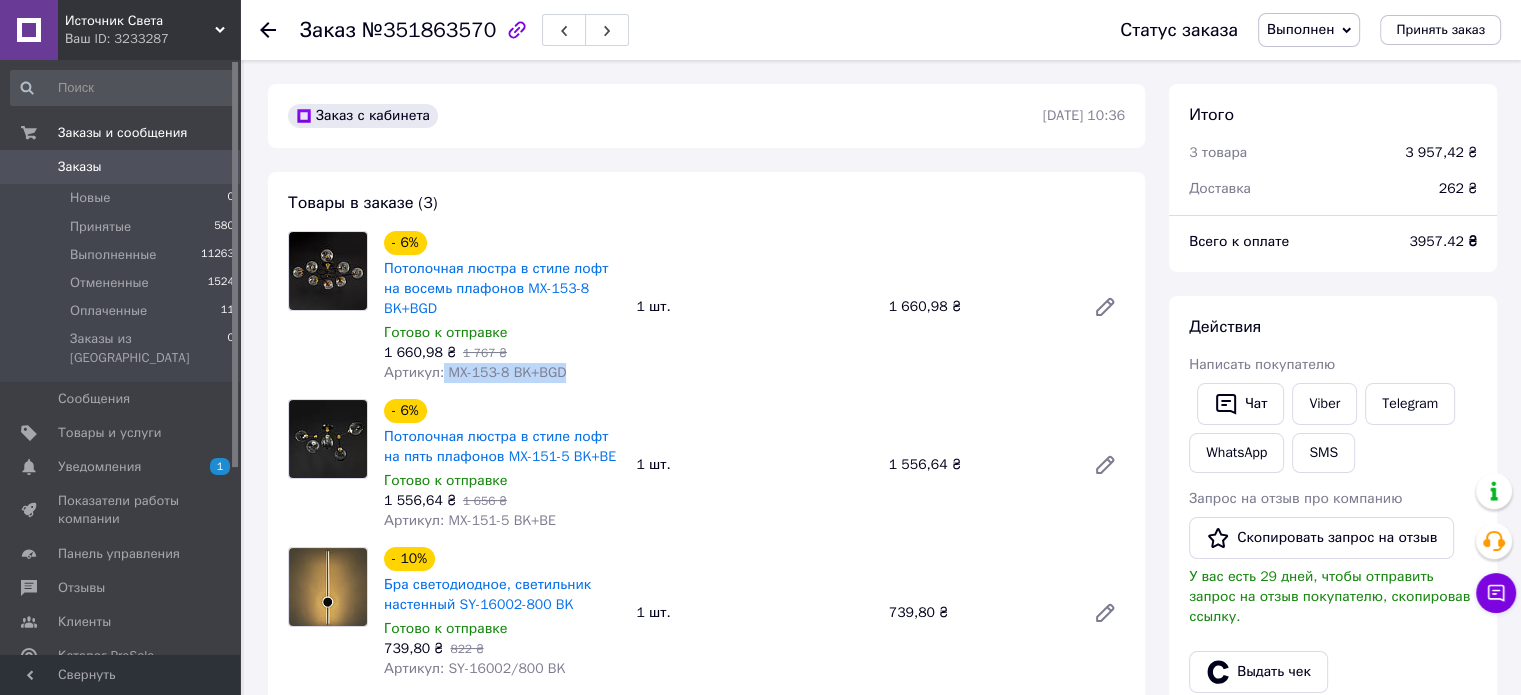 copy on "MX-153-8 BK+BGD" 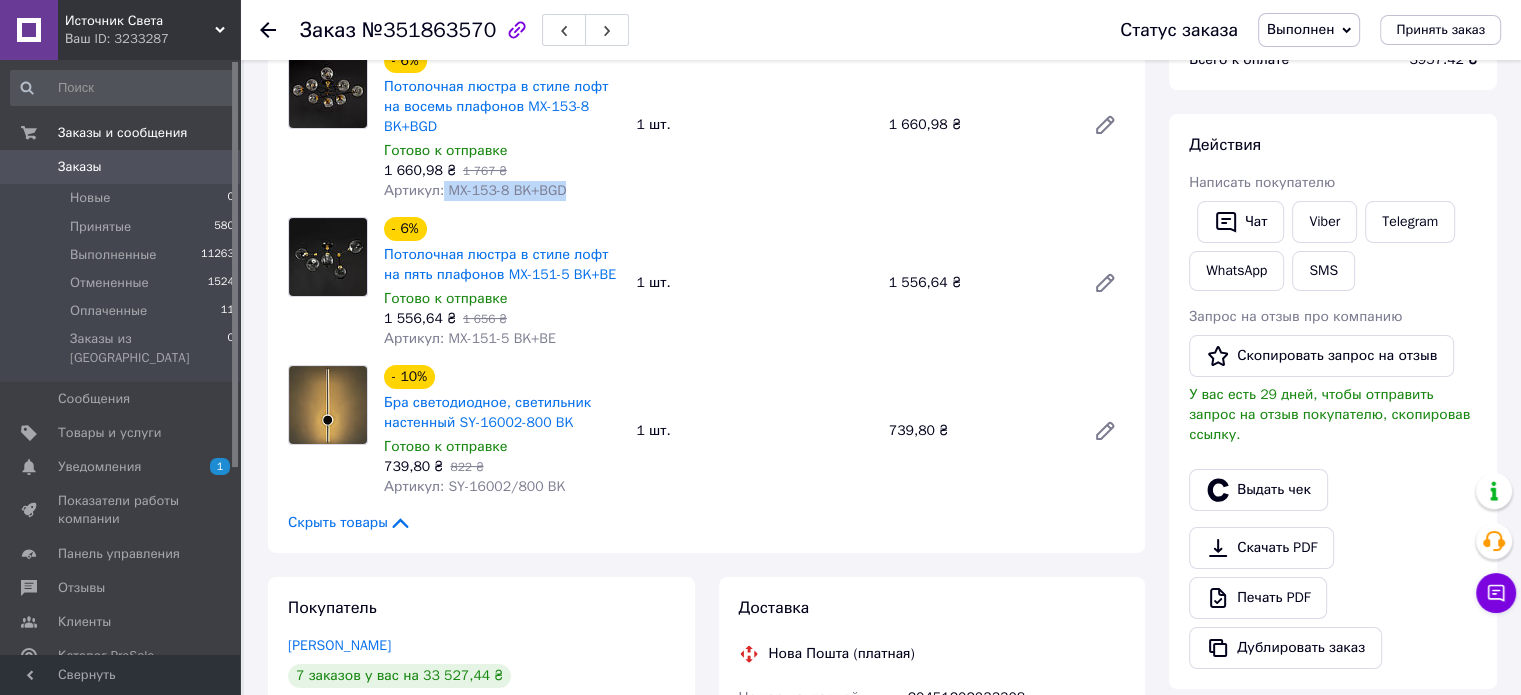 scroll, scrollTop: 0, scrollLeft: 0, axis: both 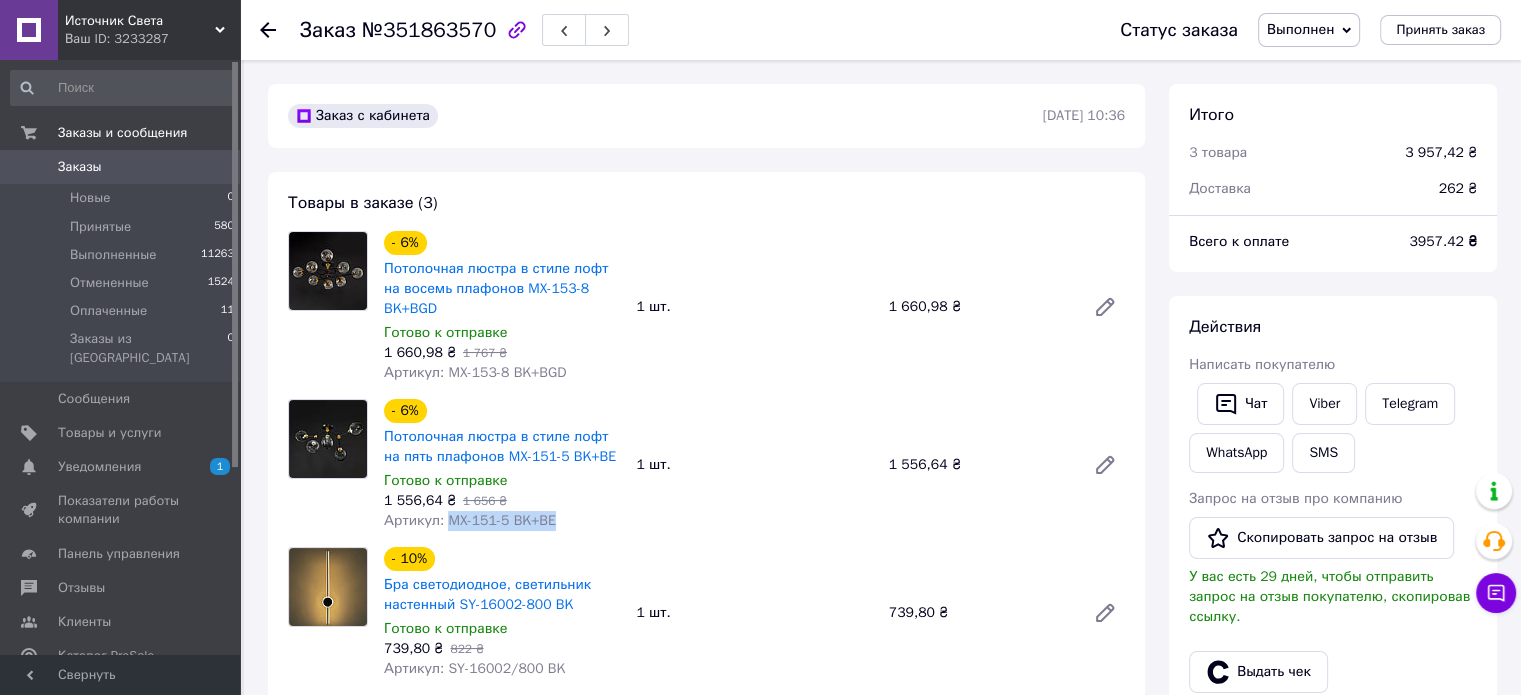 drag, startPoint x: 447, startPoint y: 525, endPoint x: 560, endPoint y: 535, distance: 113.44161 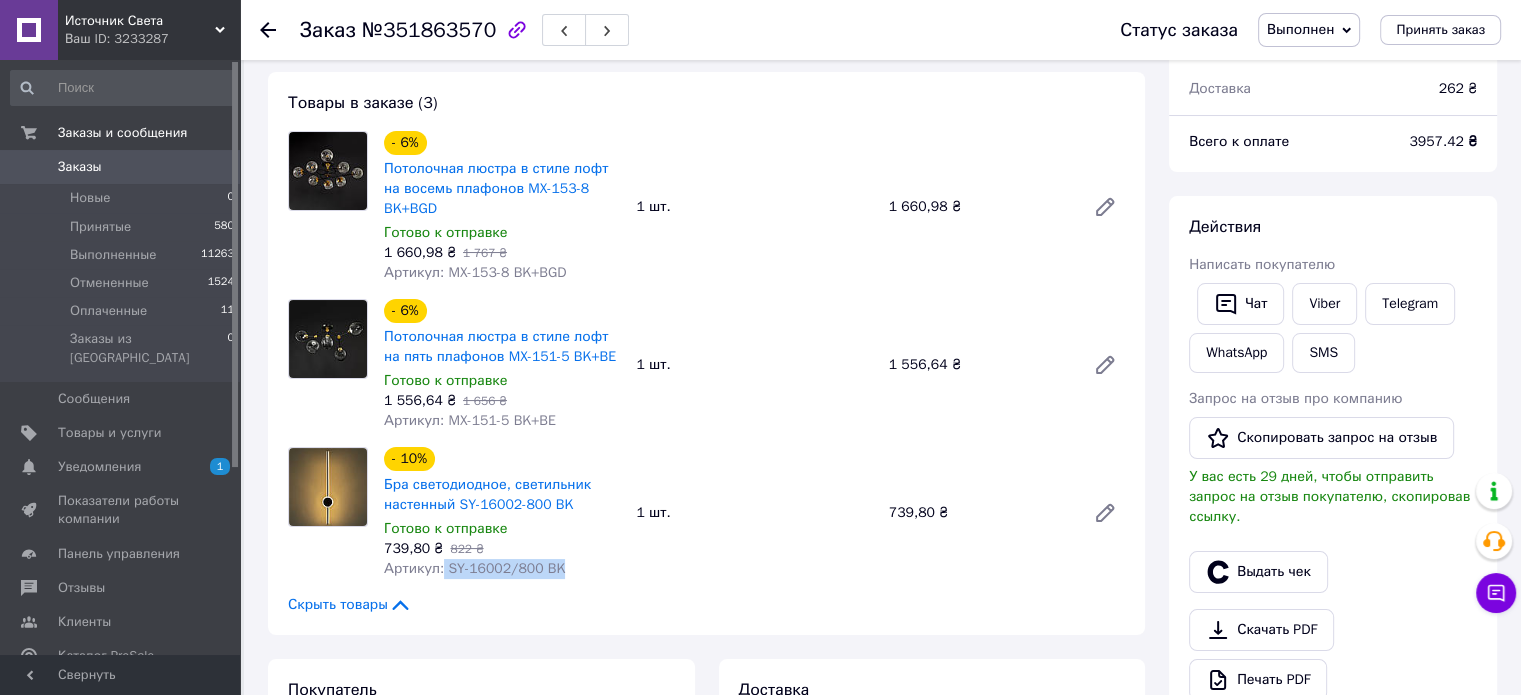 drag, startPoint x: 440, startPoint y: 568, endPoint x: 577, endPoint y: 573, distance: 137.09122 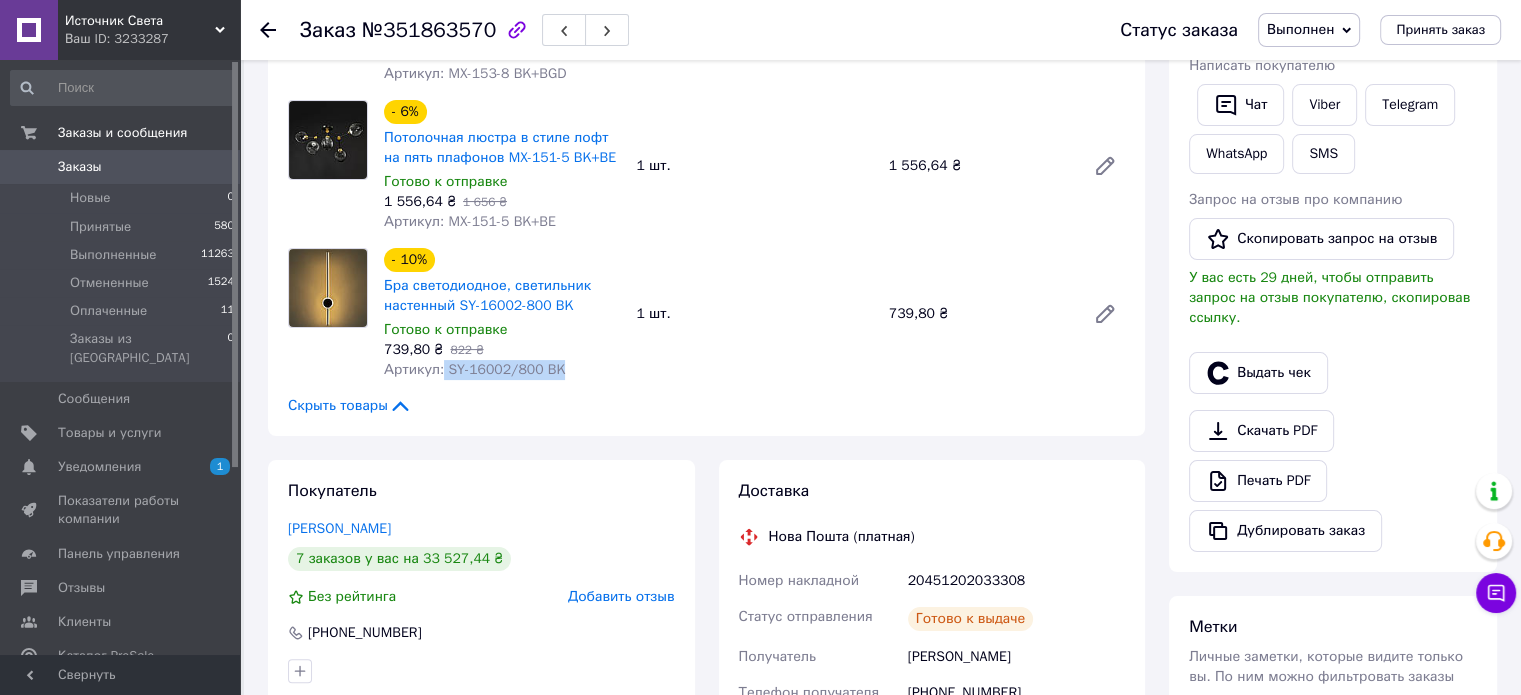scroll, scrollTop: 300, scrollLeft: 0, axis: vertical 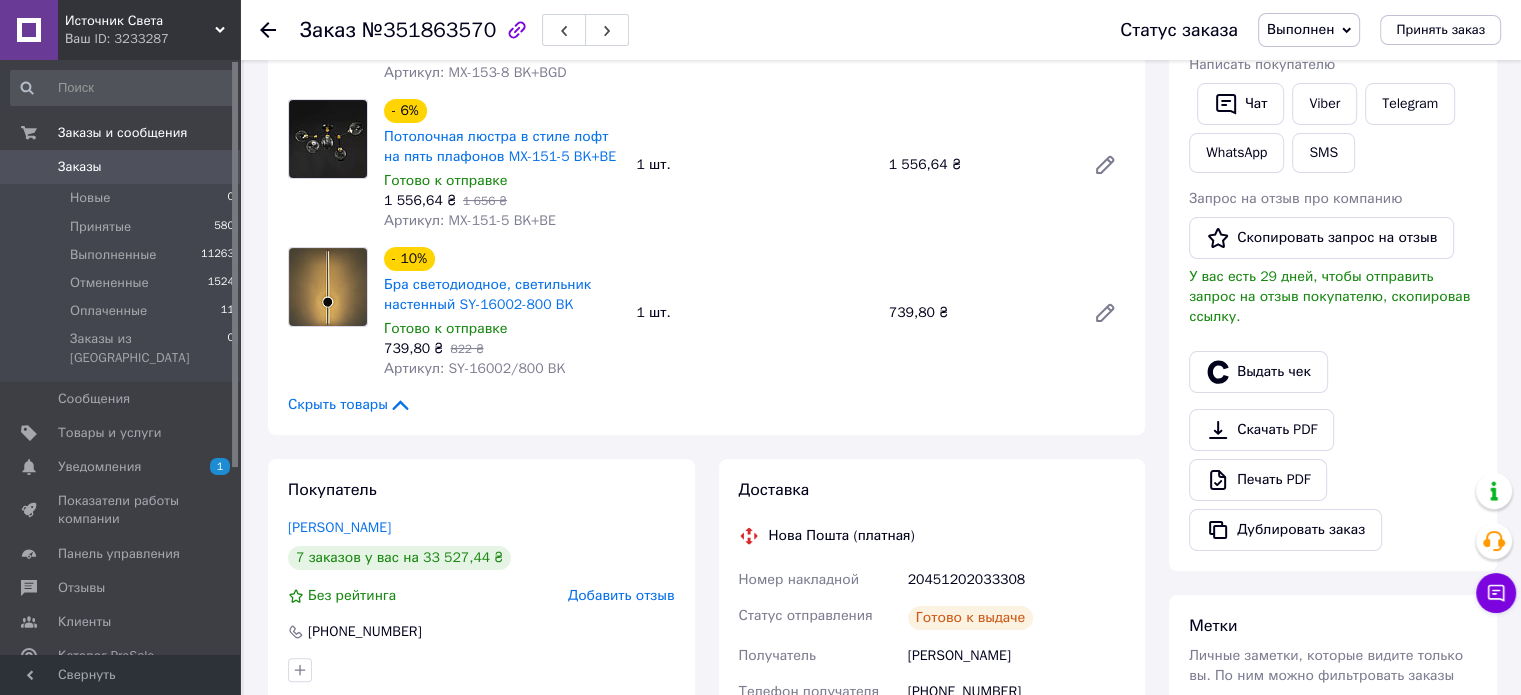 click 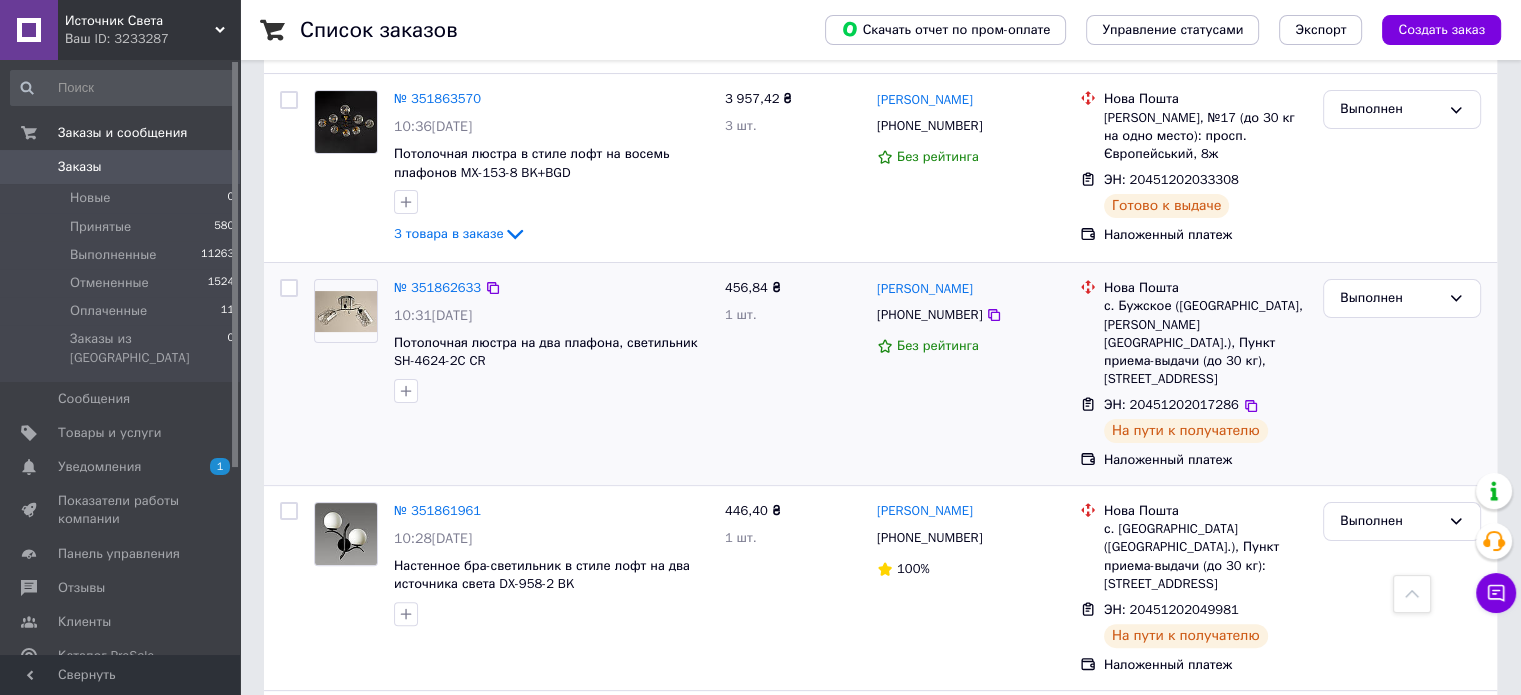 scroll, scrollTop: 300, scrollLeft: 0, axis: vertical 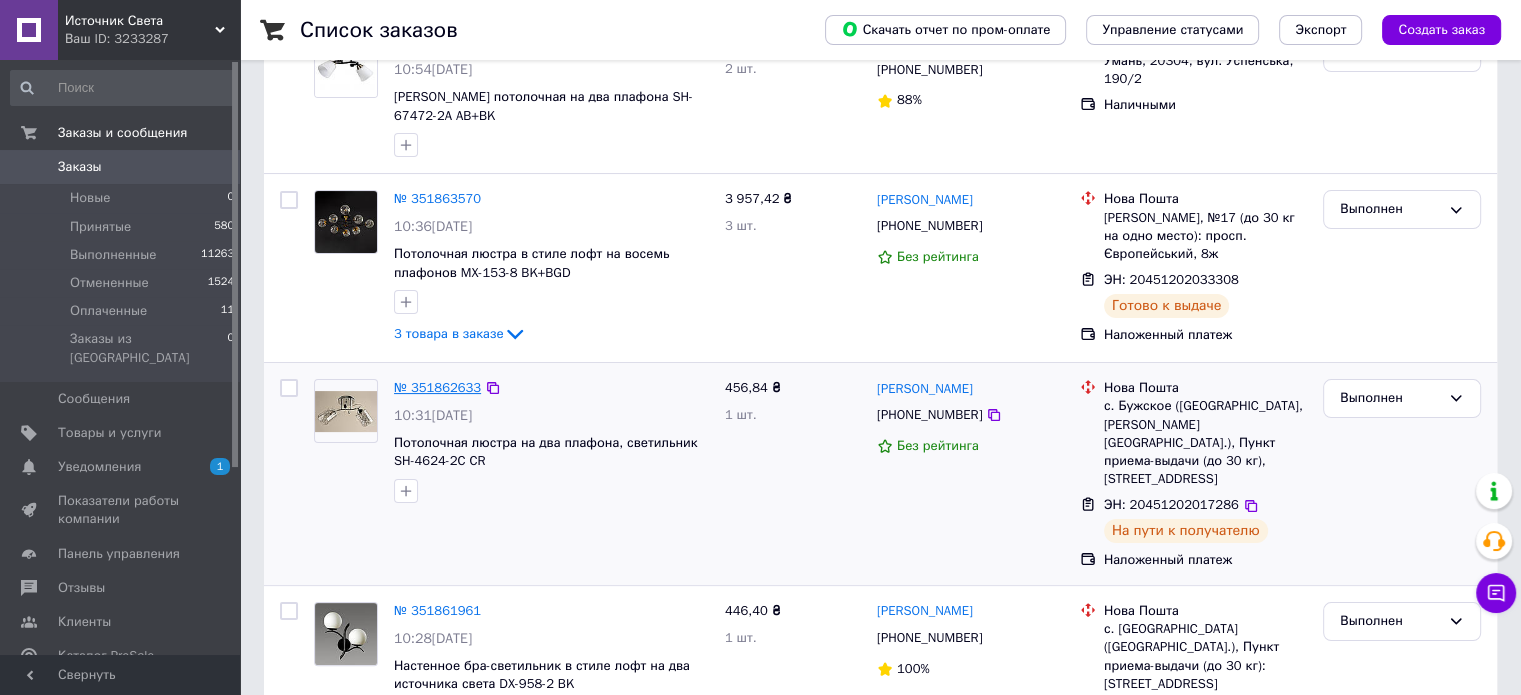 click on "№ 351862633" at bounding box center [437, 387] 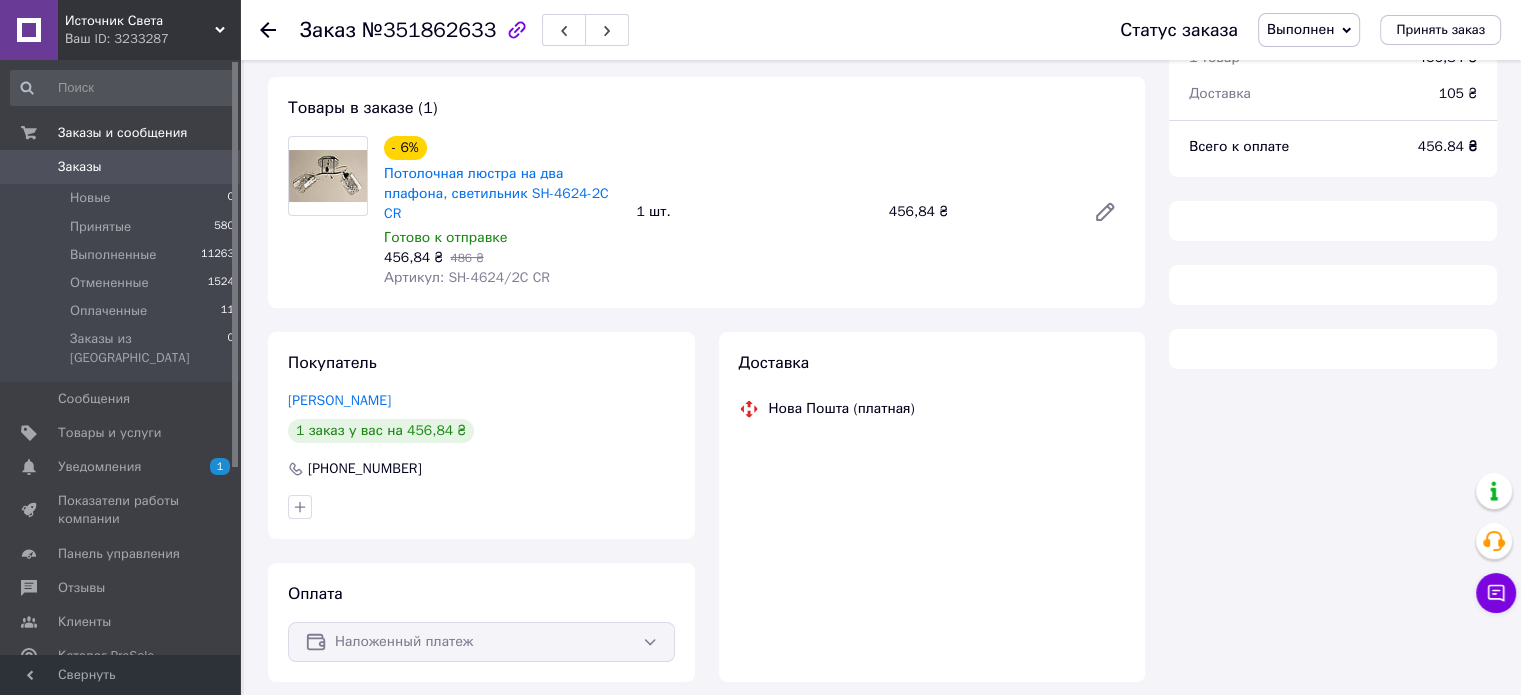 scroll, scrollTop: 100, scrollLeft: 0, axis: vertical 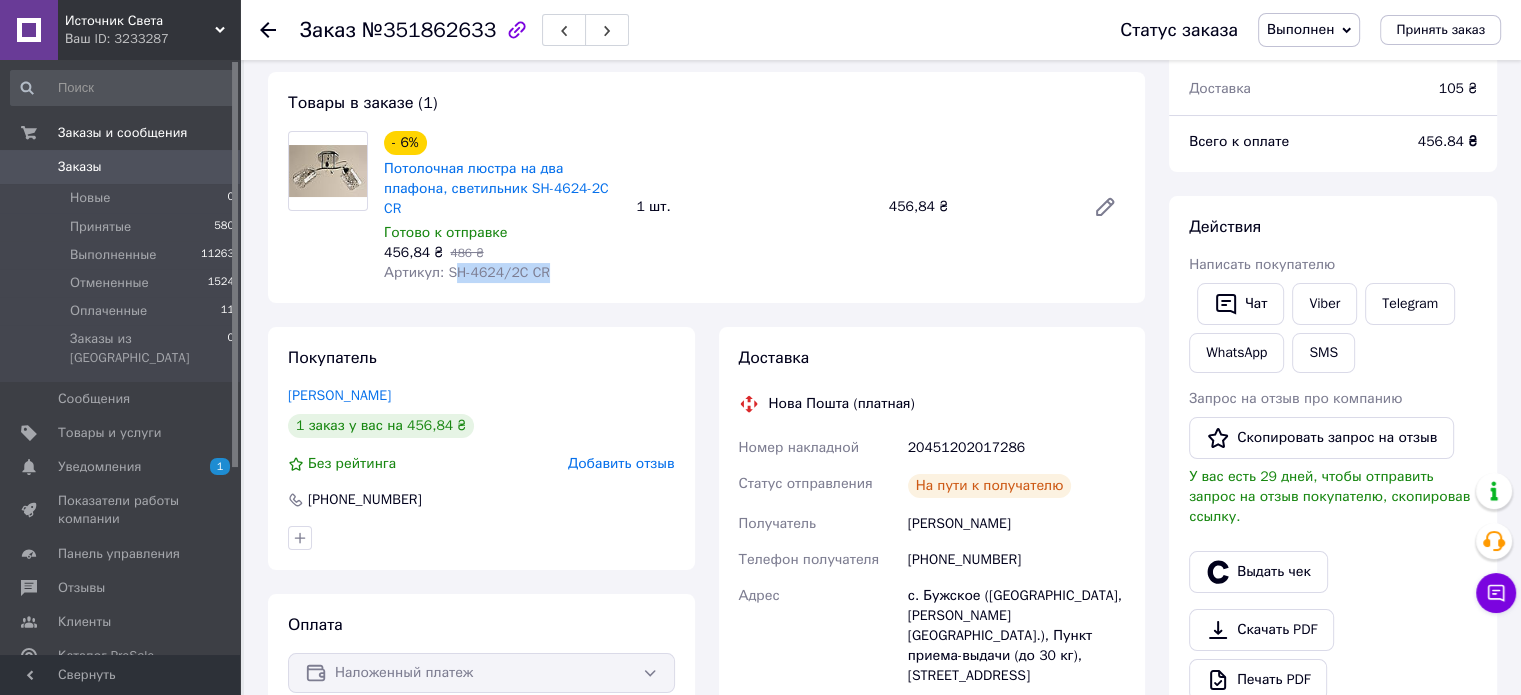 drag, startPoint x: 448, startPoint y: 263, endPoint x: 556, endPoint y: 273, distance: 108.461975 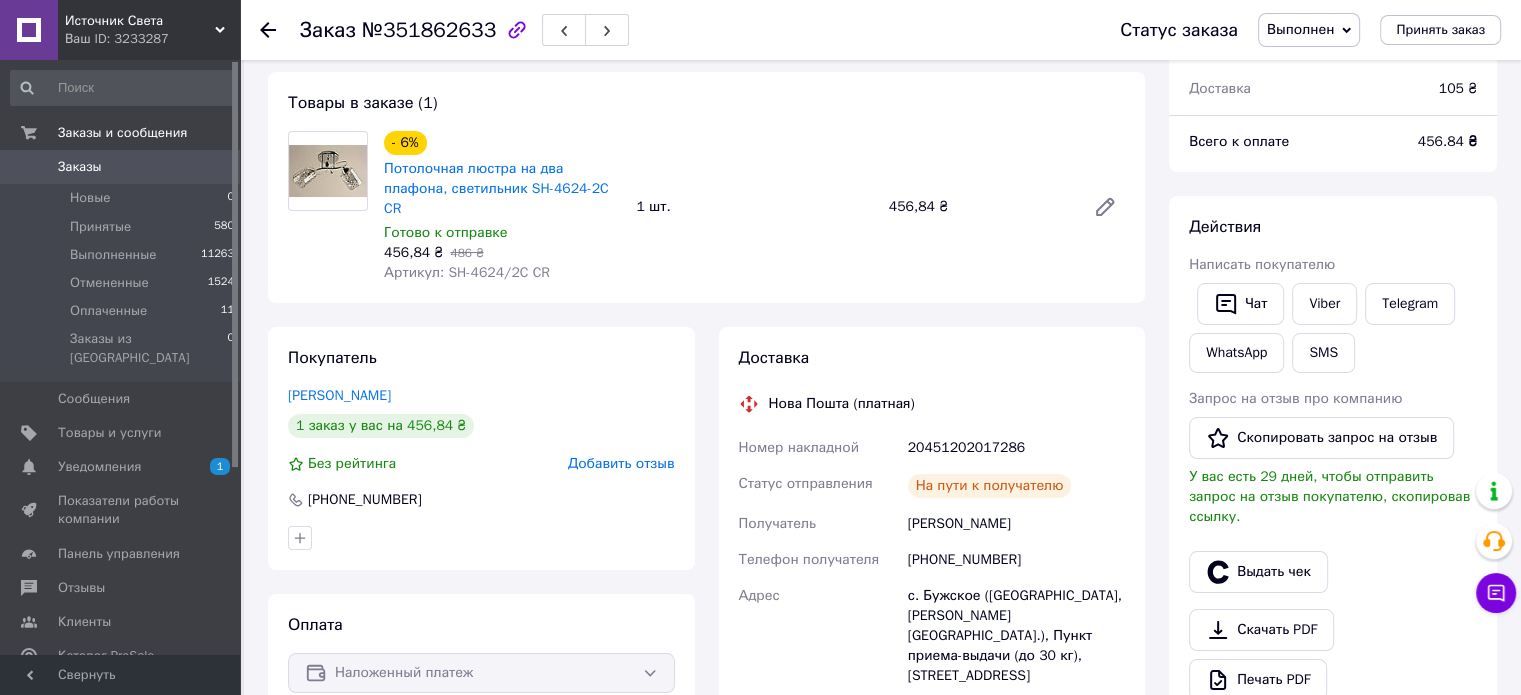 drag, startPoint x: 508, startPoint y: 328, endPoint x: 452, endPoint y: 271, distance: 79.9062 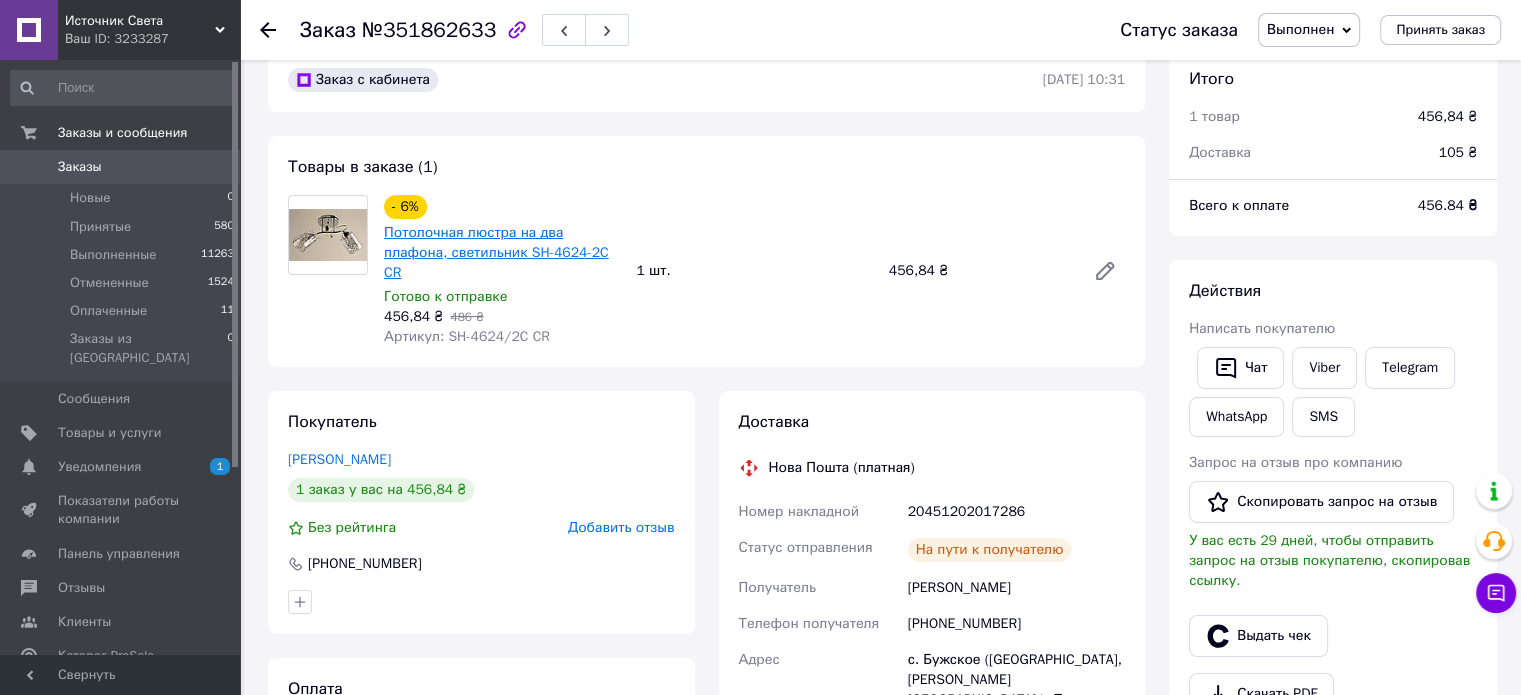 scroll, scrollTop: 100, scrollLeft: 0, axis: vertical 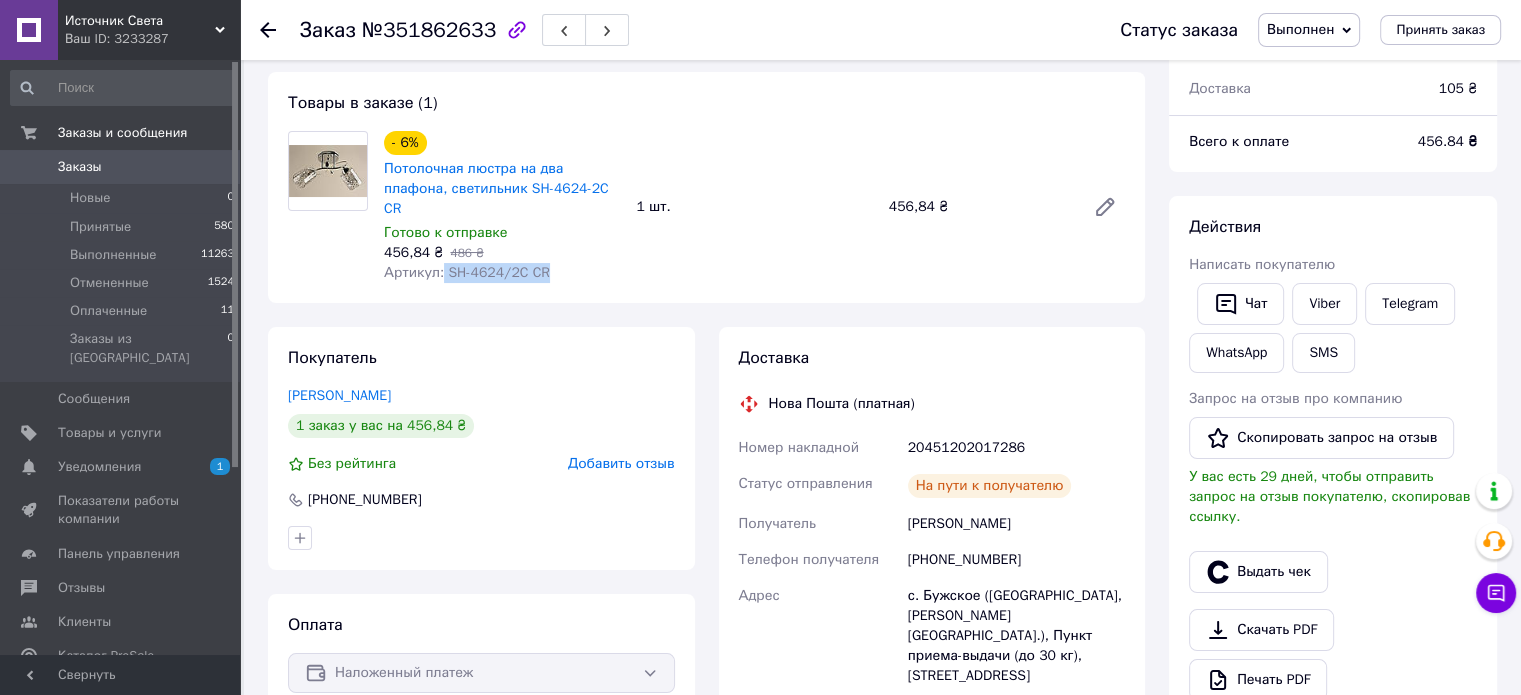 drag, startPoint x: 440, startPoint y: 258, endPoint x: 552, endPoint y: 267, distance: 112.36102 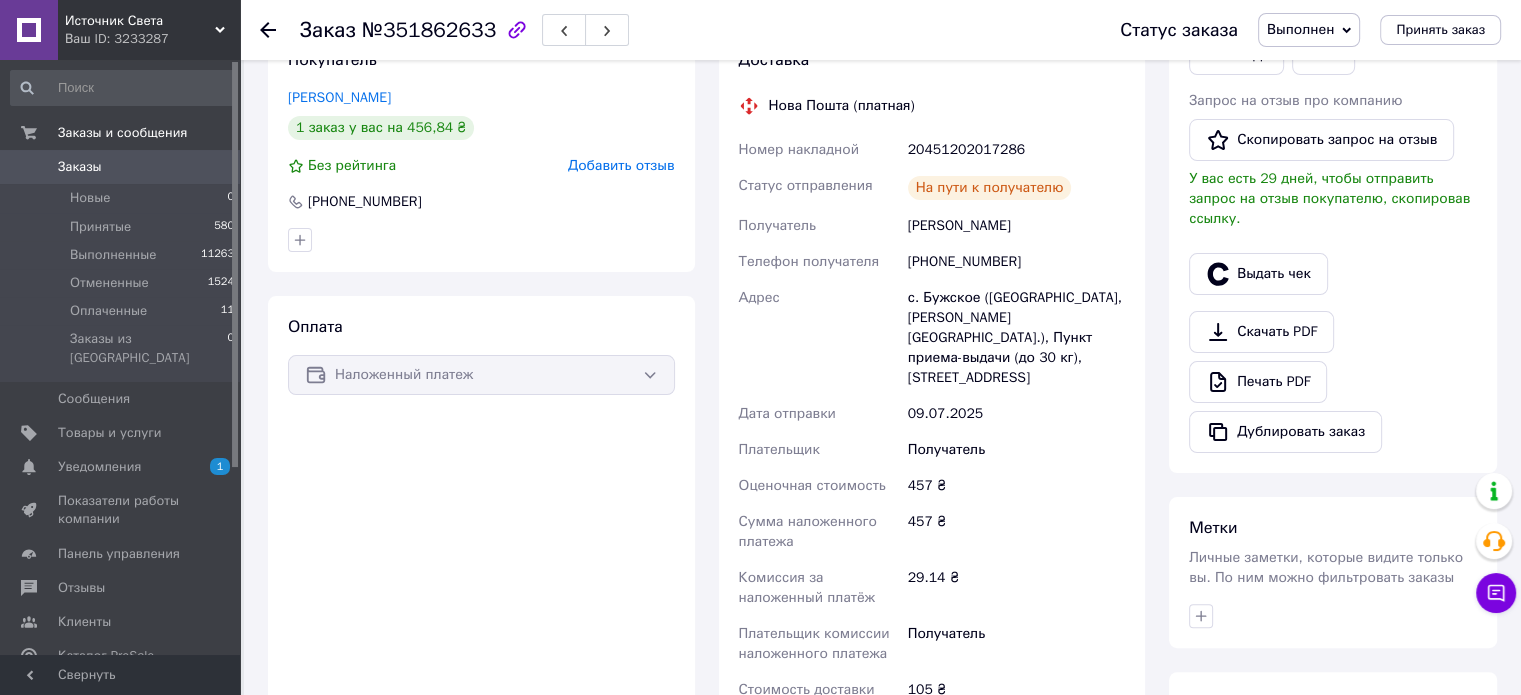 scroll, scrollTop: 400, scrollLeft: 0, axis: vertical 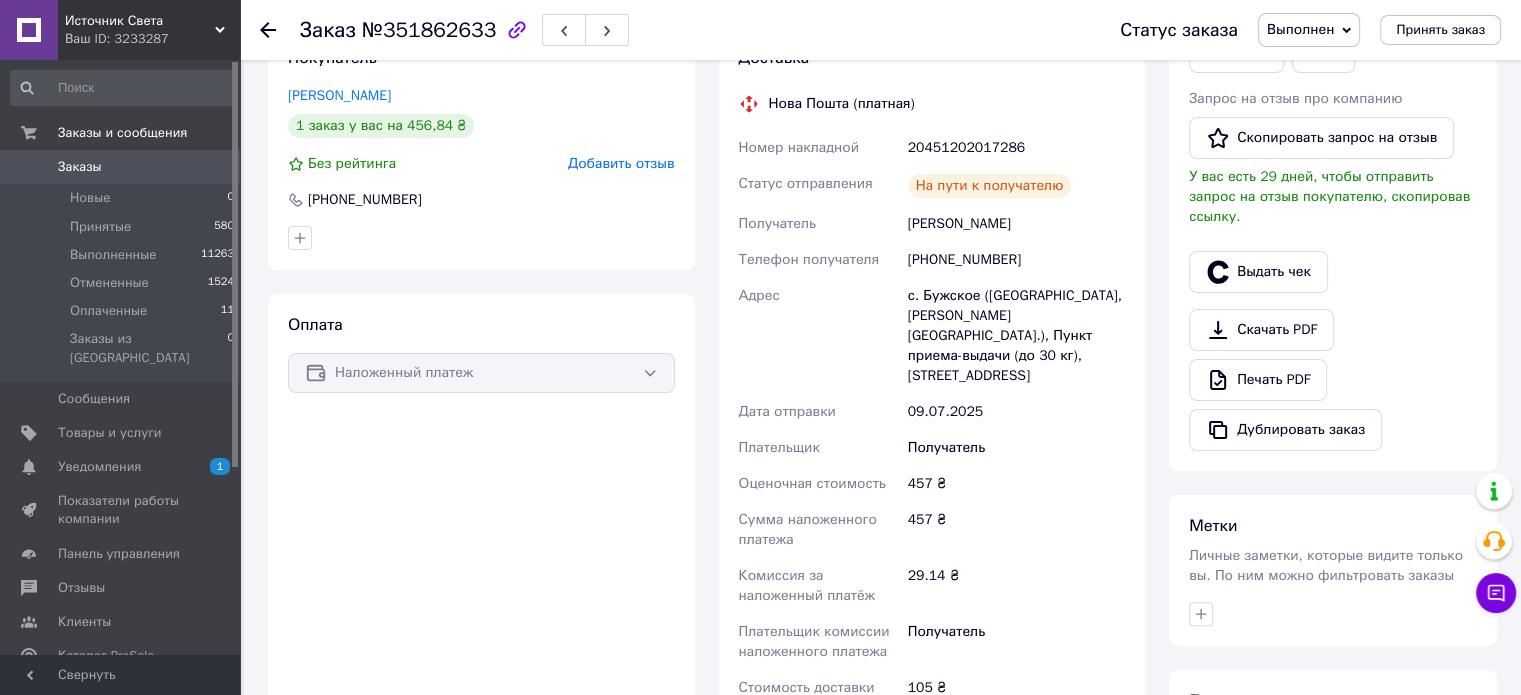 click 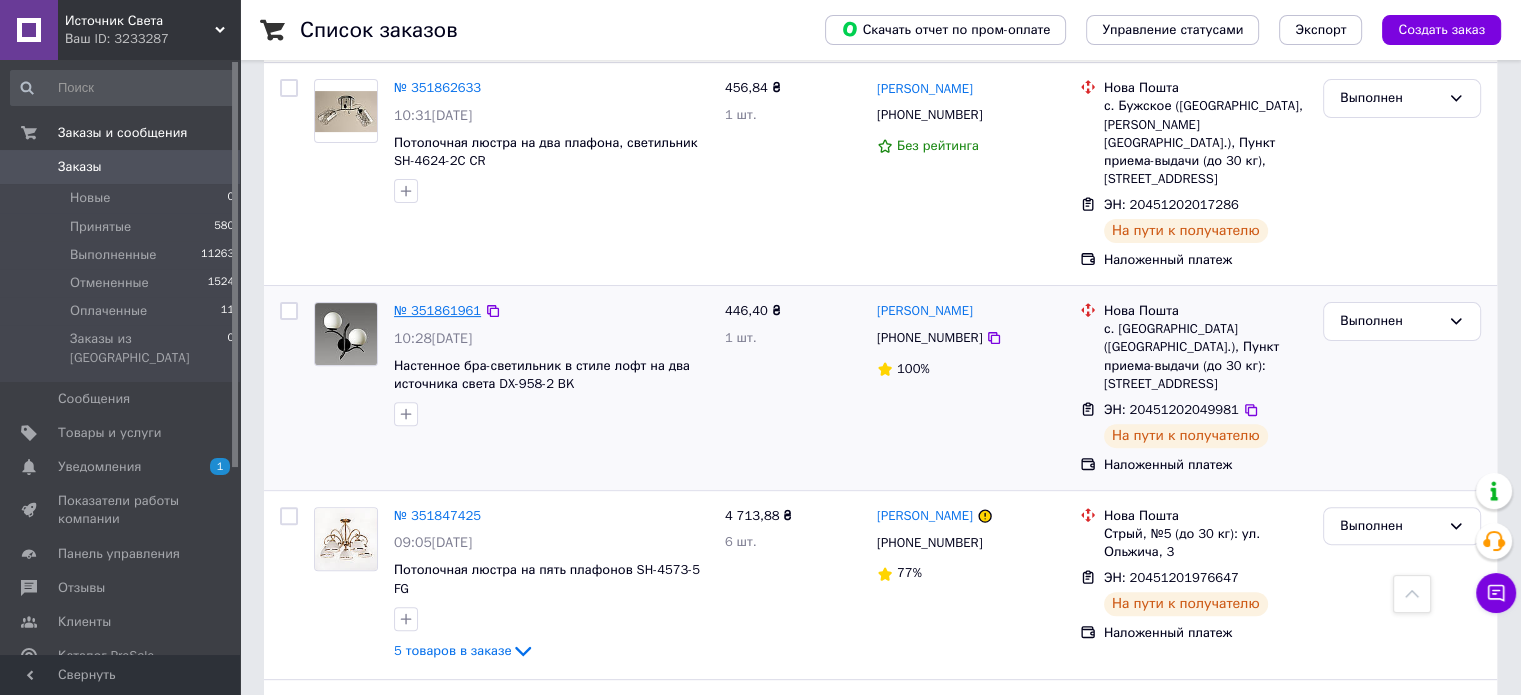 click on "№ 351861961" at bounding box center (437, 310) 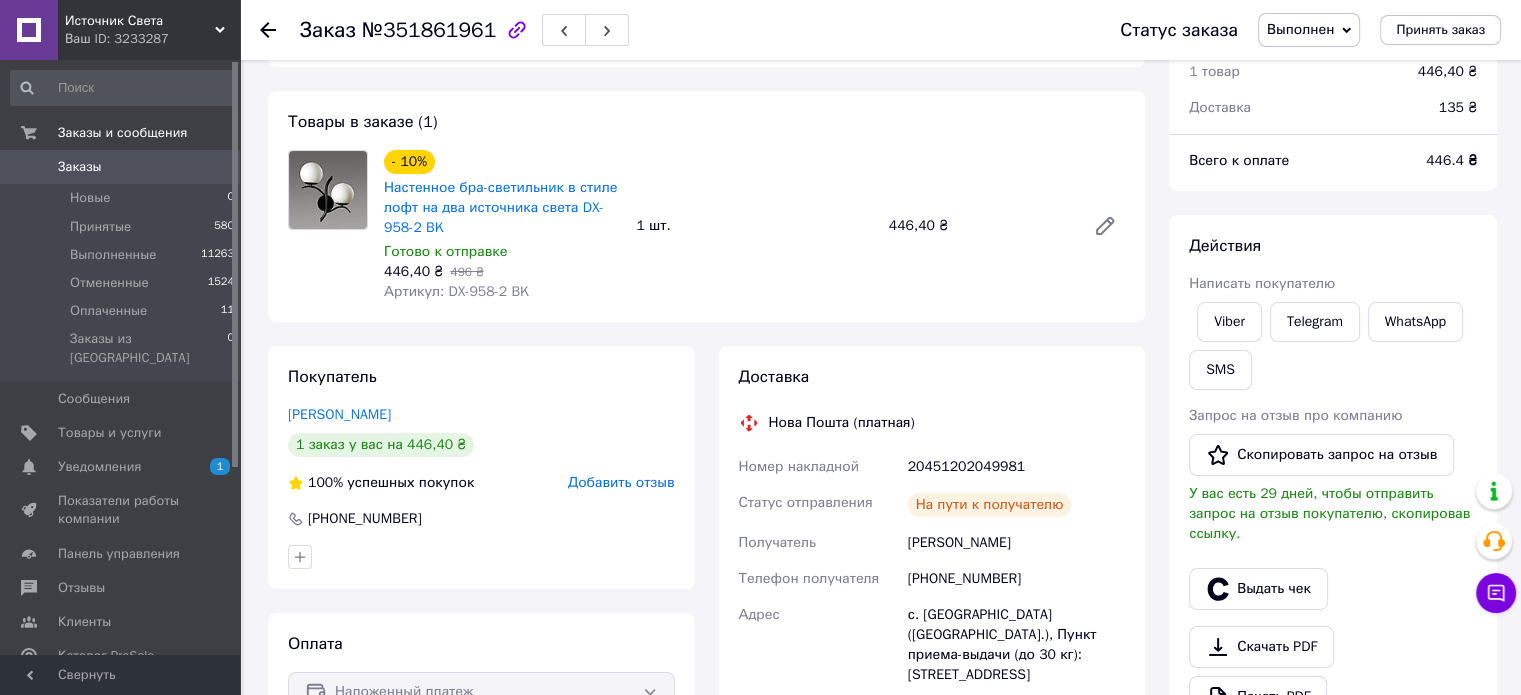 scroll, scrollTop: 0, scrollLeft: 0, axis: both 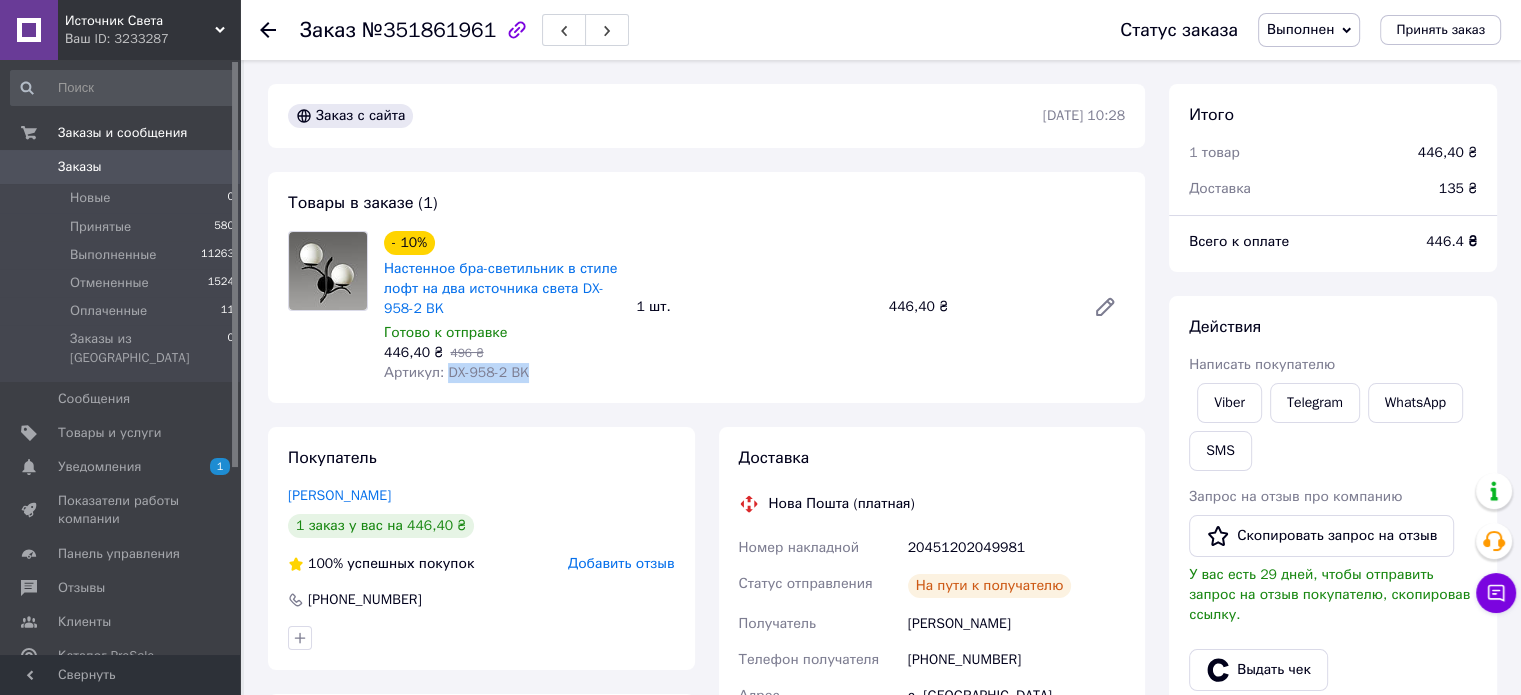 drag, startPoint x: 443, startPoint y: 376, endPoint x: 527, endPoint y: 387, distance: 84.71718 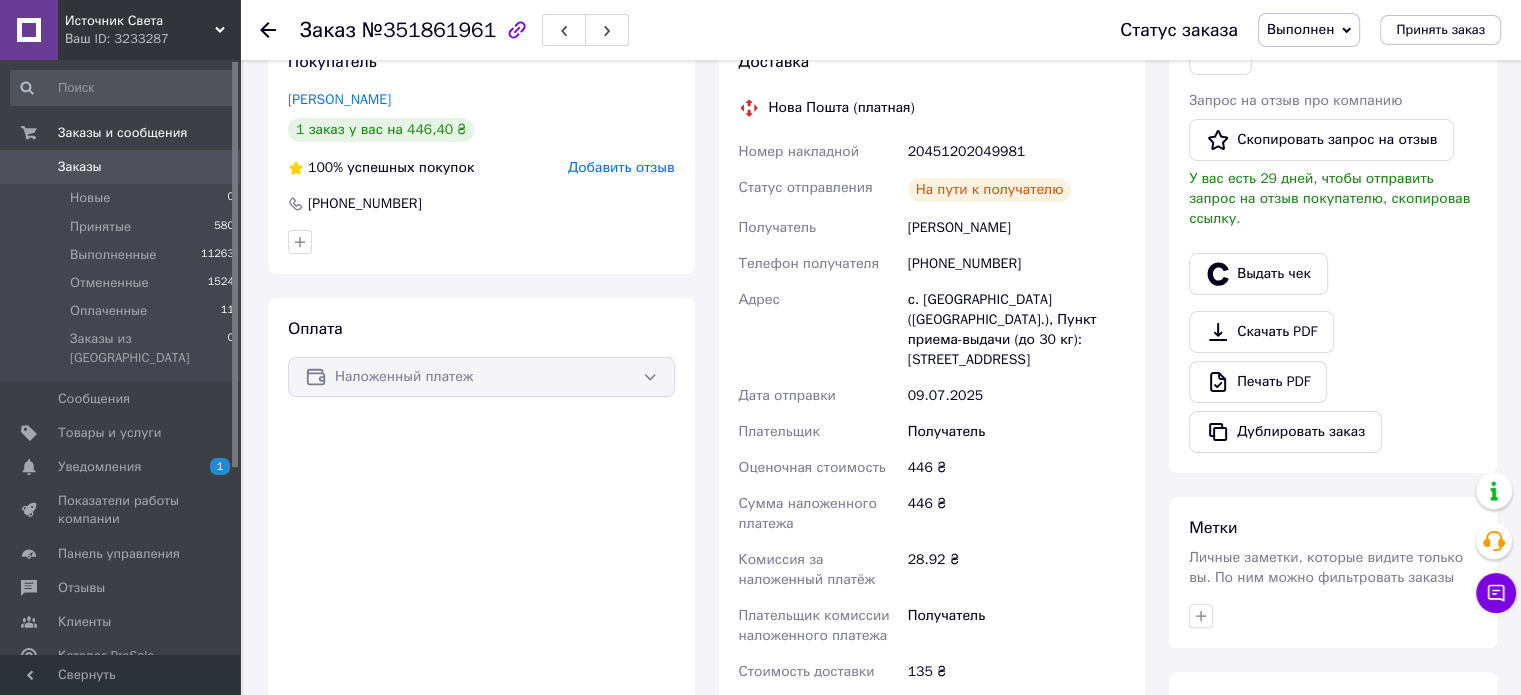 scroll, scrollTop: 400, scrollLeft: 0, axis: vertical 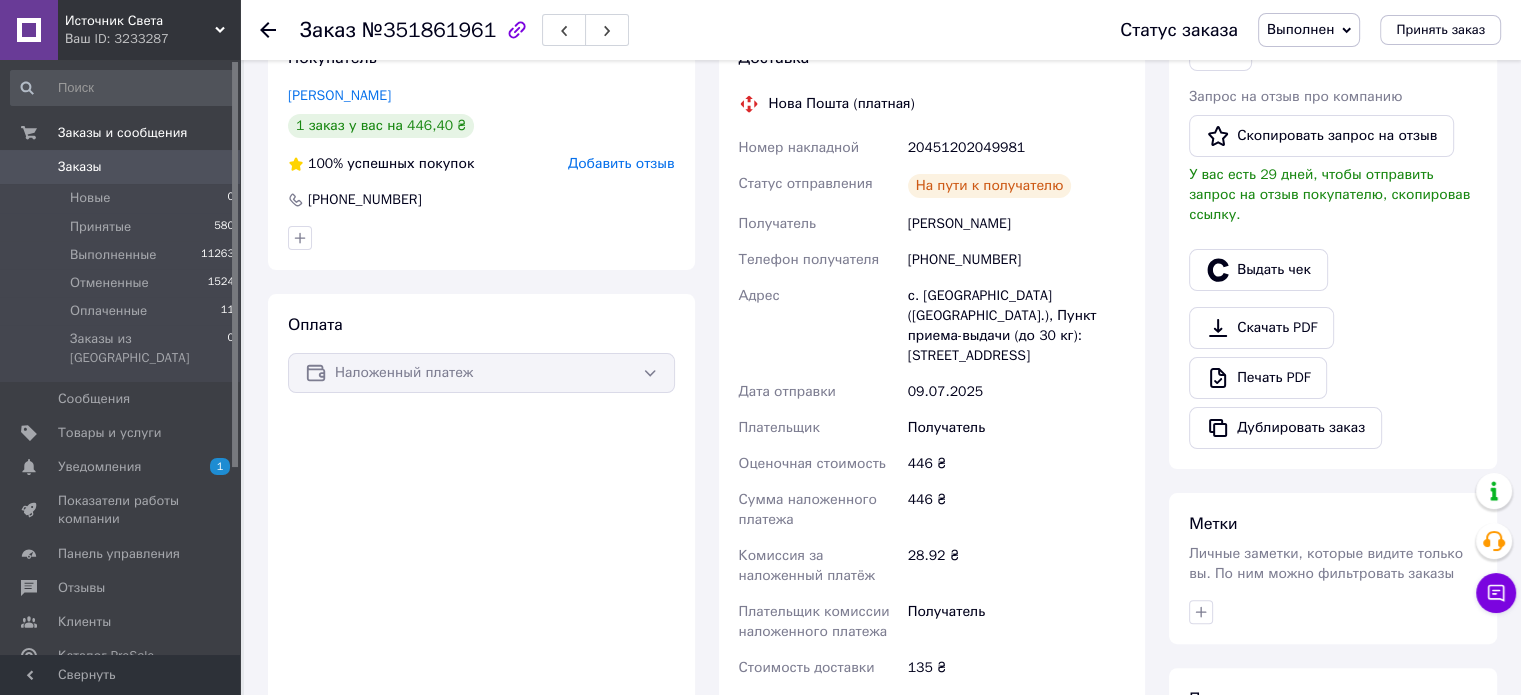 click 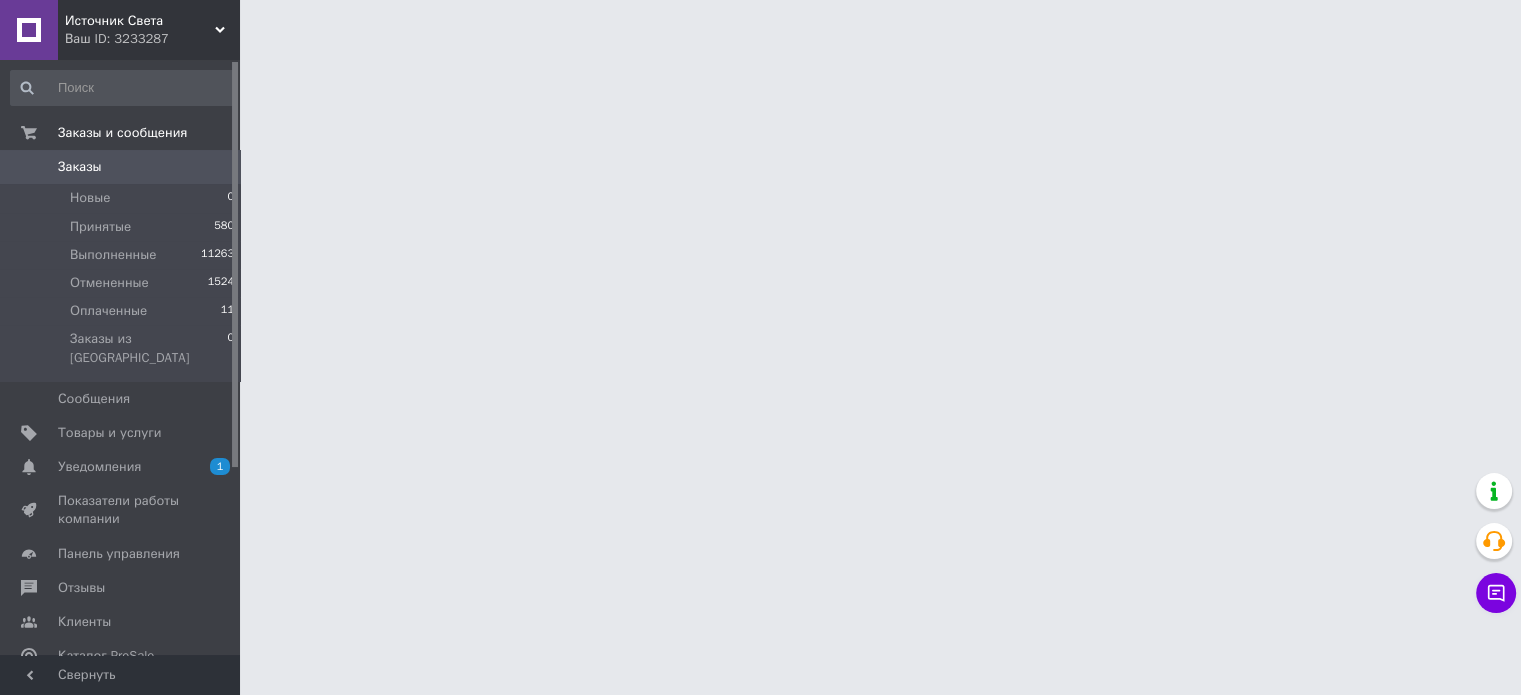 scroll, scrollTop: 0, scrollLeft: 0, axis: both 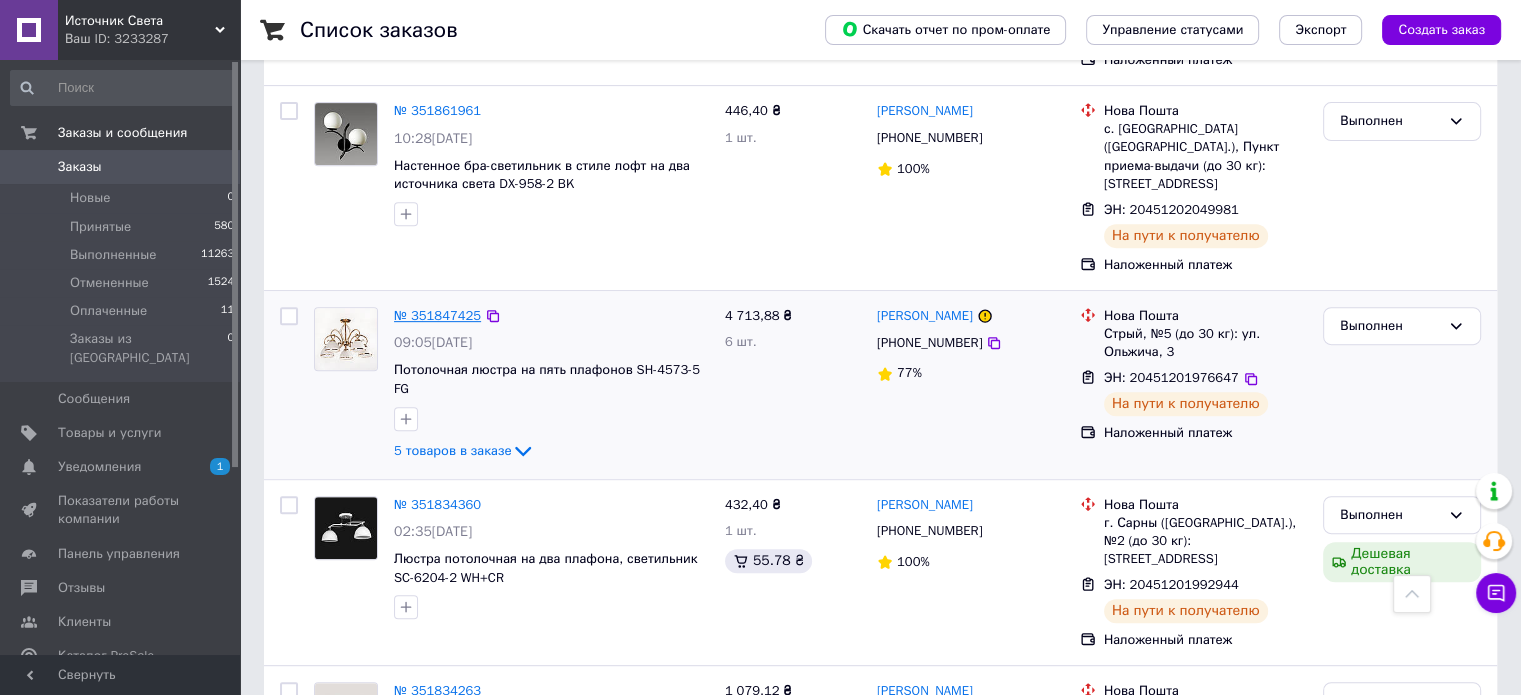 click on "№ 351847425" at bounding box center [437, 315] 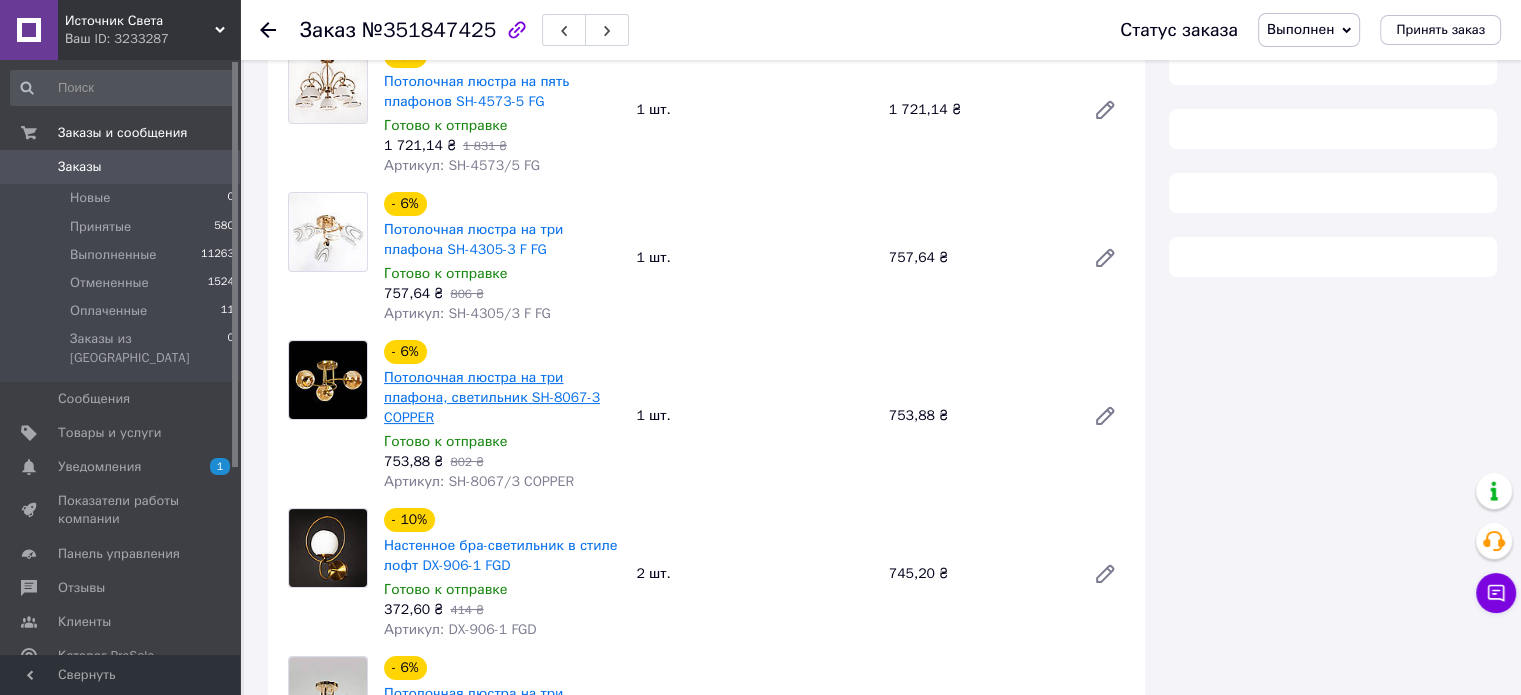 scroll, scrollTop: 182, scrollLeft: 0, axis: vertical 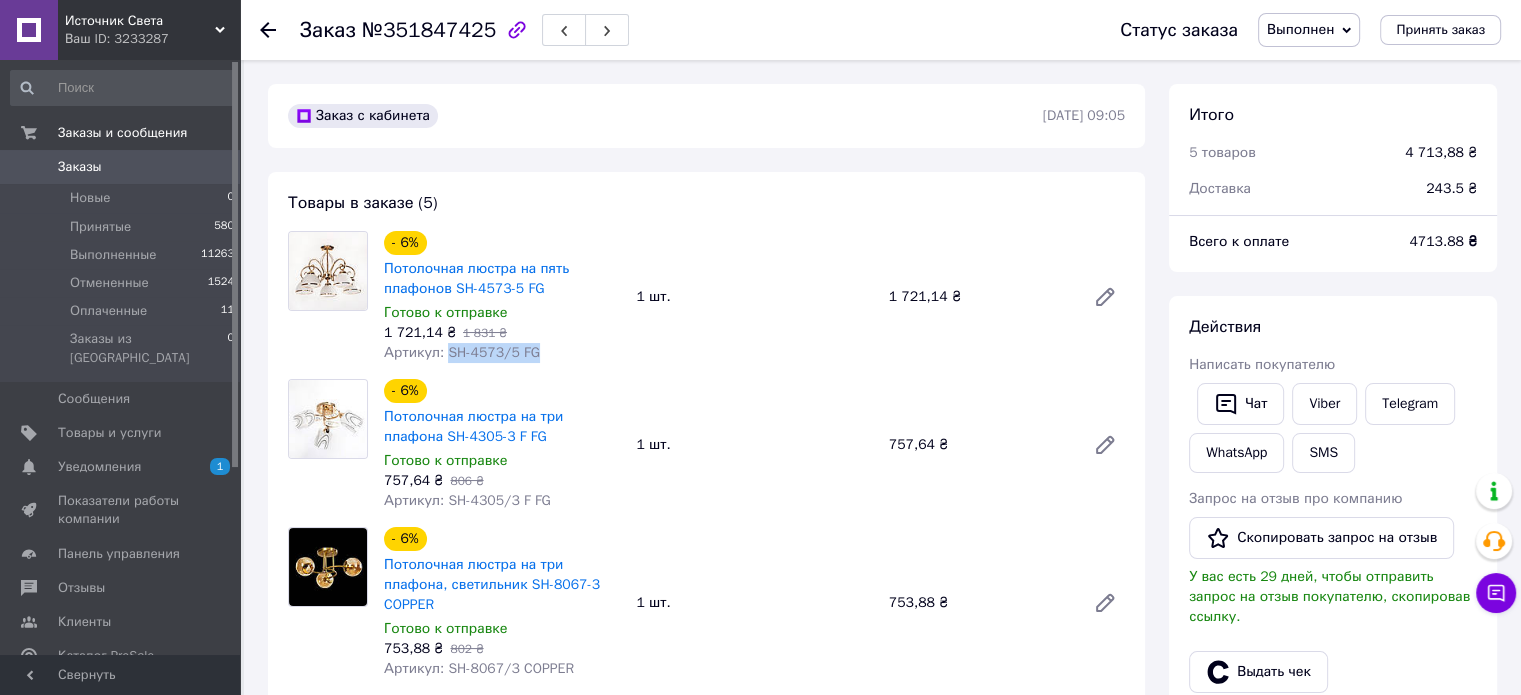 drag, startPoint x: 441, startPoint y: 351, endPoint x: 566, endPoint y: 358, distance: 125.19585 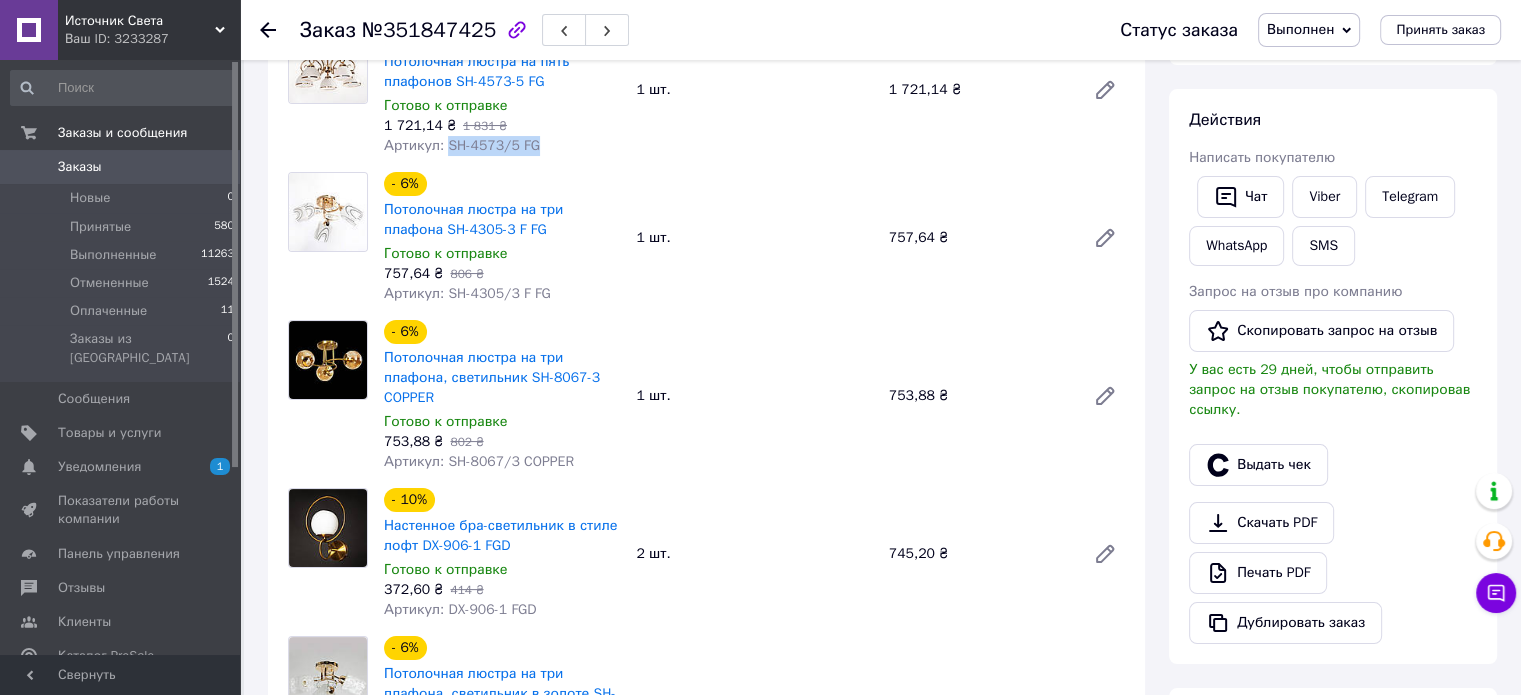 scroll, scrollTop: 100, scrollLeft: 0, axis: vertical 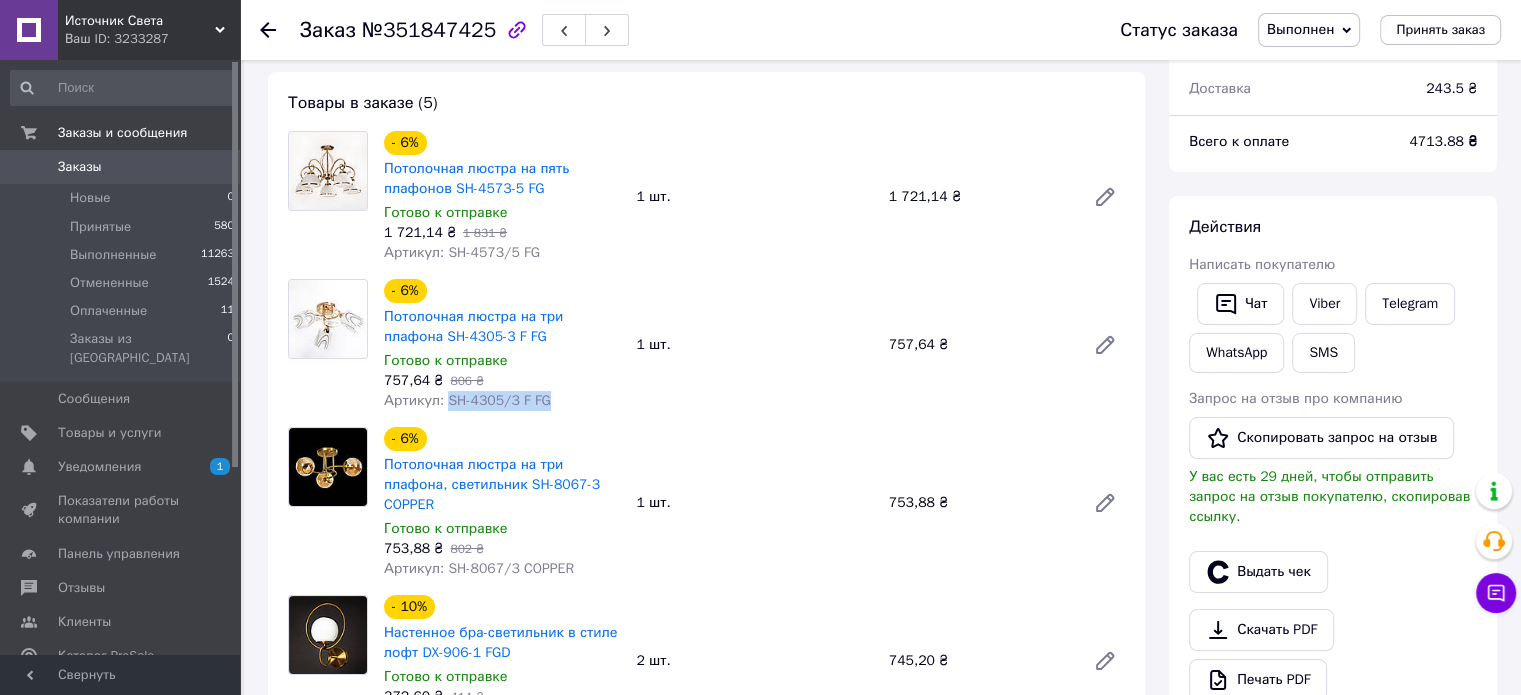 drag, startPoint x: 443, startPoint y: 401, endPoint x: 580, endPoint y: 408, distance: 137.17871 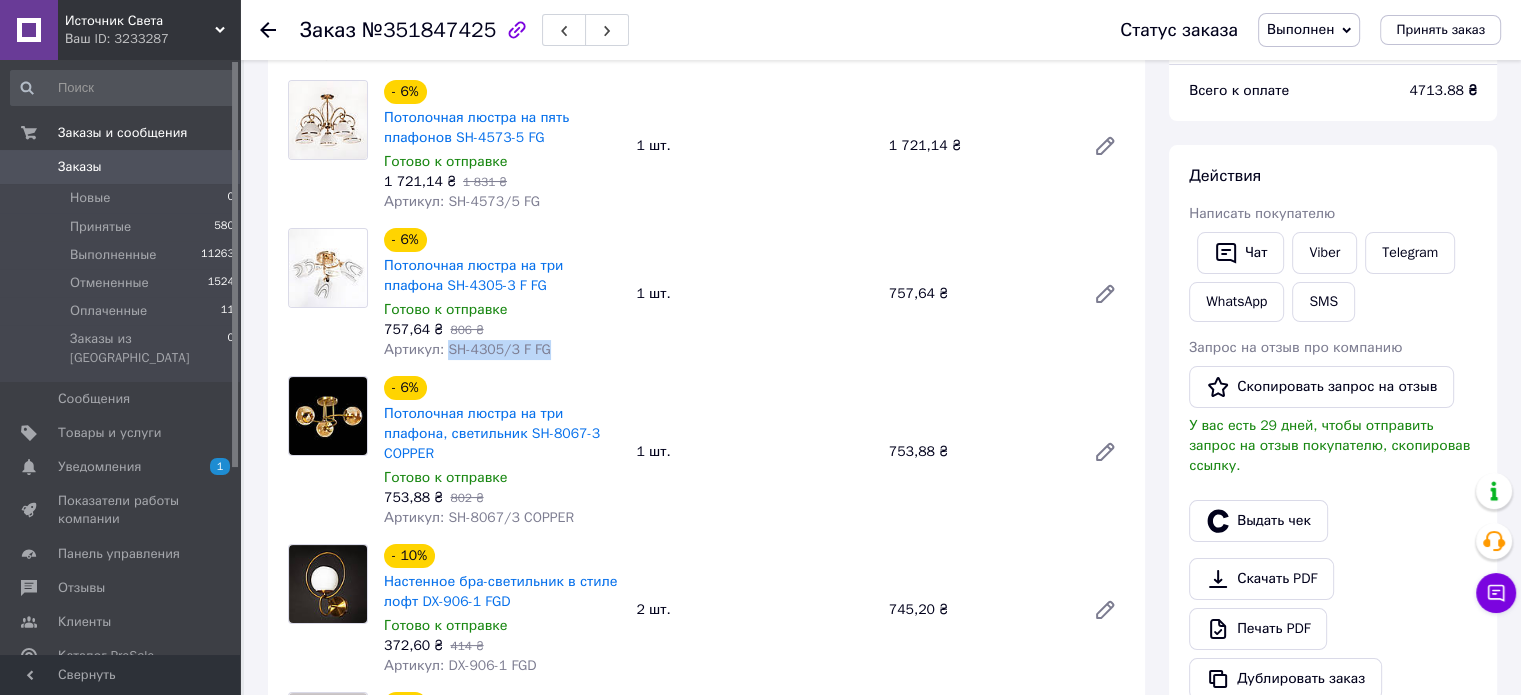 scroll, scrollTop: 200, scrollLeft: 0, axis: vertical 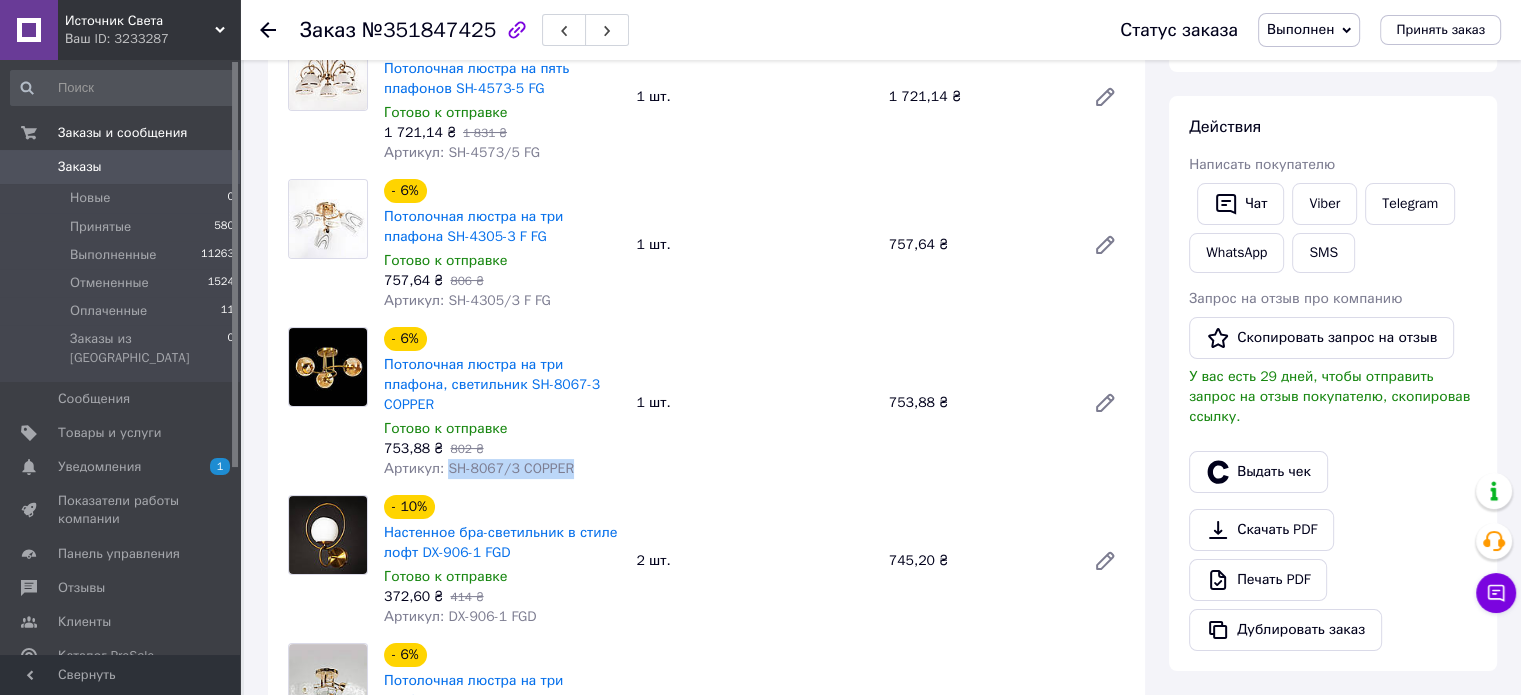 drag, startPoint x: 444, startPoint y: 449, endPoint x: 566, endPoint y: 455, distance: 122.14745 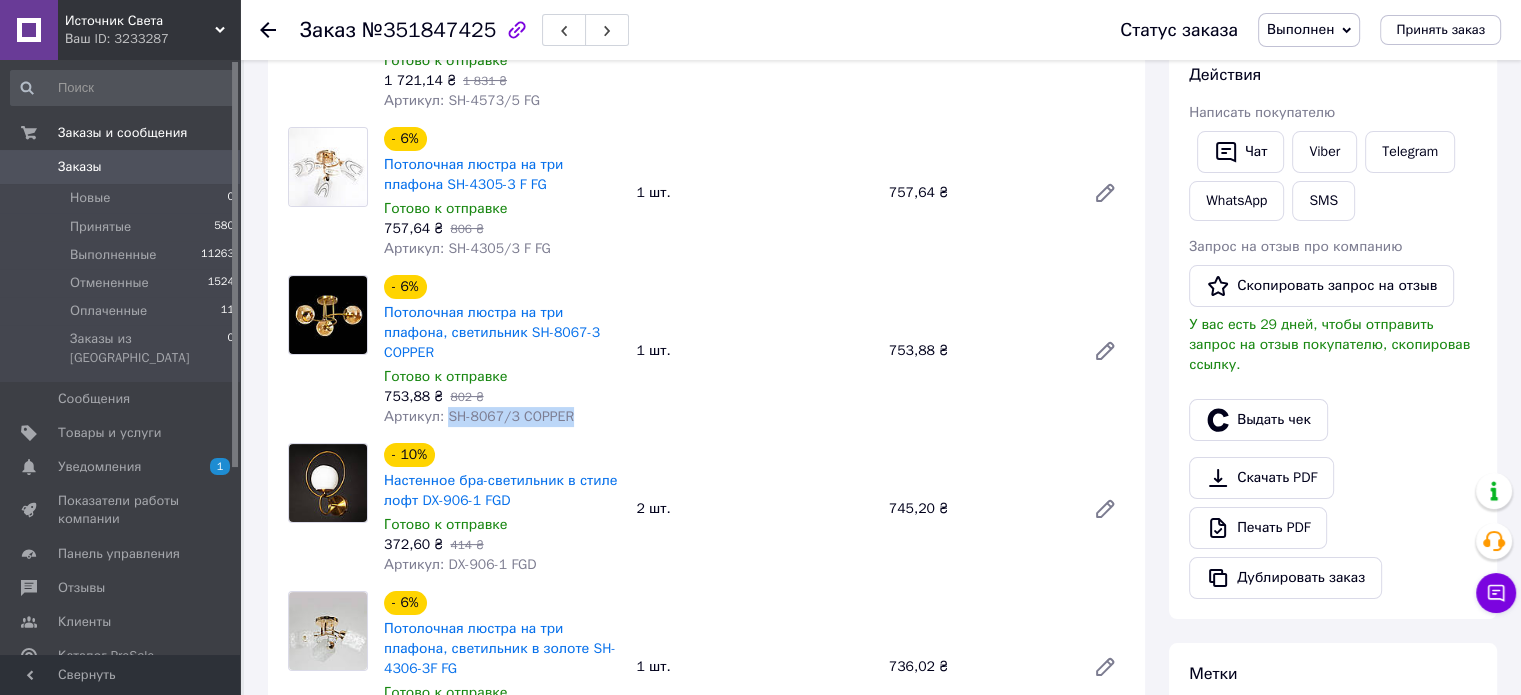 scroll, scrollTop: 300, scrollLeft: 0, axis: vertical 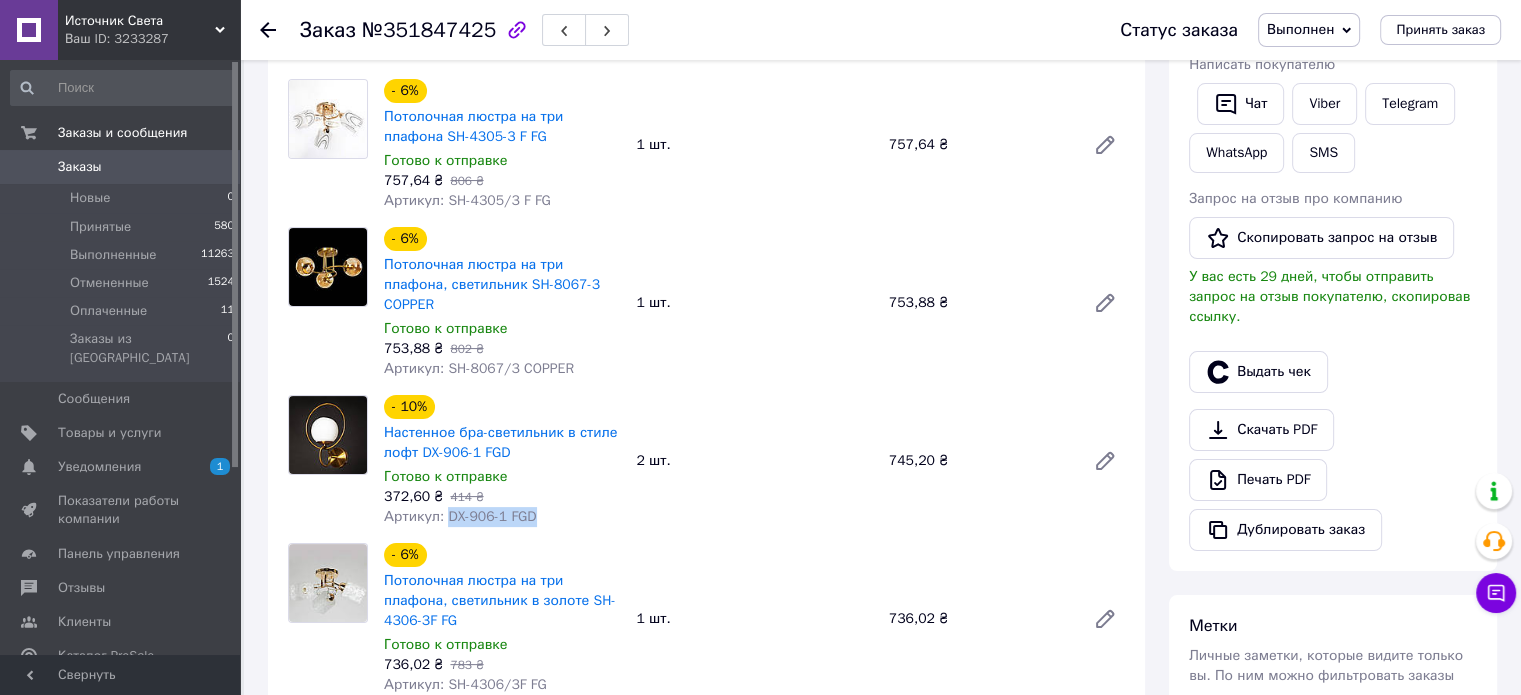 drag, startPoint x: 445, startPoint y: 500, endPoint x: 565, endPoint y: 511, distance: 120.50311 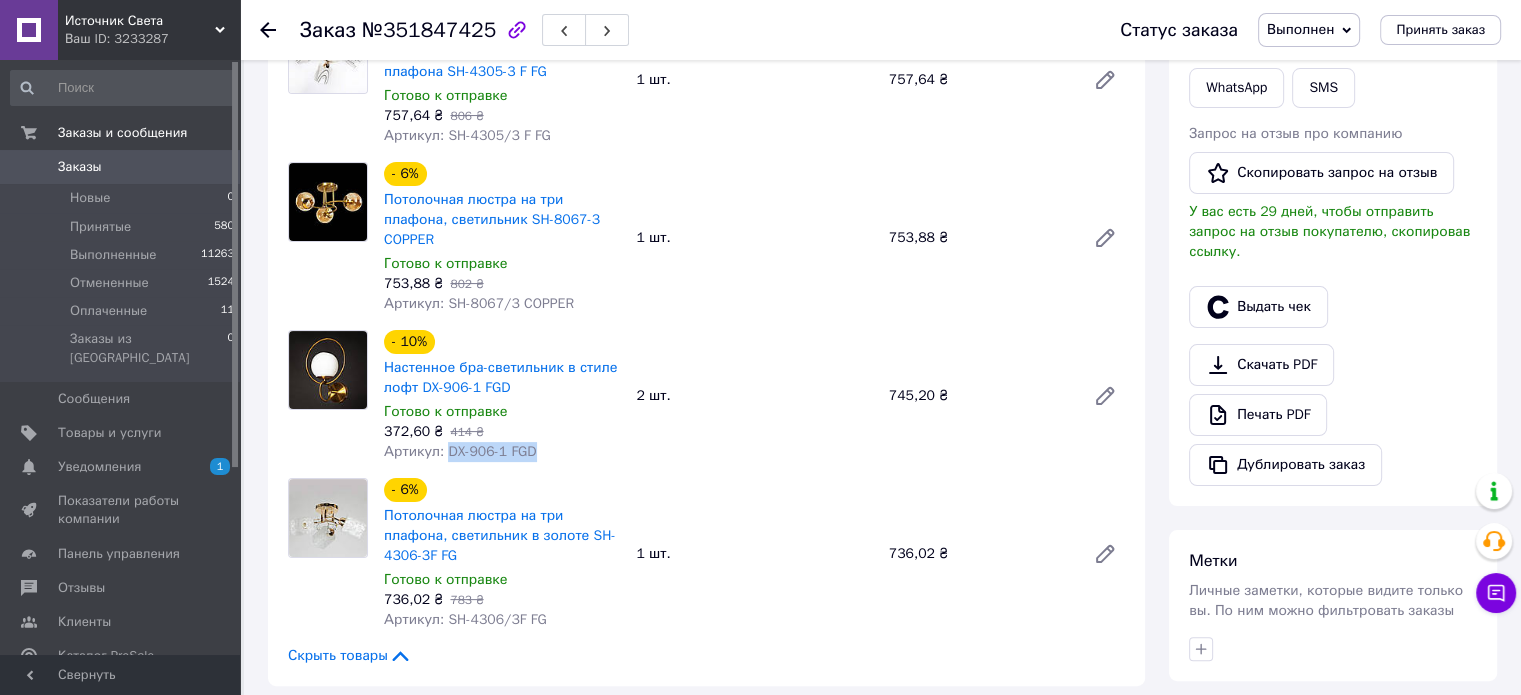 scroll, scrollTop: 400, scrollLeft: 0, axis: vertical 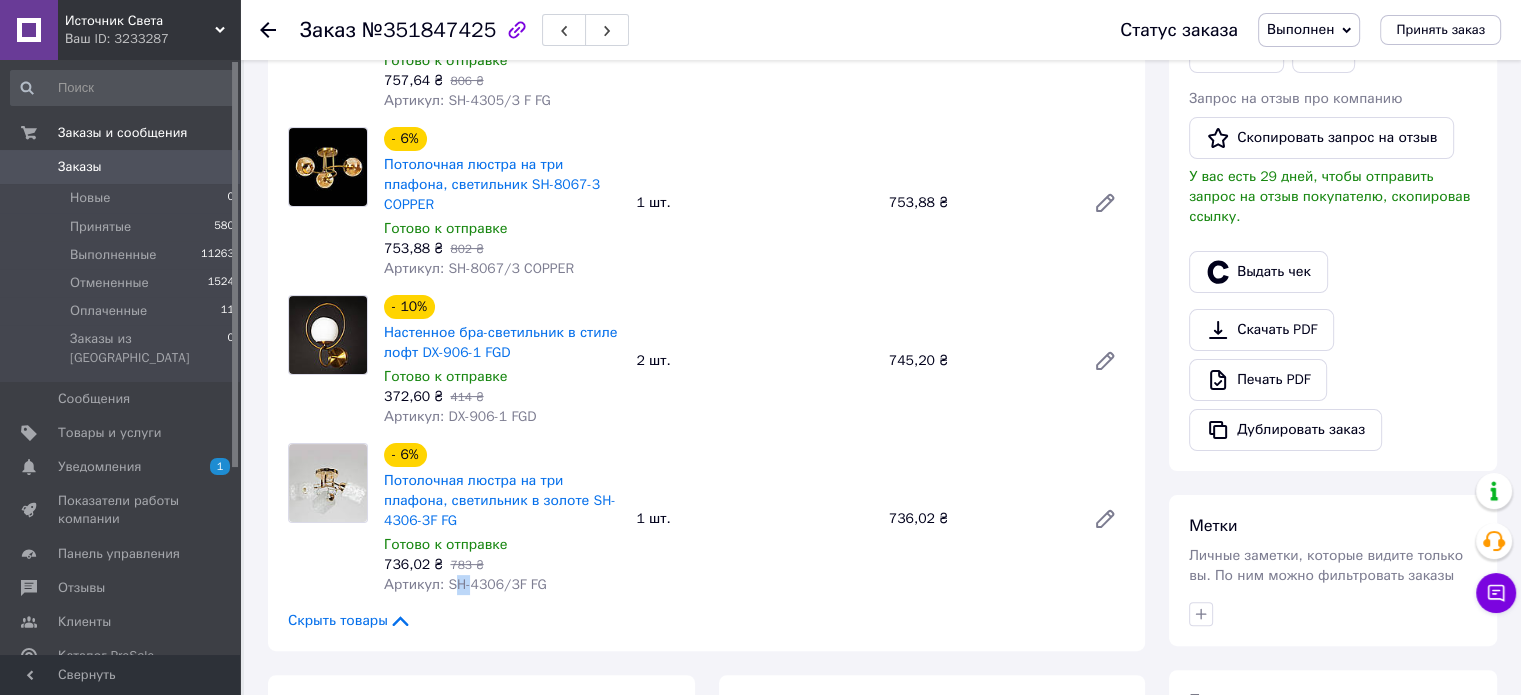 drag, startPoint x: 448, startPoint y: 559, endPoint x: 468, endPoint y: 563, distance: 20.396078 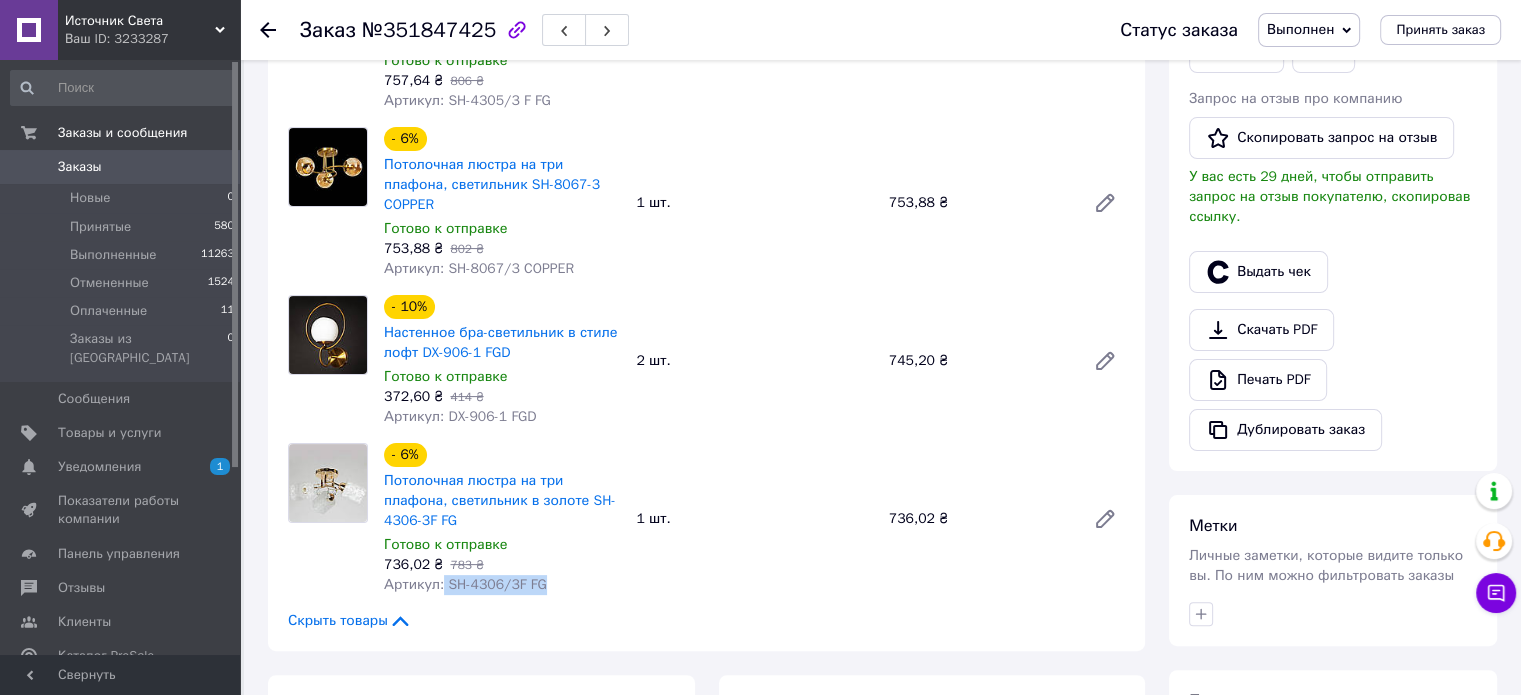 drag, startPoint x: 440, startPoint y: 551, endPoint x: 560, endPoint y: 563, distance: 120.59851 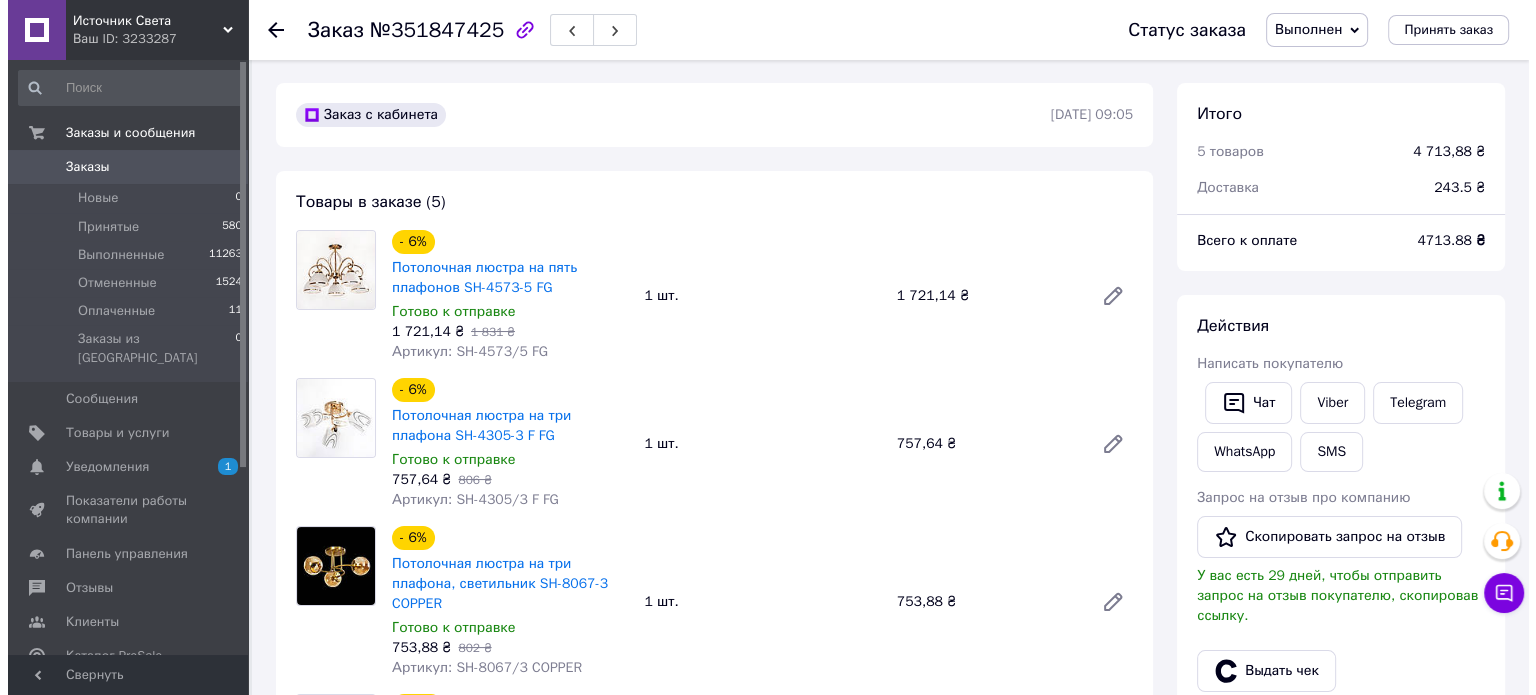 scroll, scrollTop: 0, scrollLeft: 0, axis: both 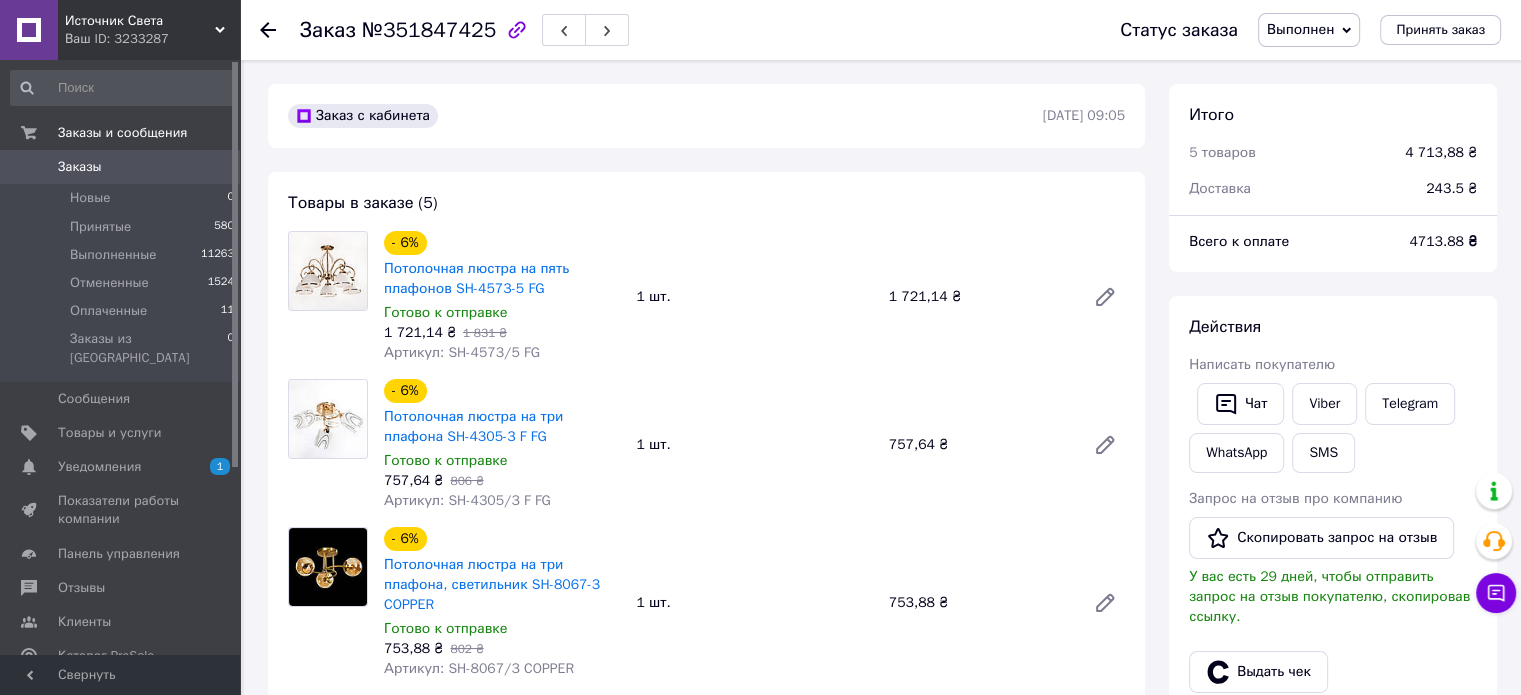 click 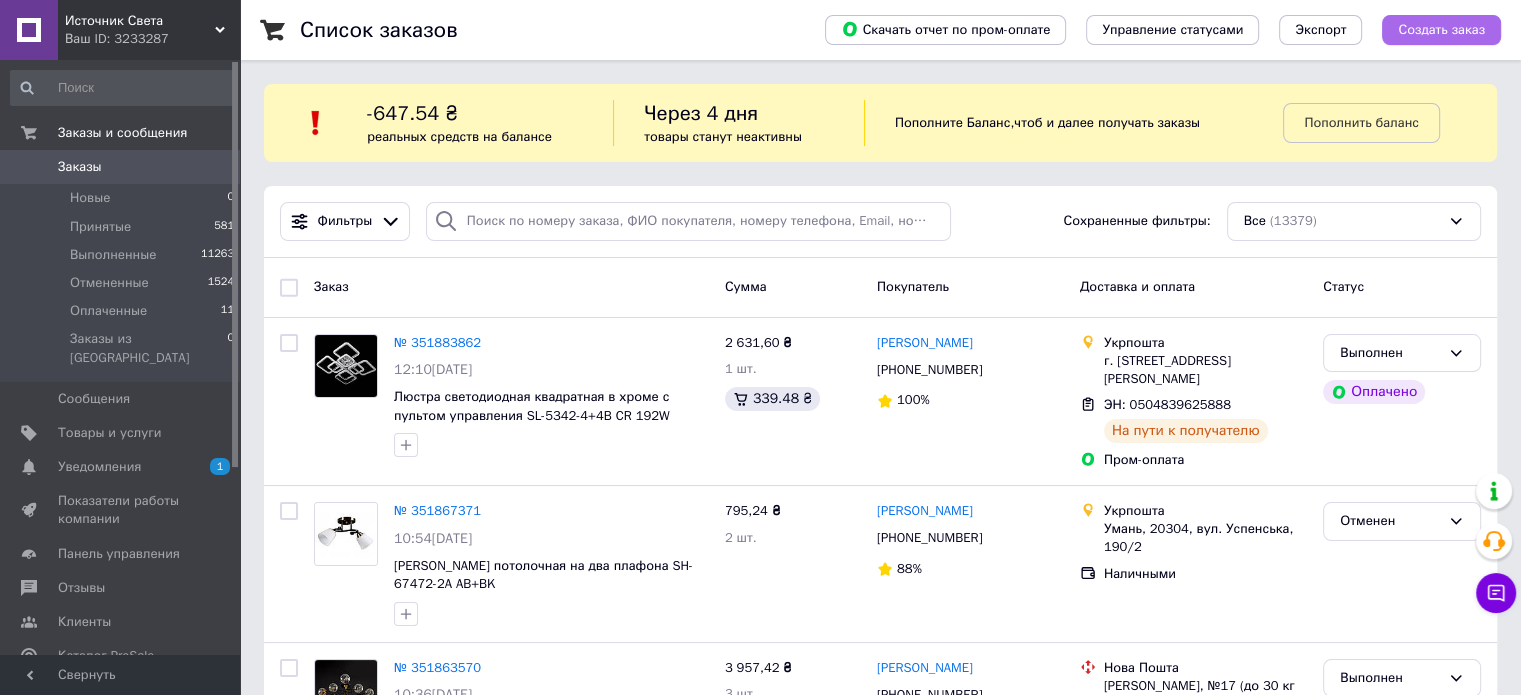 click on "Создать заказ" at bounding box center [1441, 30] 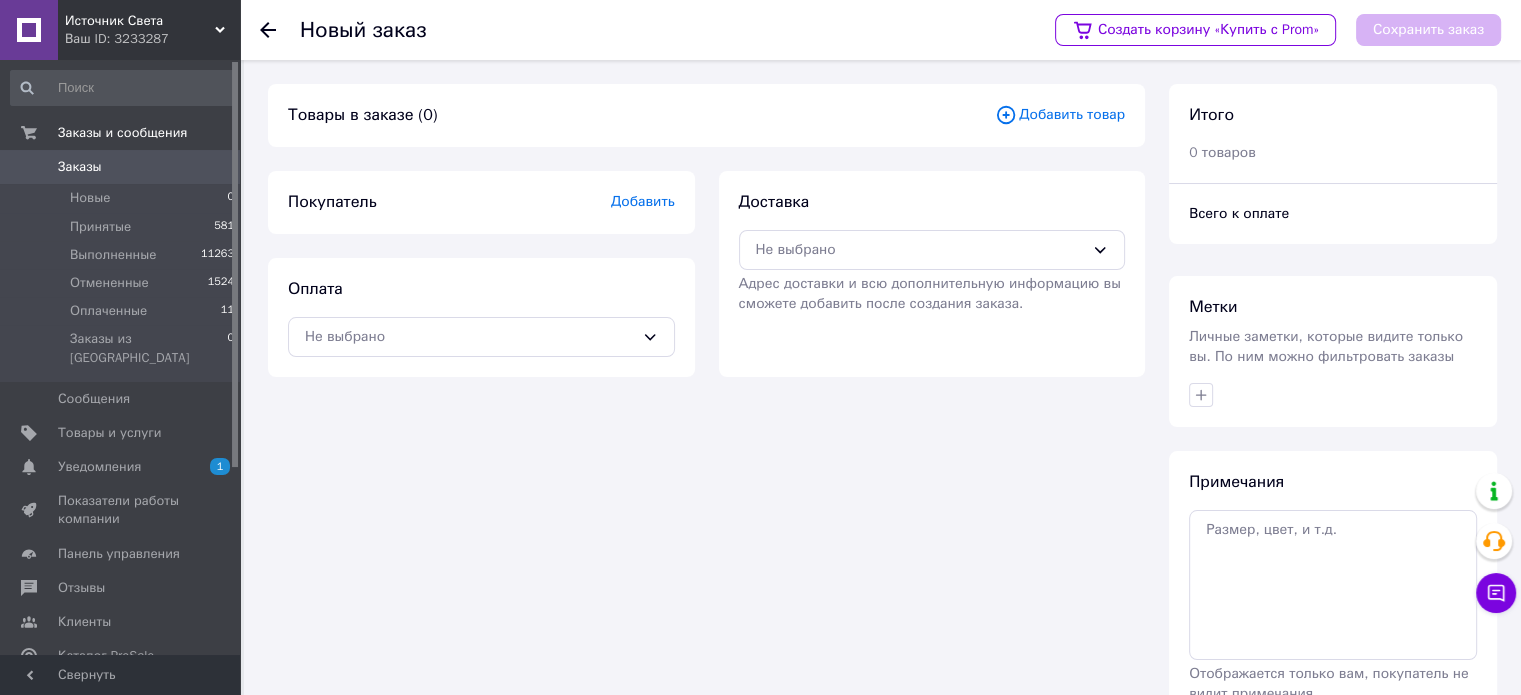 click on "Добавить товар" at bounding box center (1060, 115) 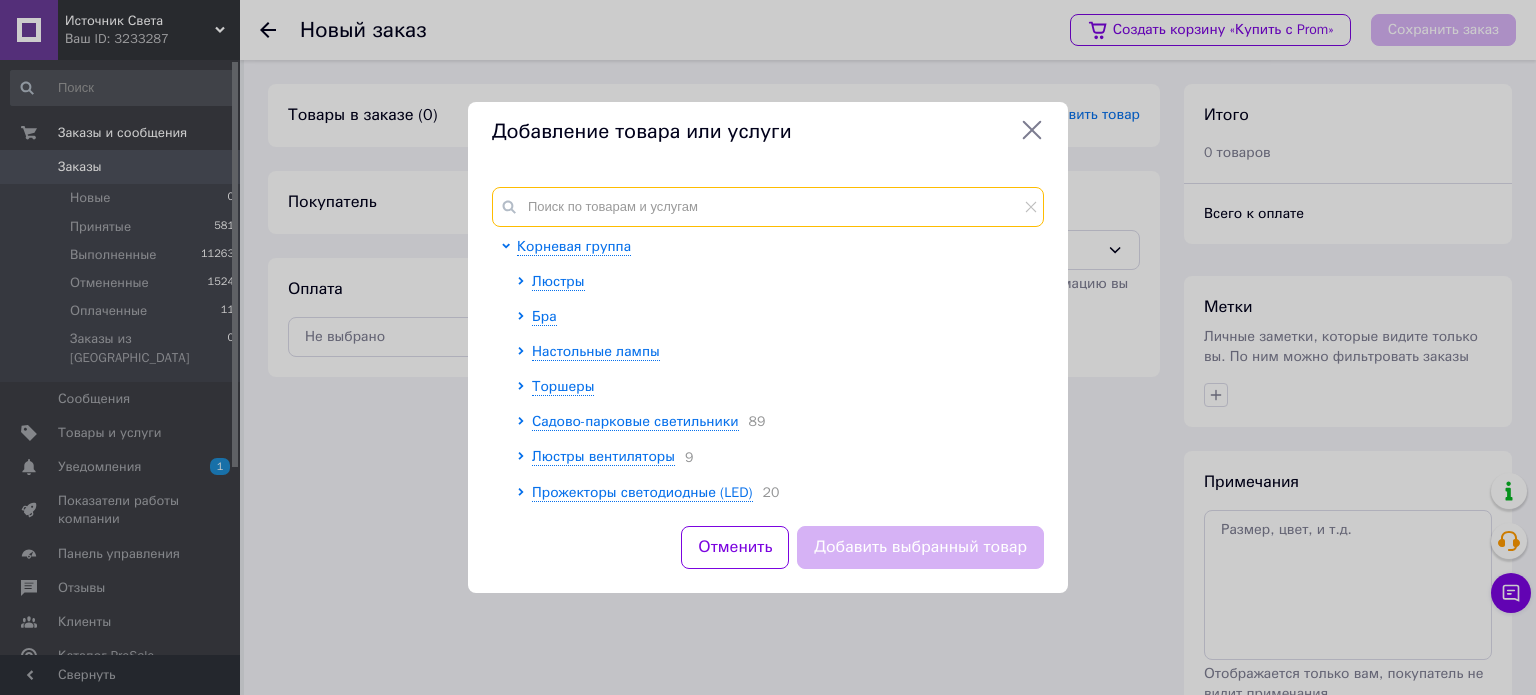 click at bounding box center (768, 207) 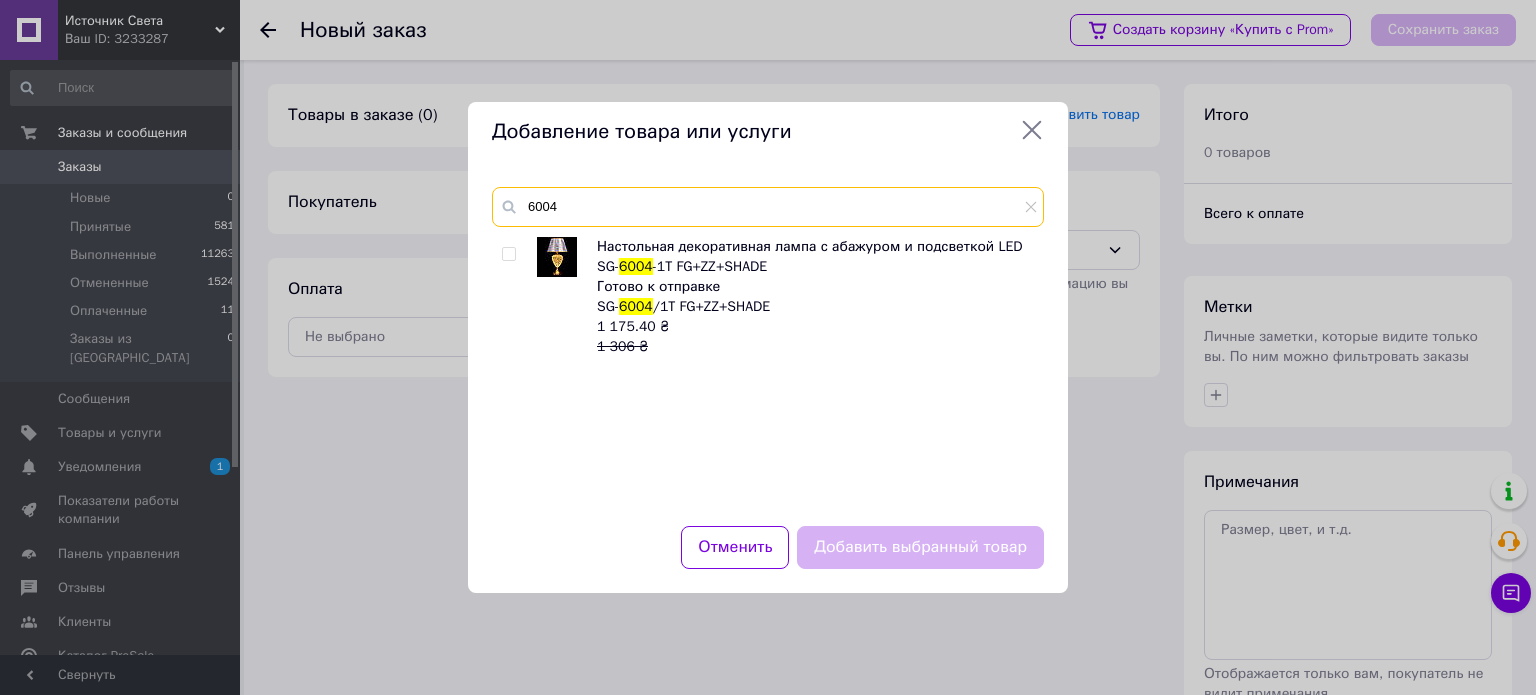 type on "6004" 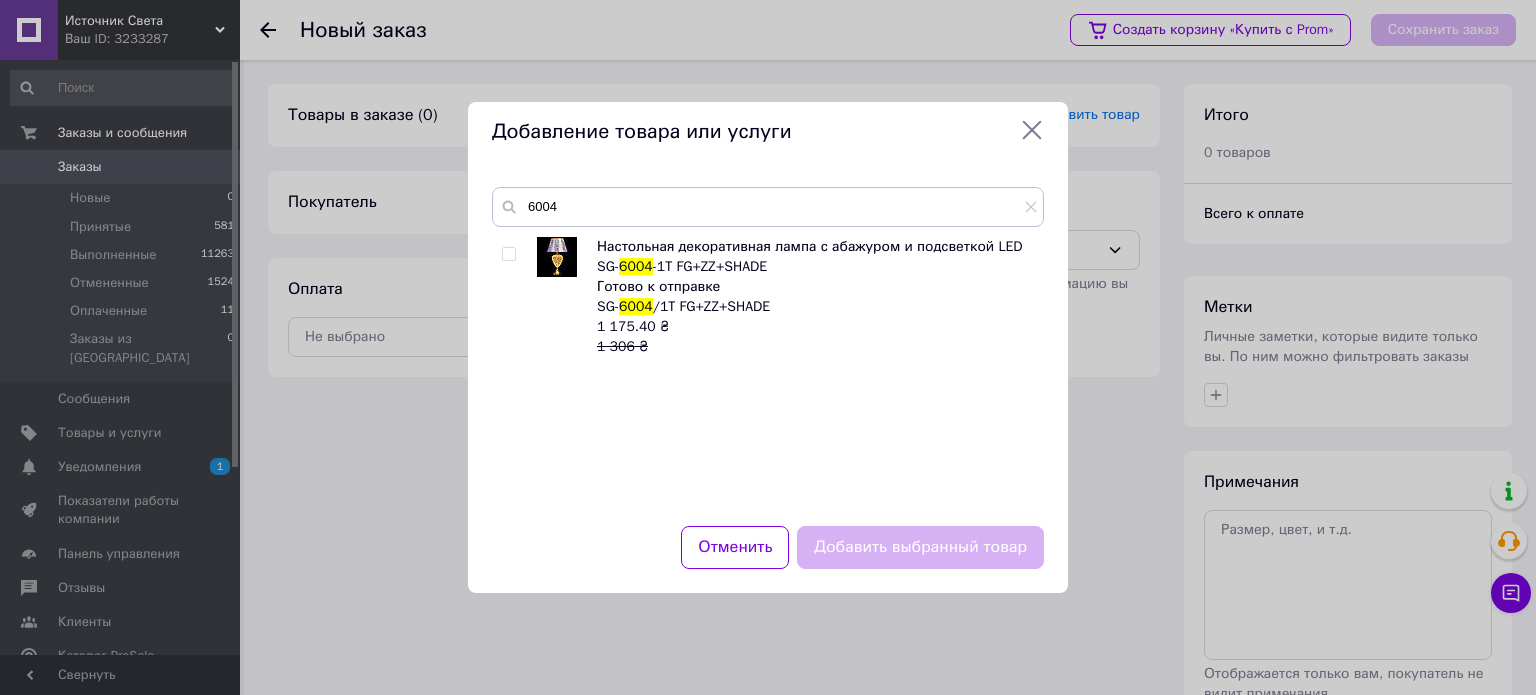 click at bounding box center (508, 254) 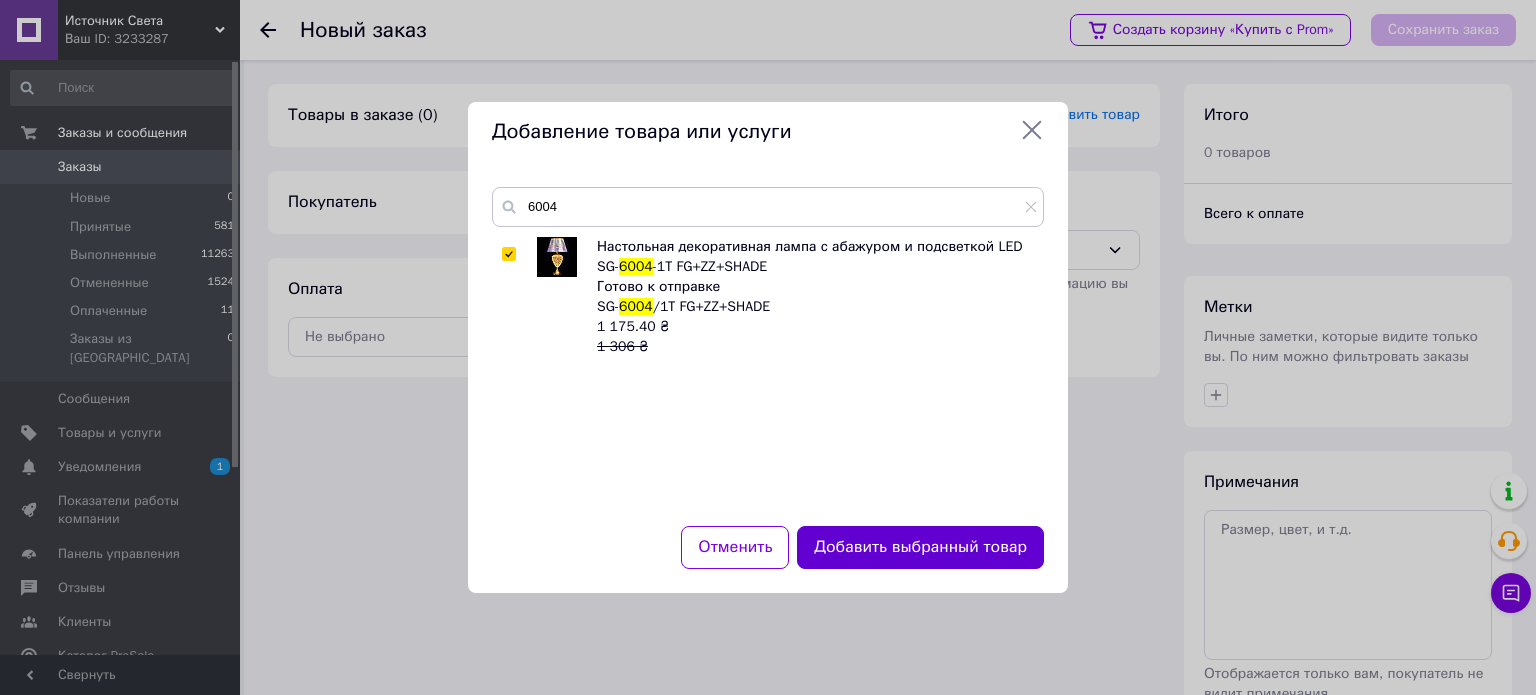 click on "Добавить выбранный товар" at bounding box center [920, 547] 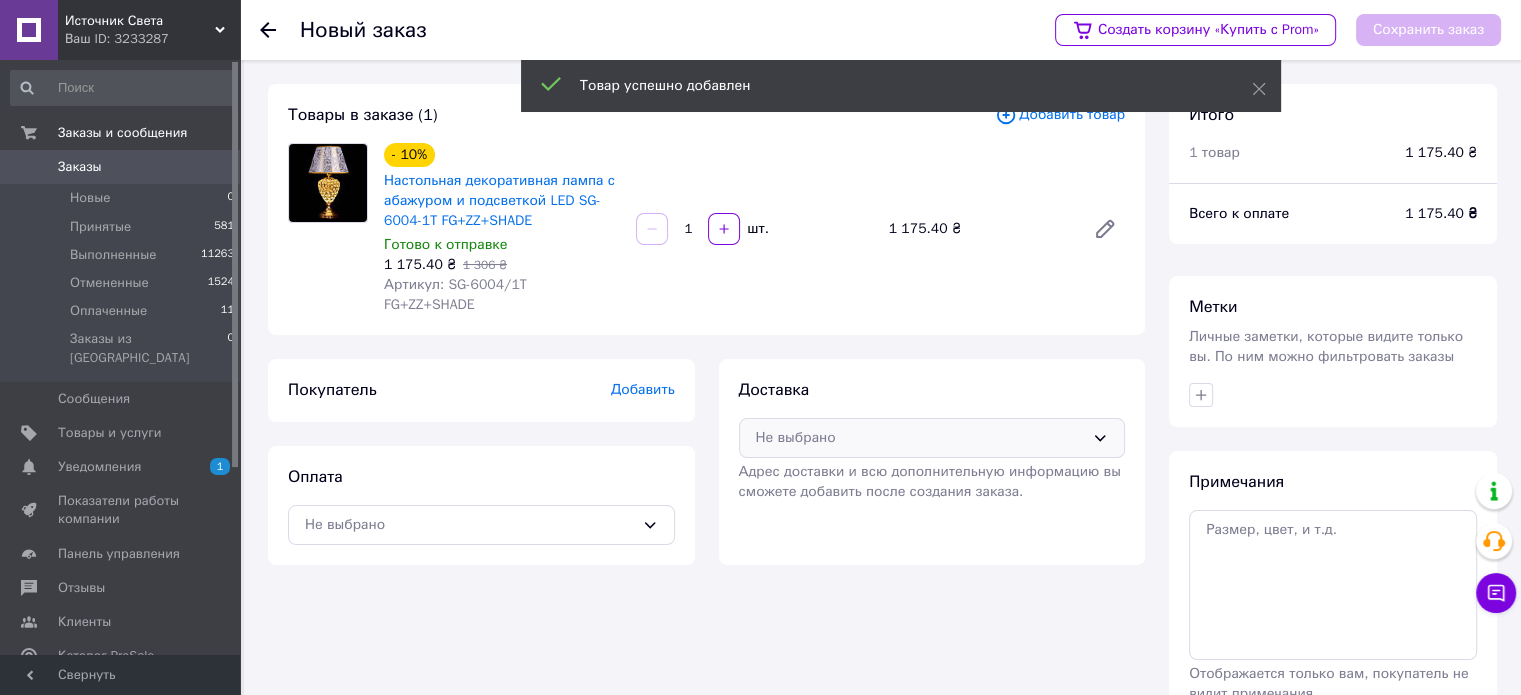click on "Не выбрано" at bounding box center [920, 438] 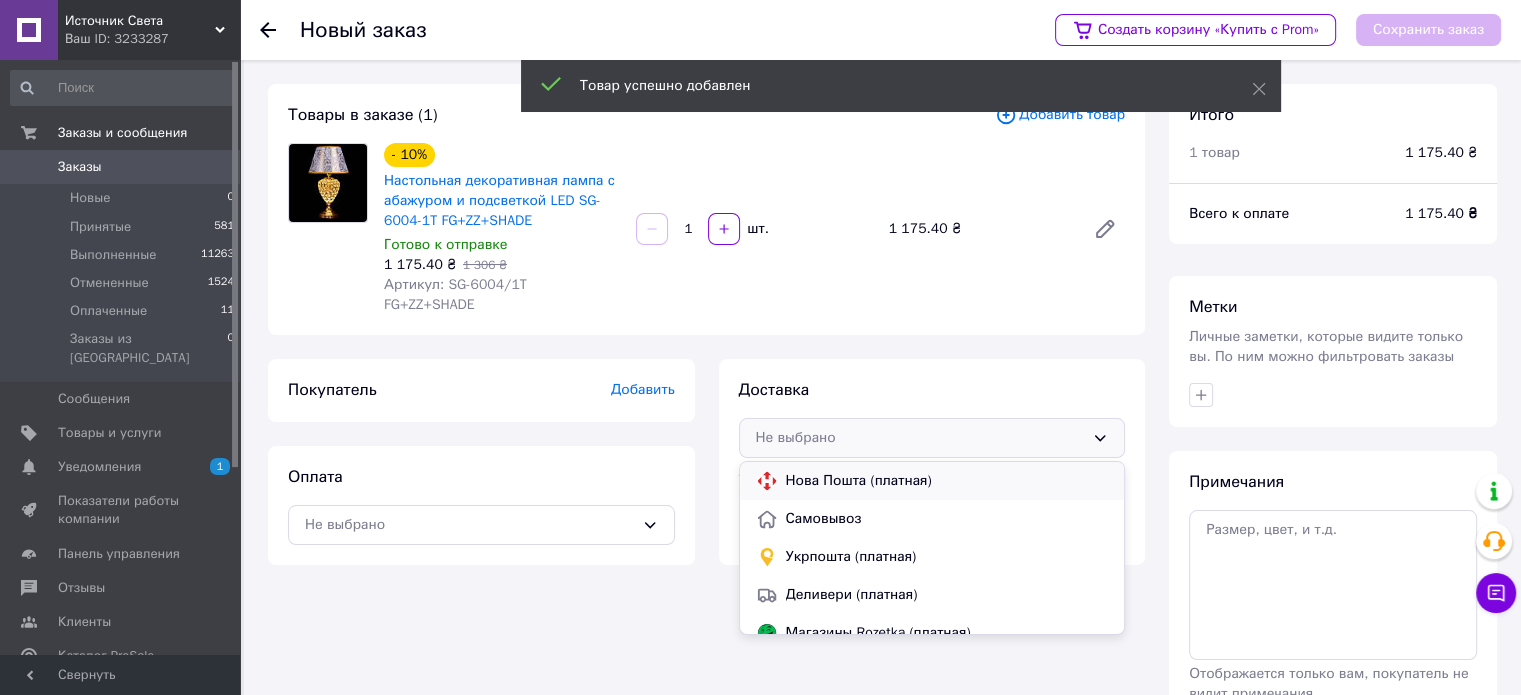 click on "Нова Пошта (платная)" at bounding box center [947, 481] 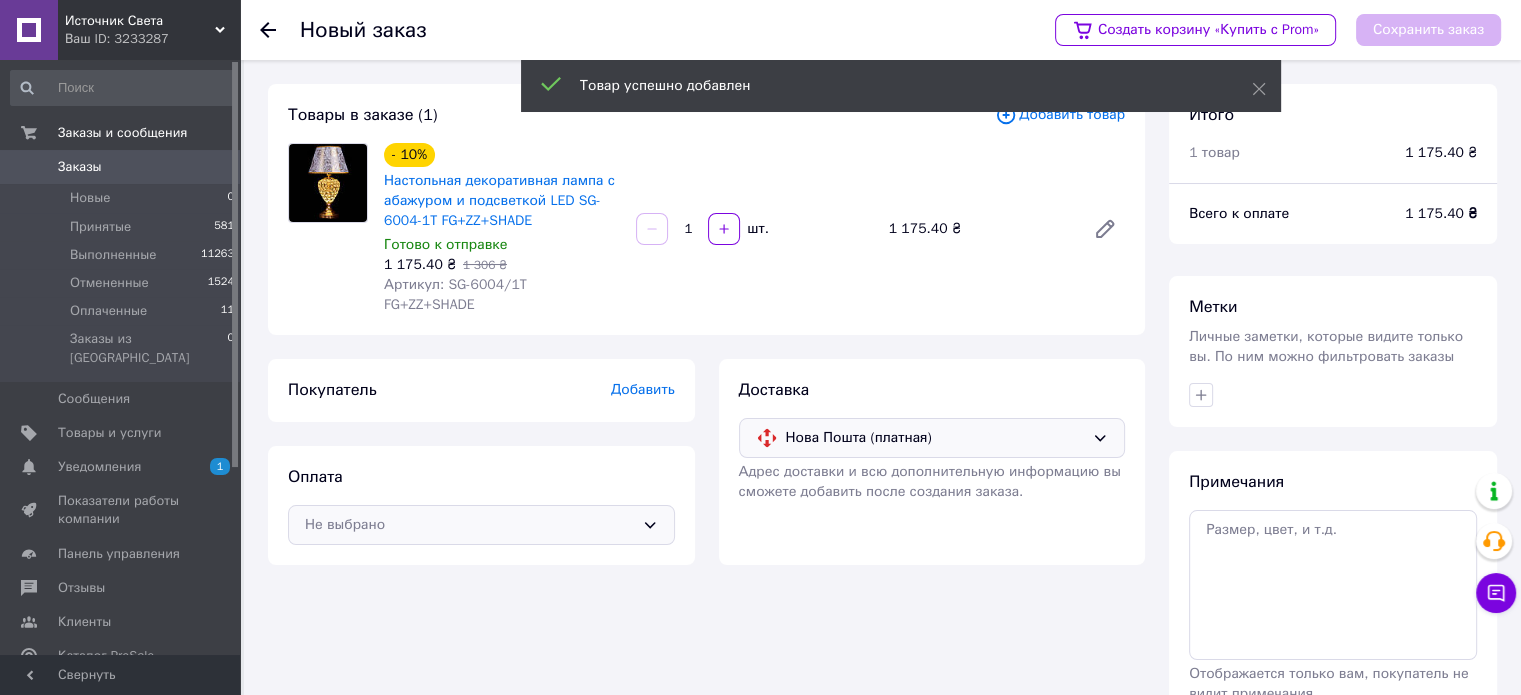 click on "Не выбрано" at bounding box center [469, 525] 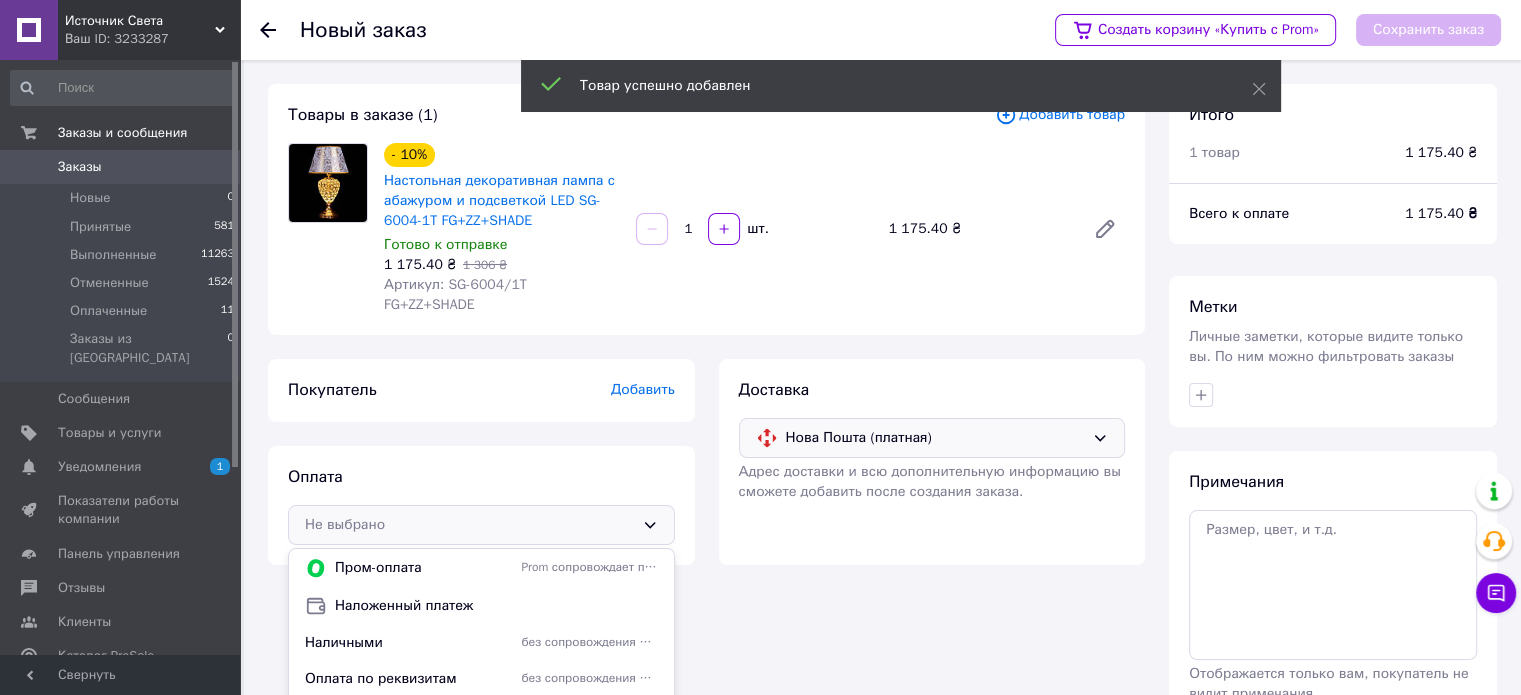 click on "Наложенный платеж" at bounding box center (496, 606) 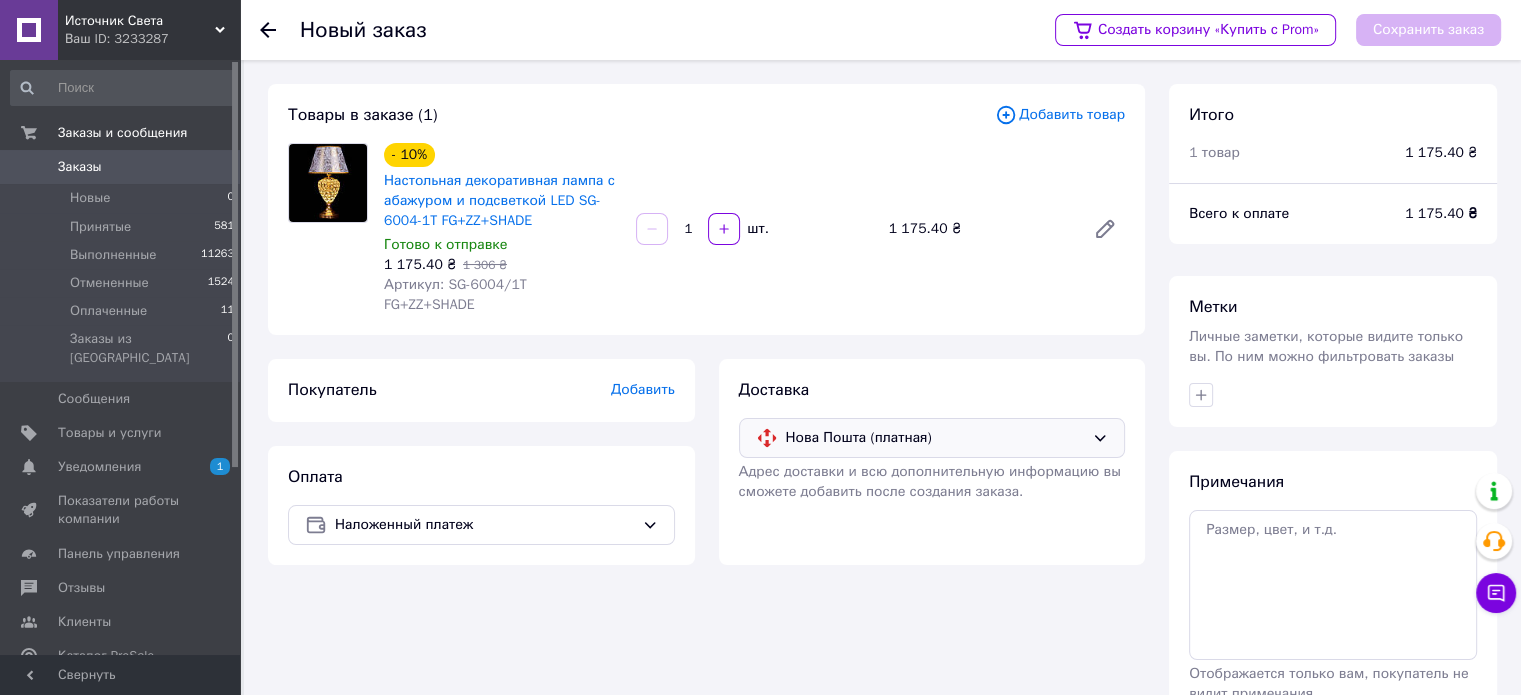 click on "Добавить" at bounding box center [643, 389] 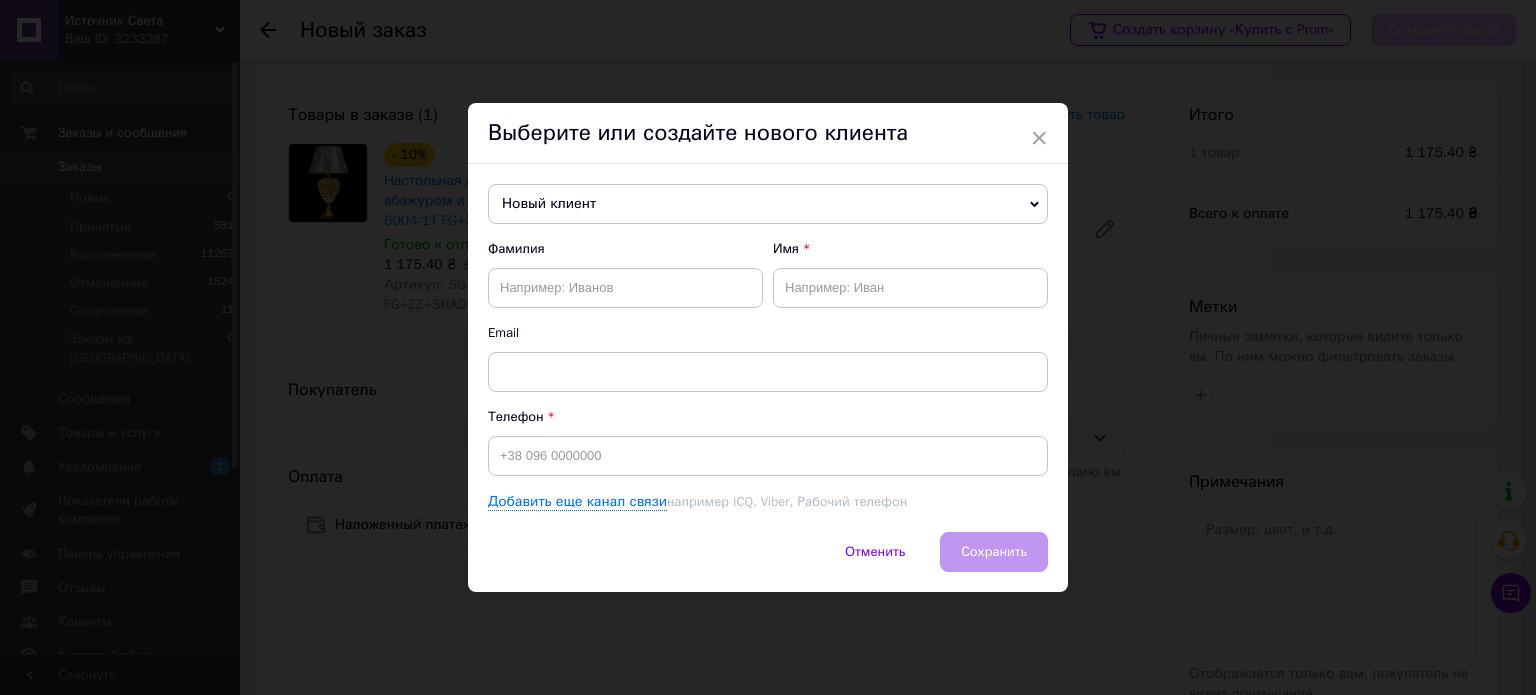 click on "Новый клиент" at bounding box center [768, 204] 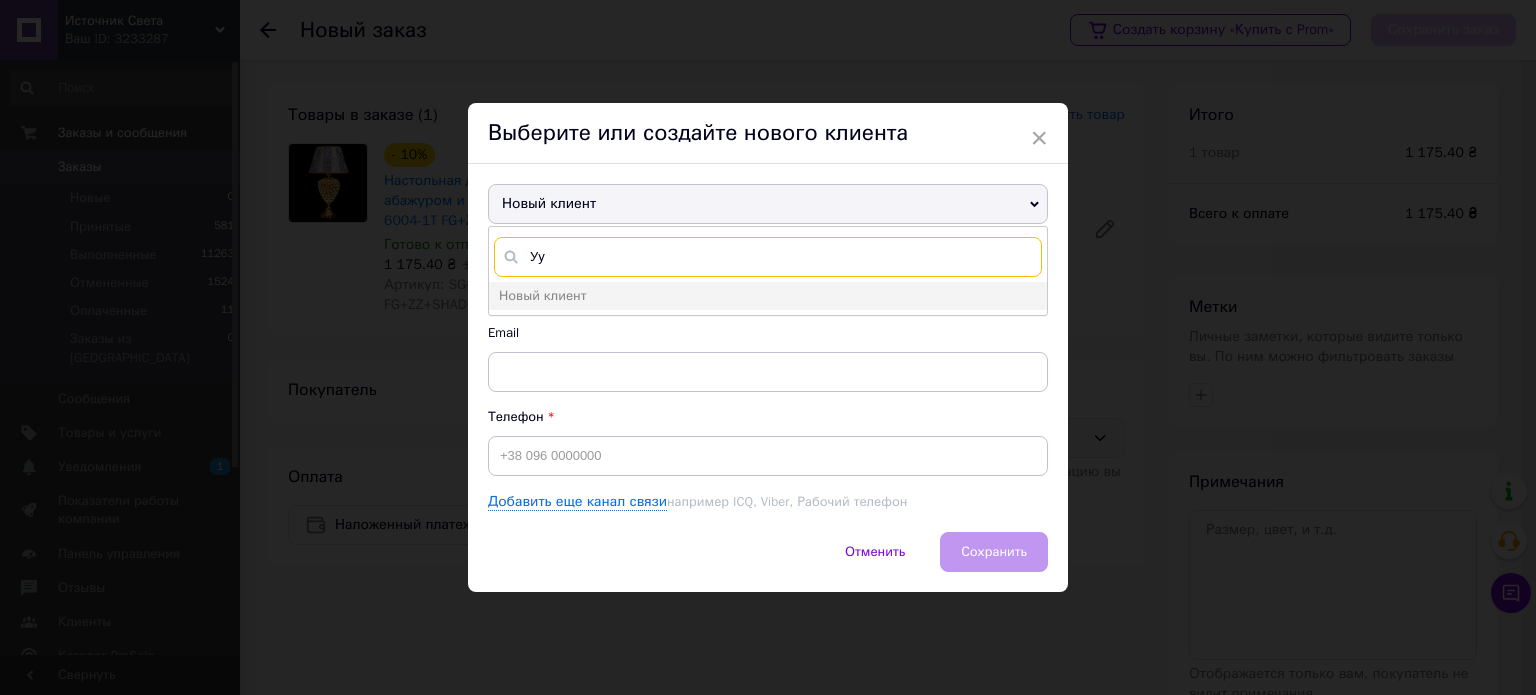 type on "У" 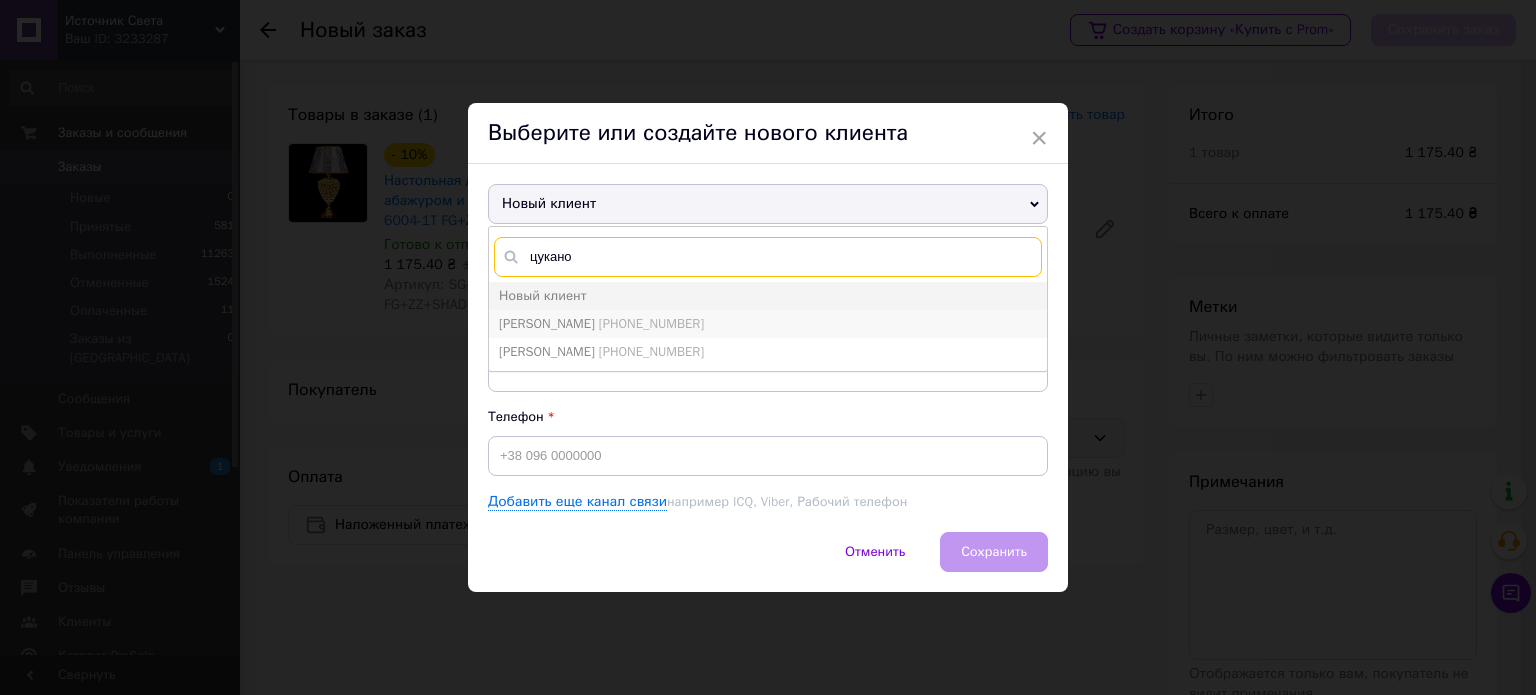 type on "цукано" 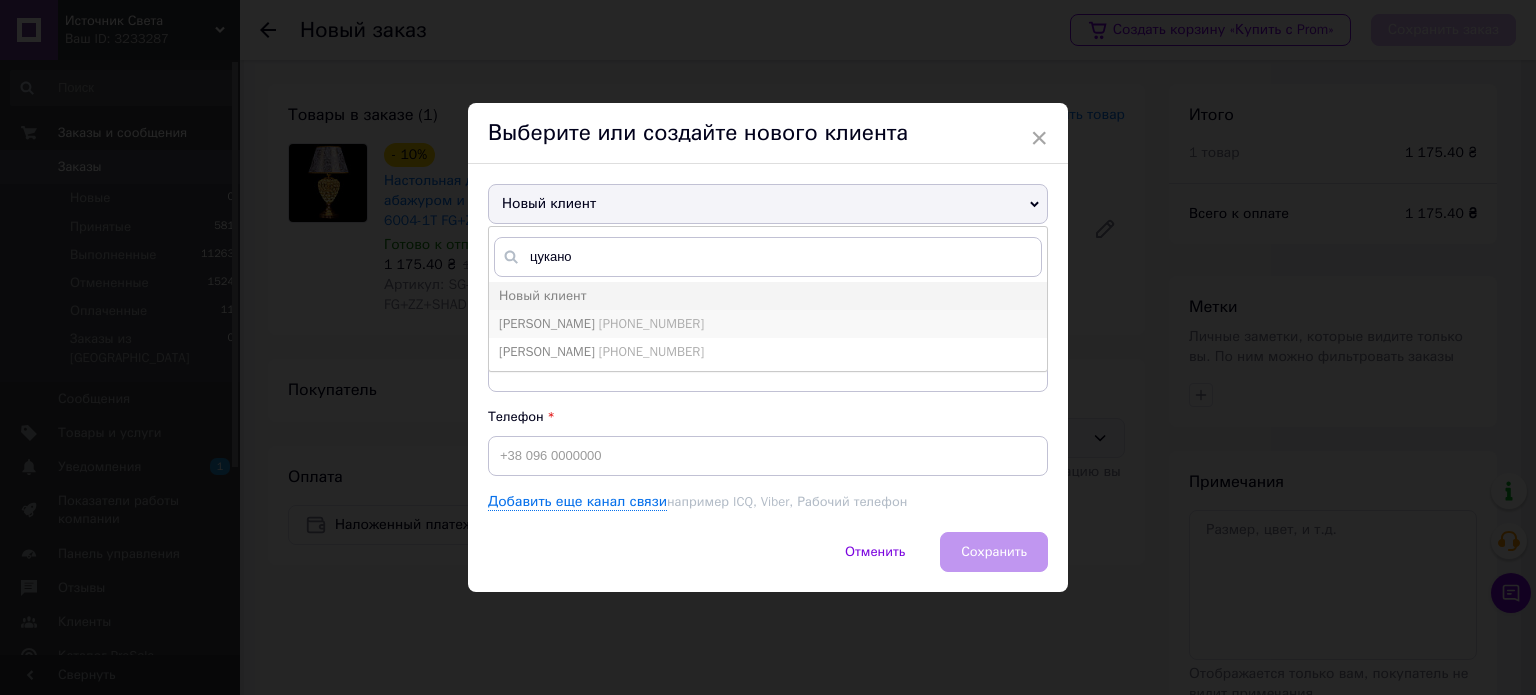 click on "[PHONE_NUMBER]" at bounding box center (651, 323) 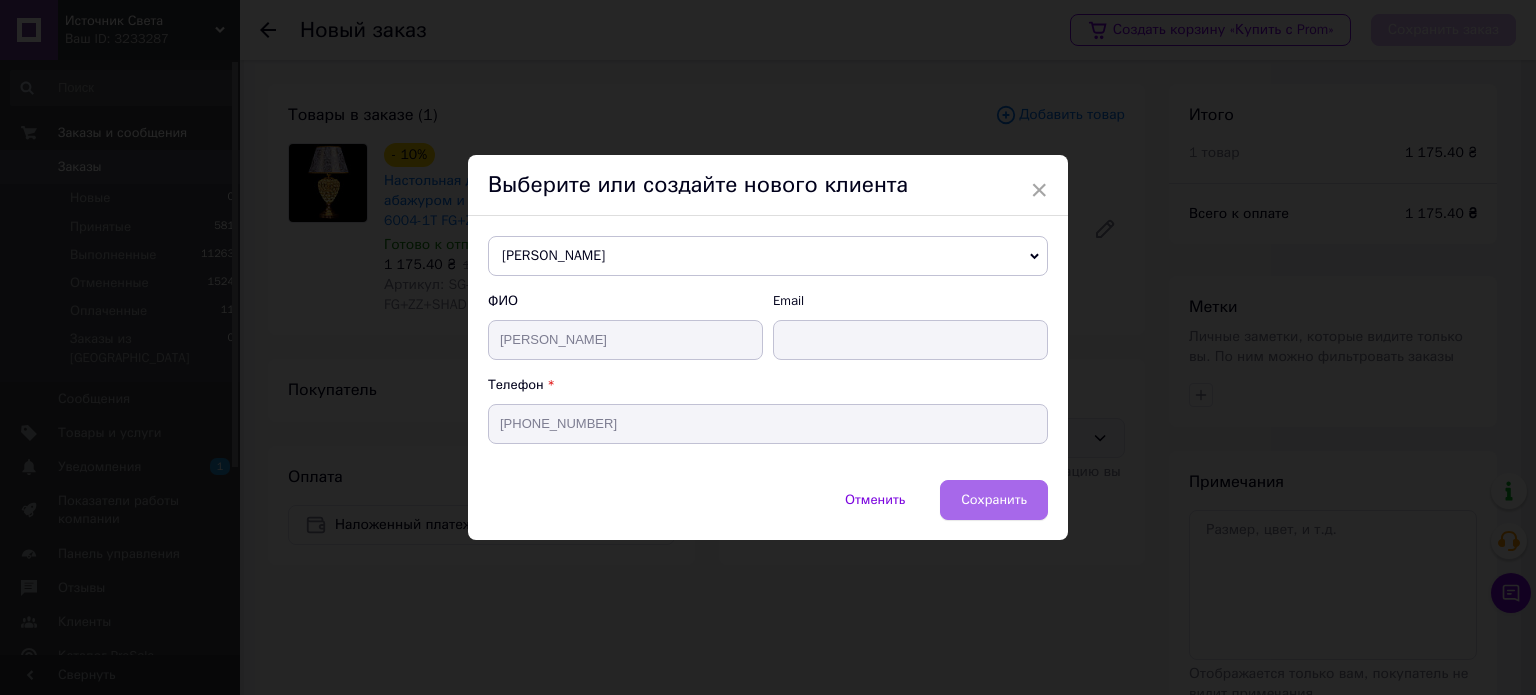 click on "Сохранить" at bounding box center (994, 499) 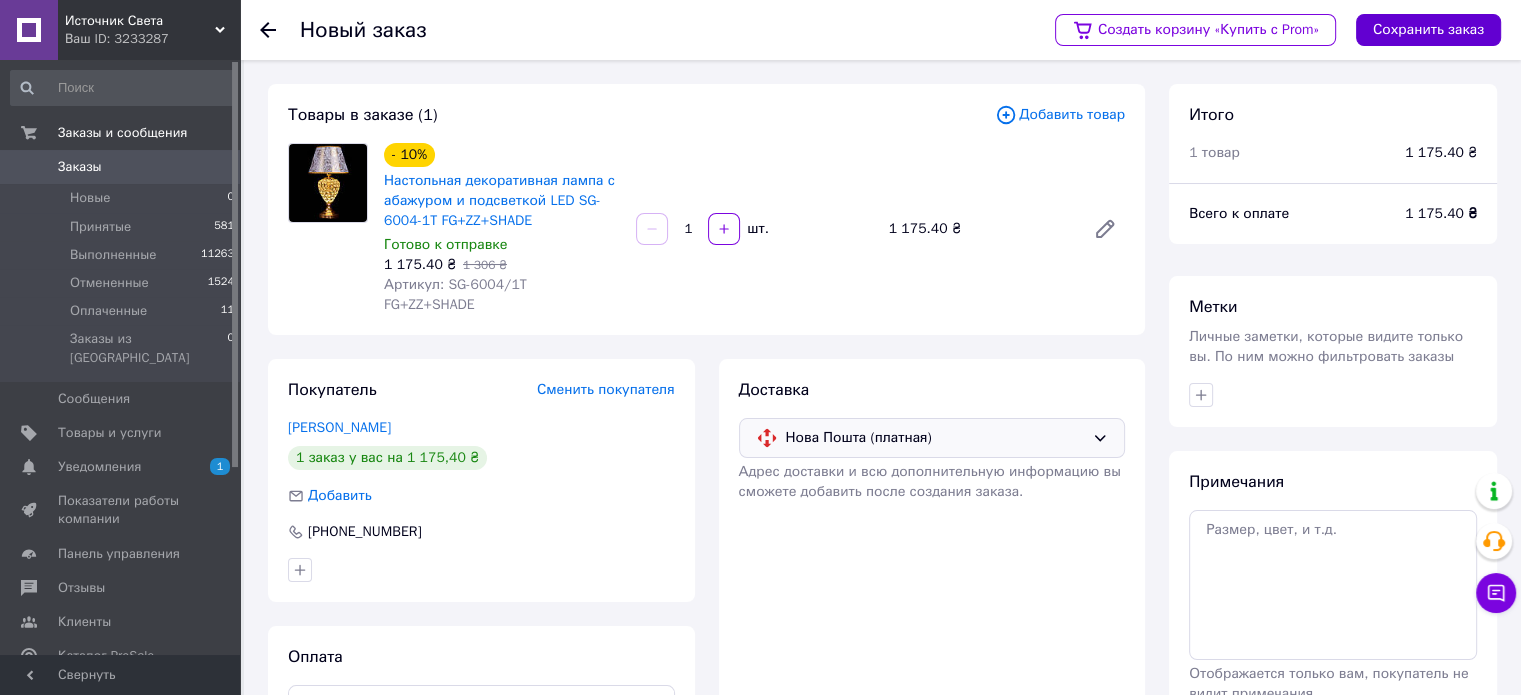 click on "Сохранить заказ" at bounding box center (1428, 30) 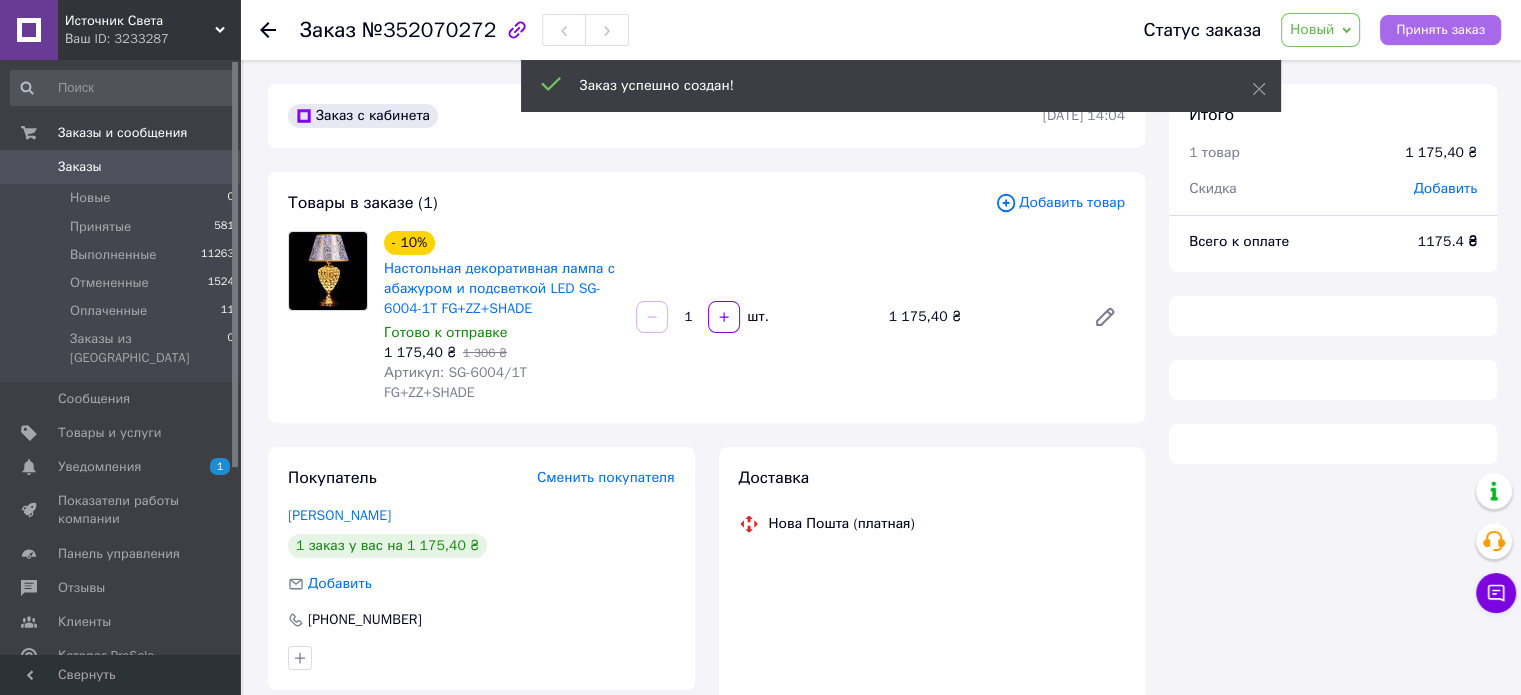click on "Принять заказ" at bounding box center (1440, 30) 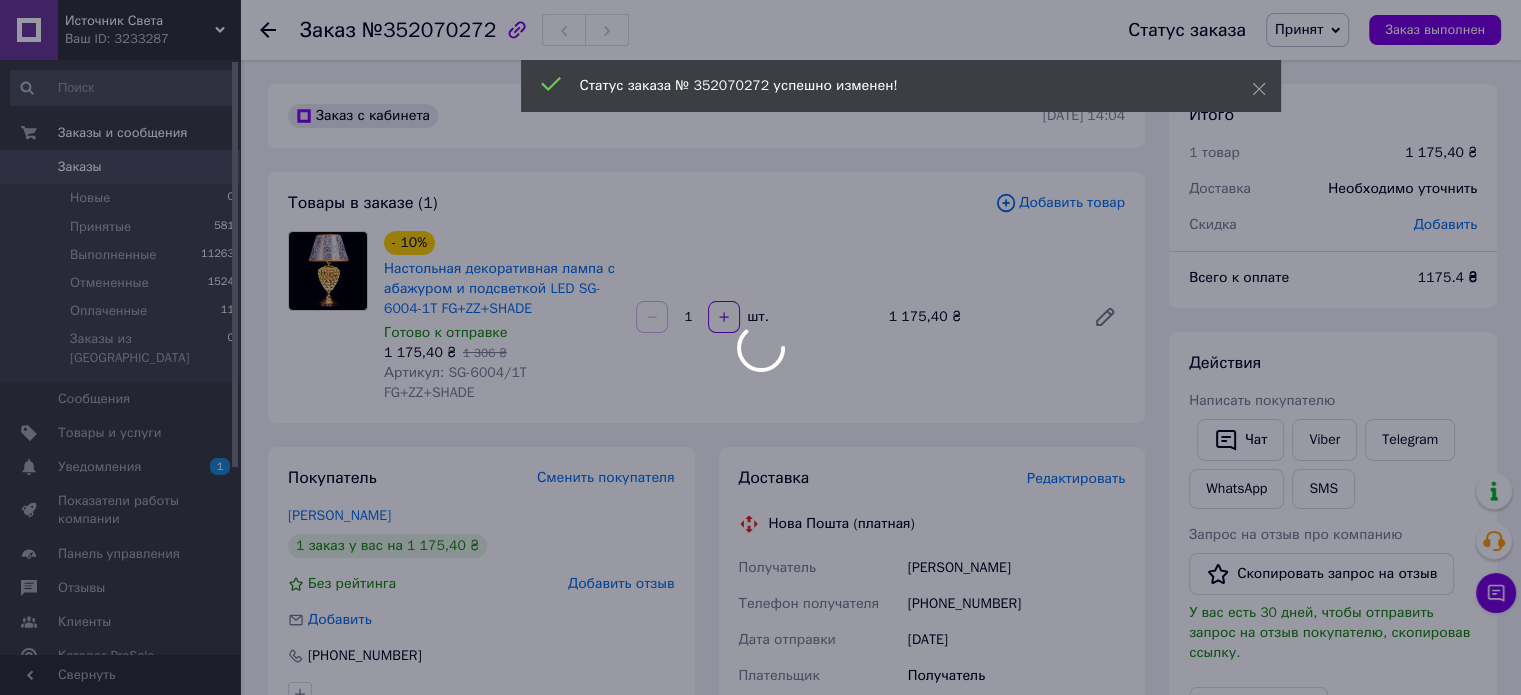 click at bounding box center [760, 347] 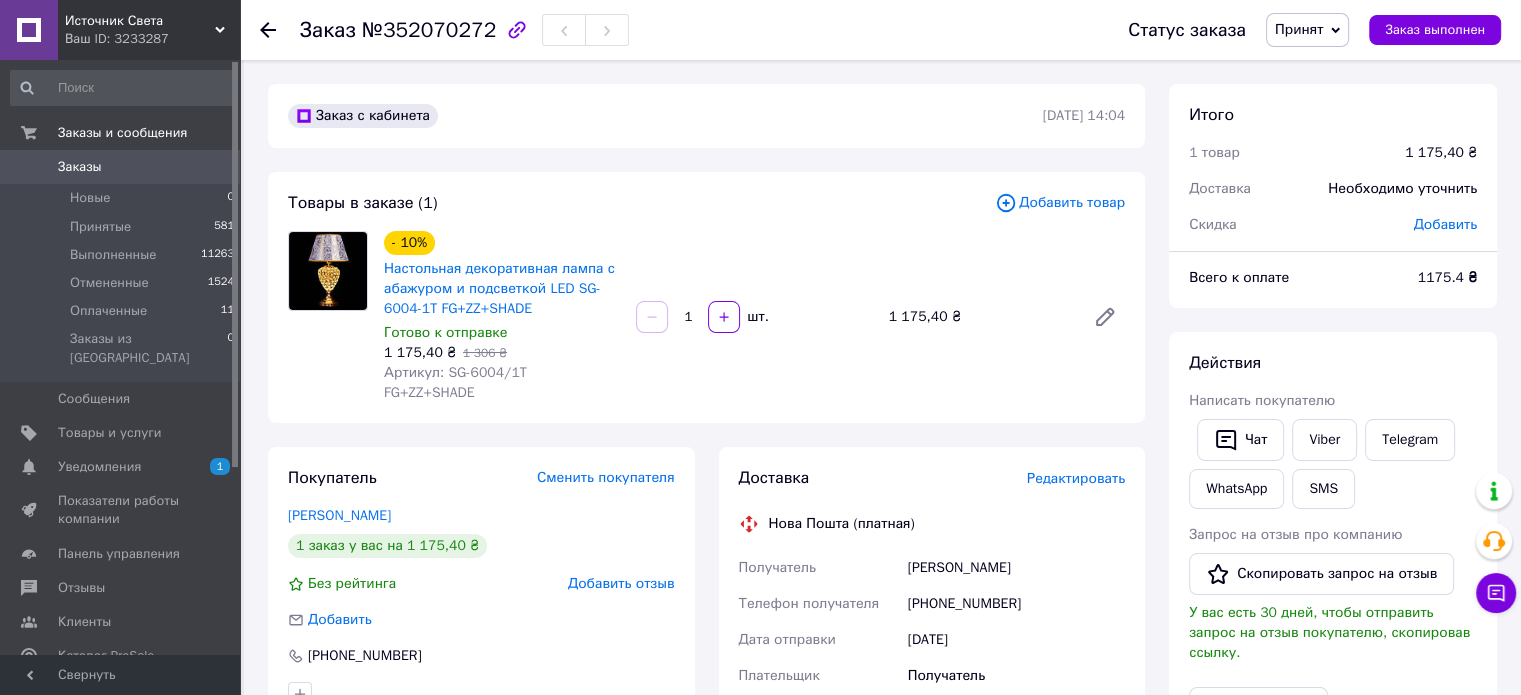 click on "Редактировать" at bounding box center (1076, 478) 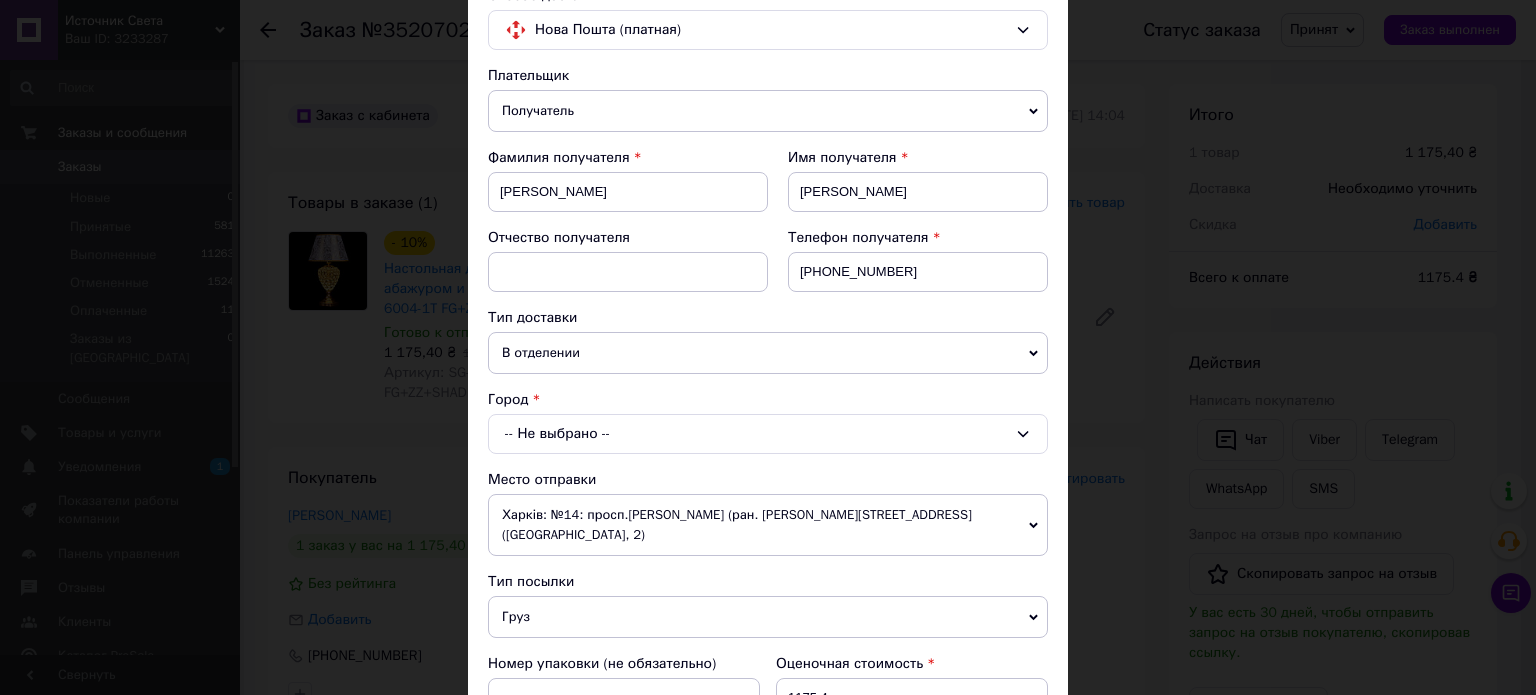 scroll, scrollTop: 200, scrollLeft: 0, axis: vertical 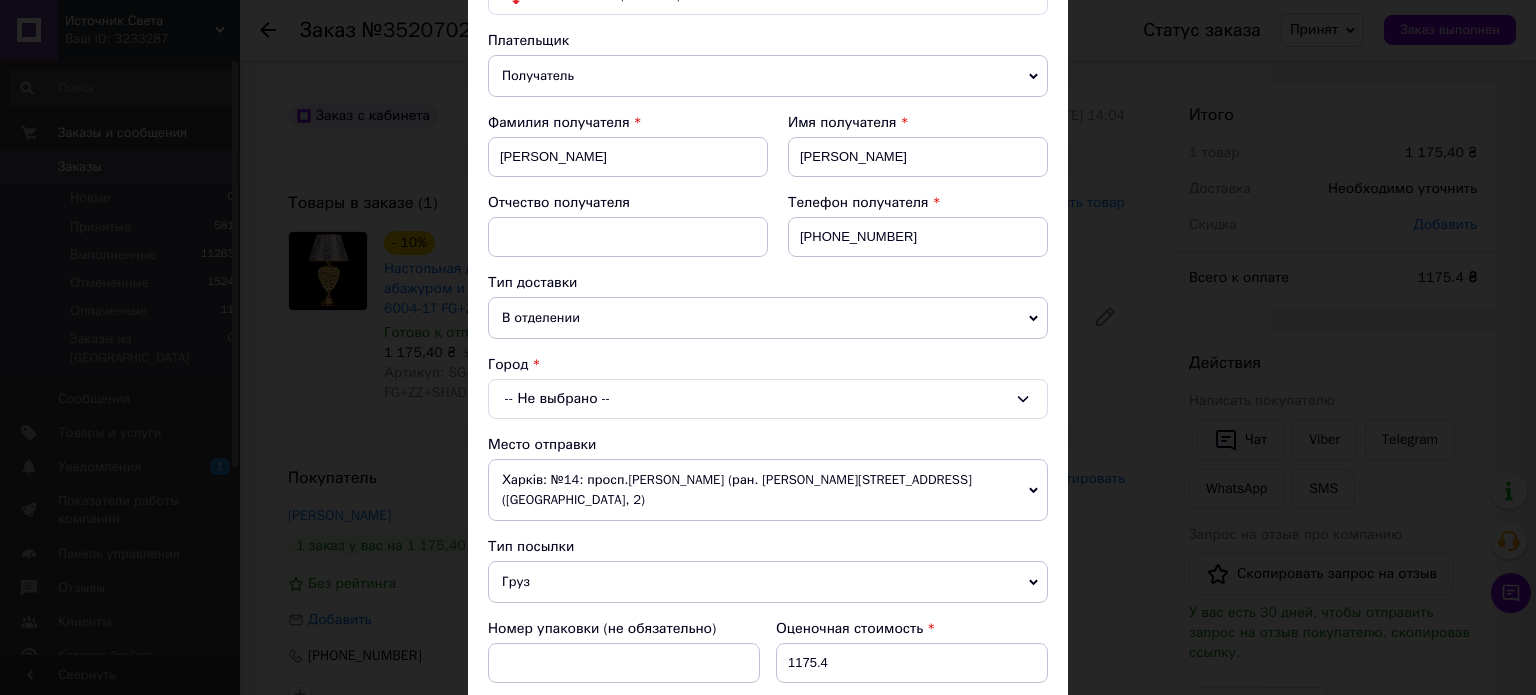 drag, startPoint x: 664, startPoint y: 392, endPoint x: 657, endPoint y: 403, distance: 13.038404 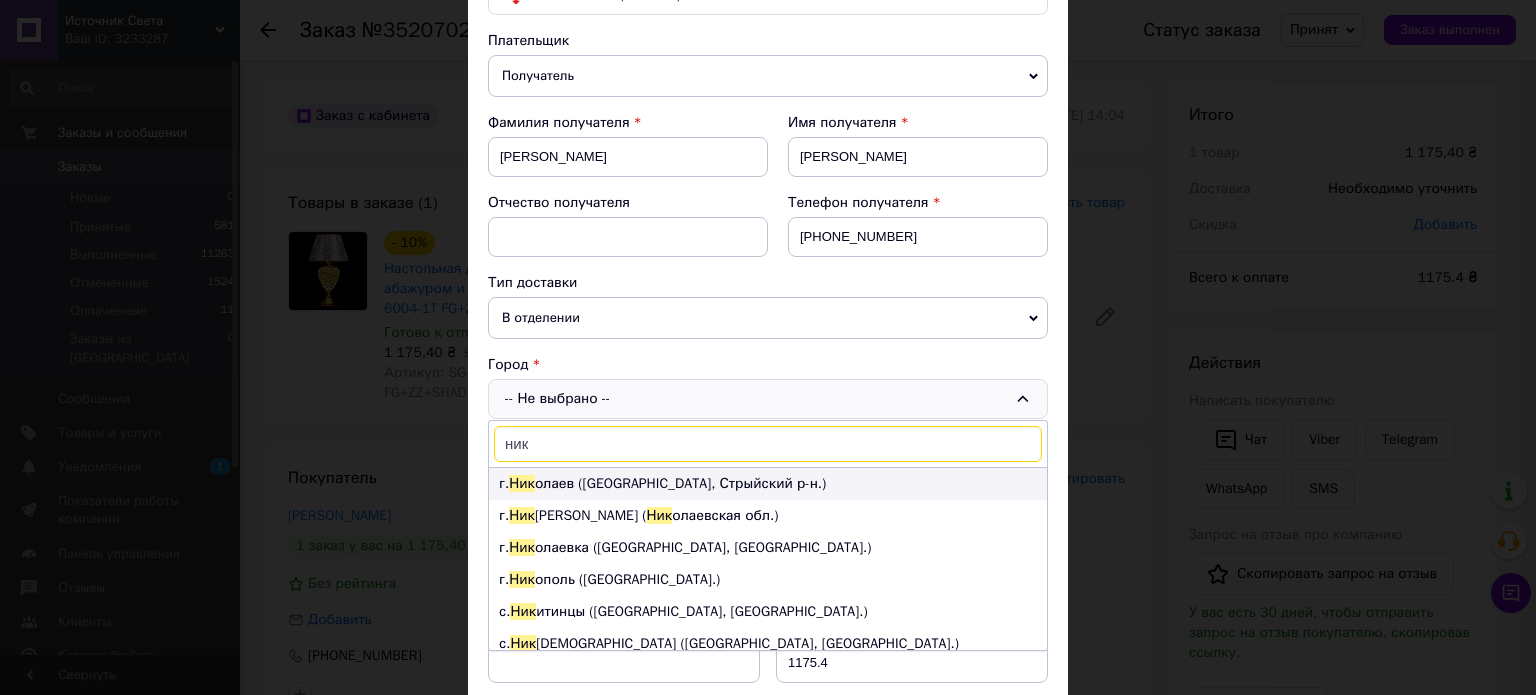 type on "ник" 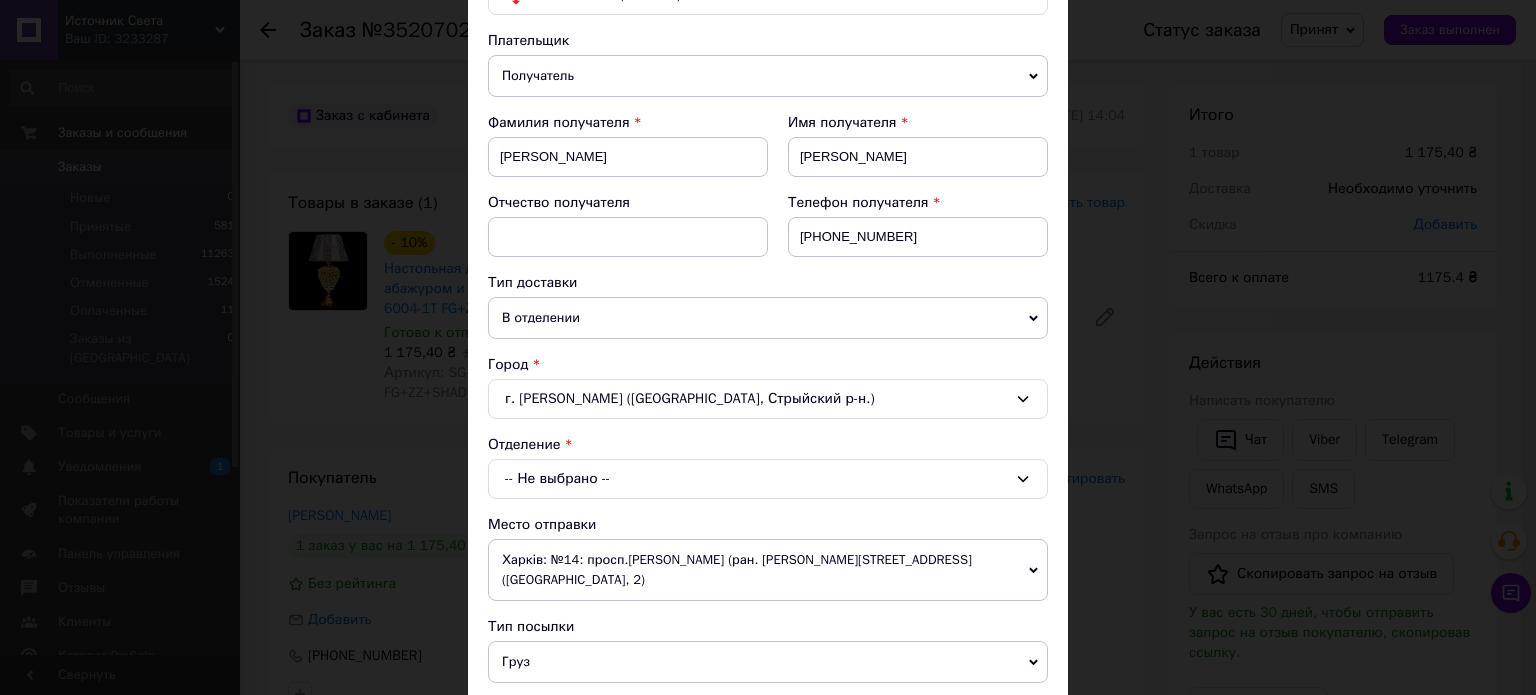 click on "г. [PERSON_NAME] ([GEOGRAPHIC_DATA], Стрыйский р-н.)" at bounding box center [768, 399] 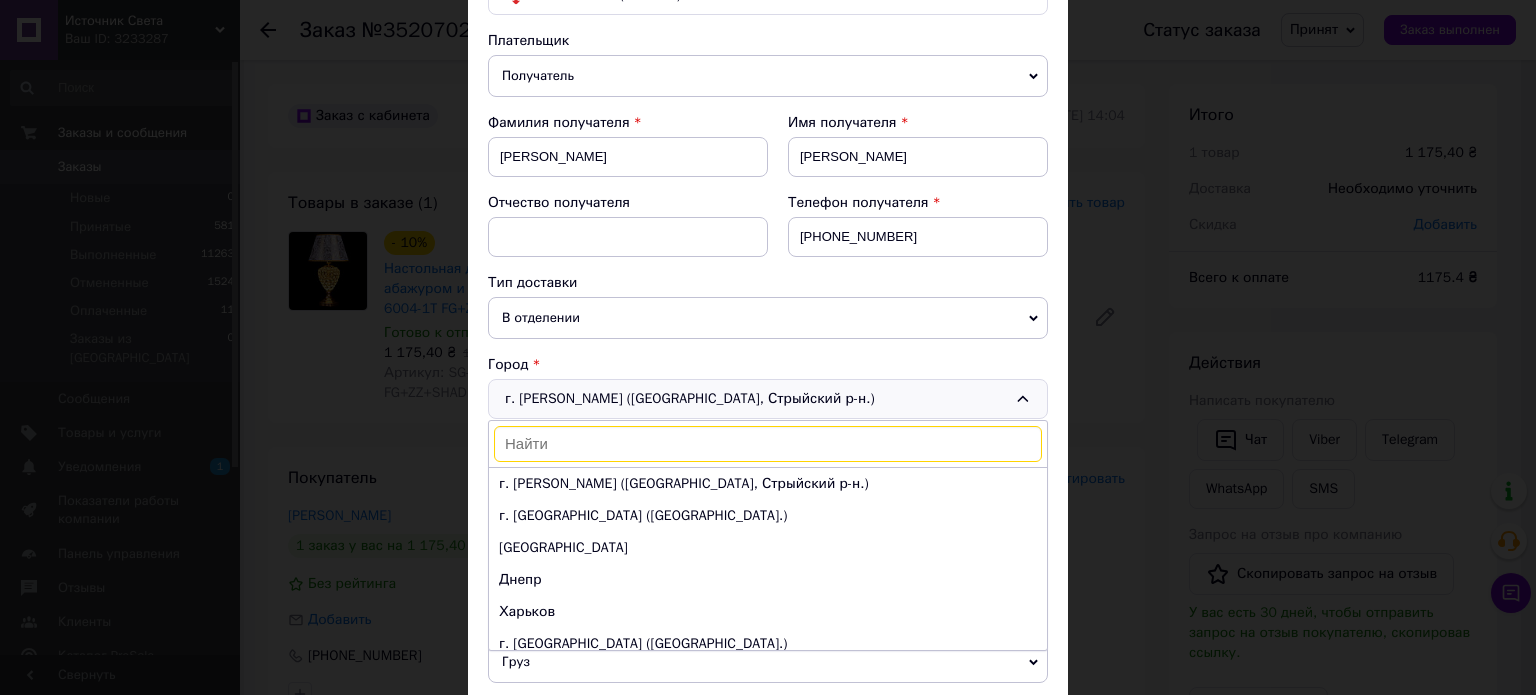 click at bounding box center (768, 444) 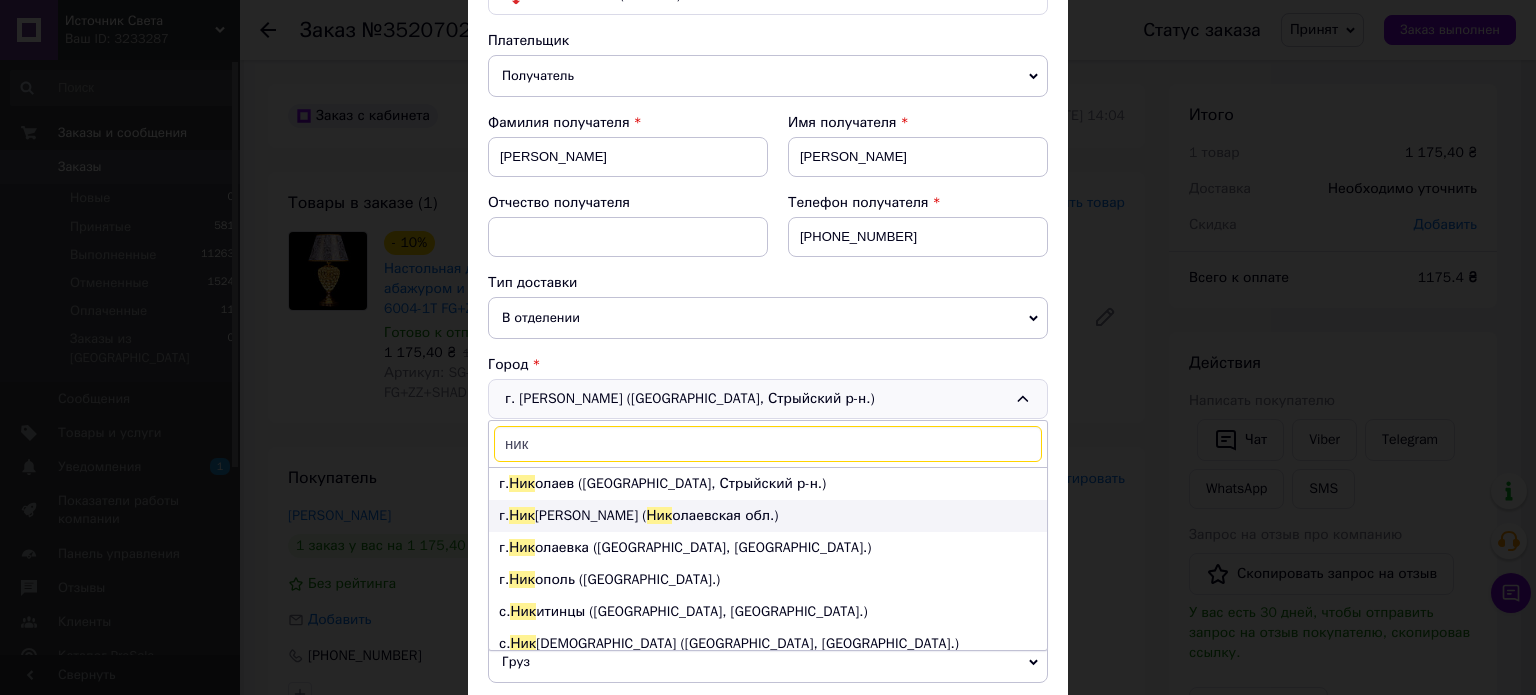 type on "ник" 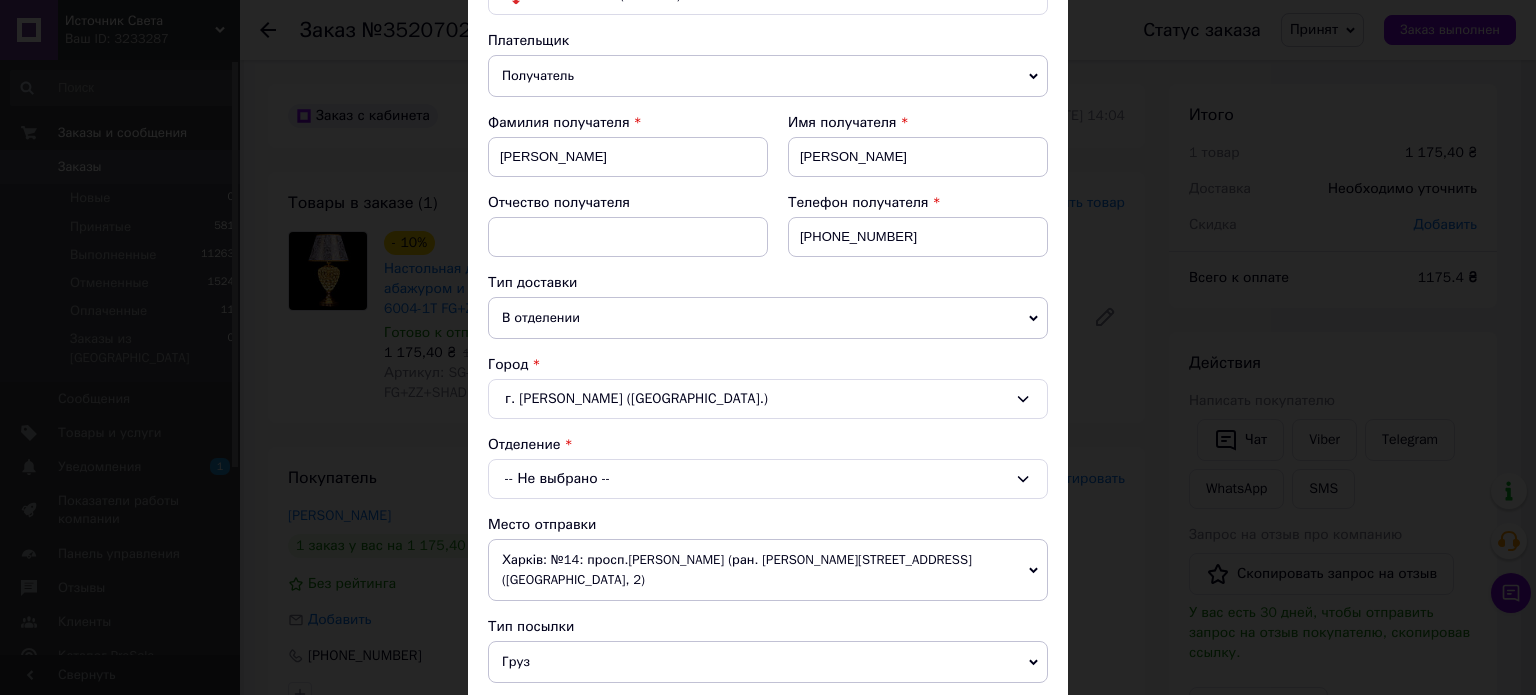 click on "-- Не выбрано --" at bounding box center [768, 479] 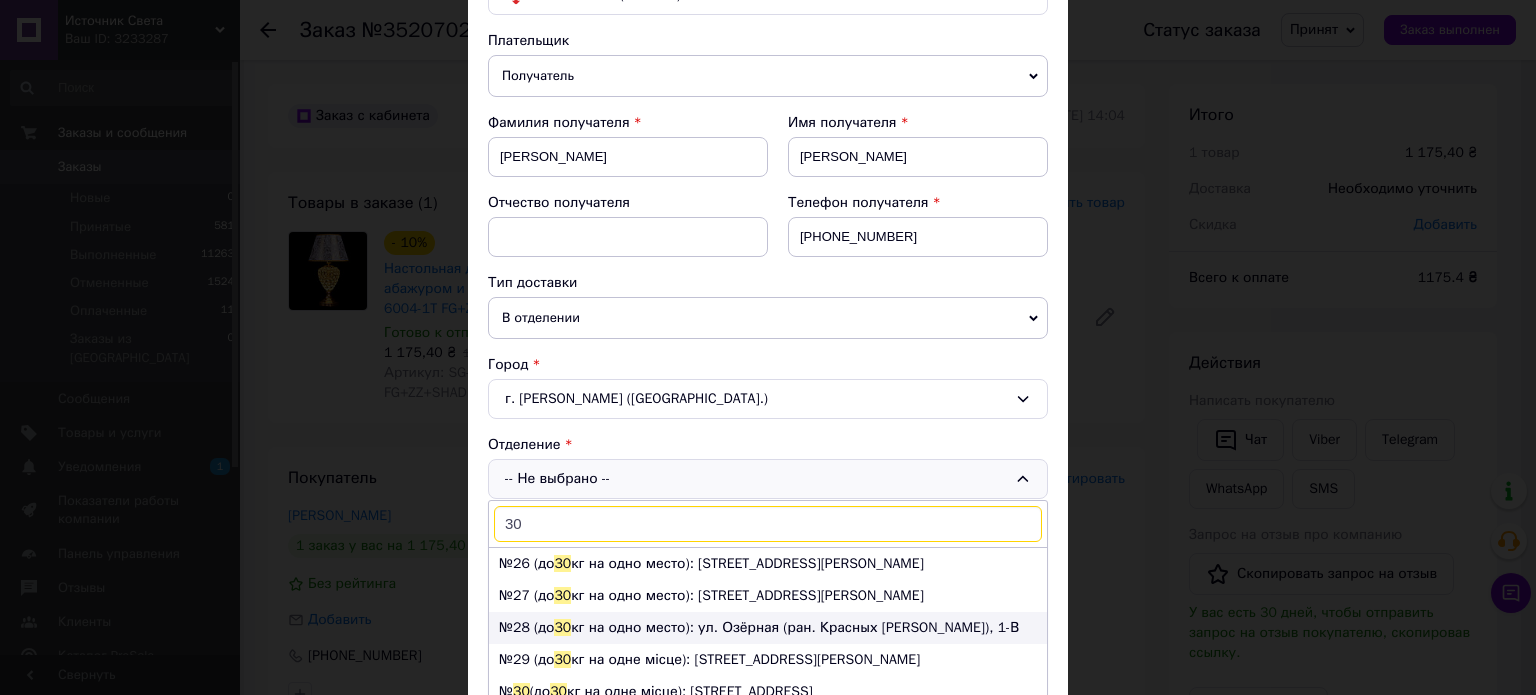 scroll, scrollTop: 600, scrollLeft: 0, axis: vertical 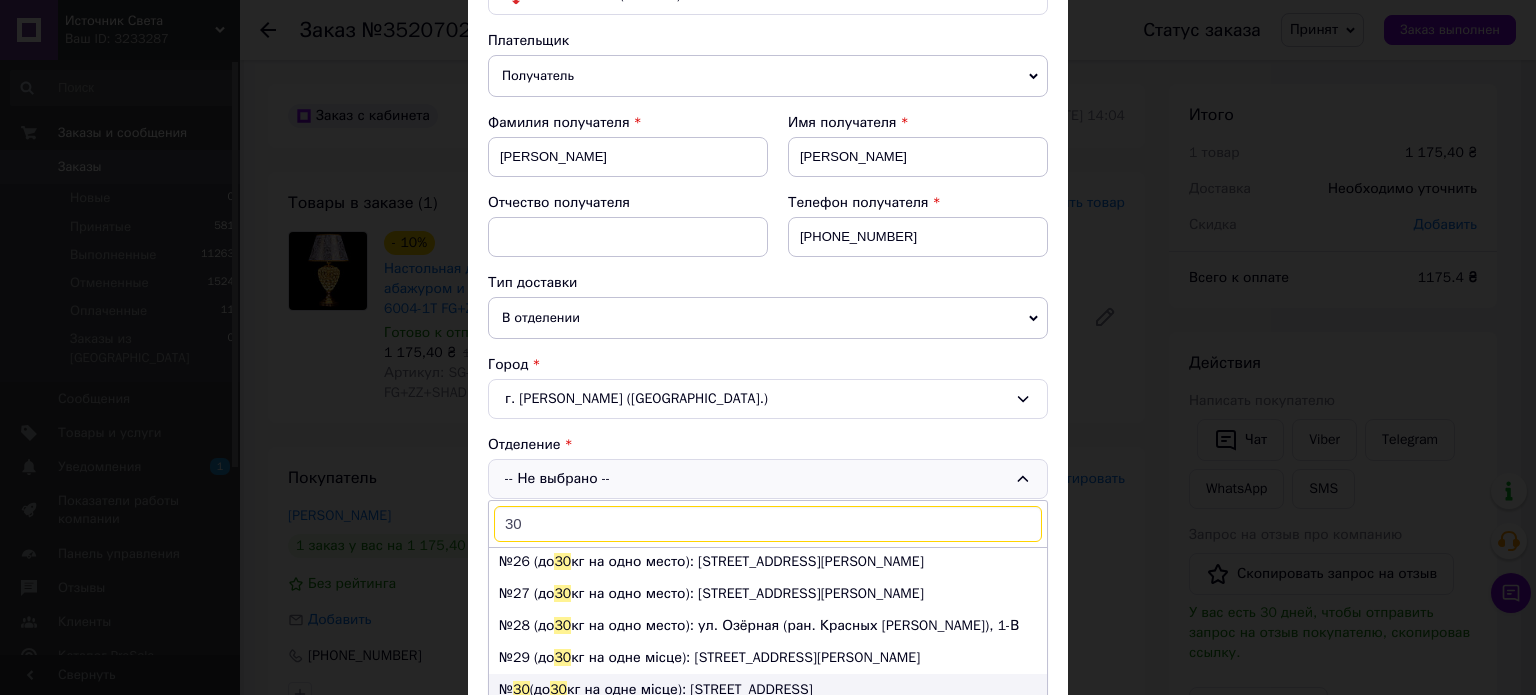 type on "30" 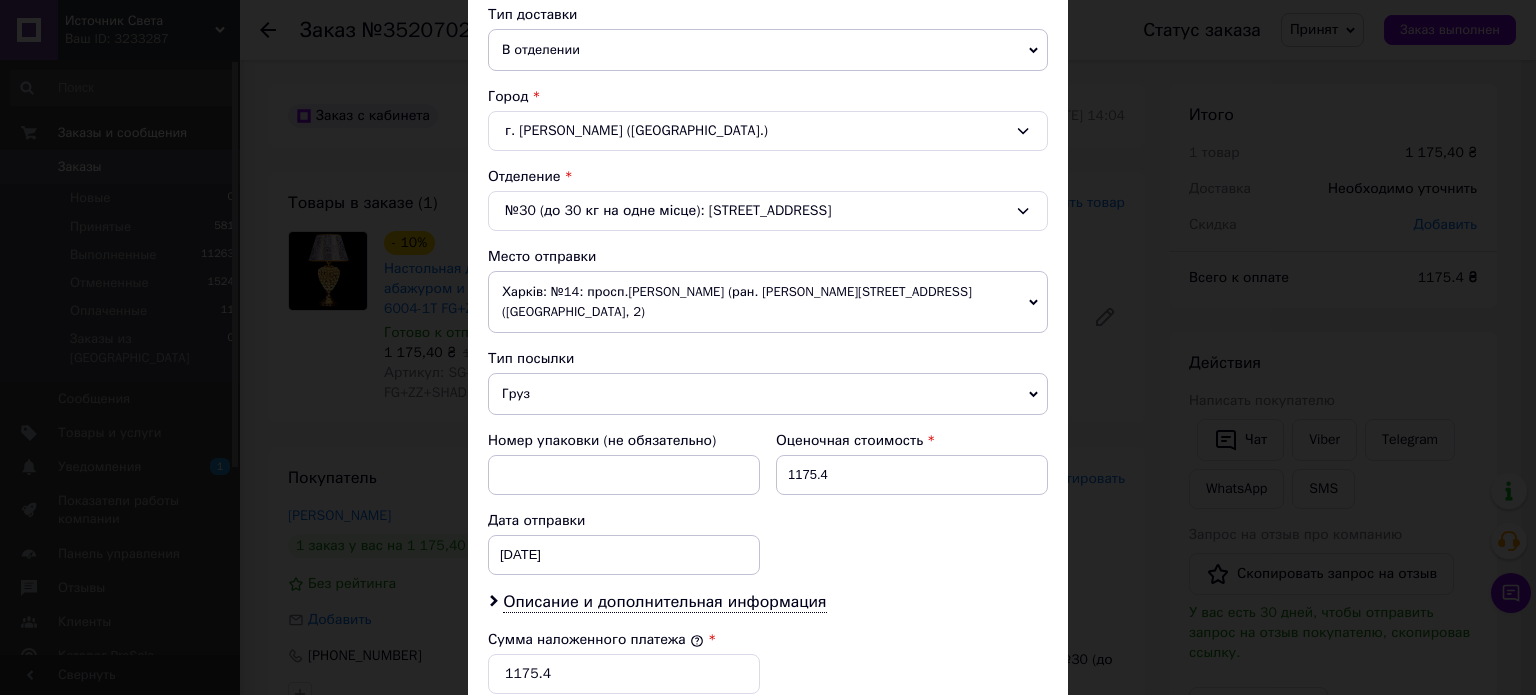 scroll, scrollTop: 500, scrollLeft: 0, axis: vertical 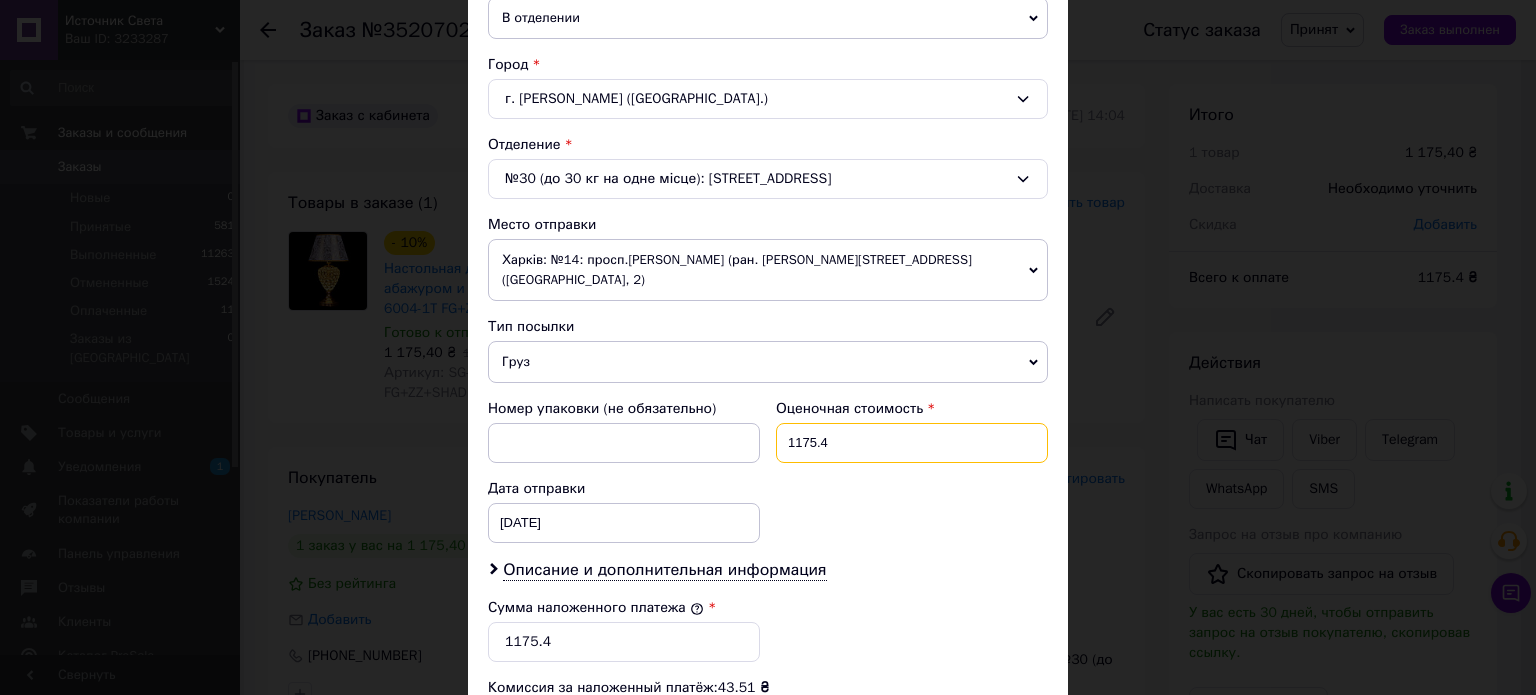 click on "1175.4" at bounding box center [912, 443] 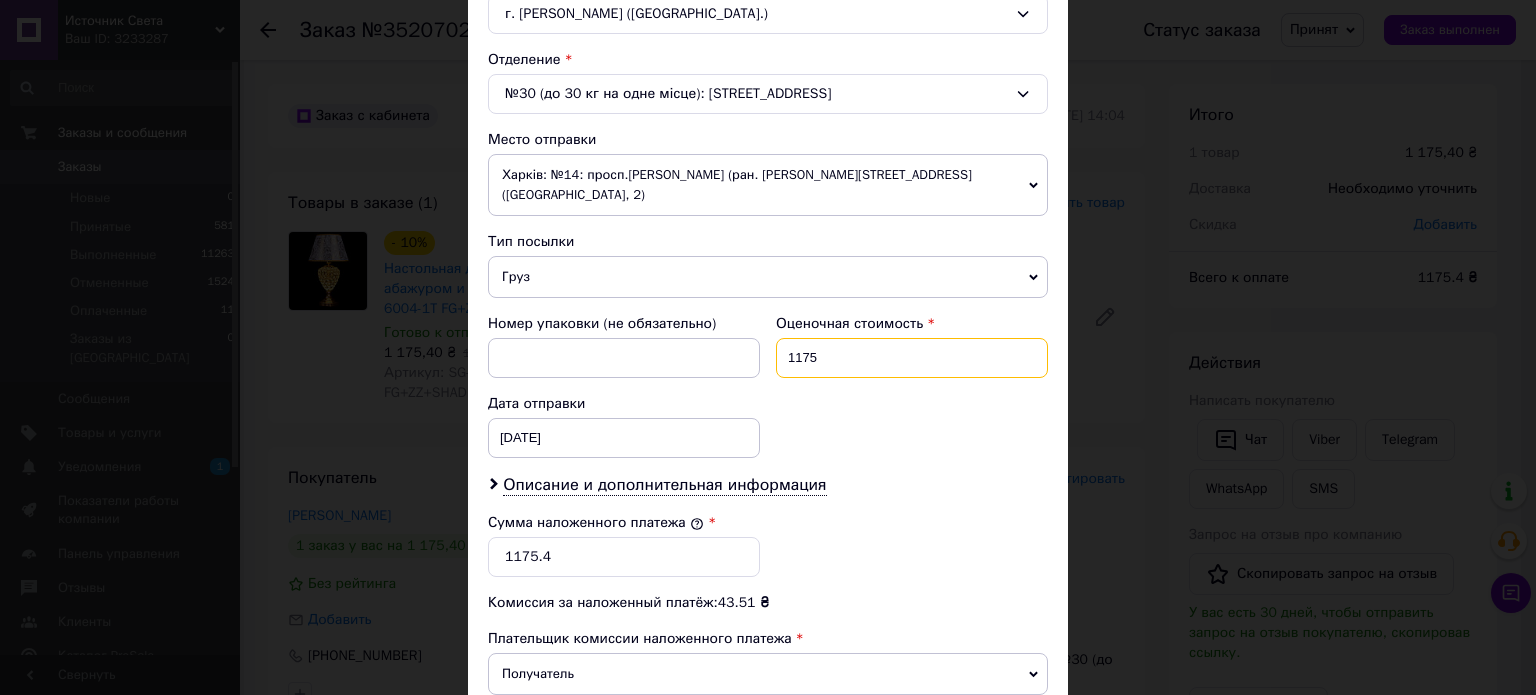 scroll, scrollTop: 700, scrollLeft: 0, axis: vertical 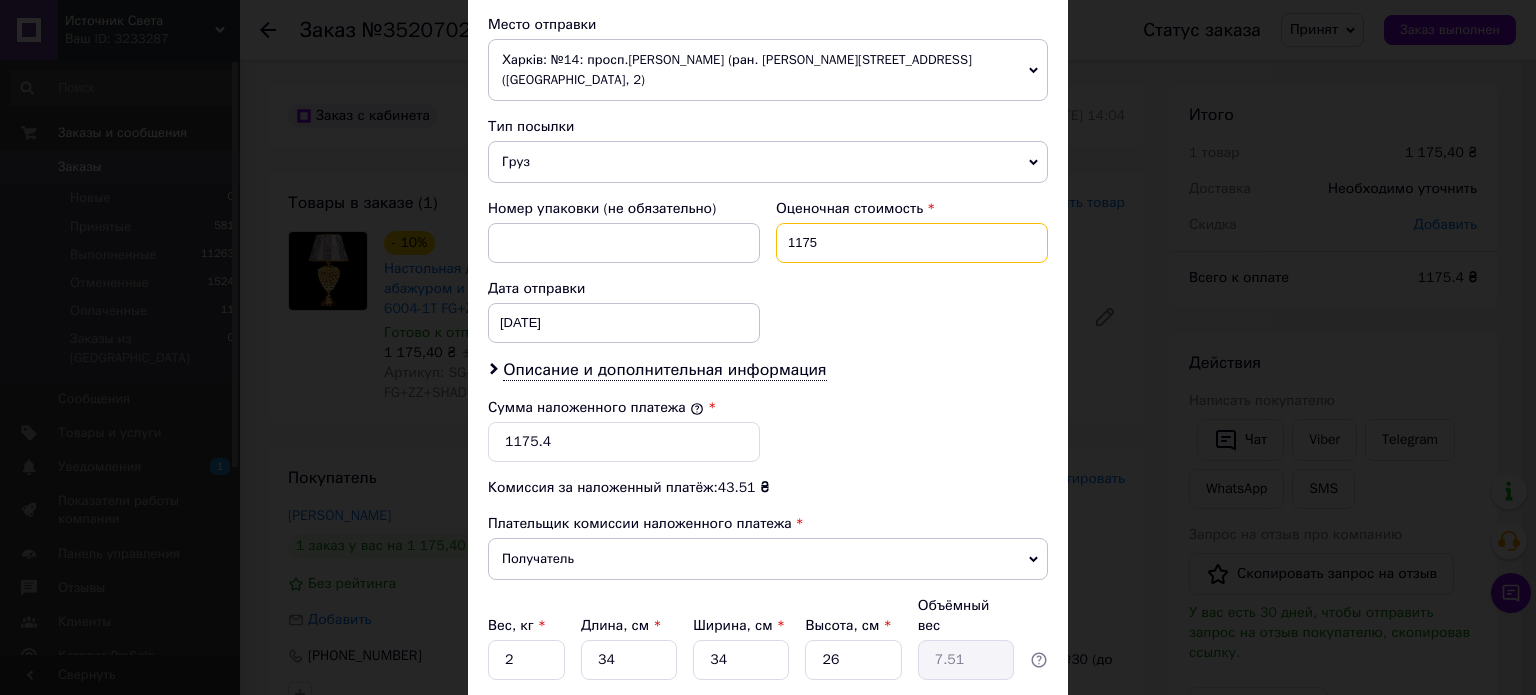 type on "1175" 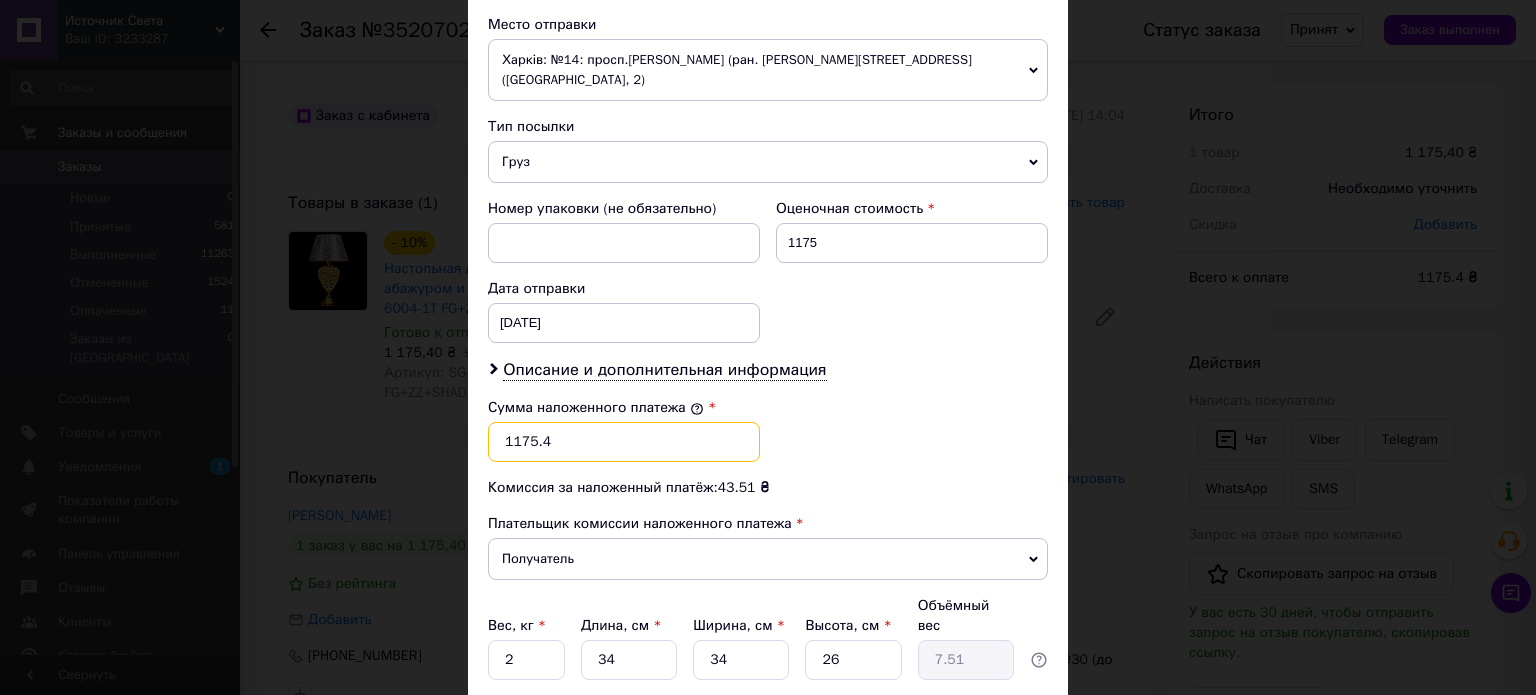 click on "1175.4" at bounding box center [624, 442] 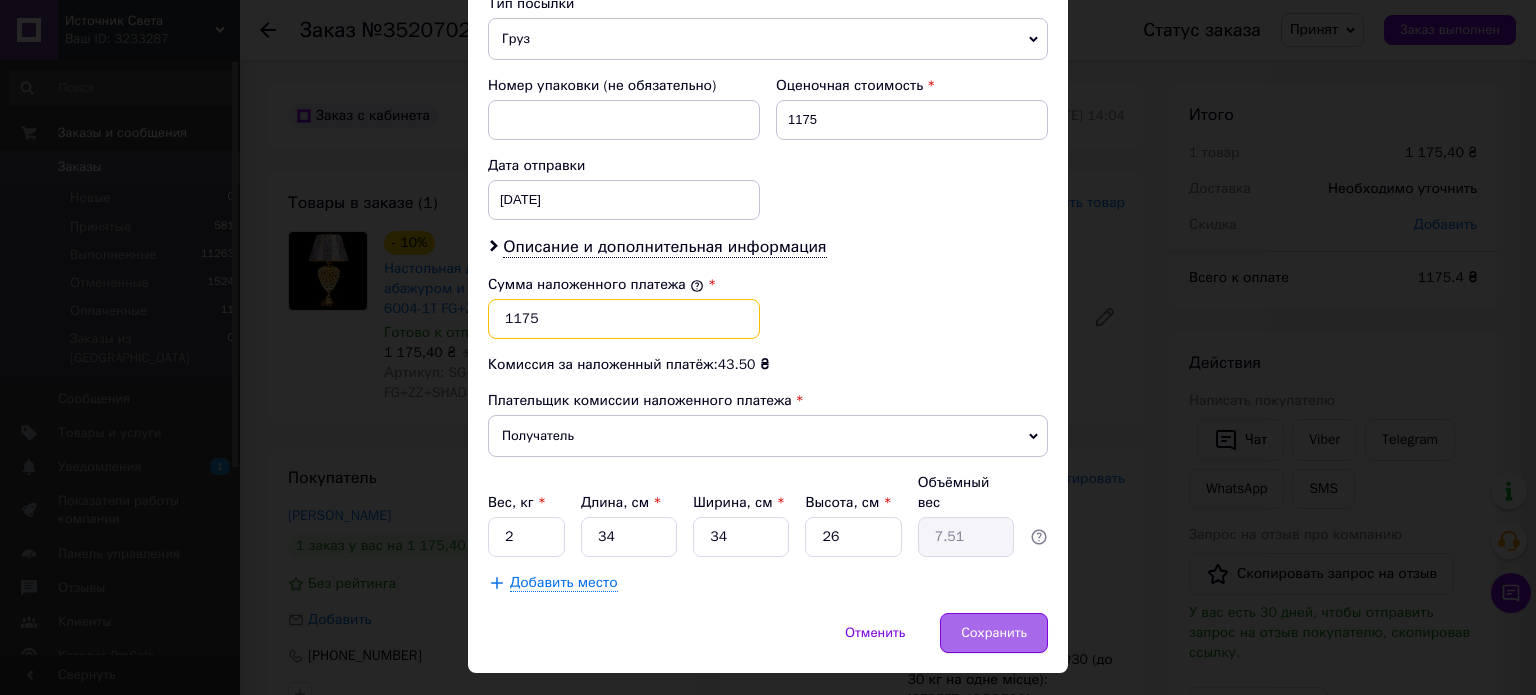 scroll, scrollTop: 824, scrollLeft: 0, axis: vertical 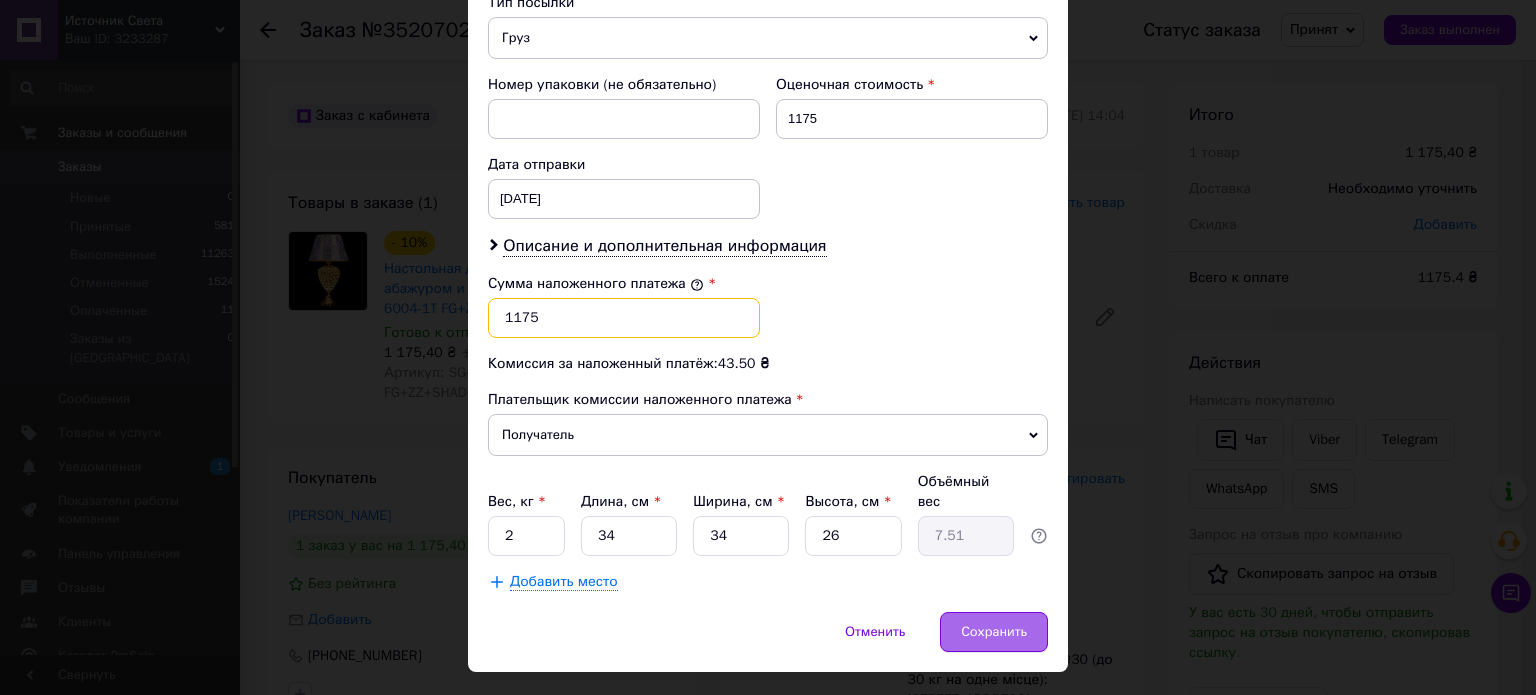 type on "1175" 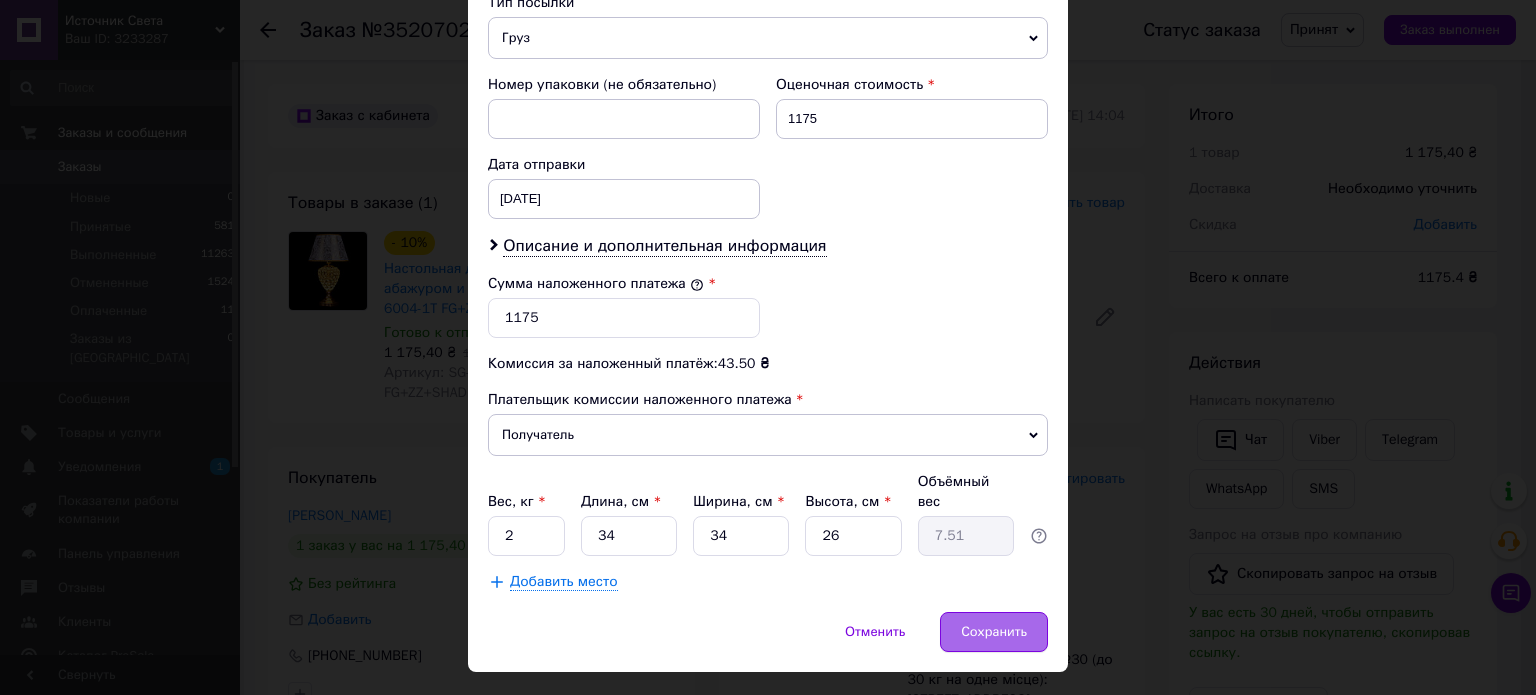 click on "Сохранить" at bounding box center [994, 632] 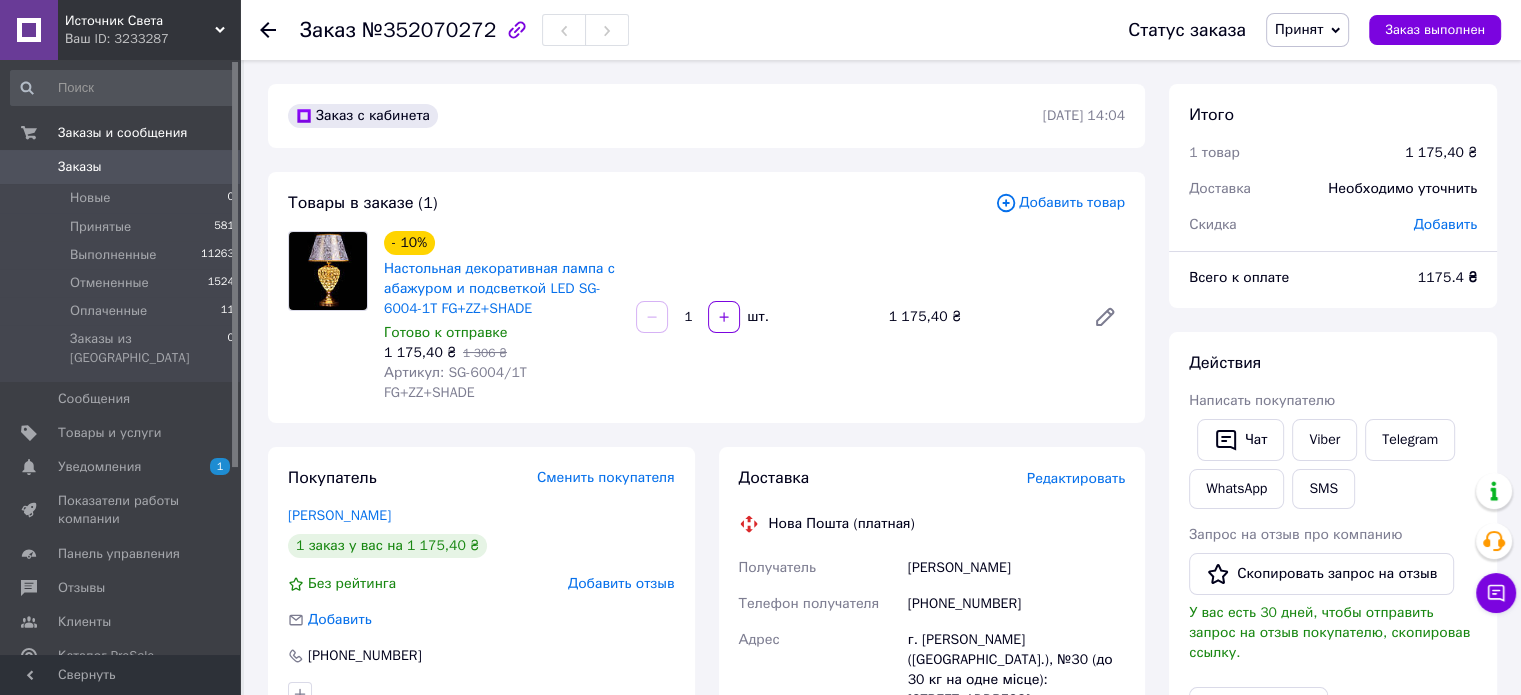 click on "Редактировать" at bounding box center (1076, 478) 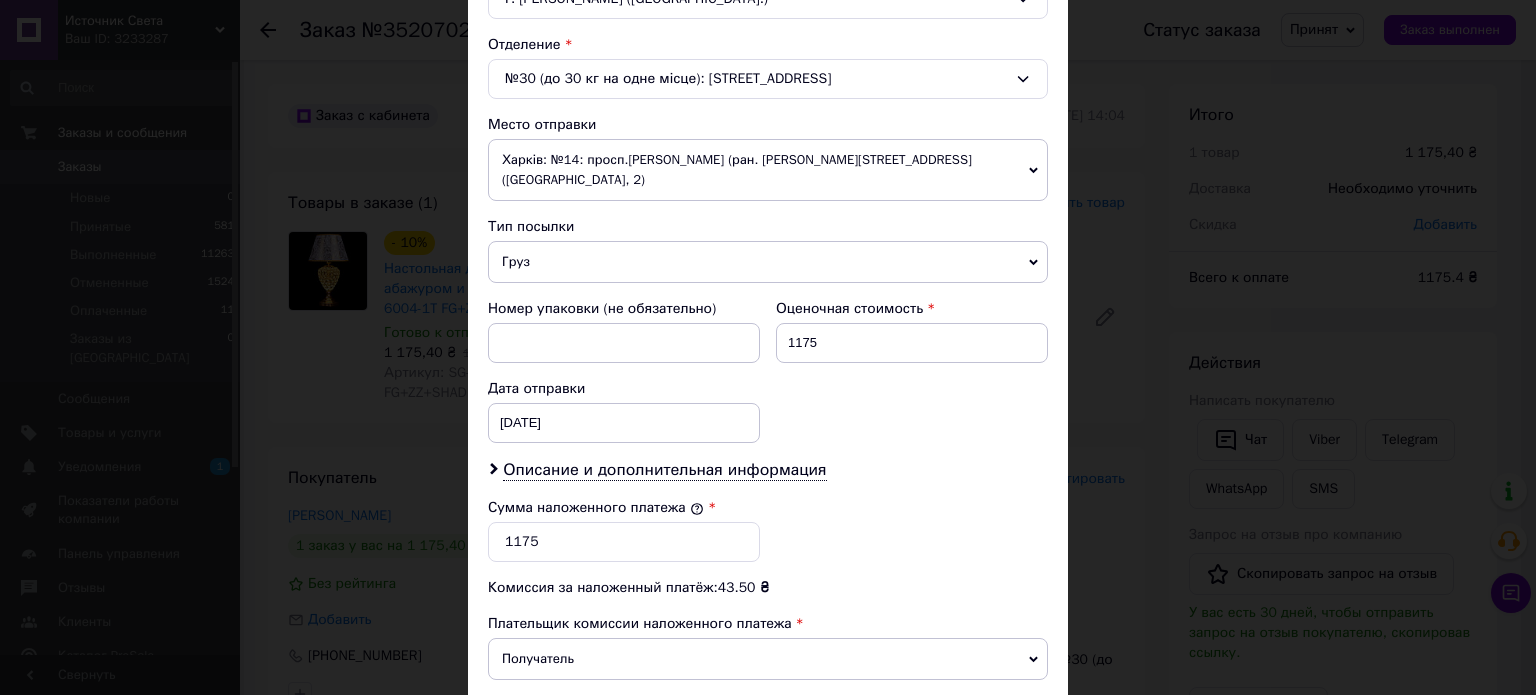 scroll, scrollTop: 800, scrollLeft: 0, axis: vertical 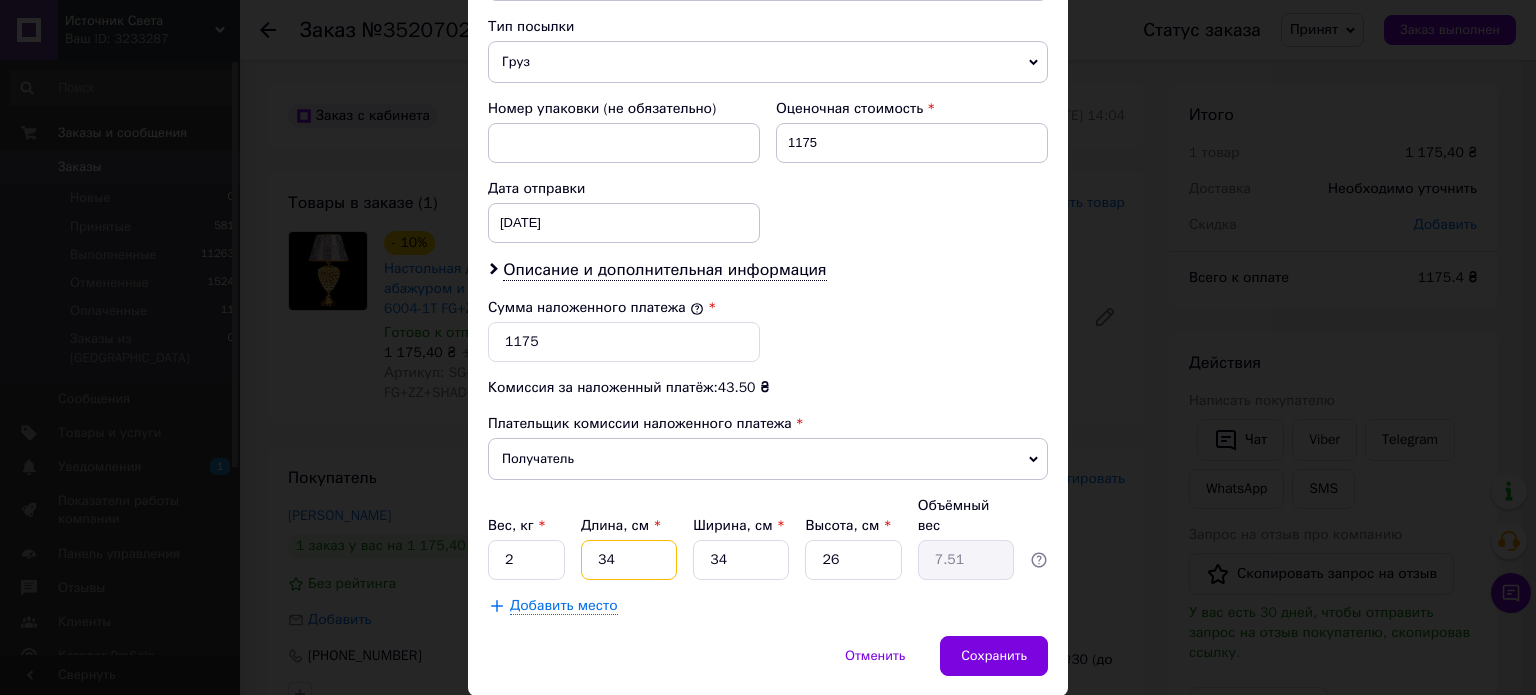 click on "34" at bounding box center (629, 560) 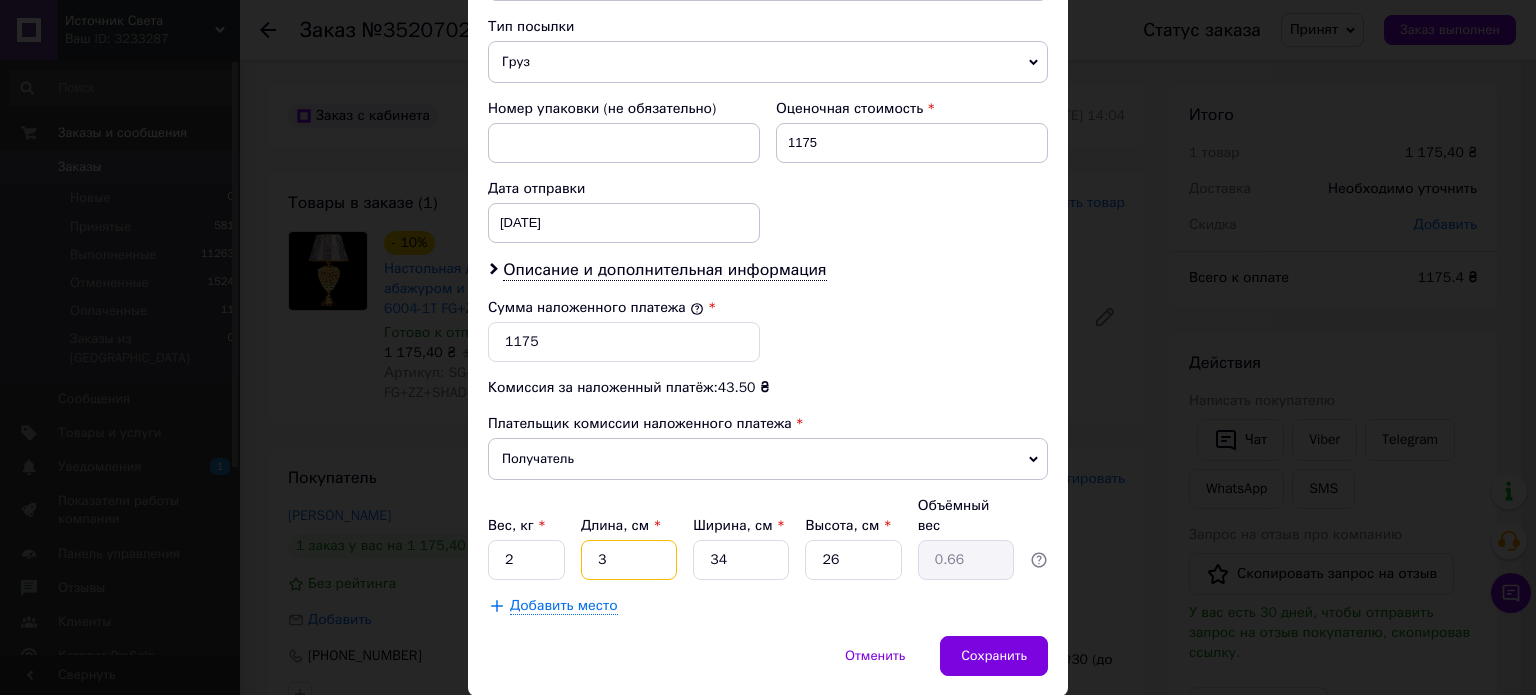 type 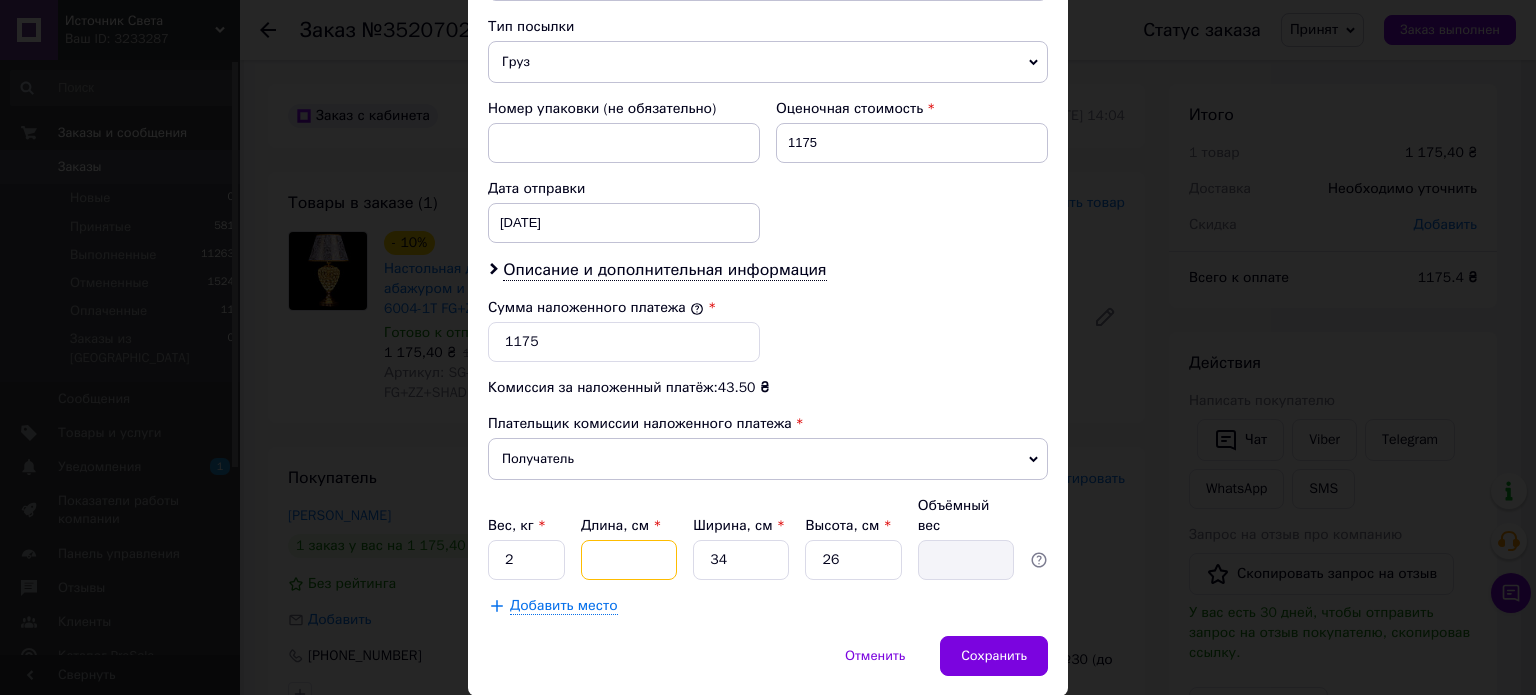 type on "3" 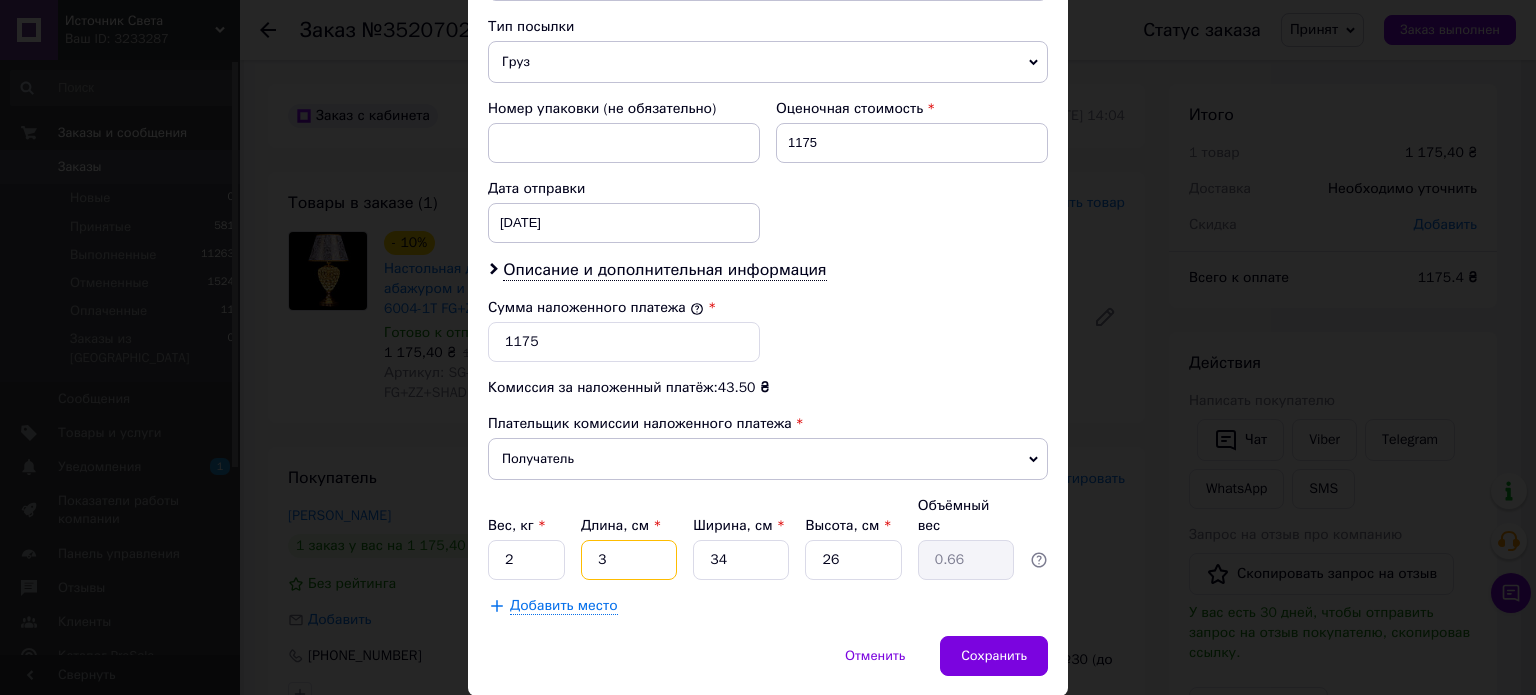 type on "30" 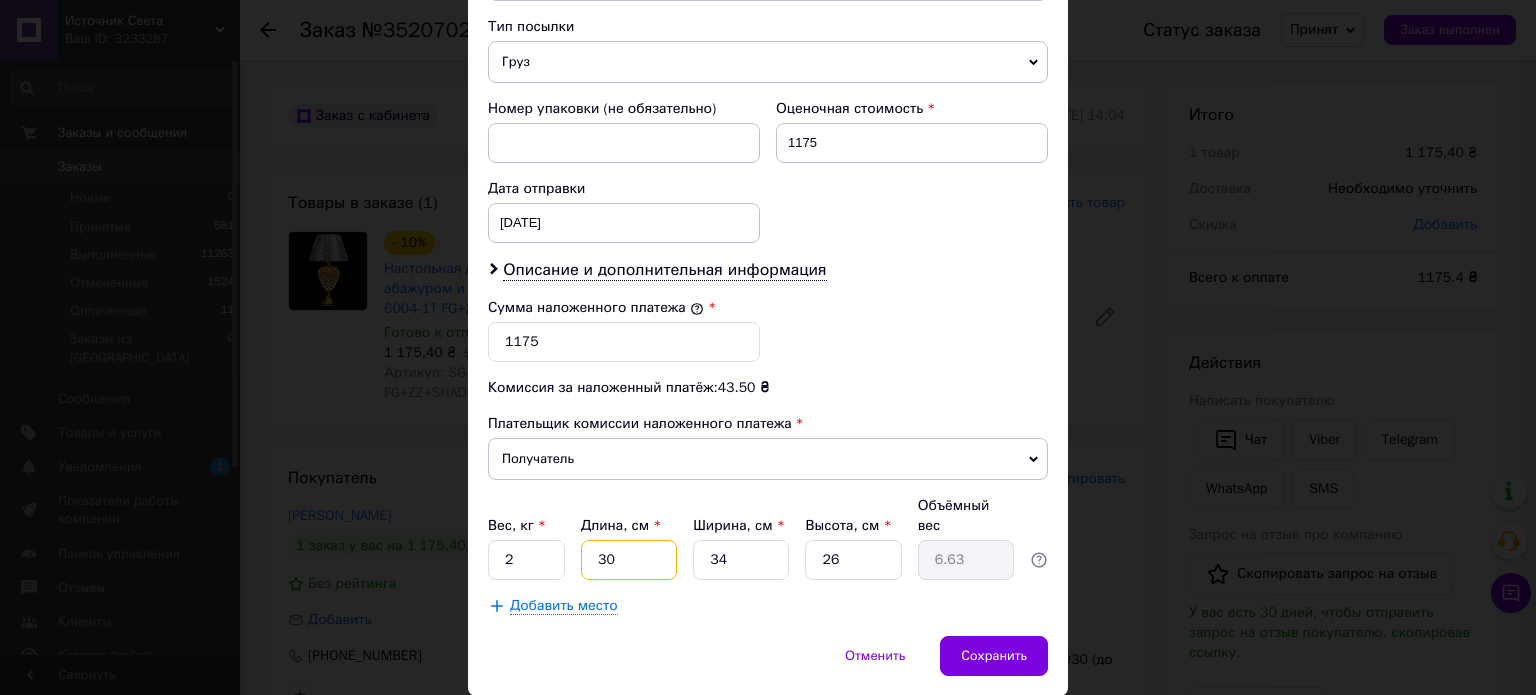 type on "30" 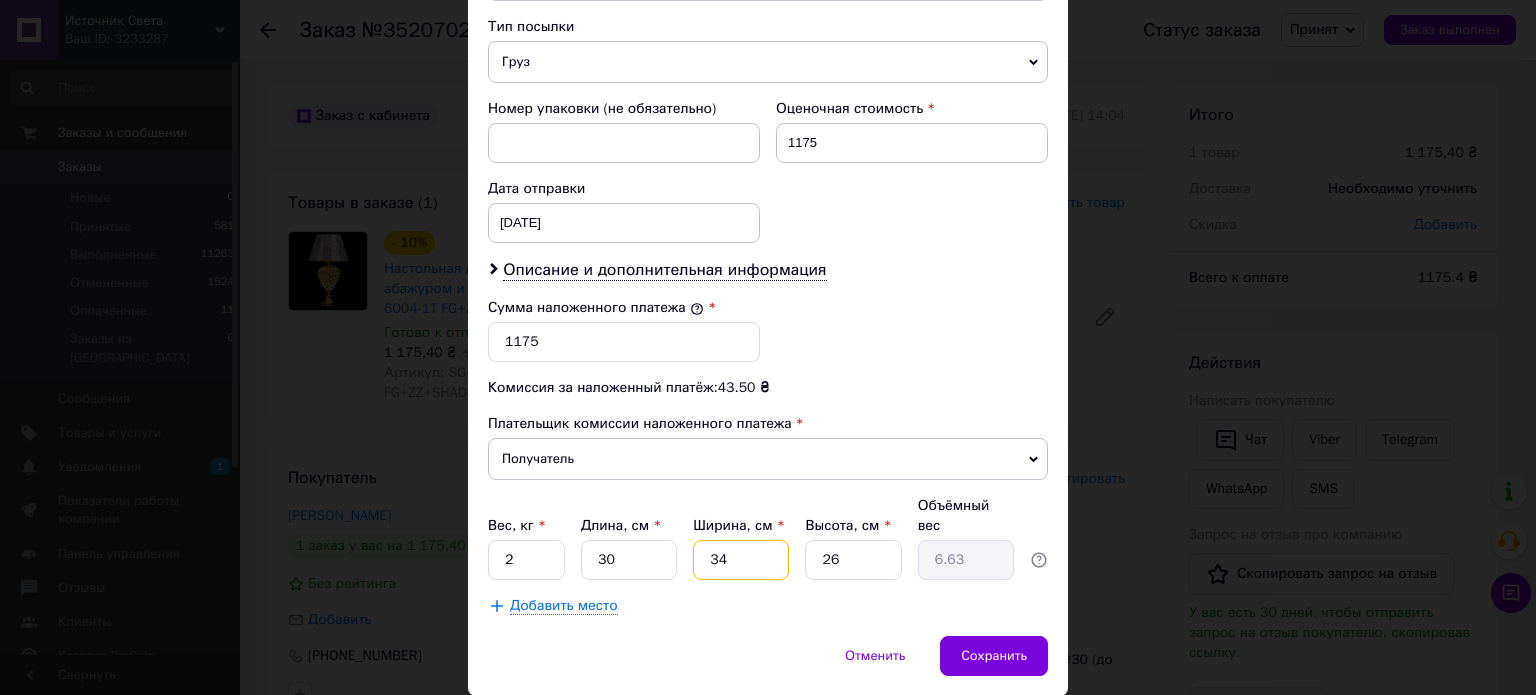click on "34" at bounding box center (741, 560) 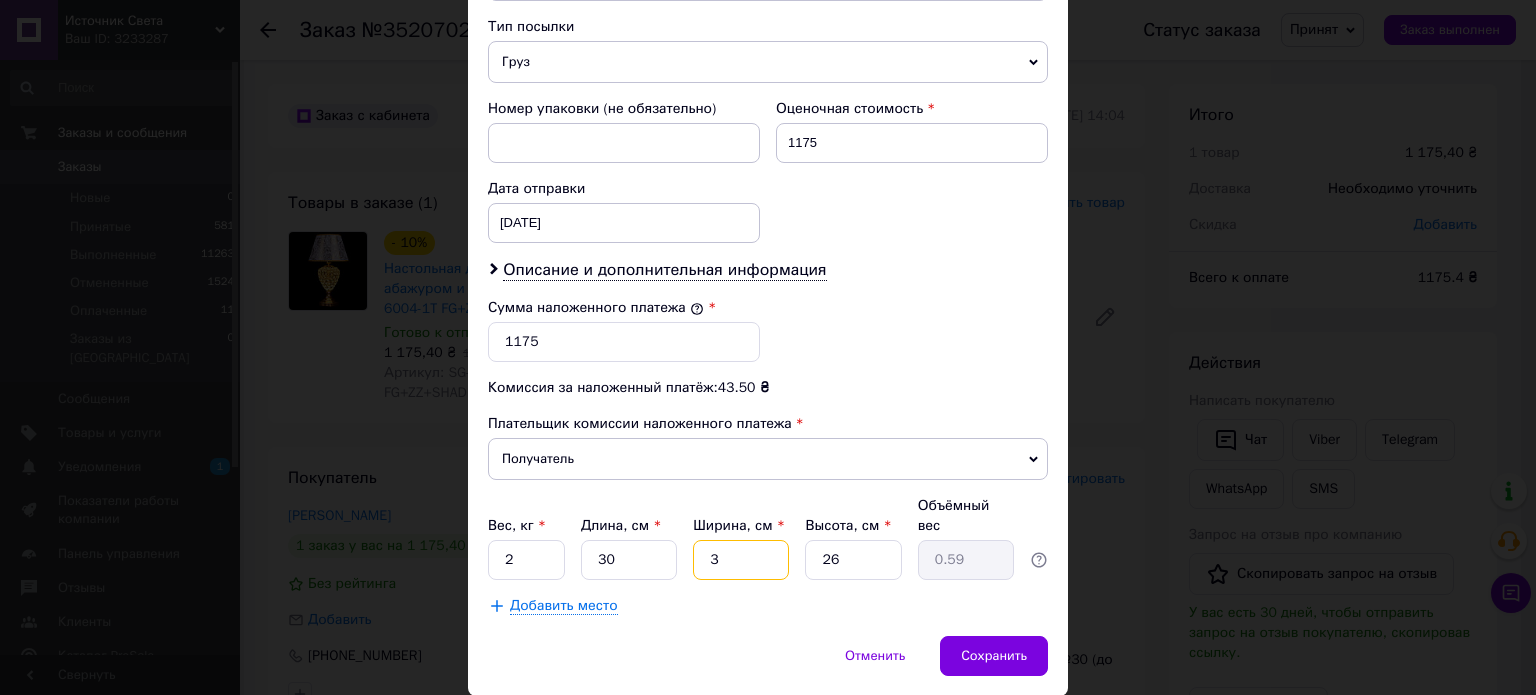 type 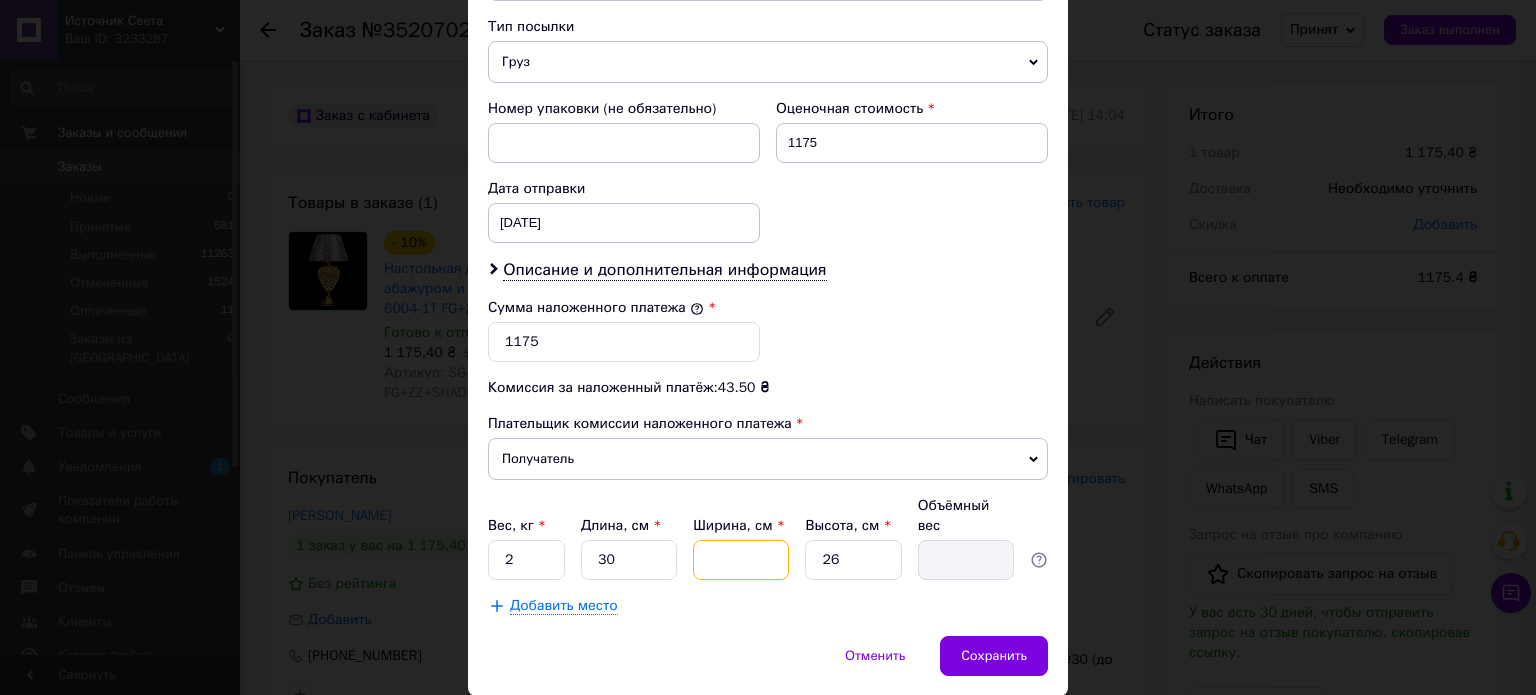 type on "3" 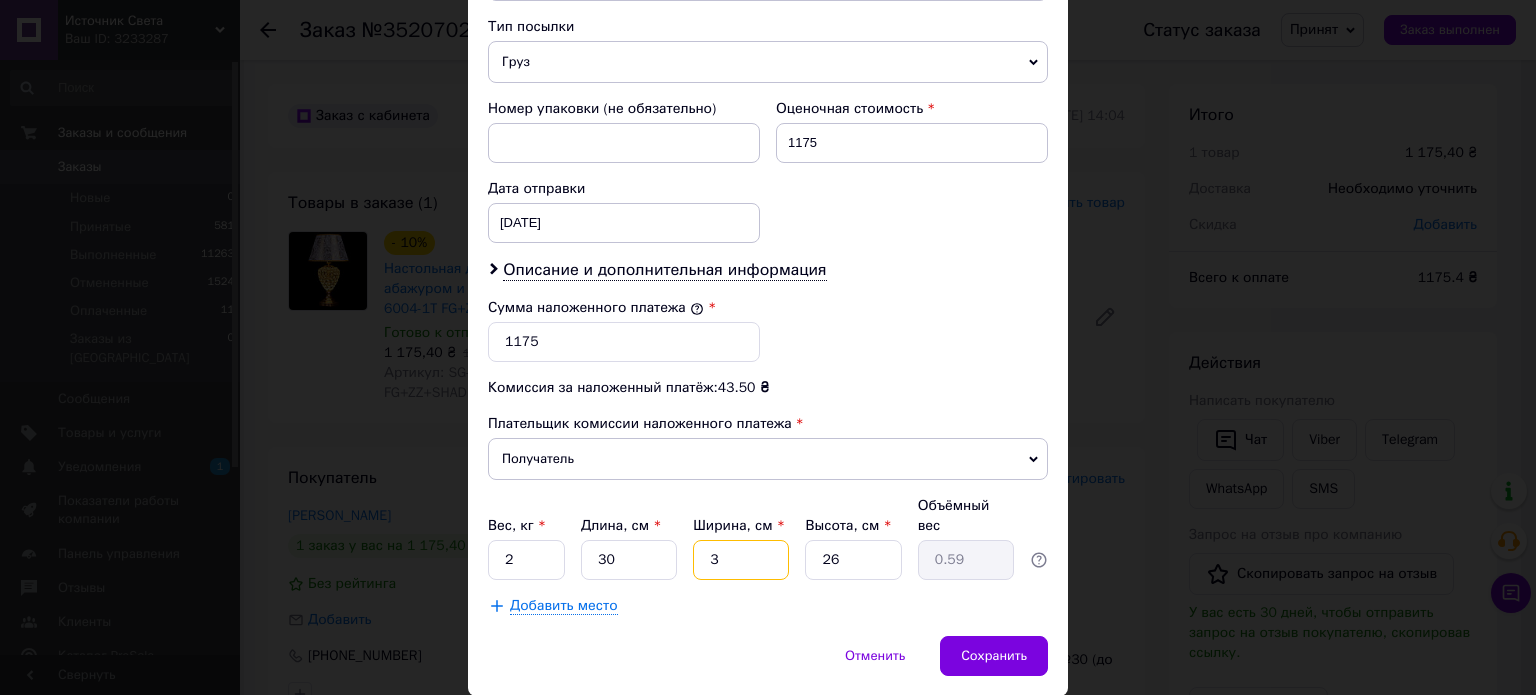 type on "30" 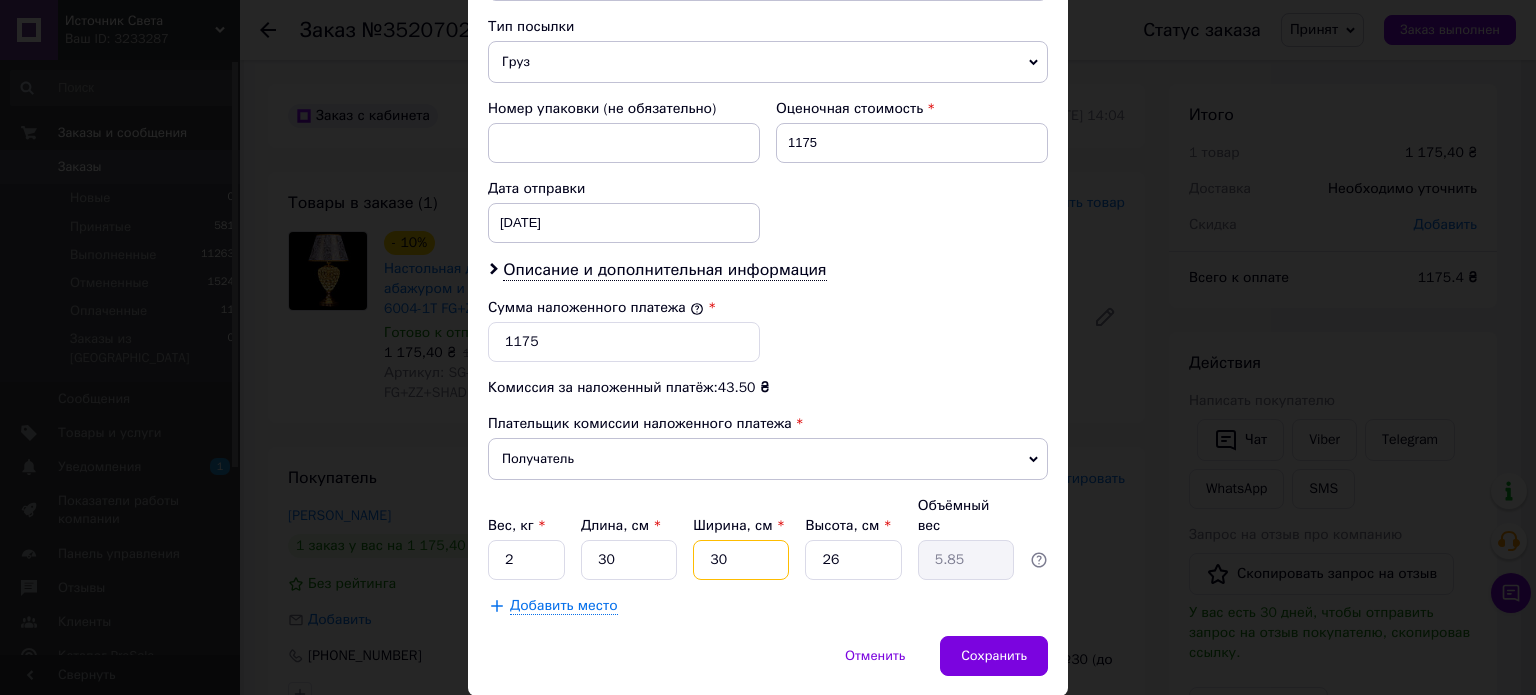 type on "30" 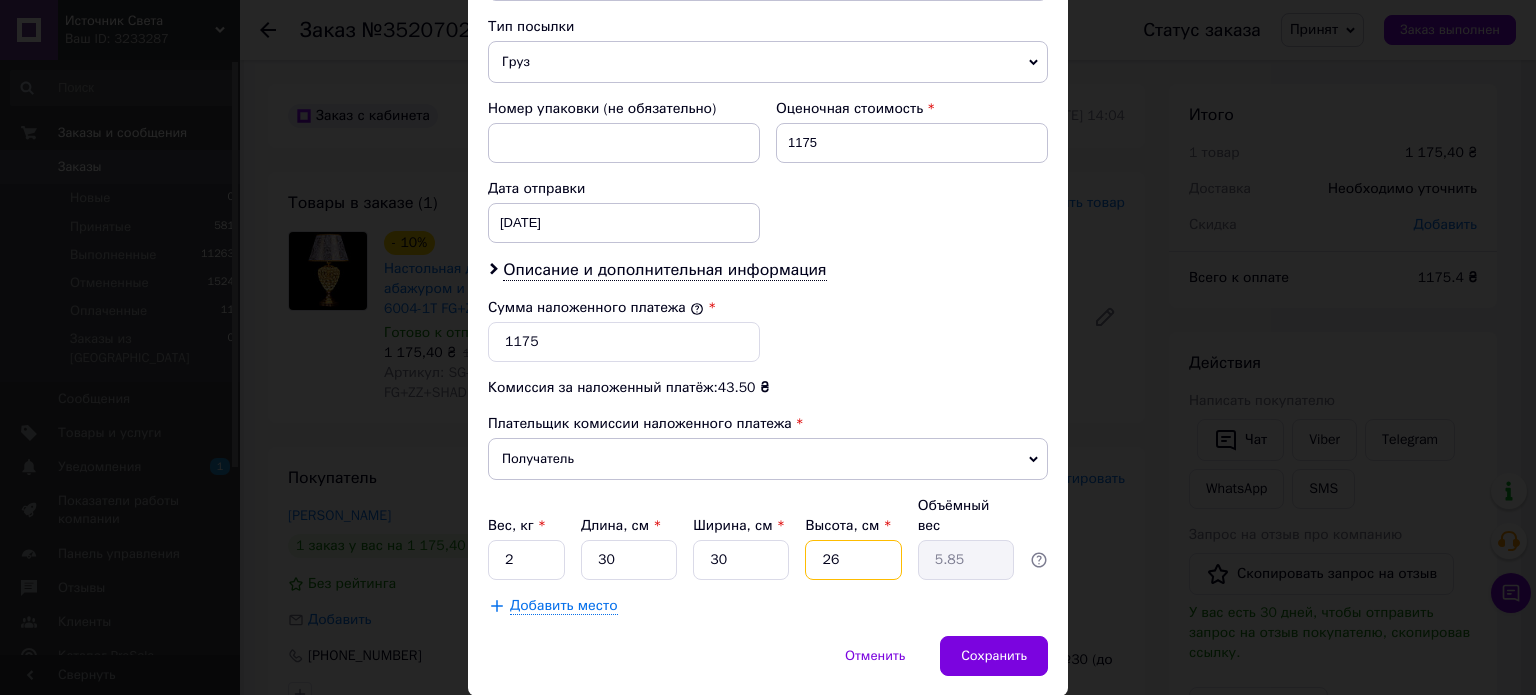 click on "26" at bounding box center [853, 560] 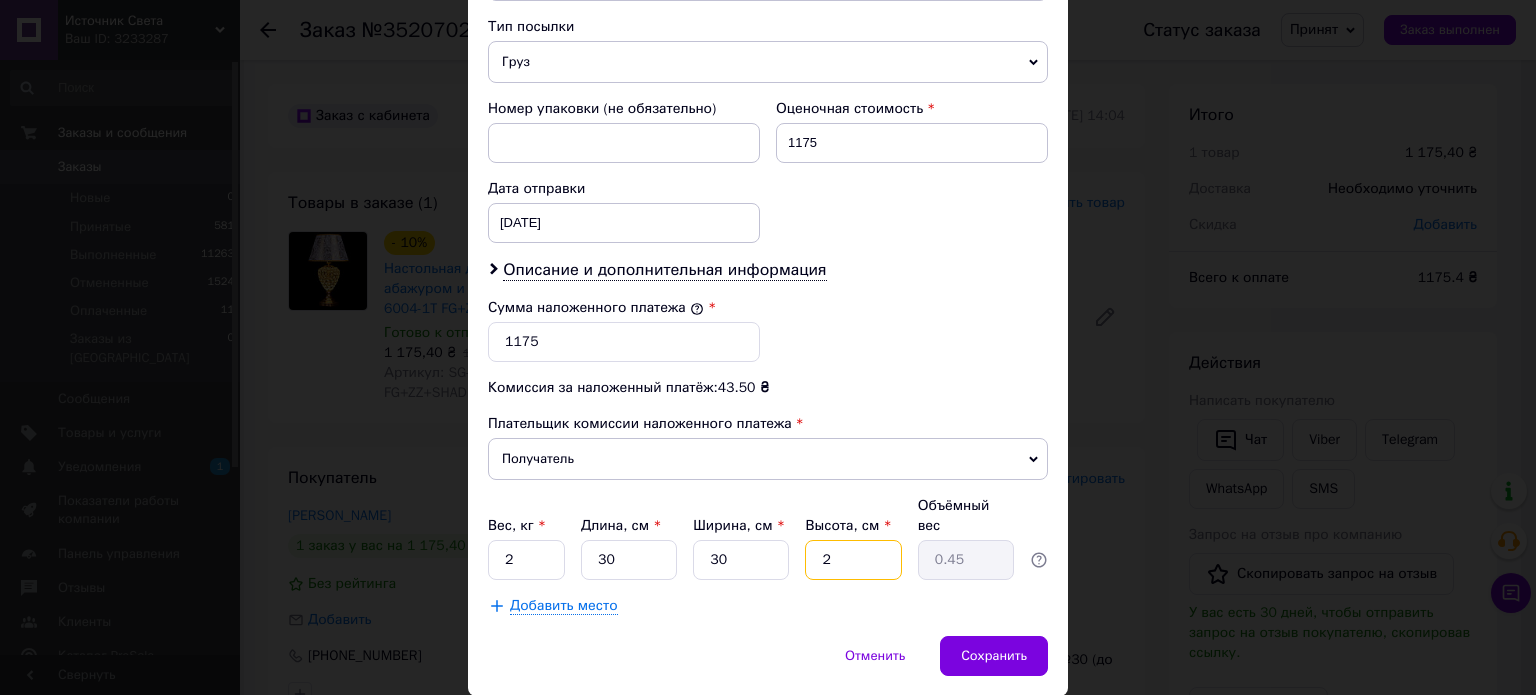 type on "25" 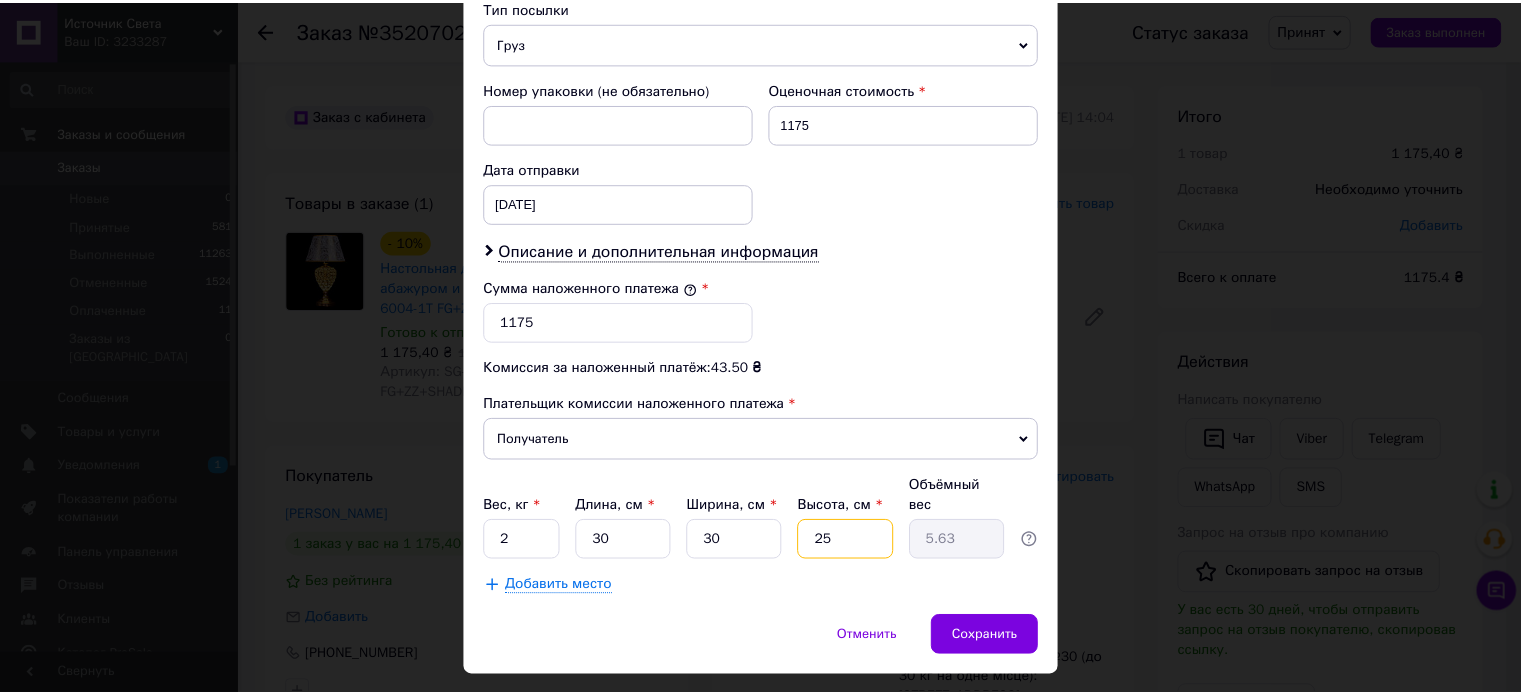 scroll, scrollTop: 824, scrollLeft: 0, axis: vertical 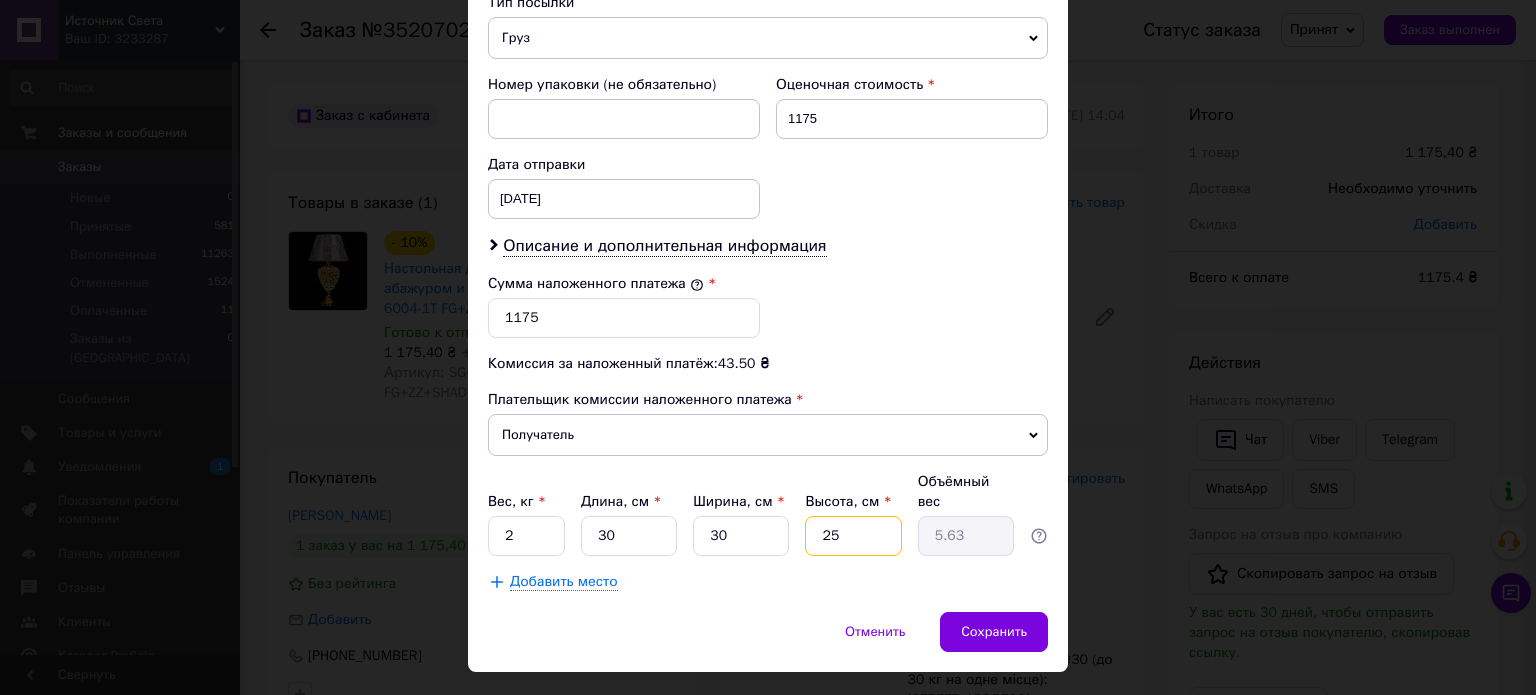 type on "25" 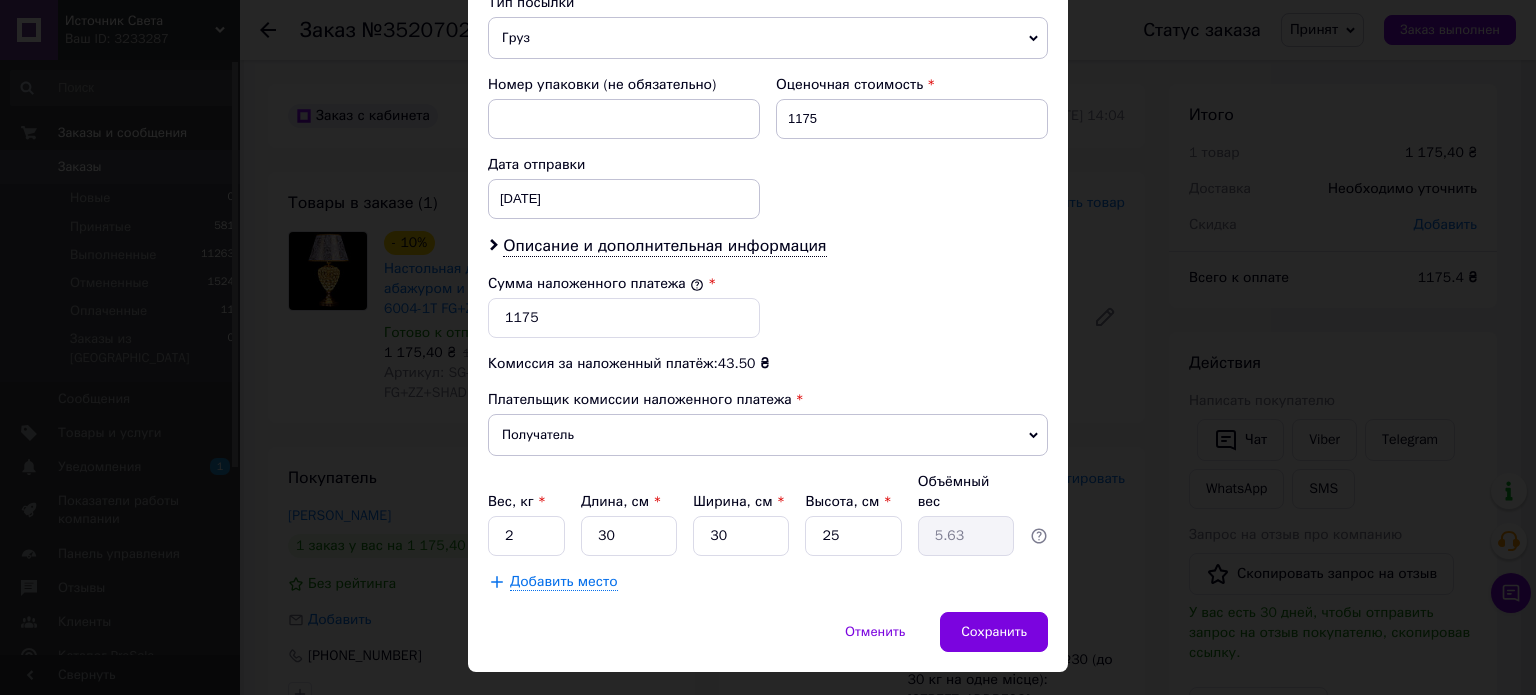 click on "Добавить место" at bounding box center [564, 582] 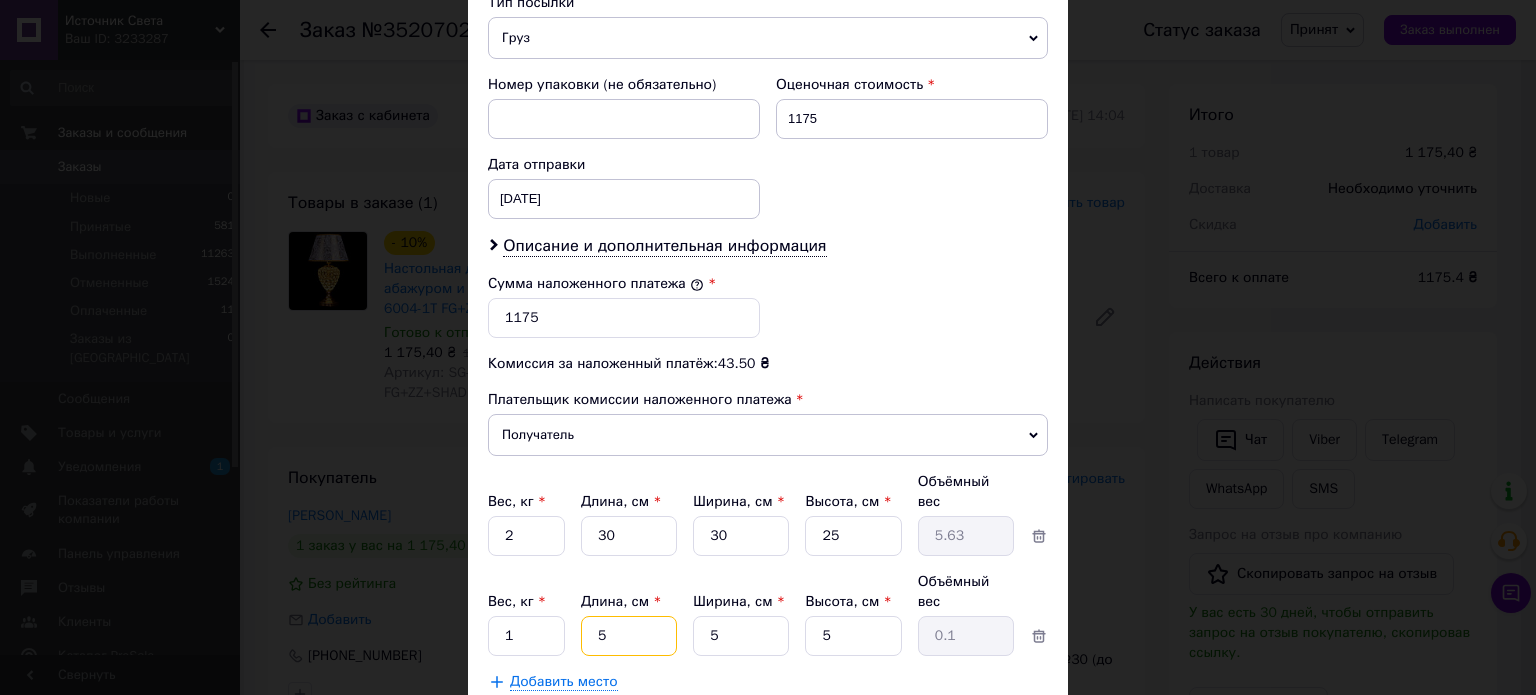 click on "5" at bounding box center [629, 536] 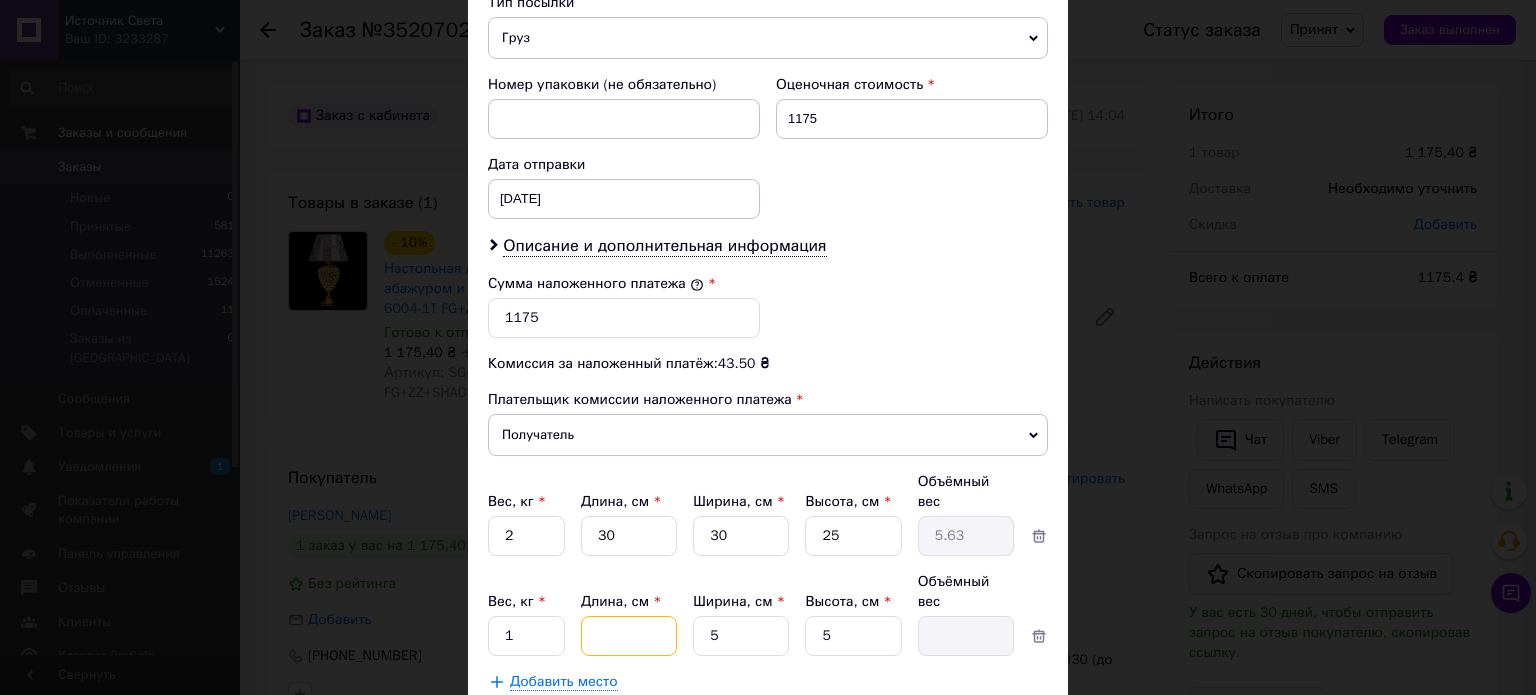 type on "2" 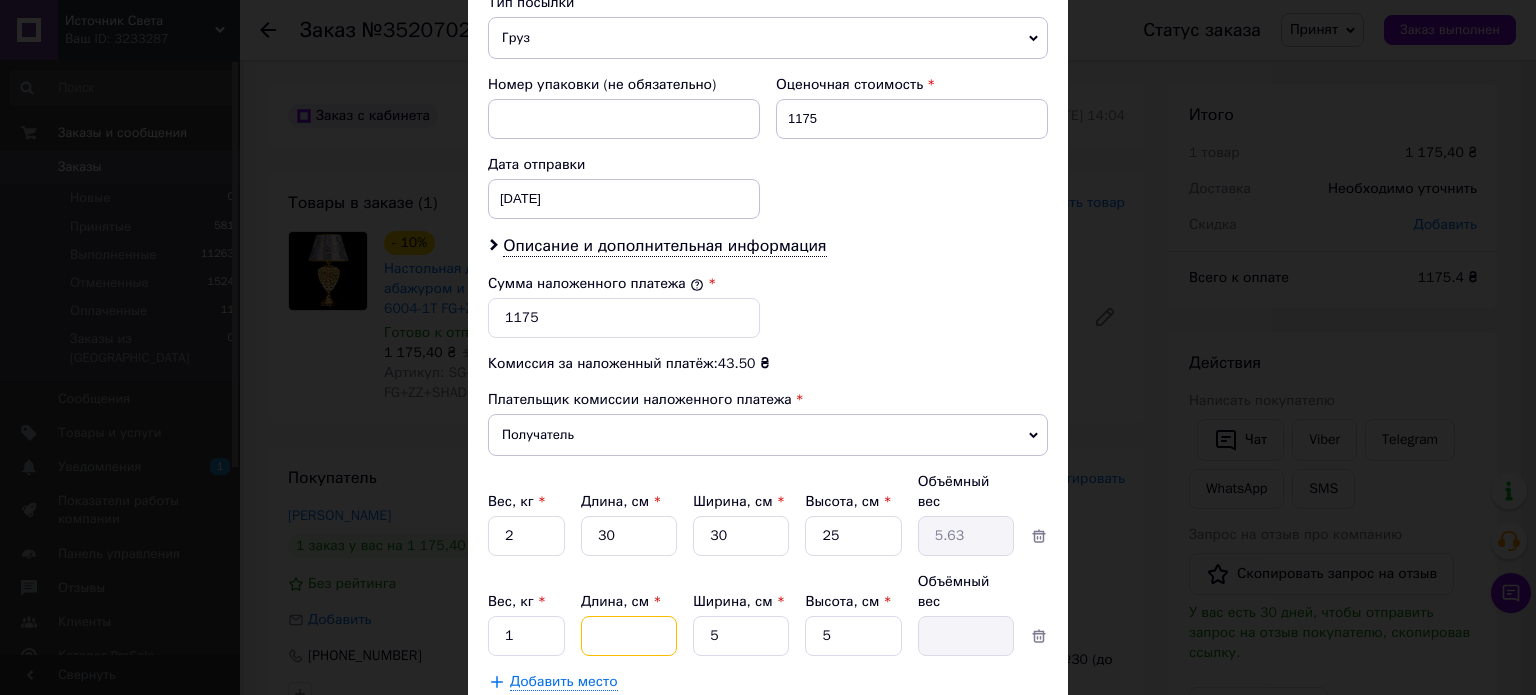 type on "0.1" 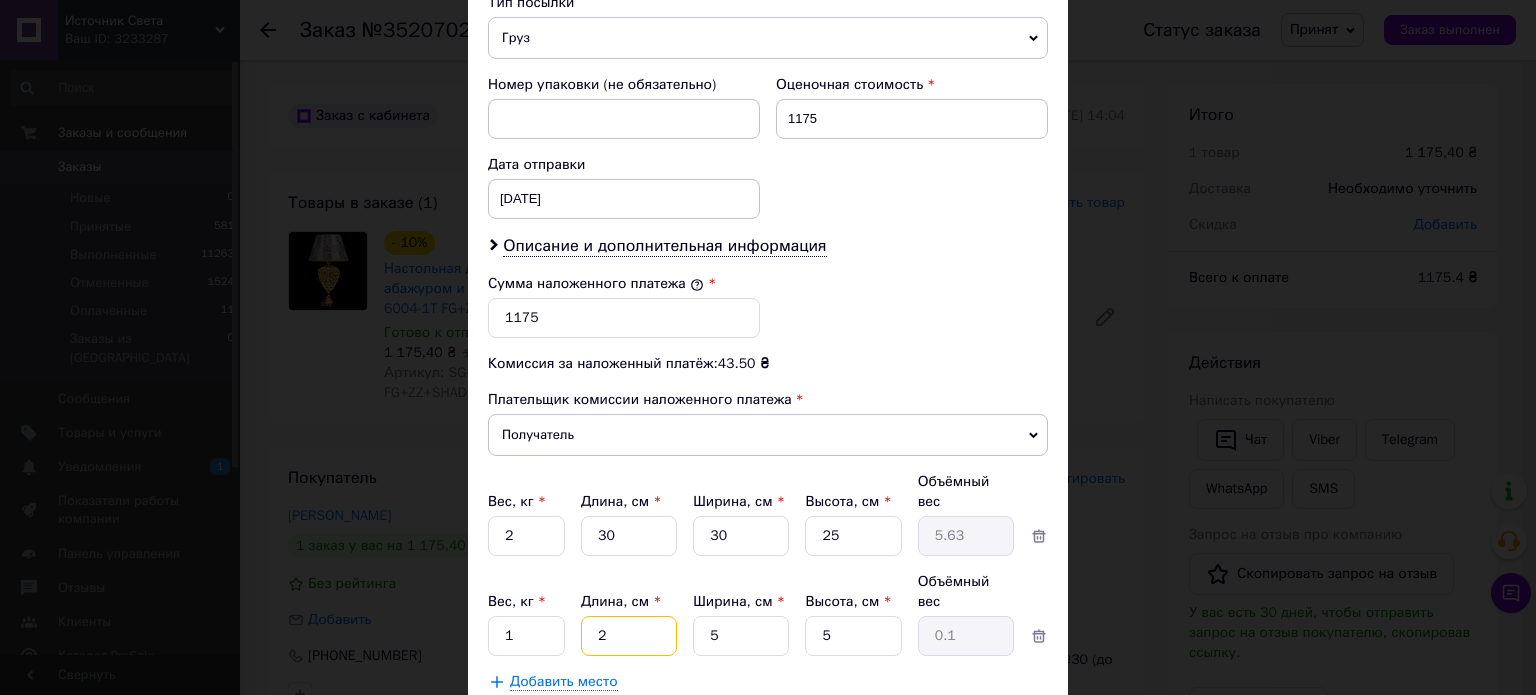 type on "20" 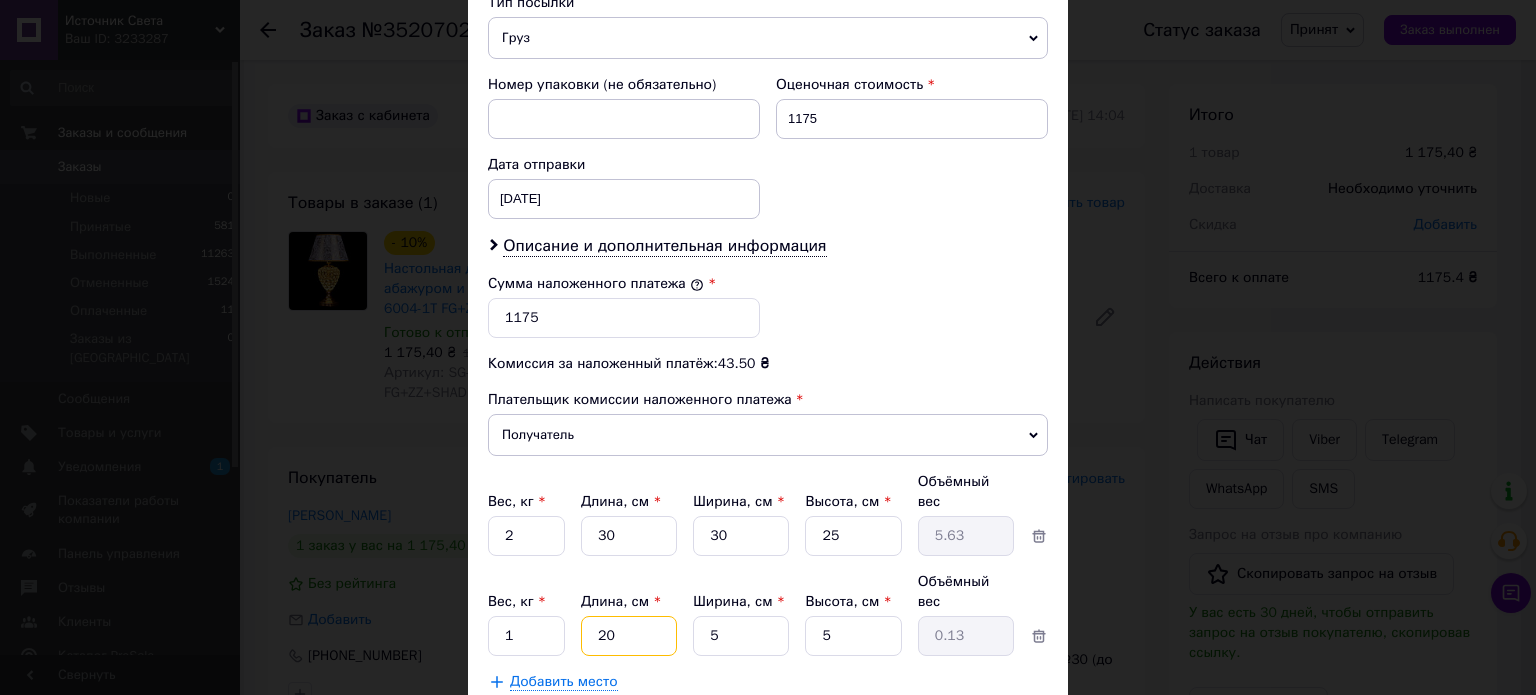 type on "20" 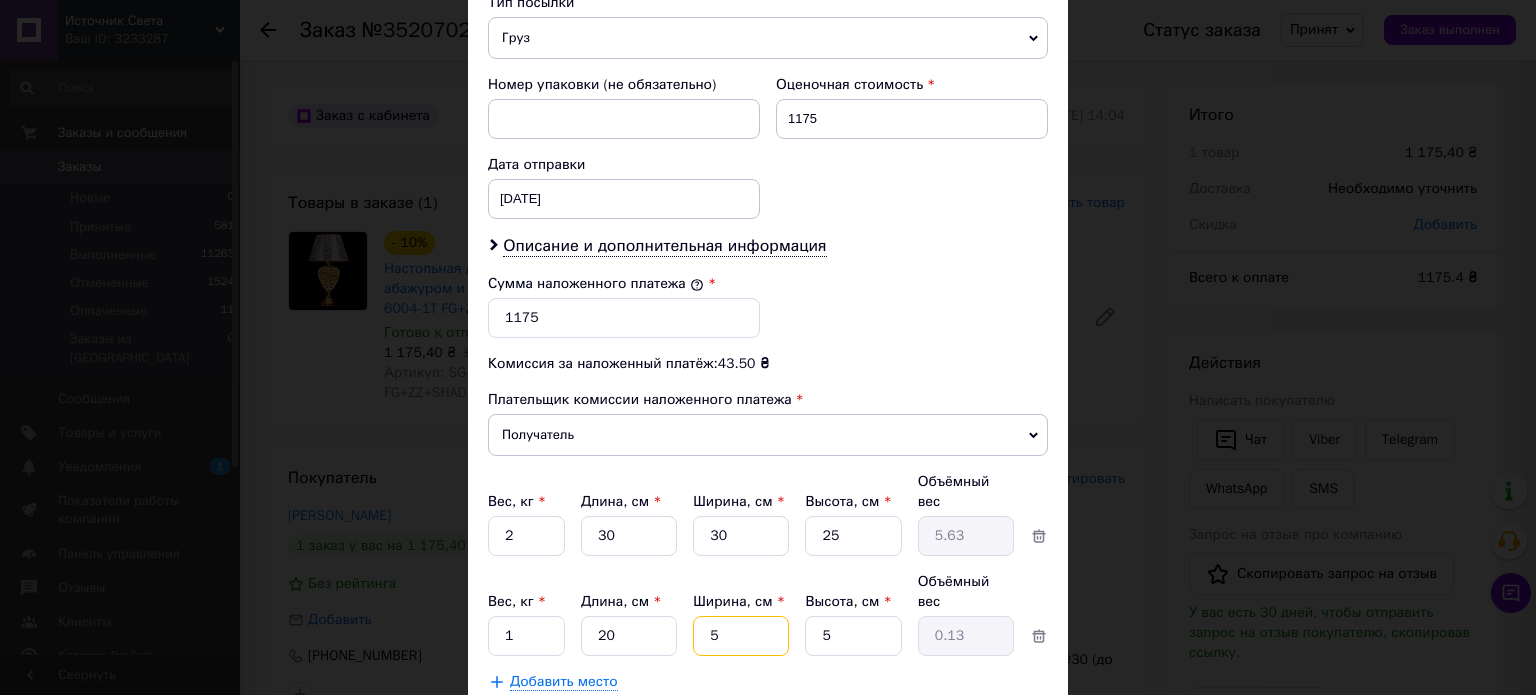 click on "5" at bounding box center (741, 536) 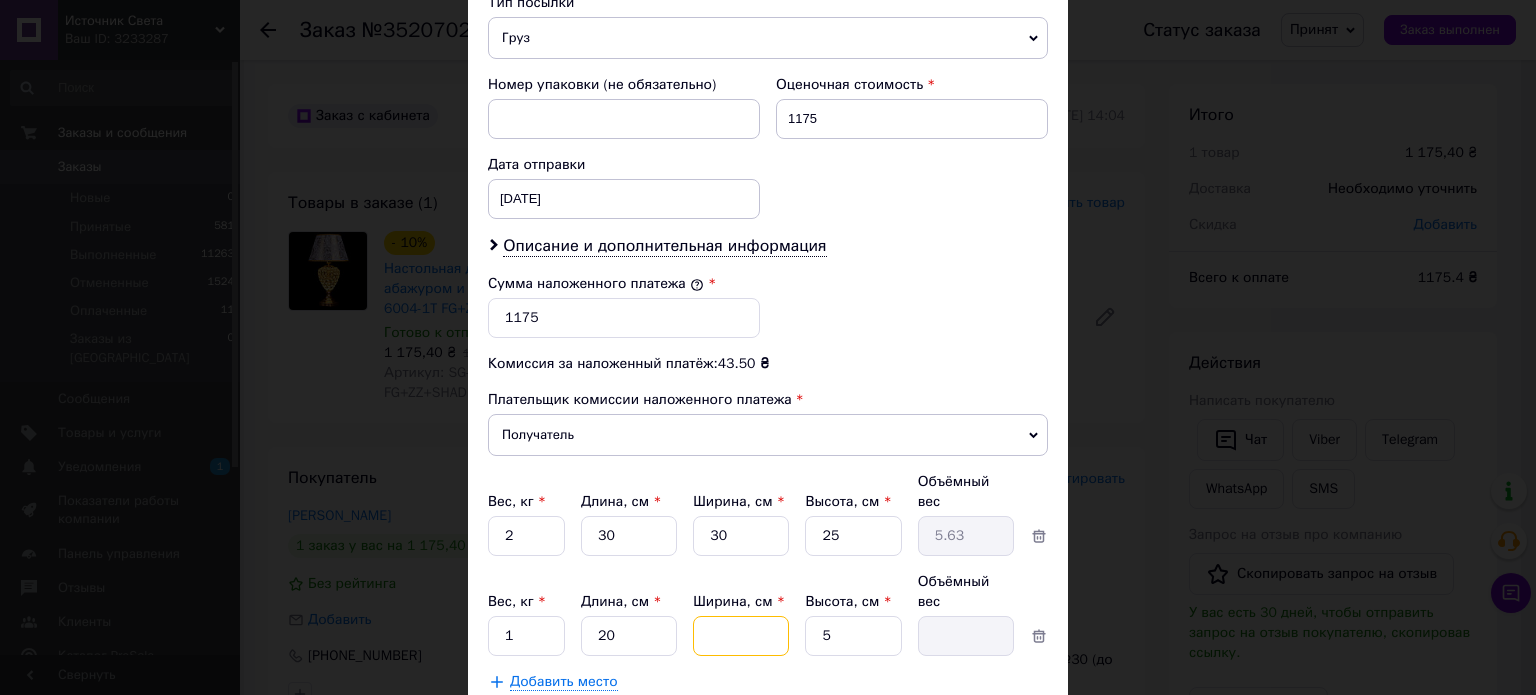 type on "2" 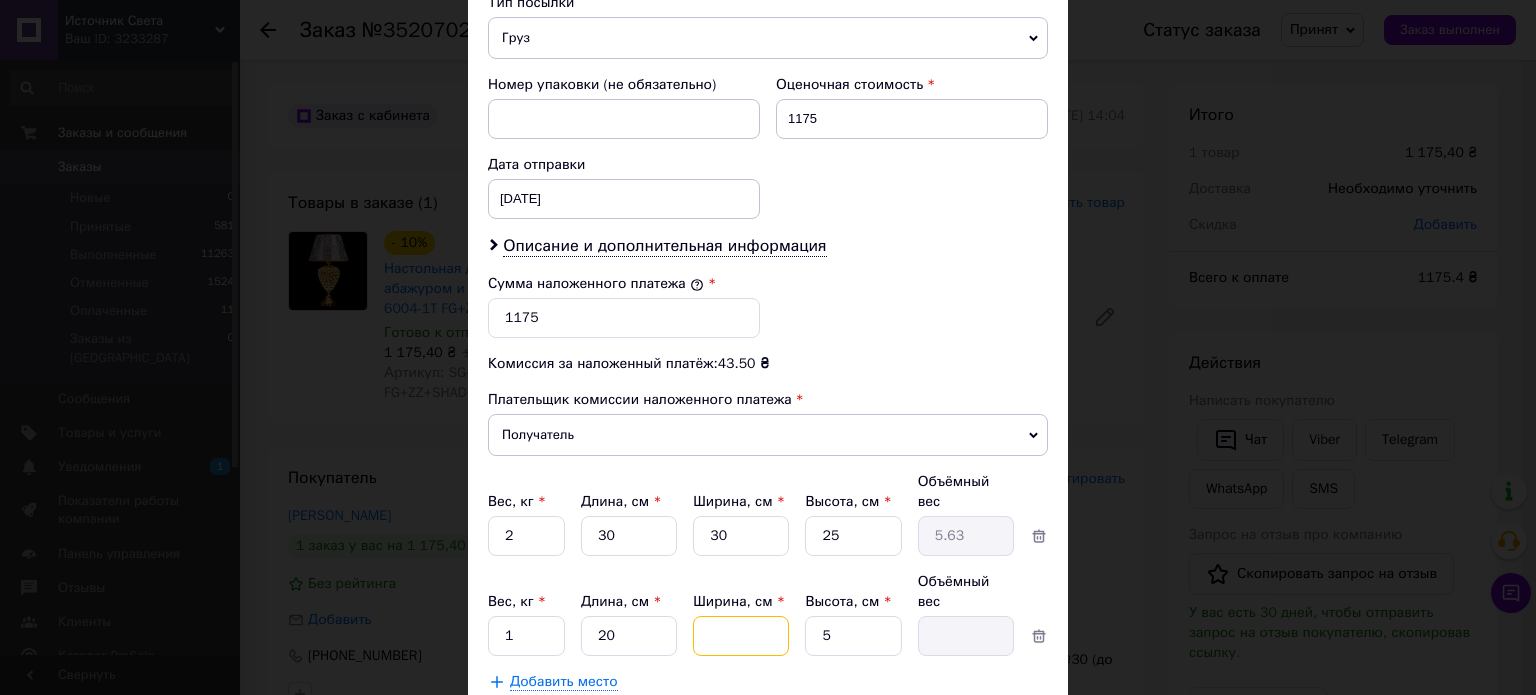 type on "0.1" 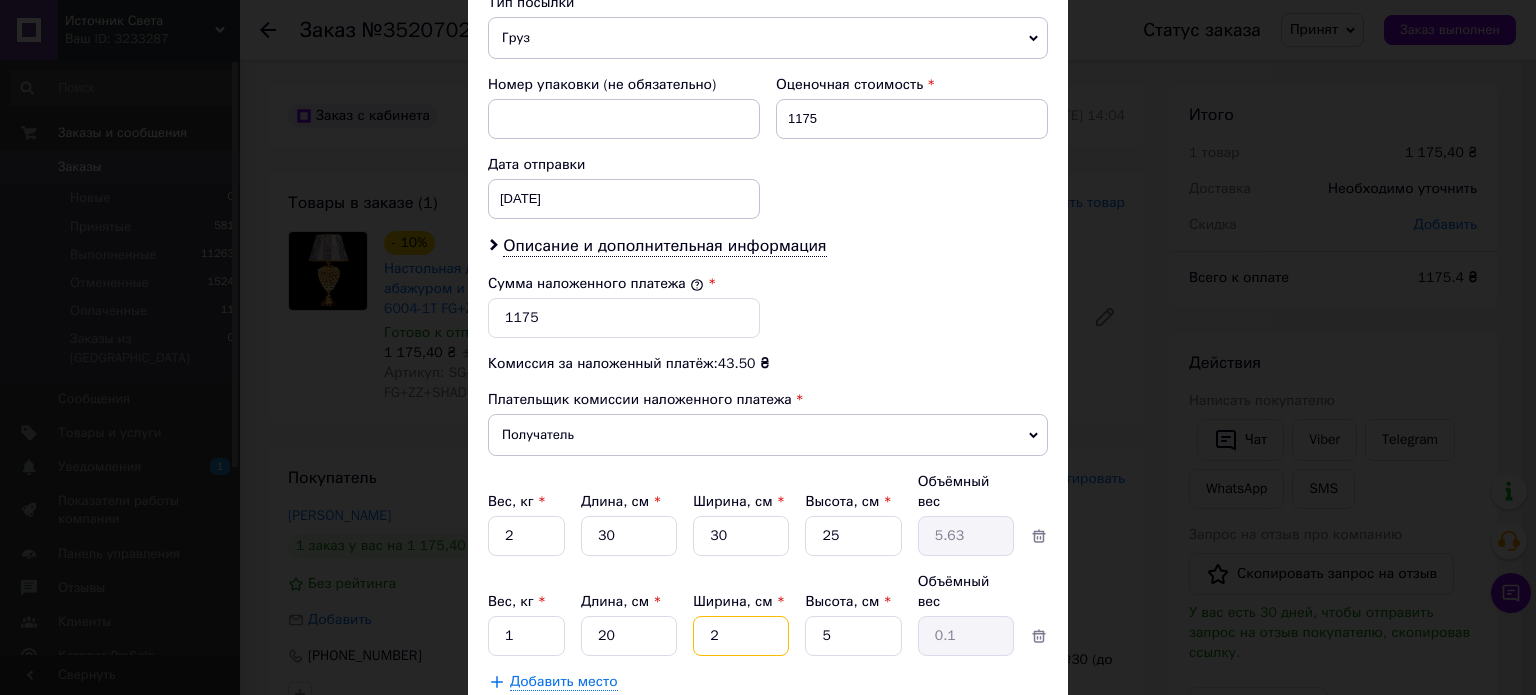type on "20" 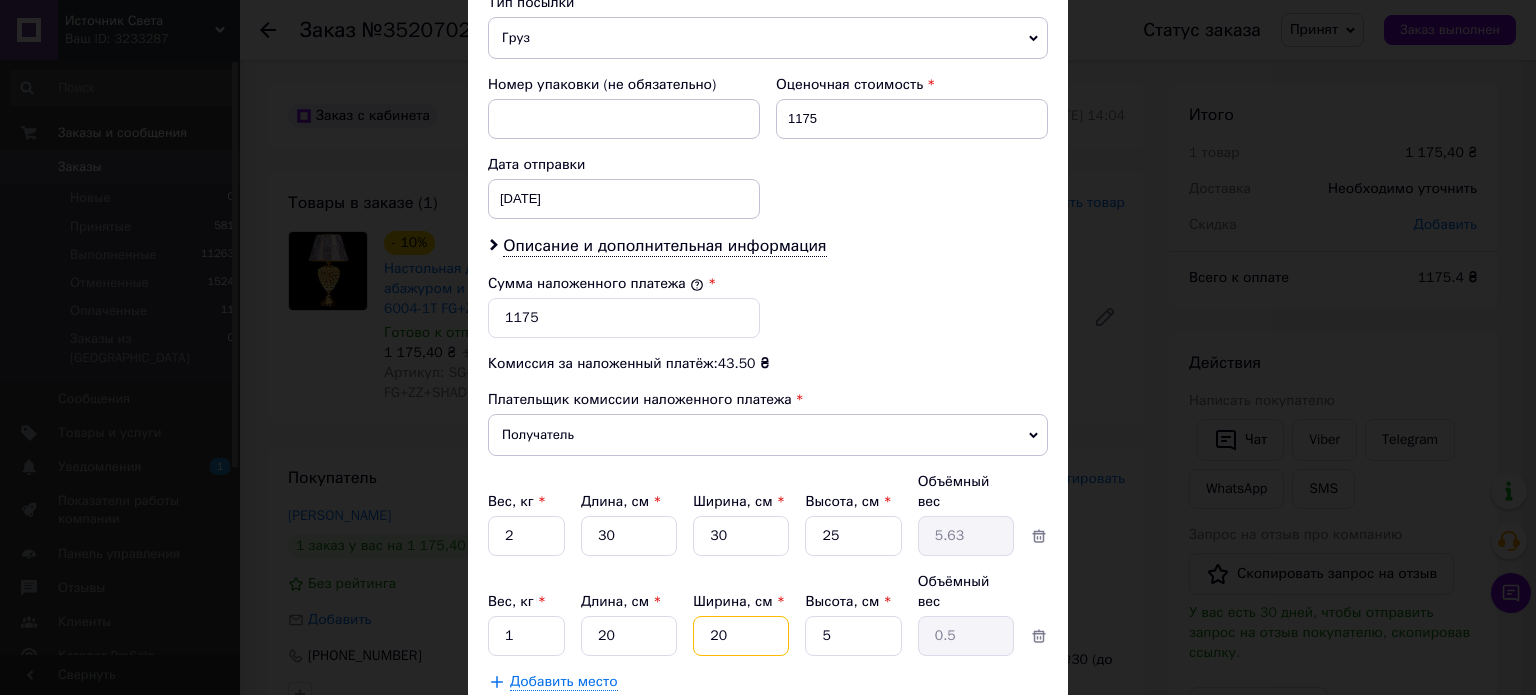 type on "20" 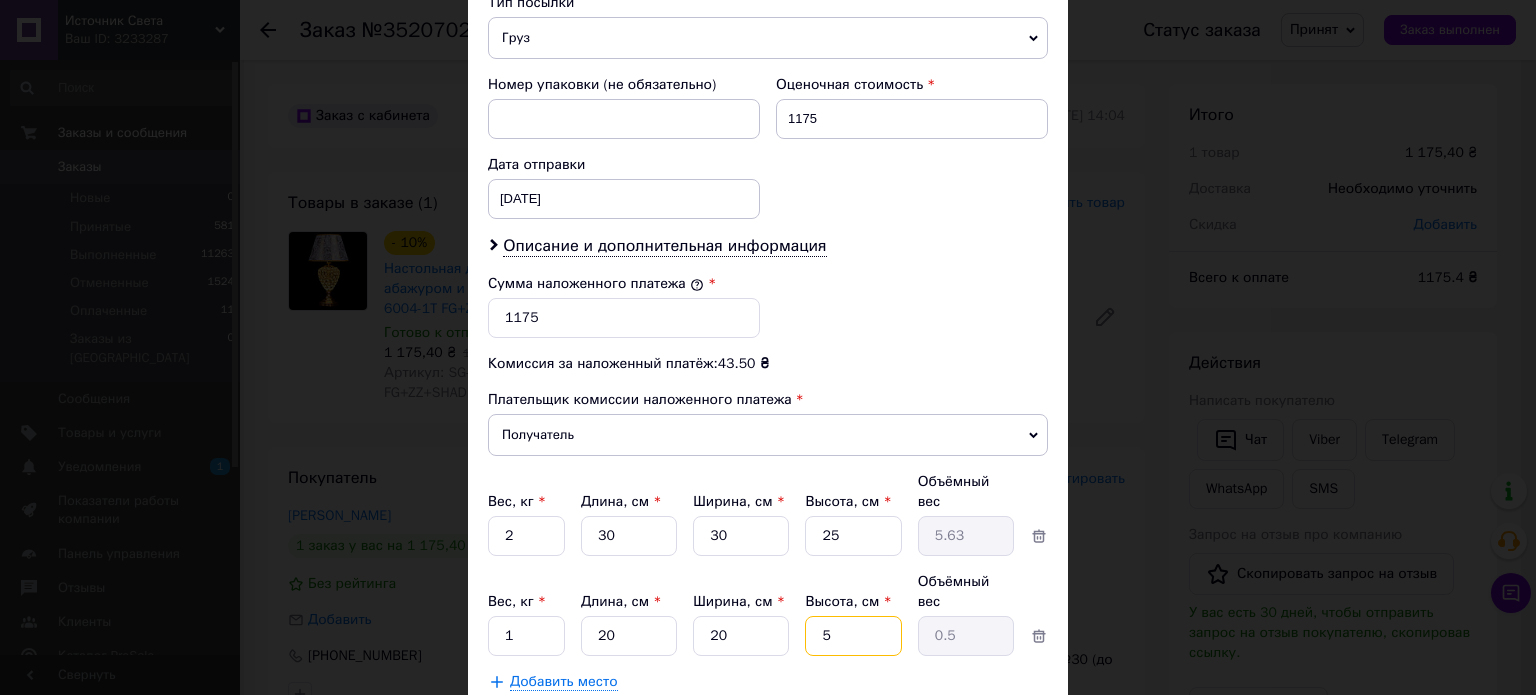click on "5" at bounding box center [853, 536] 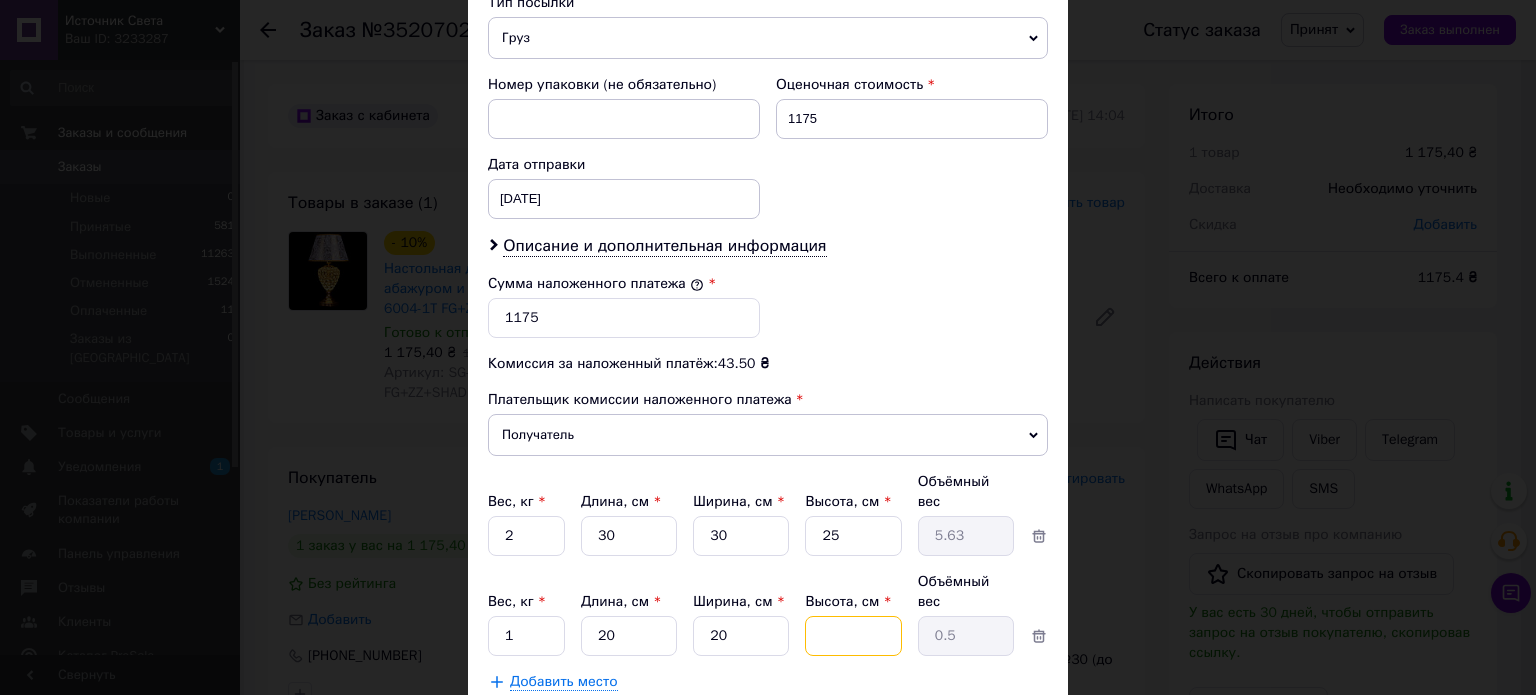 type 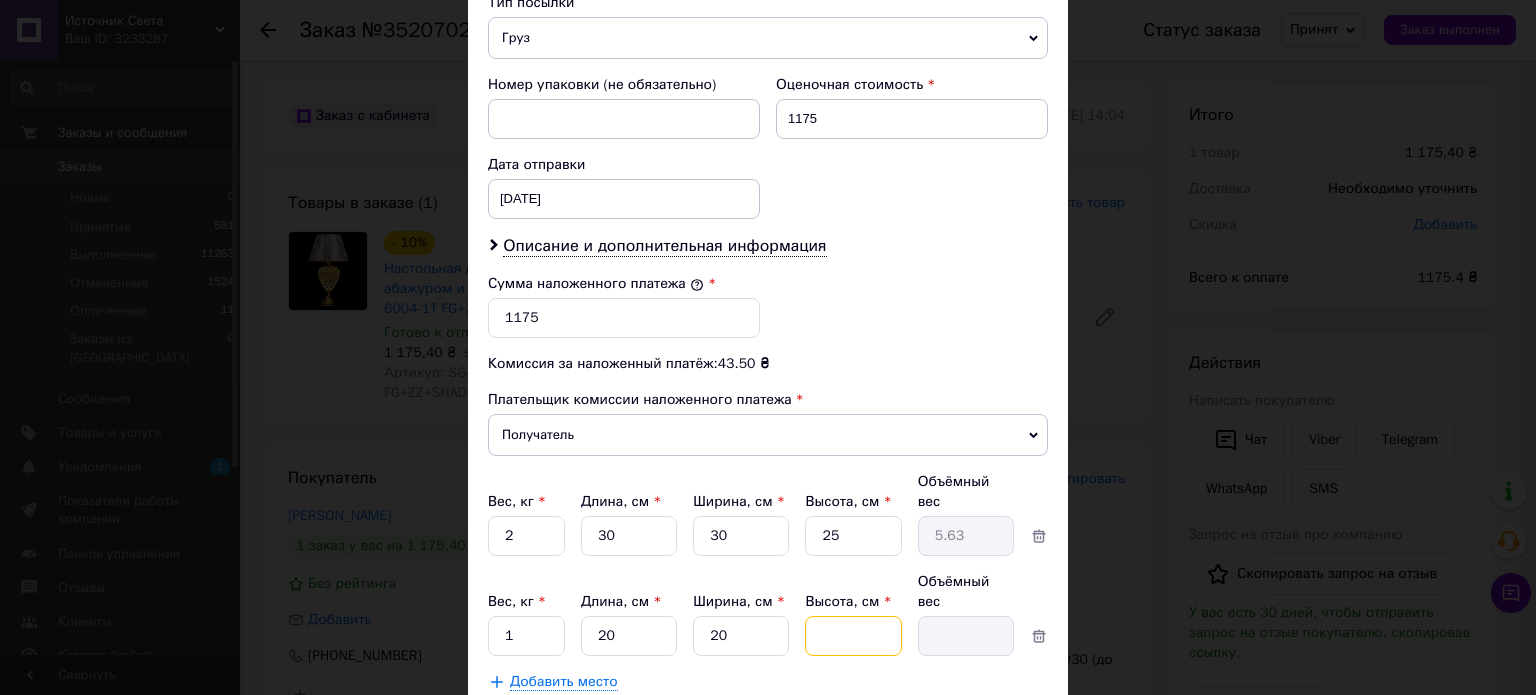 type on "3" 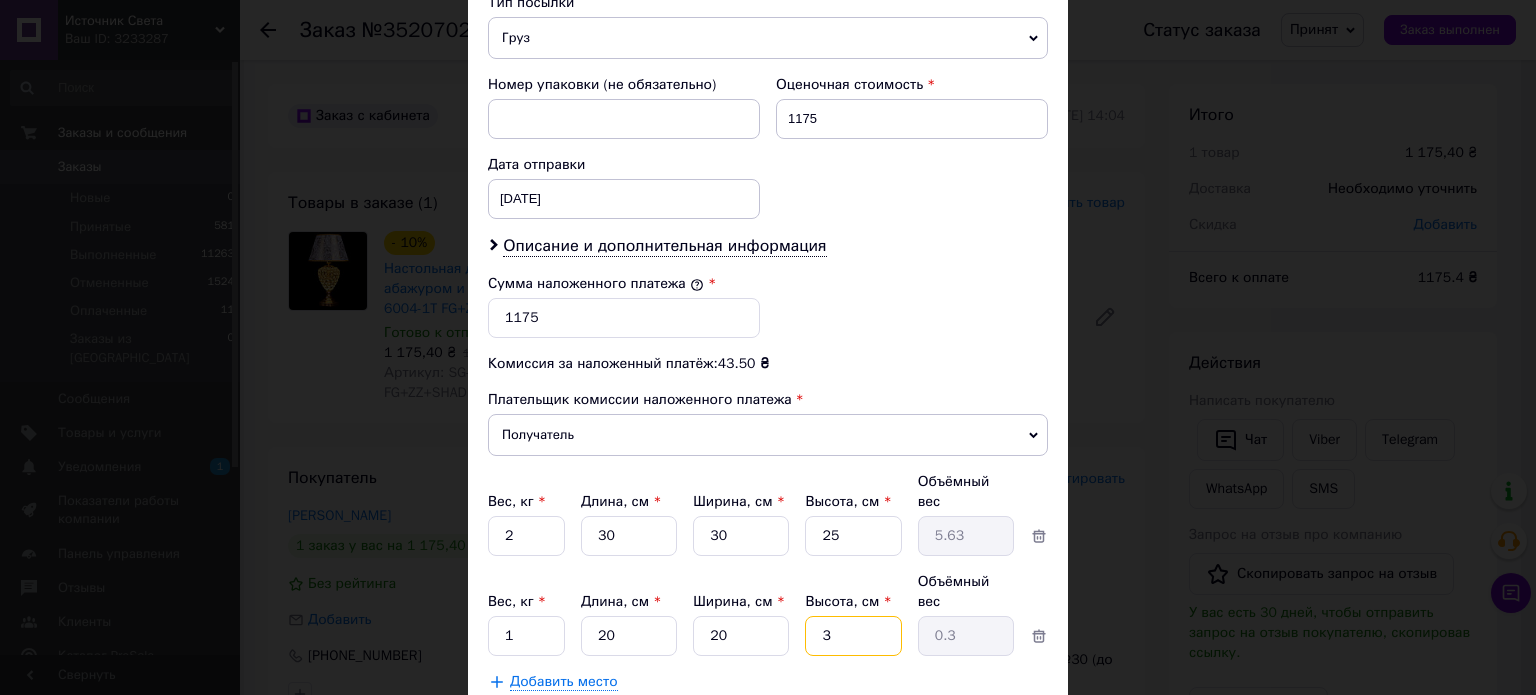 type on "30" 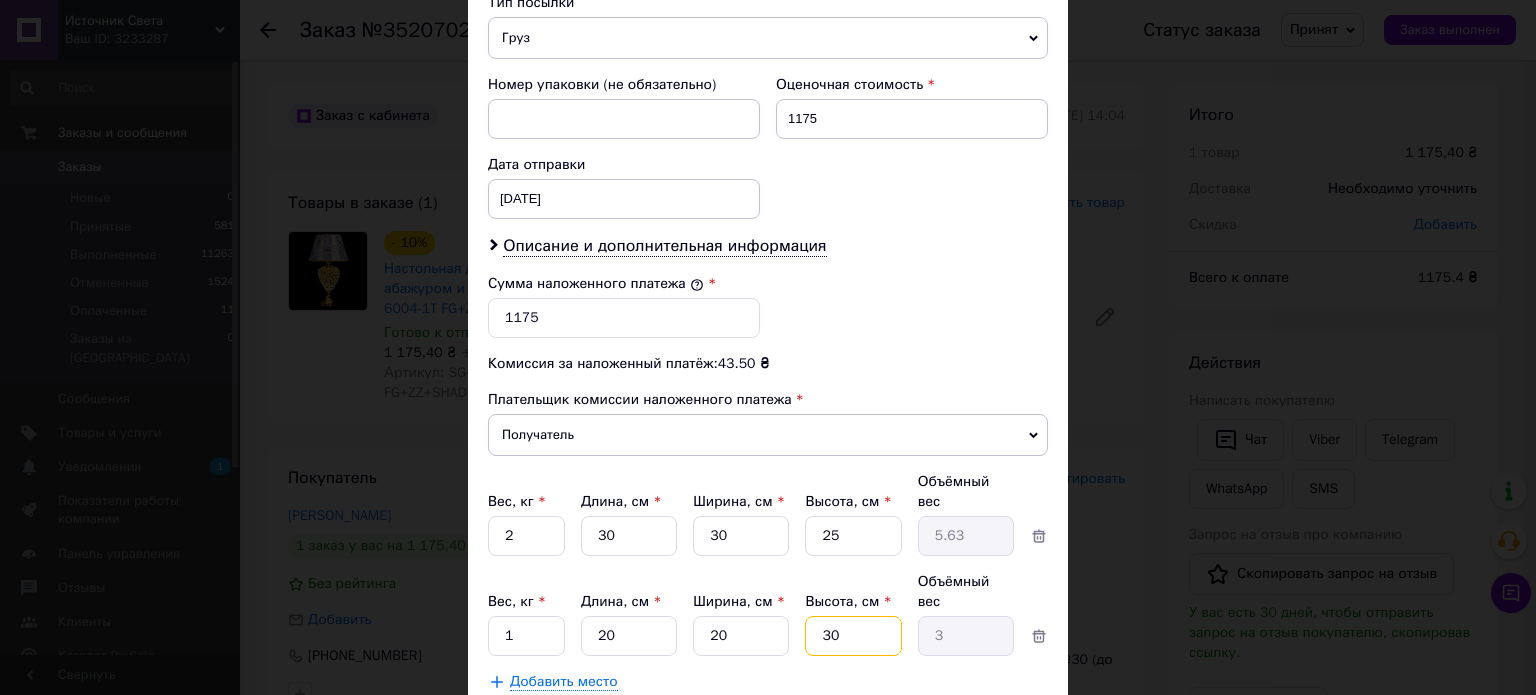 type on "30" 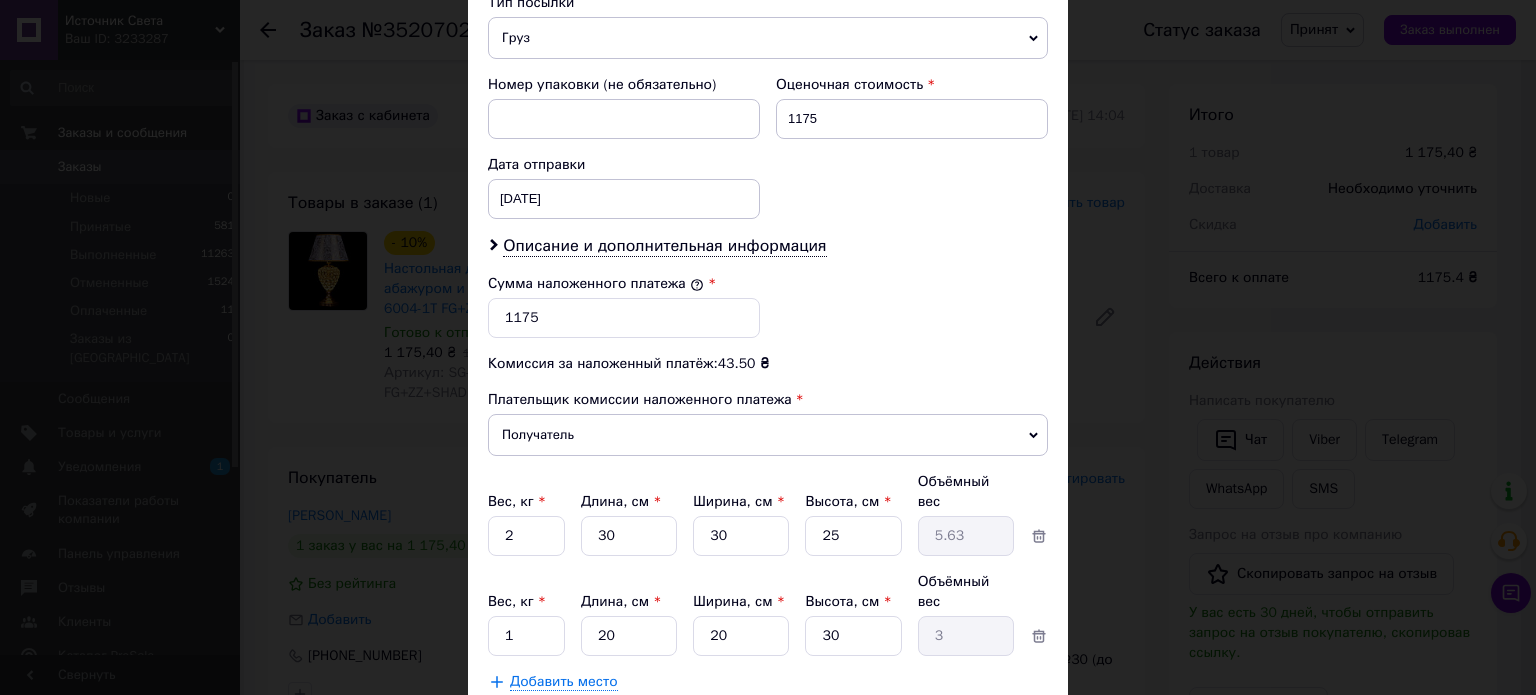 click on "Сохранить" at bounding box center (994, 732) 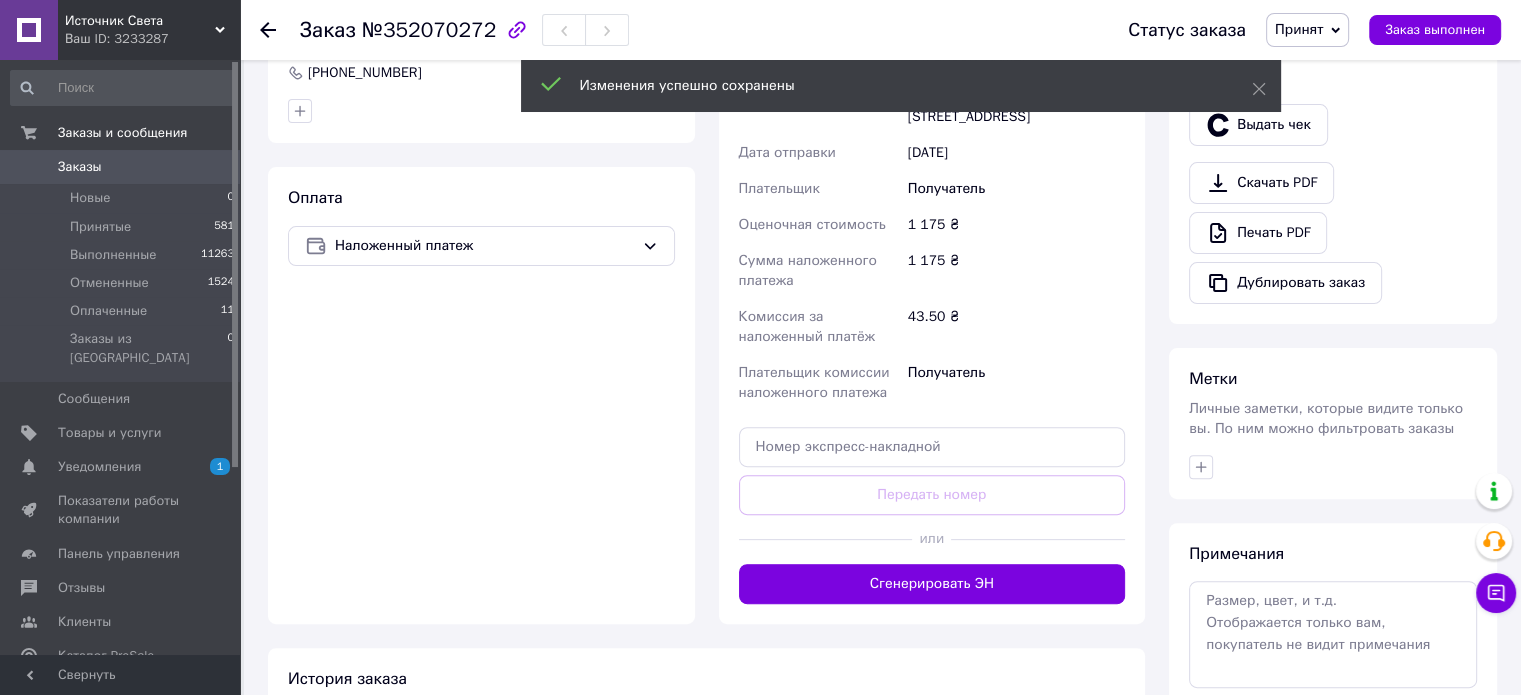 scroll, scrollTop: 600, scrollLeft: 0, axis: vertical 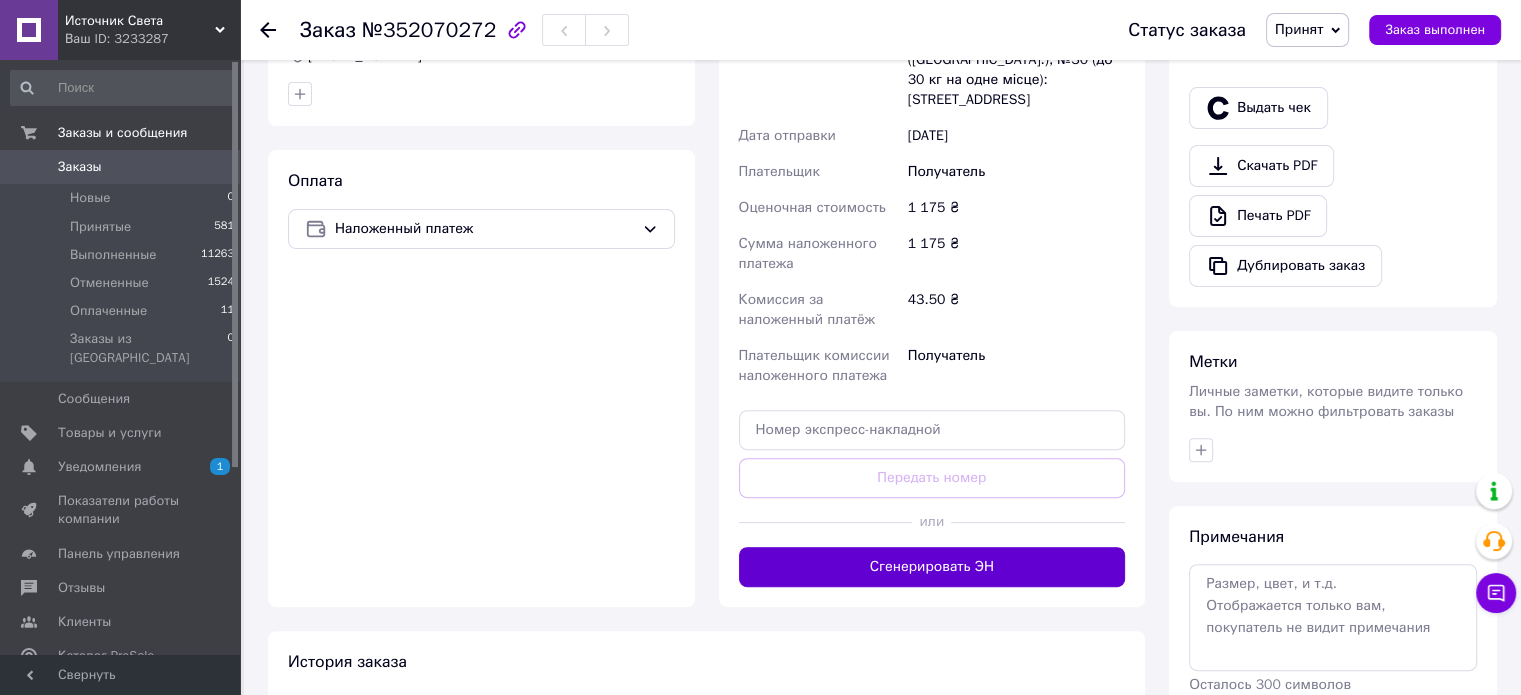 click on "Сгенерировать ЭН" at bounding box center [932, 567] 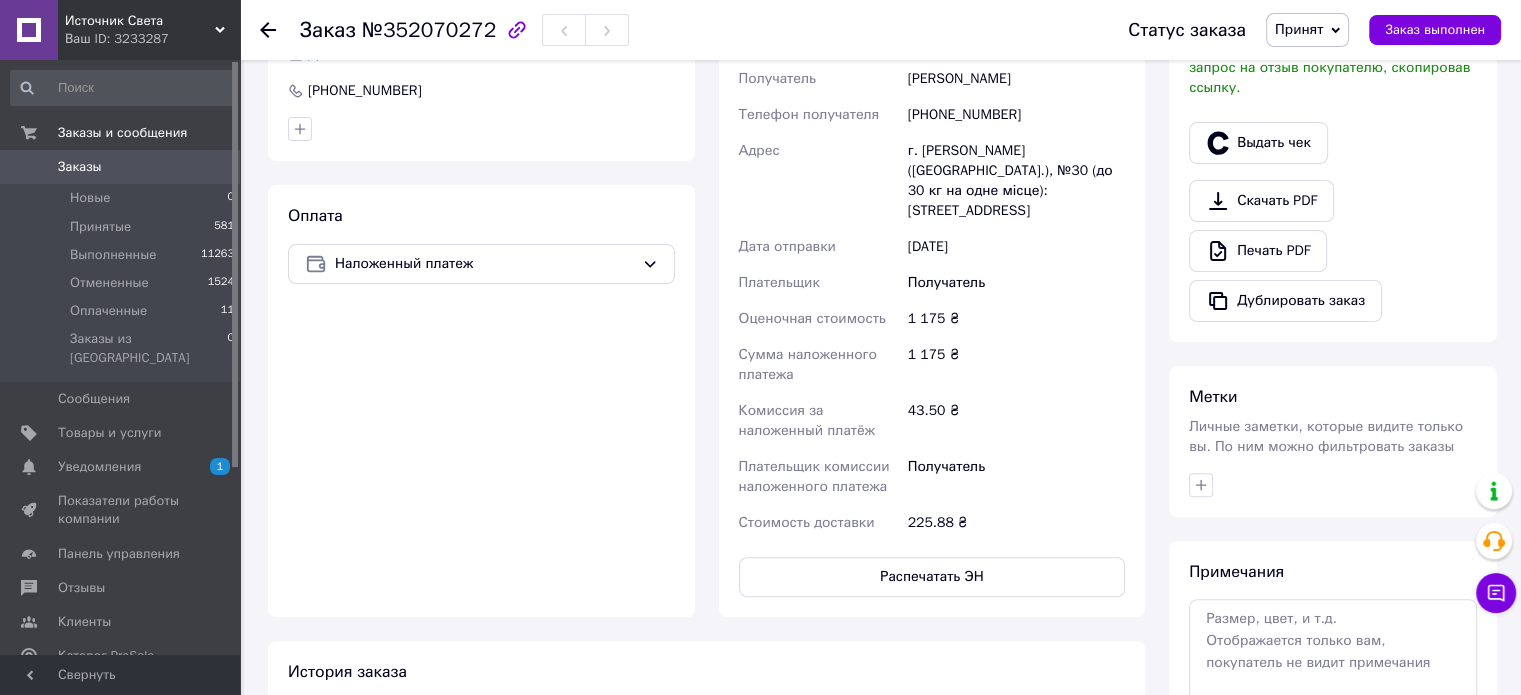 scroll, scrollTop: 600, scrollLeft: 0, axis: vertical 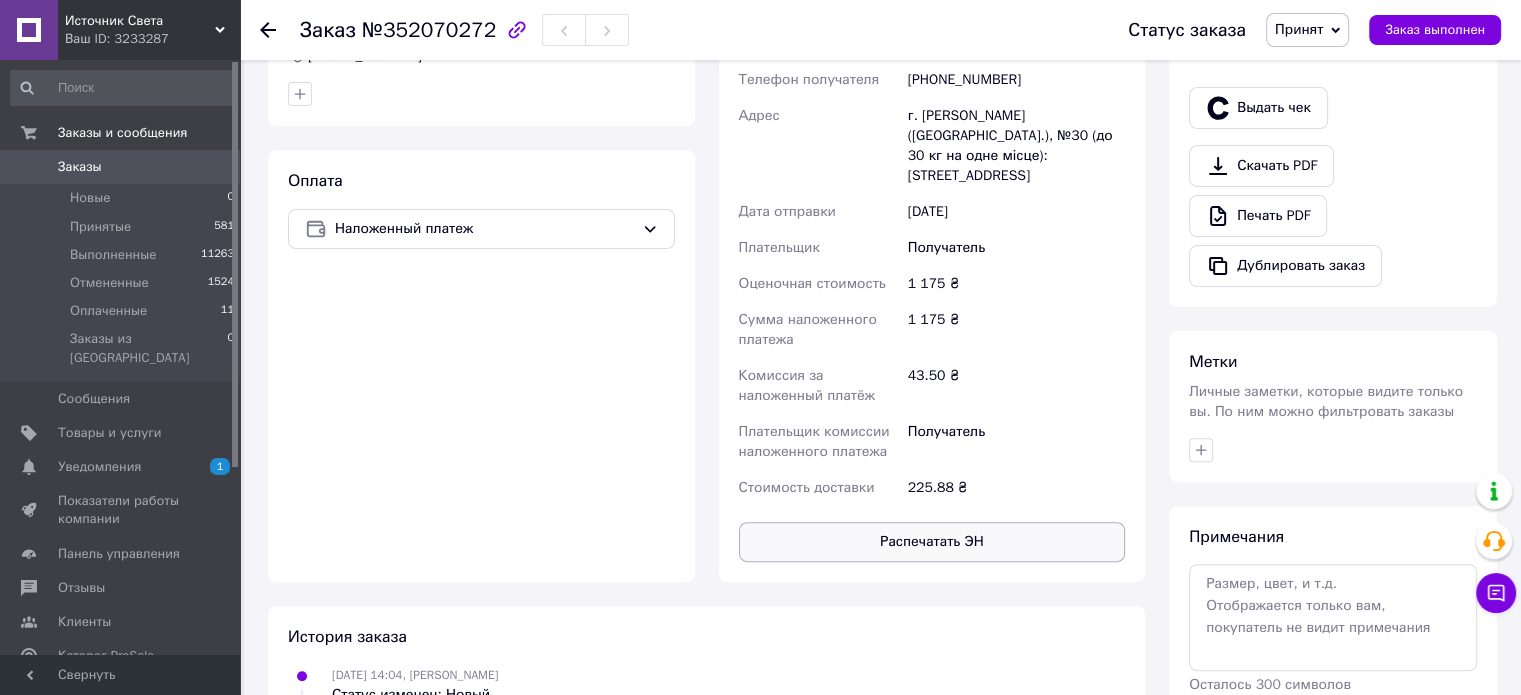 click on "Распечатать ЭН" at bounding box center [932, 542] 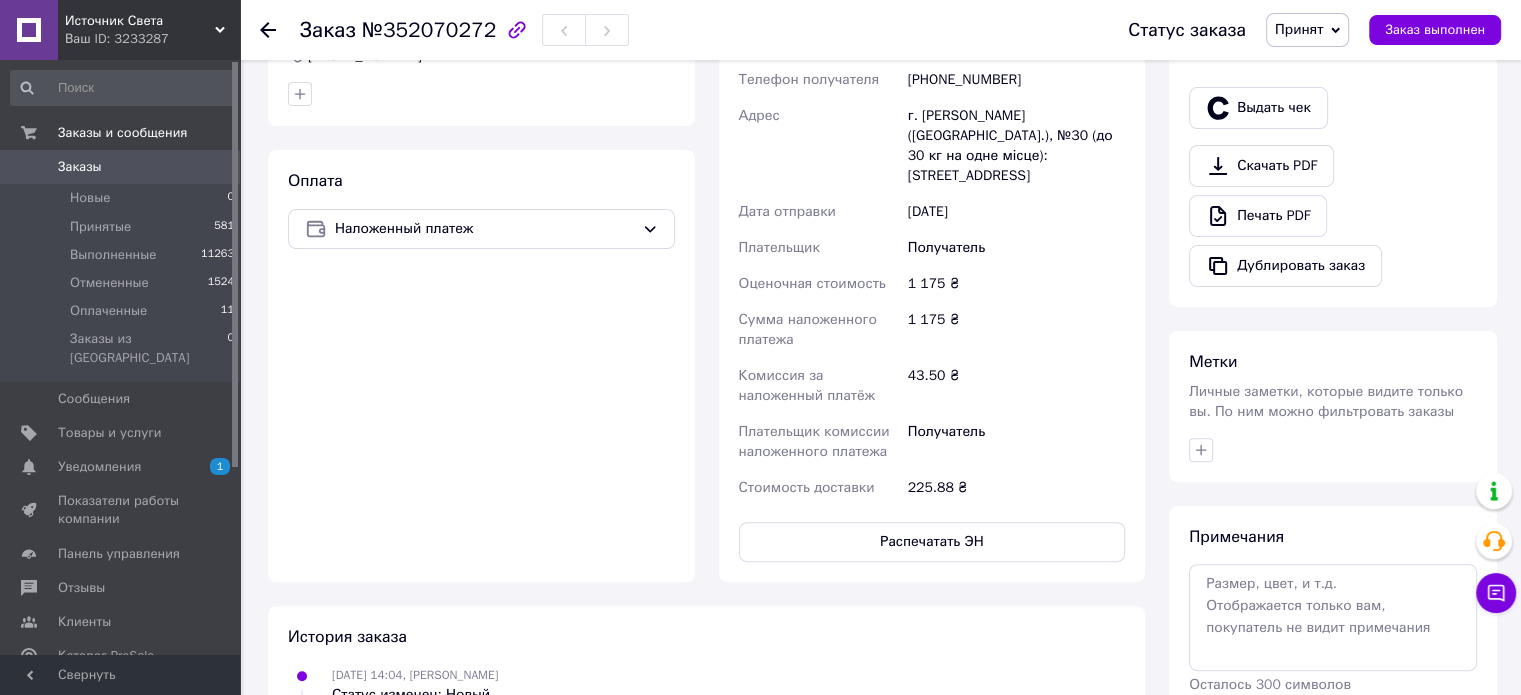 scroll, scrollTop: 300, scrollLeft: 0, axis: vertical 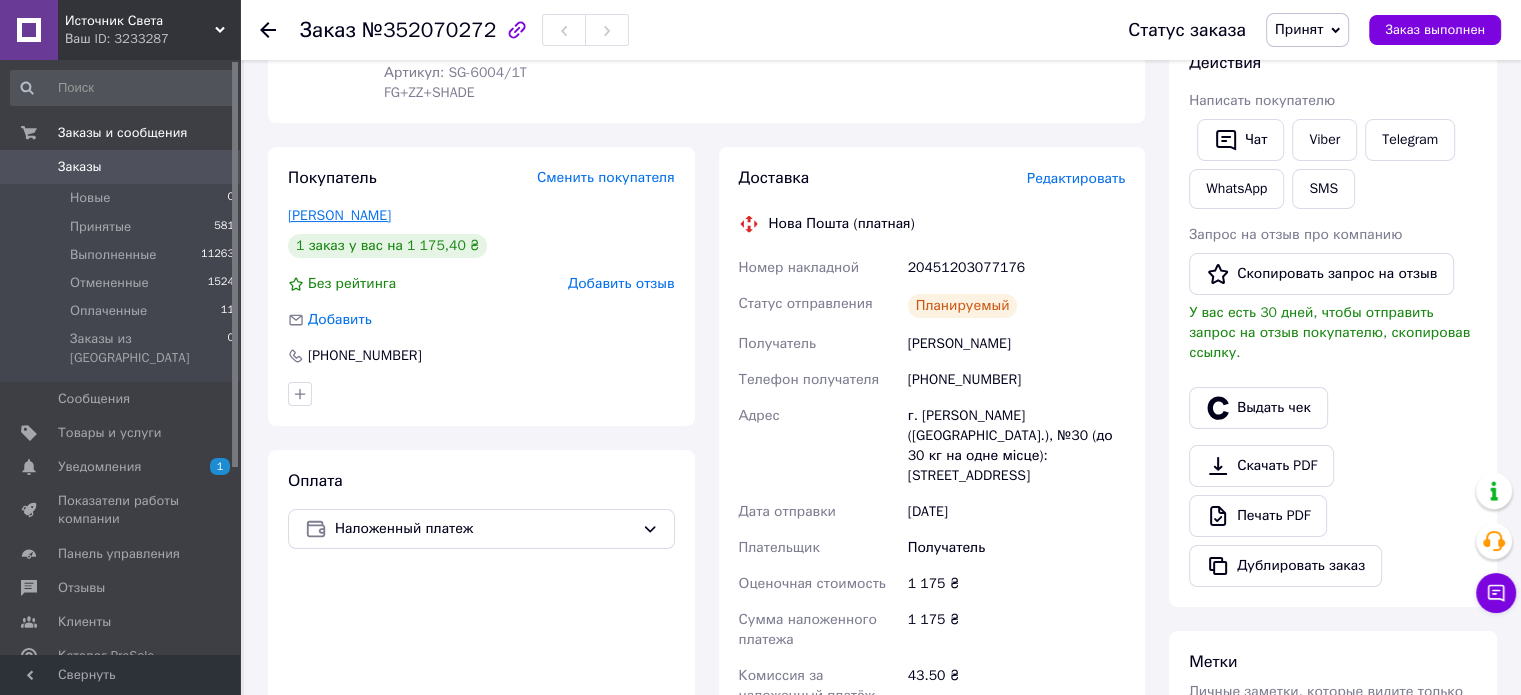click on "[PERSON_NAME]" at bounding box center (339, 215) 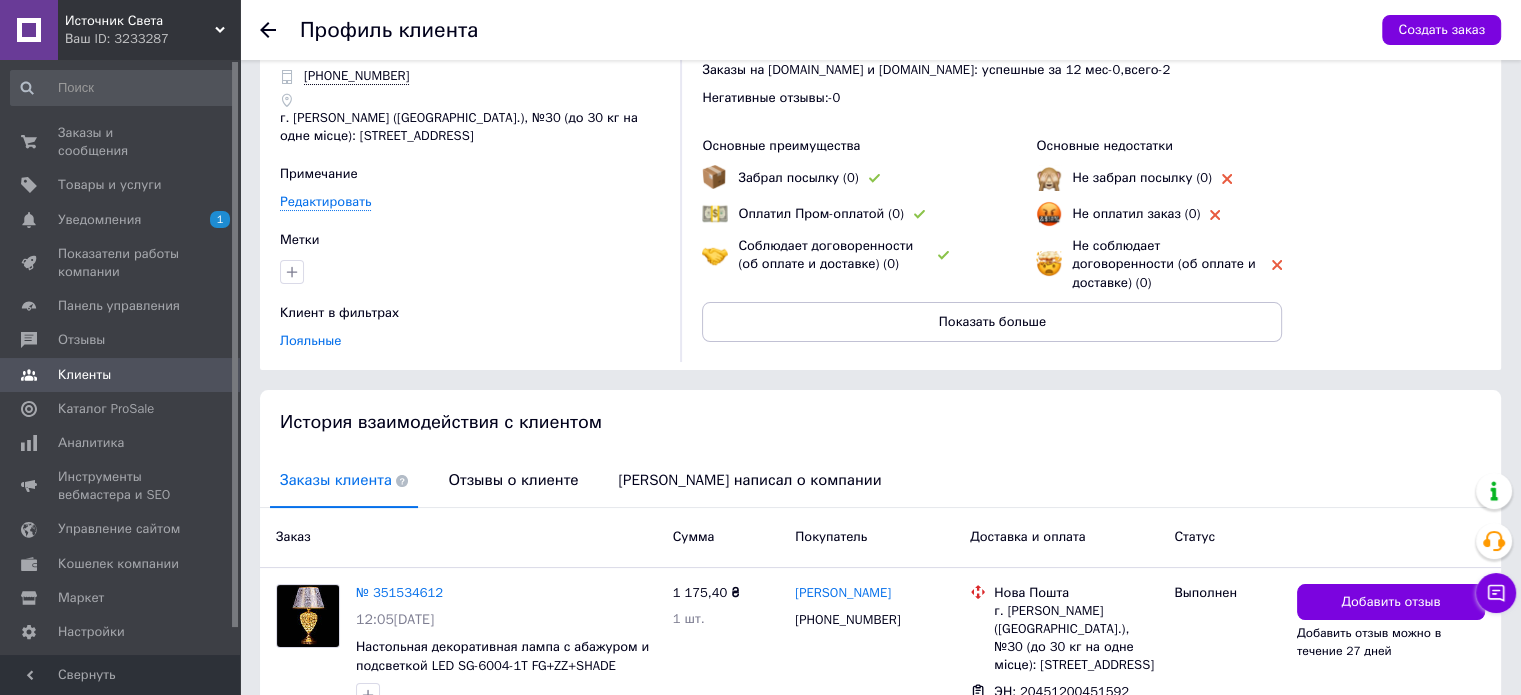 scroll, scrollTop: 32, scrollLeft: 0, axis: vertical 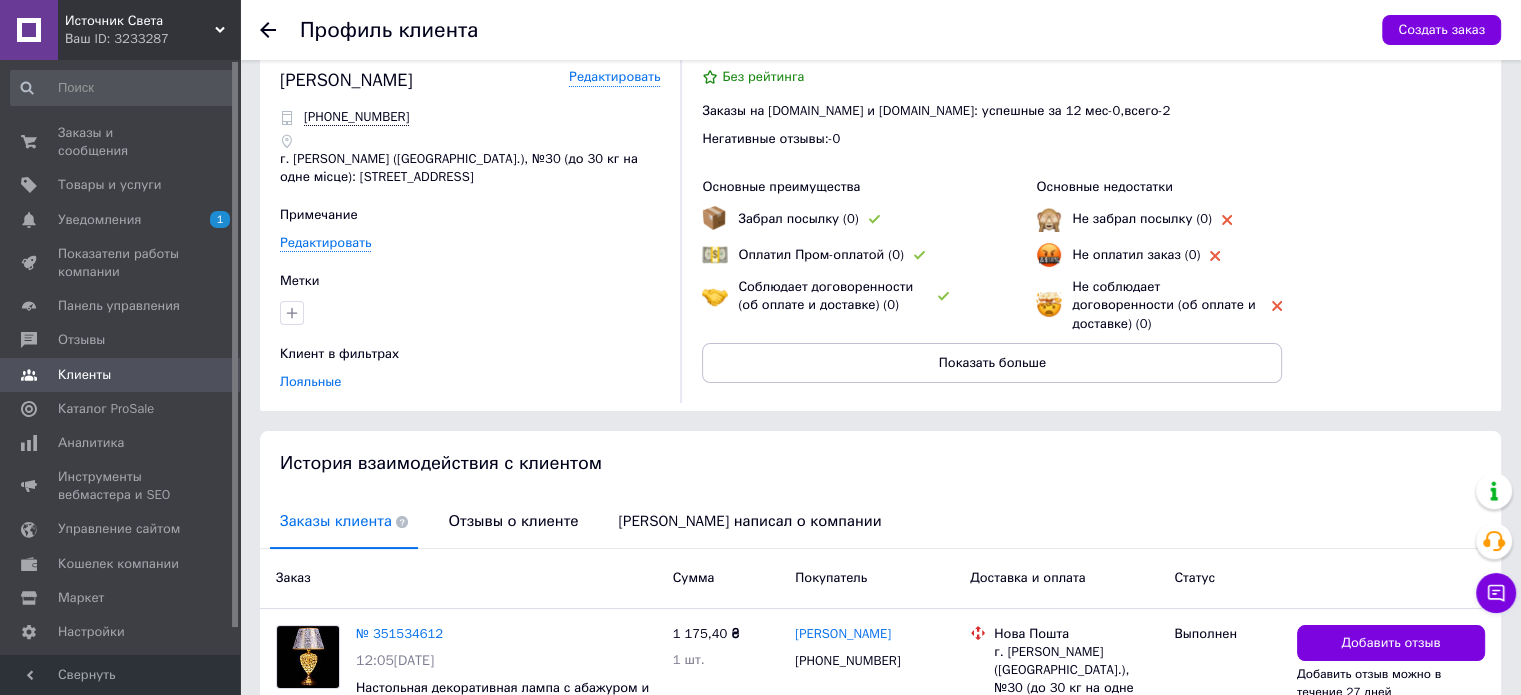 click 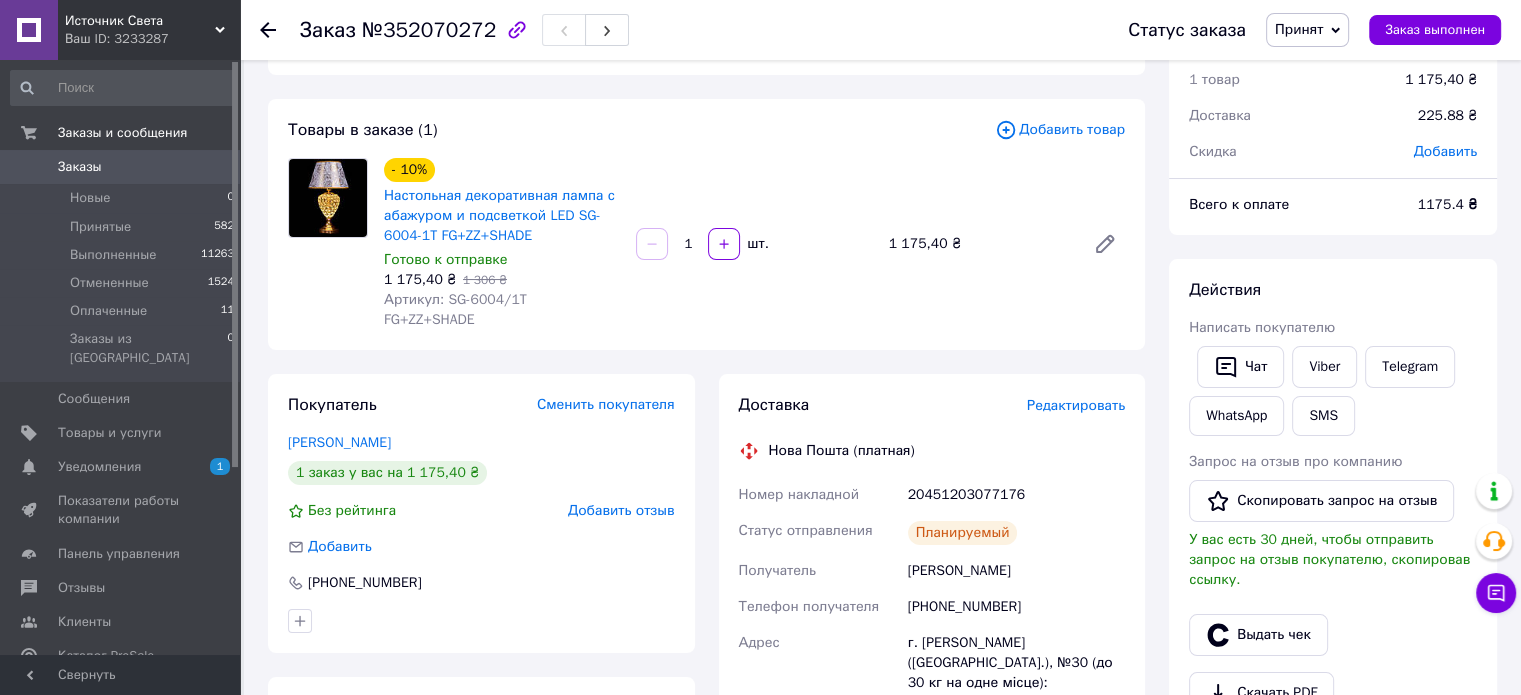 scroll, scrollTop: 0, scrollLeft: 0, axis: both 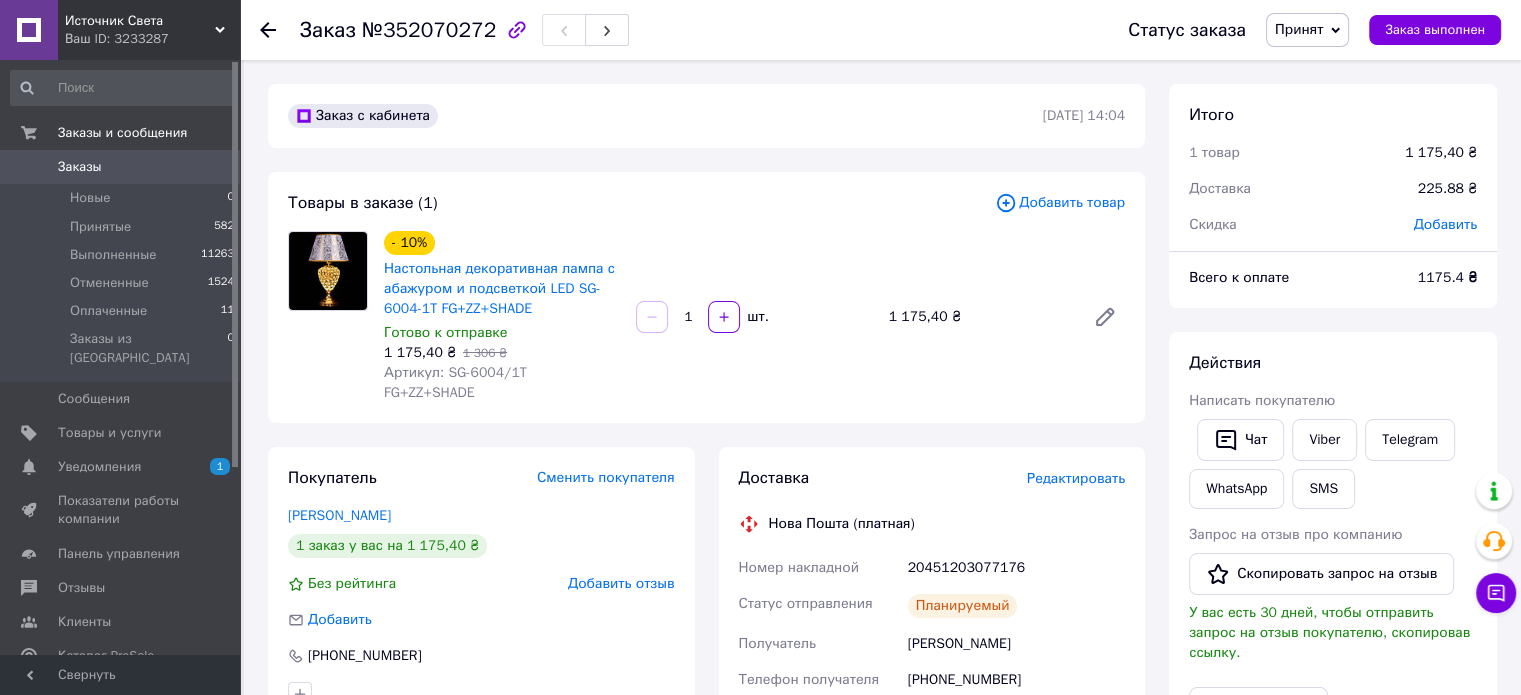 click 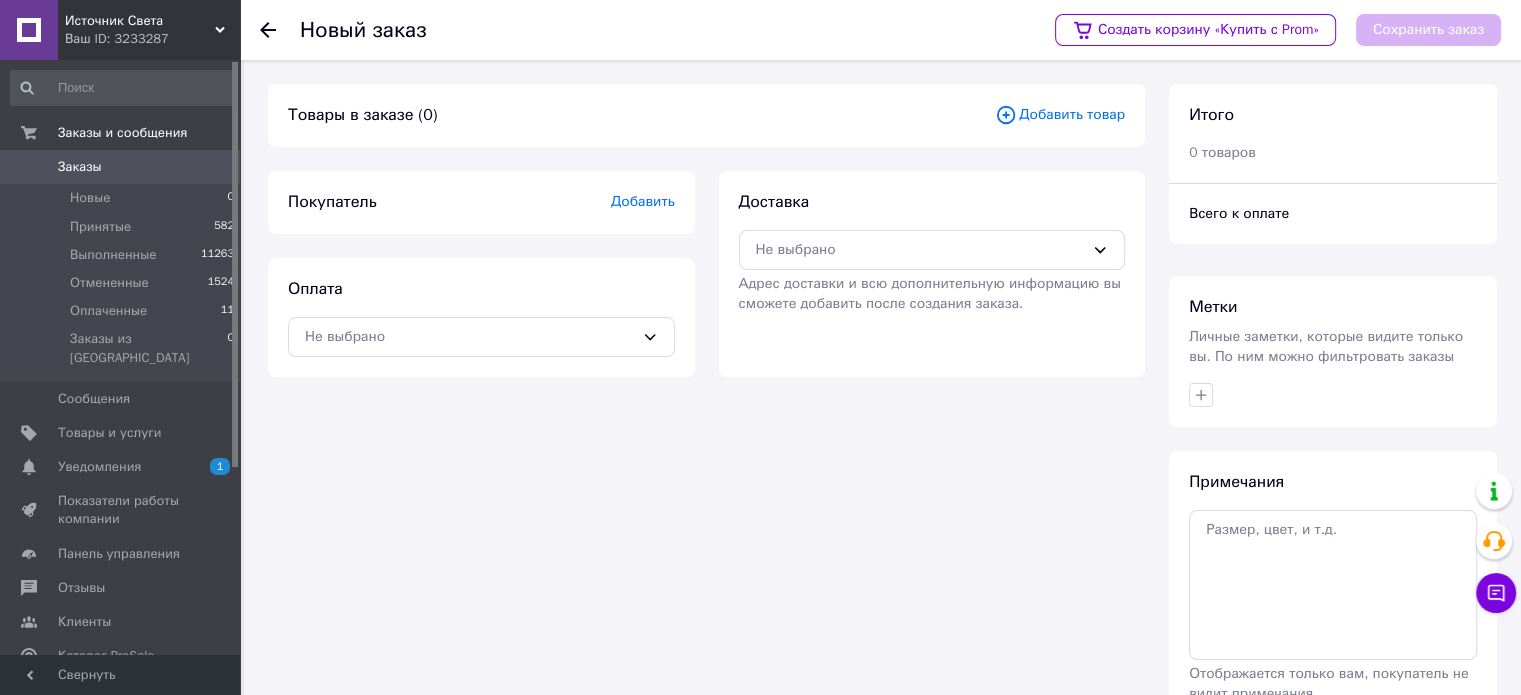 click 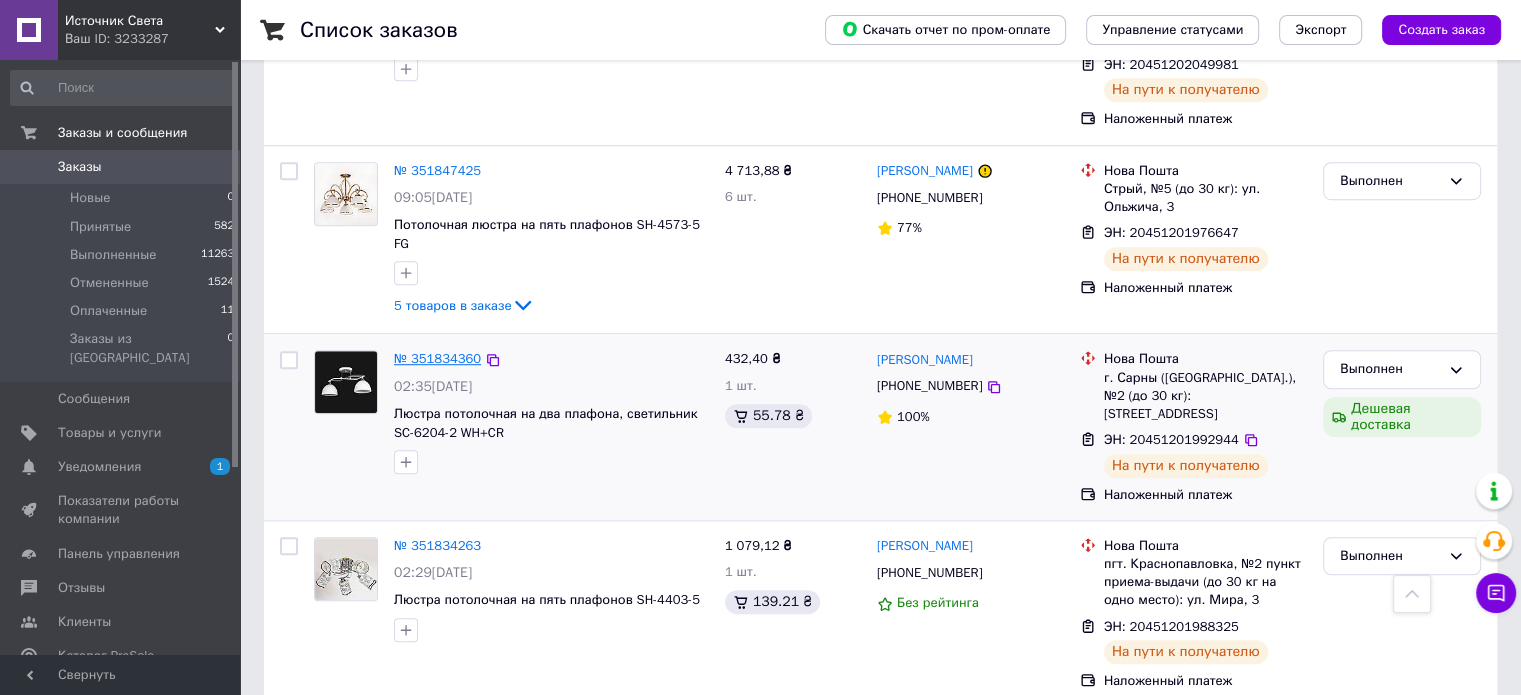 click on "№ 351834360" at bounding box center (437, 358) 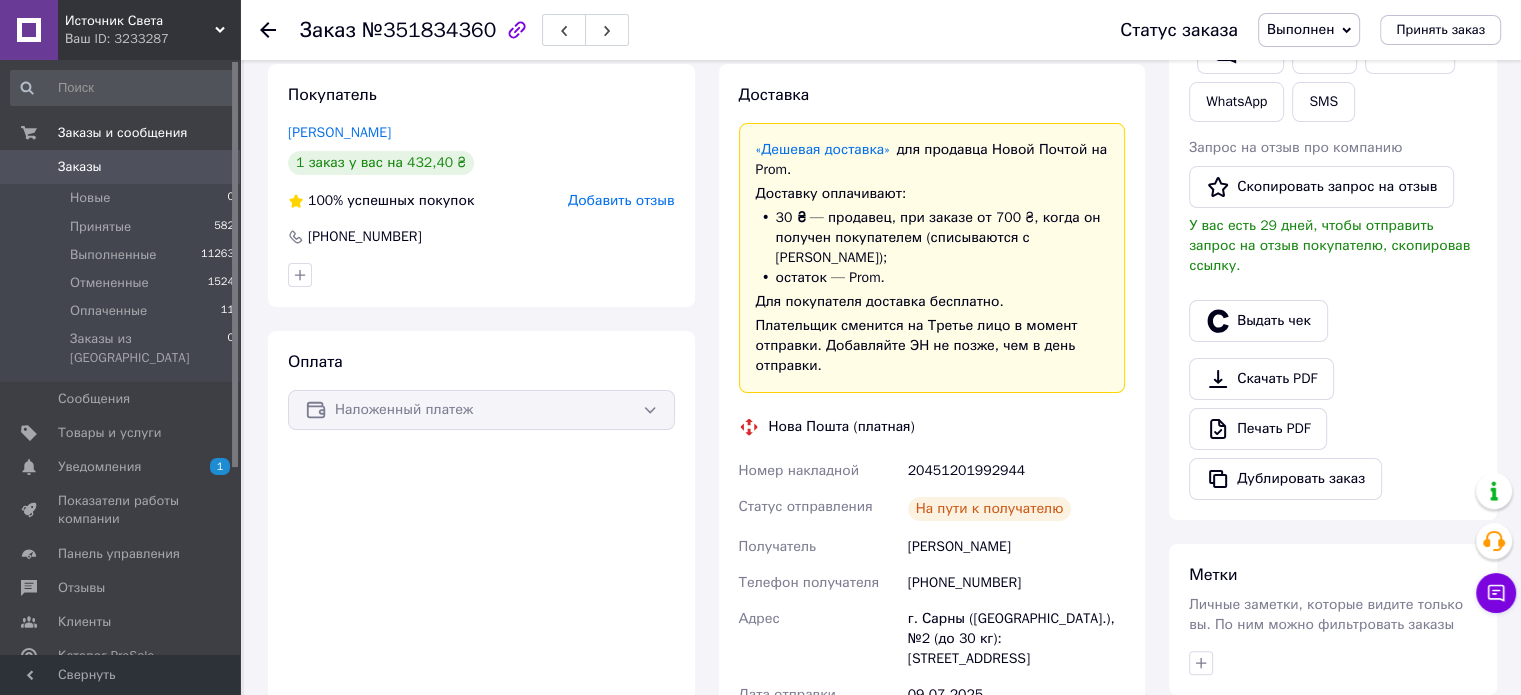 scroll, scrollTop: 83, scrollLeft: 0, axis: vertical 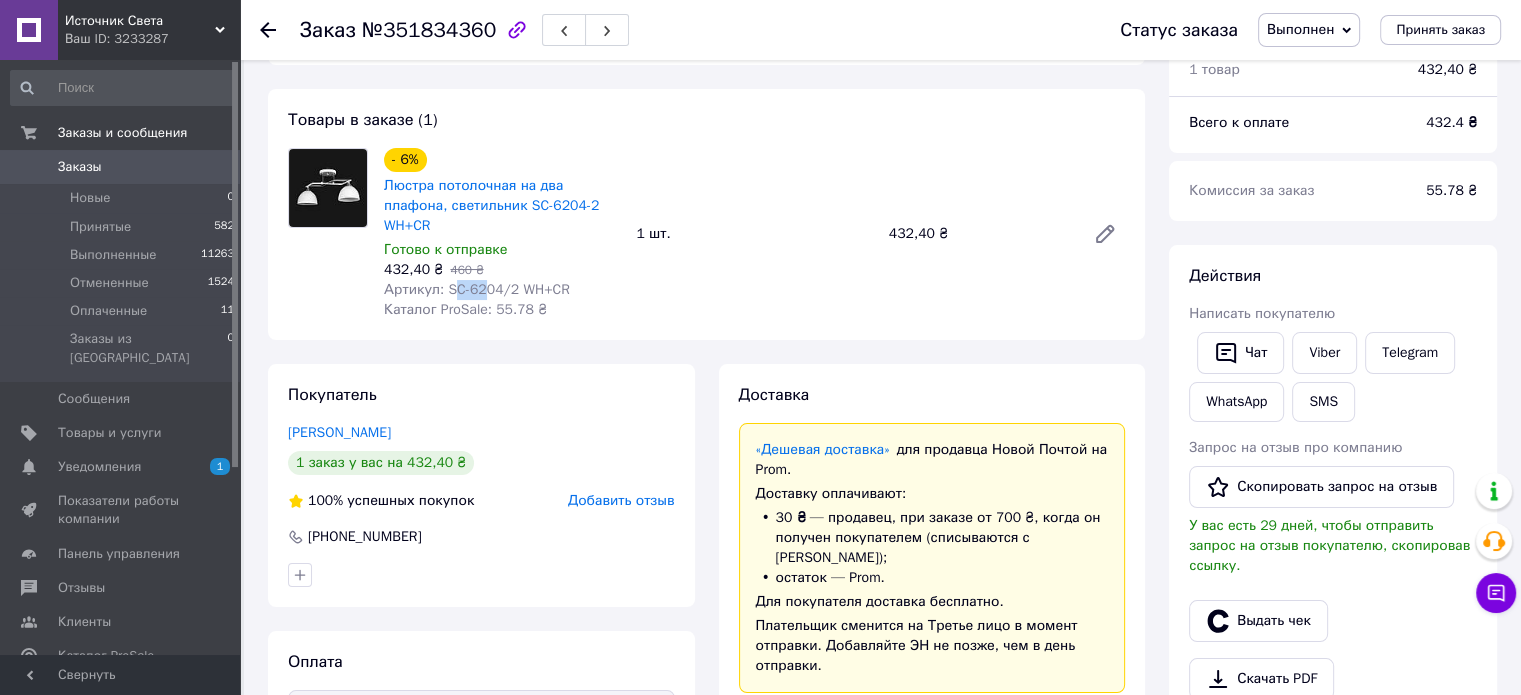drag, startPoint x: 448, startPoint y: 270, endPoint x: 478, endPoint y: 272, distance: 30.066593 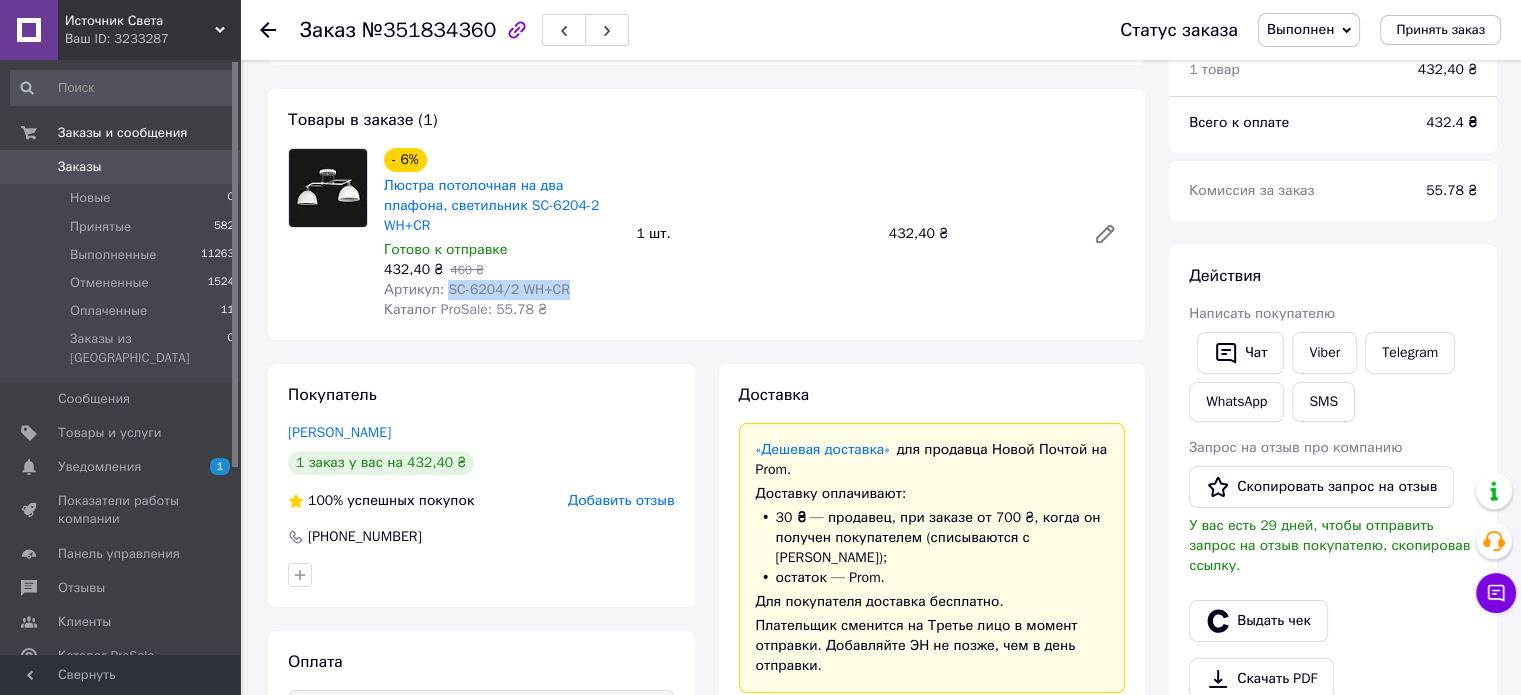 drag, startPoint x: 443, startPoint y: 267, endPoint x: 579, endPoint y: 274, distance: 136.18002 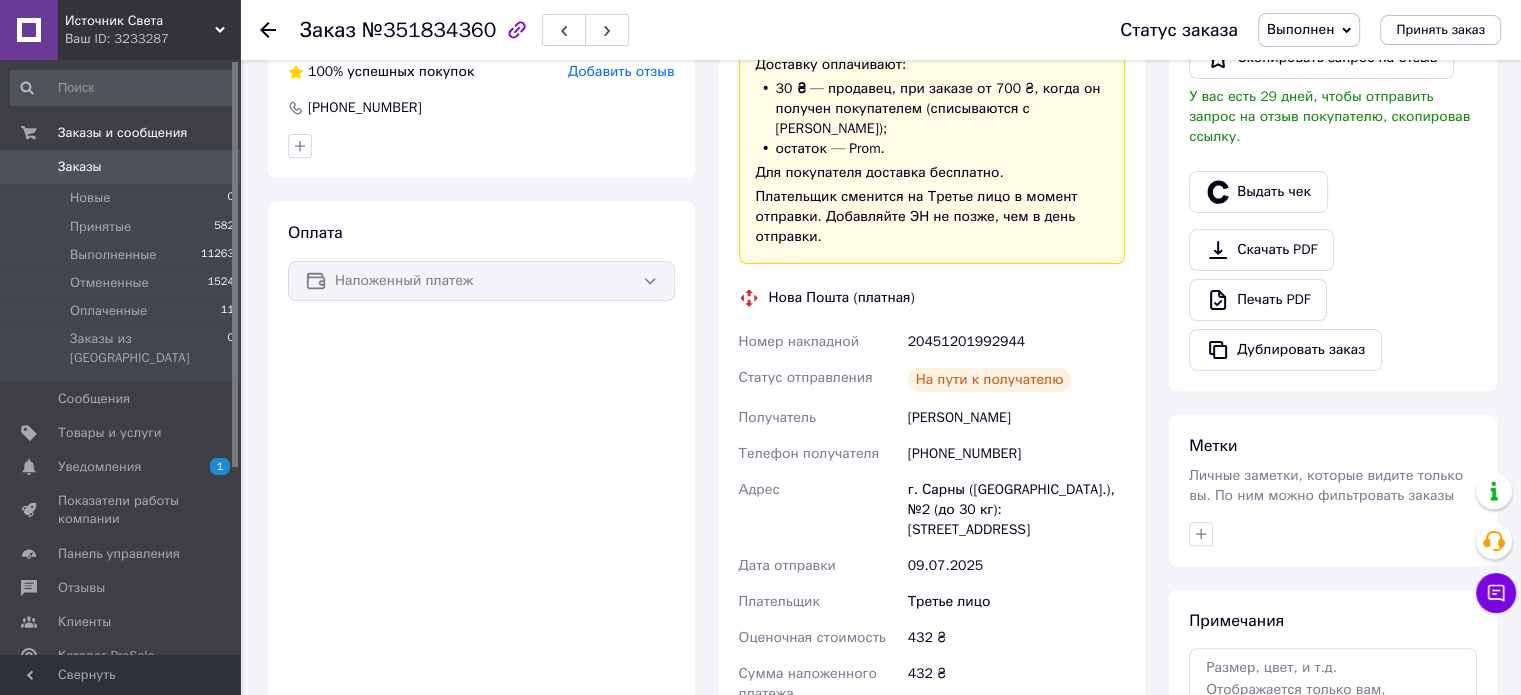 scroll, scrollTop: 300, scrollLeft: 0, axis: vertical 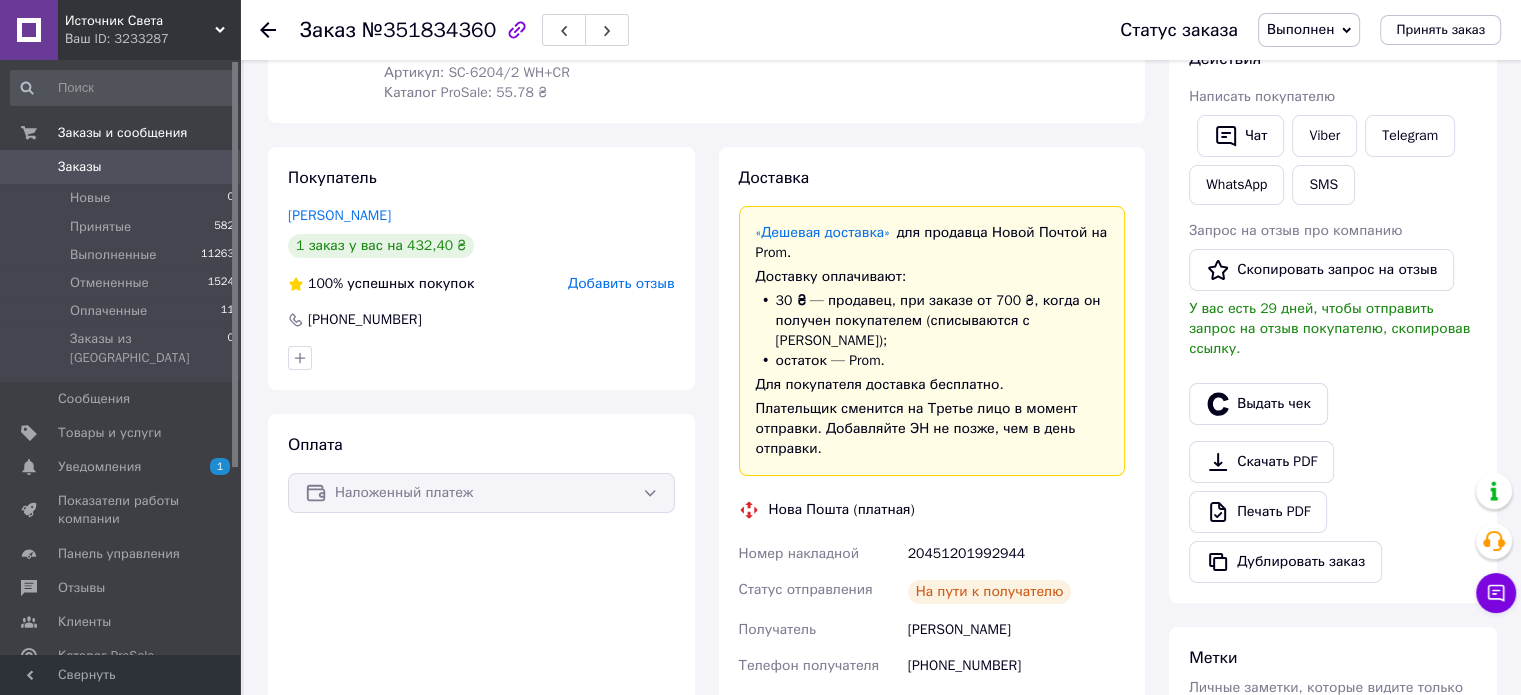 click 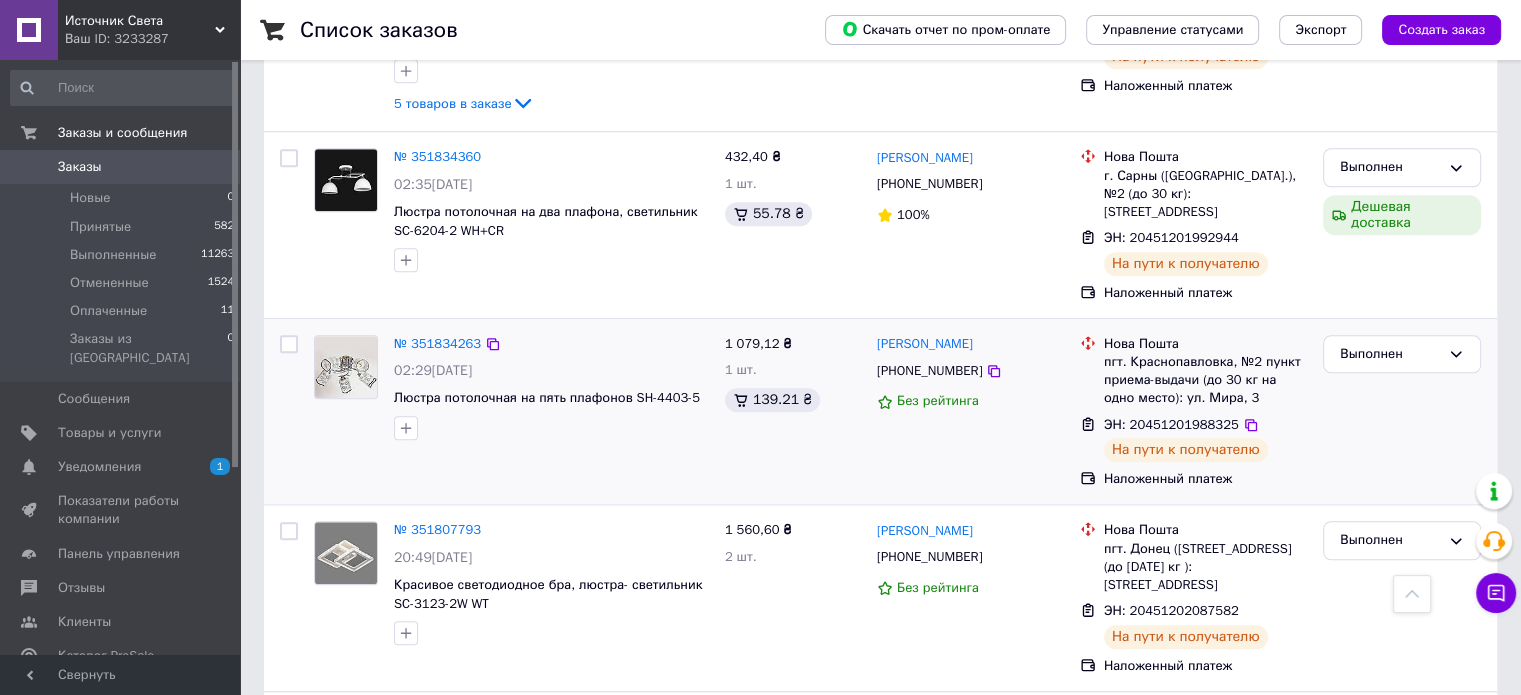 scroll, scrollTop: 1602, scrollLeft: 0, axis: vertical 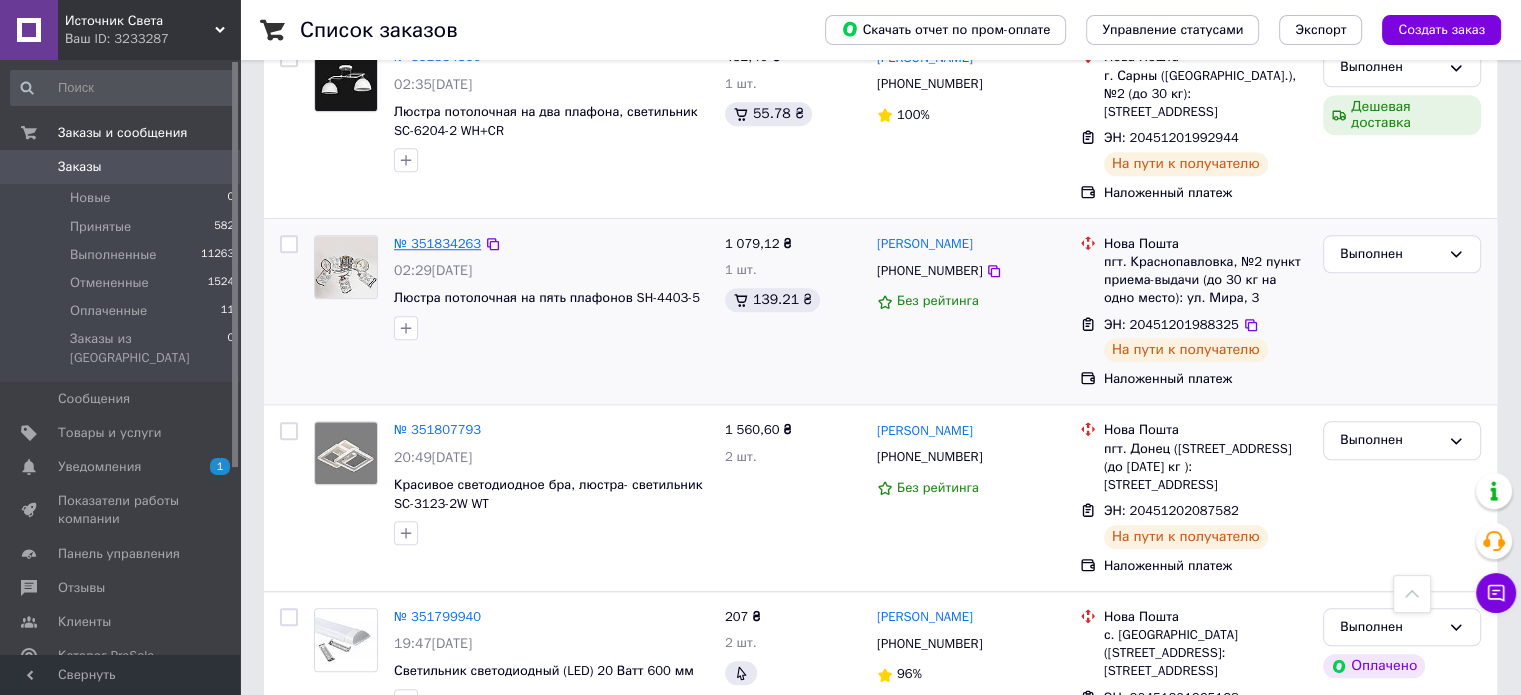 click on "№ 351834263" at bounding box center (437, 243) 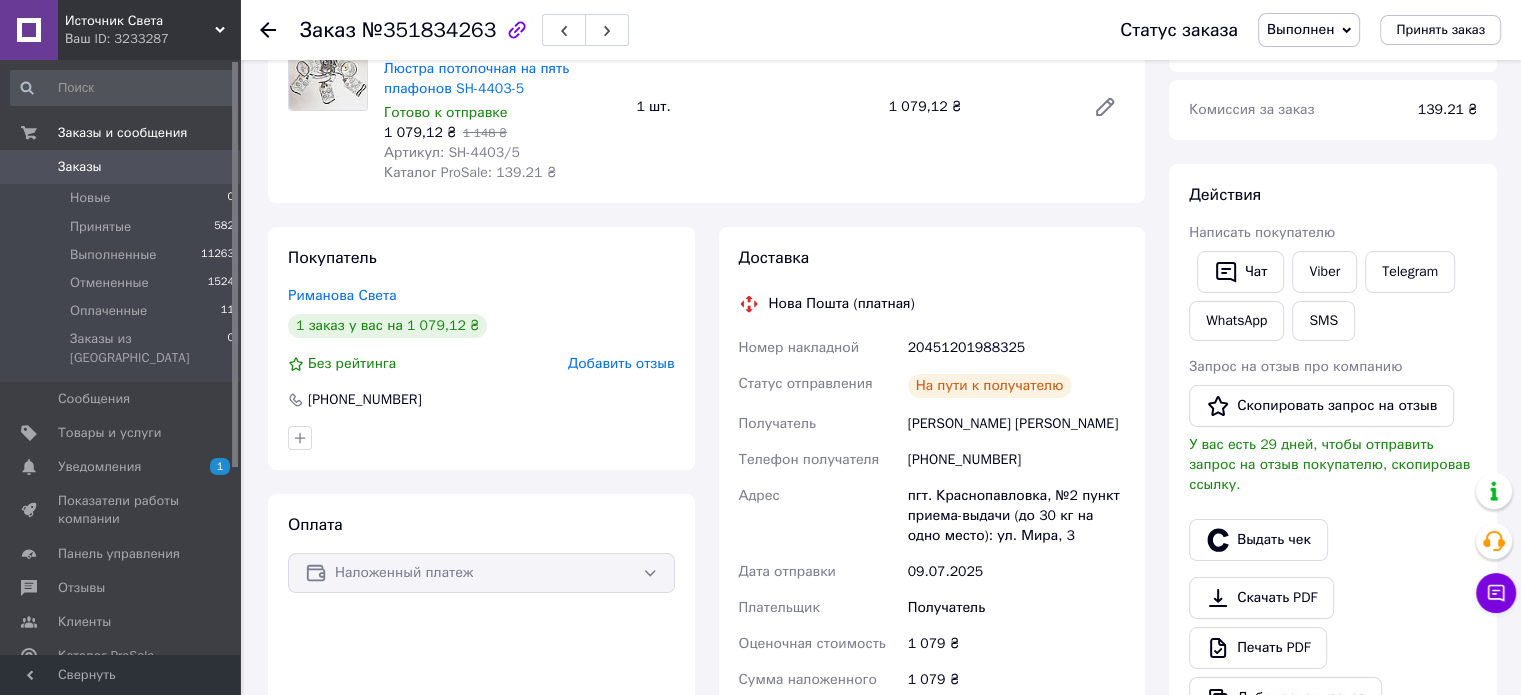 scroll, scrollTop: 100, scrollLeft: 0, axis: vertical 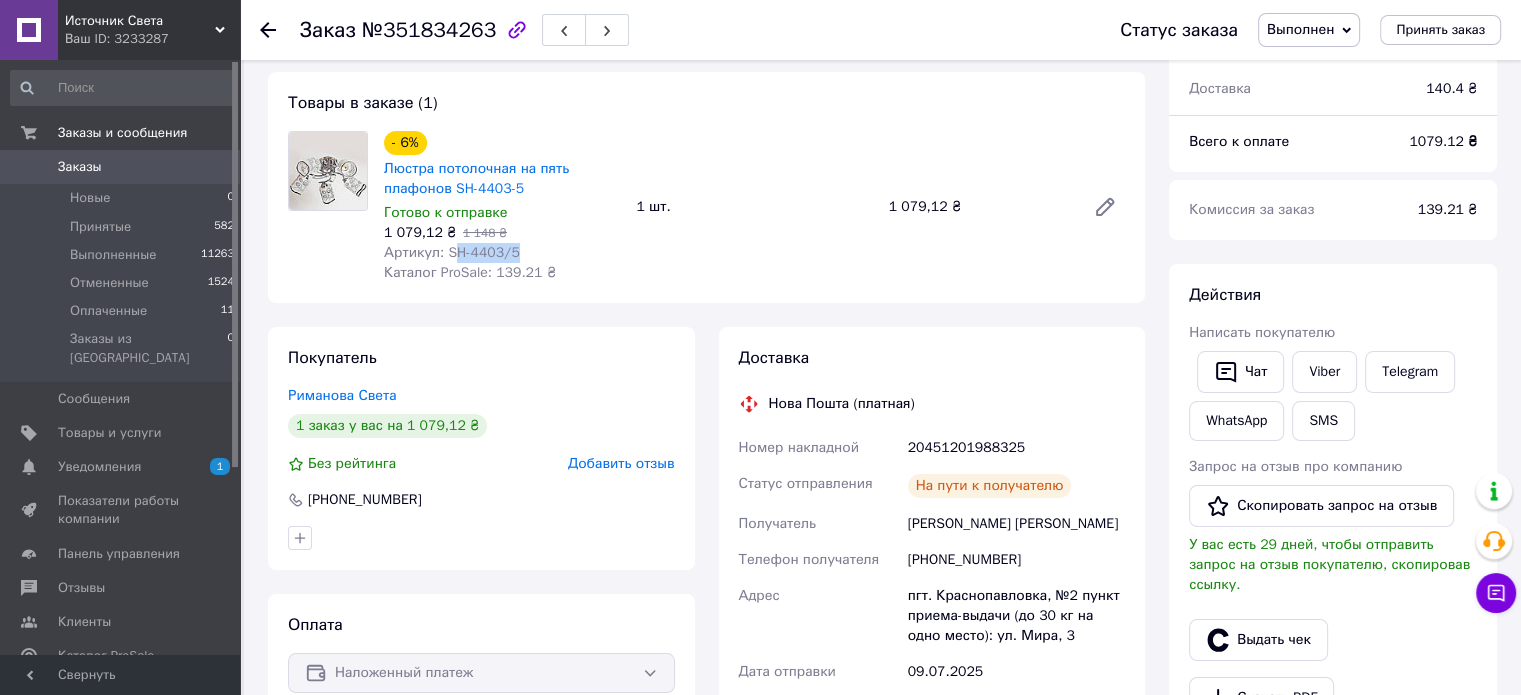 drag, startPoint x: 447, startPoint y: 253, endPoint x: 518, endPoint y: 250, distance: 71.063354 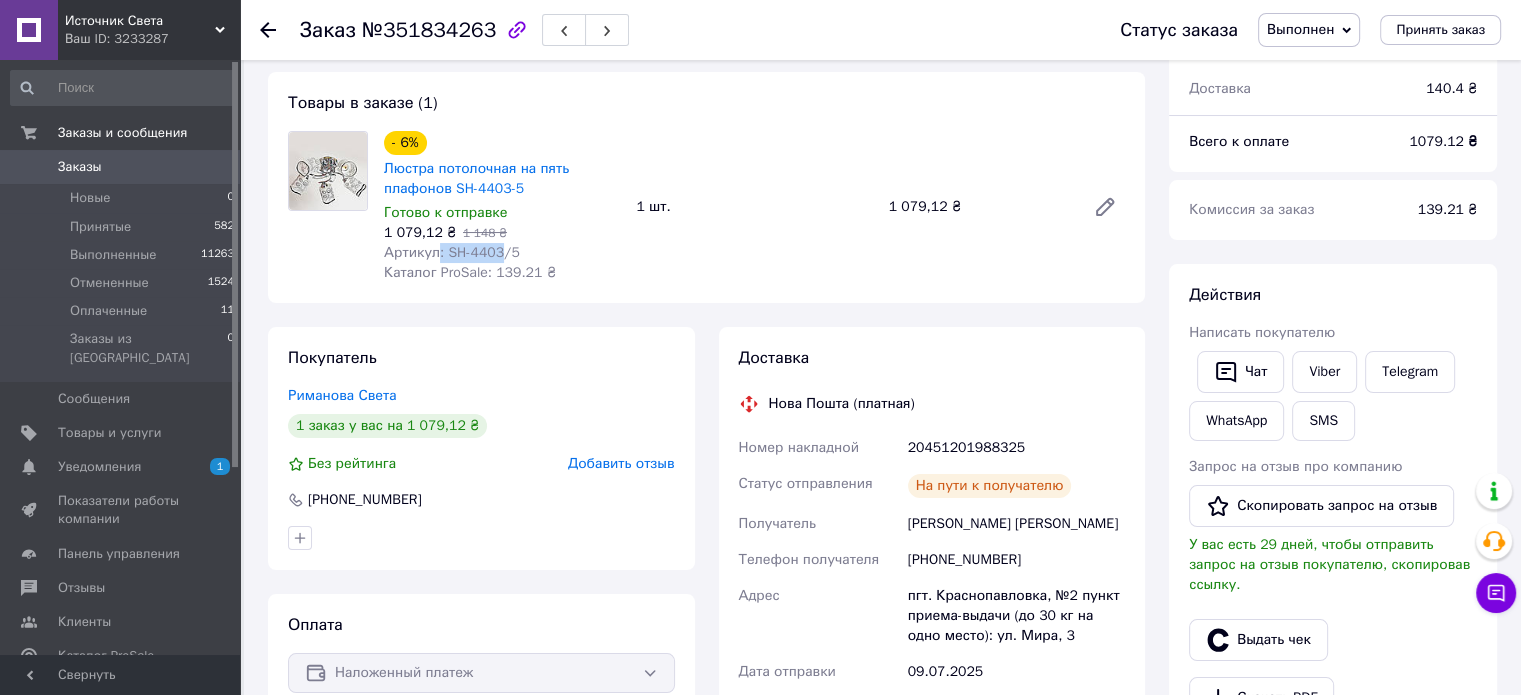 drag, startPoint x: 433, startPoint y: 246, endPoint x: 495, endPoint y: 251, distance: 62.201286 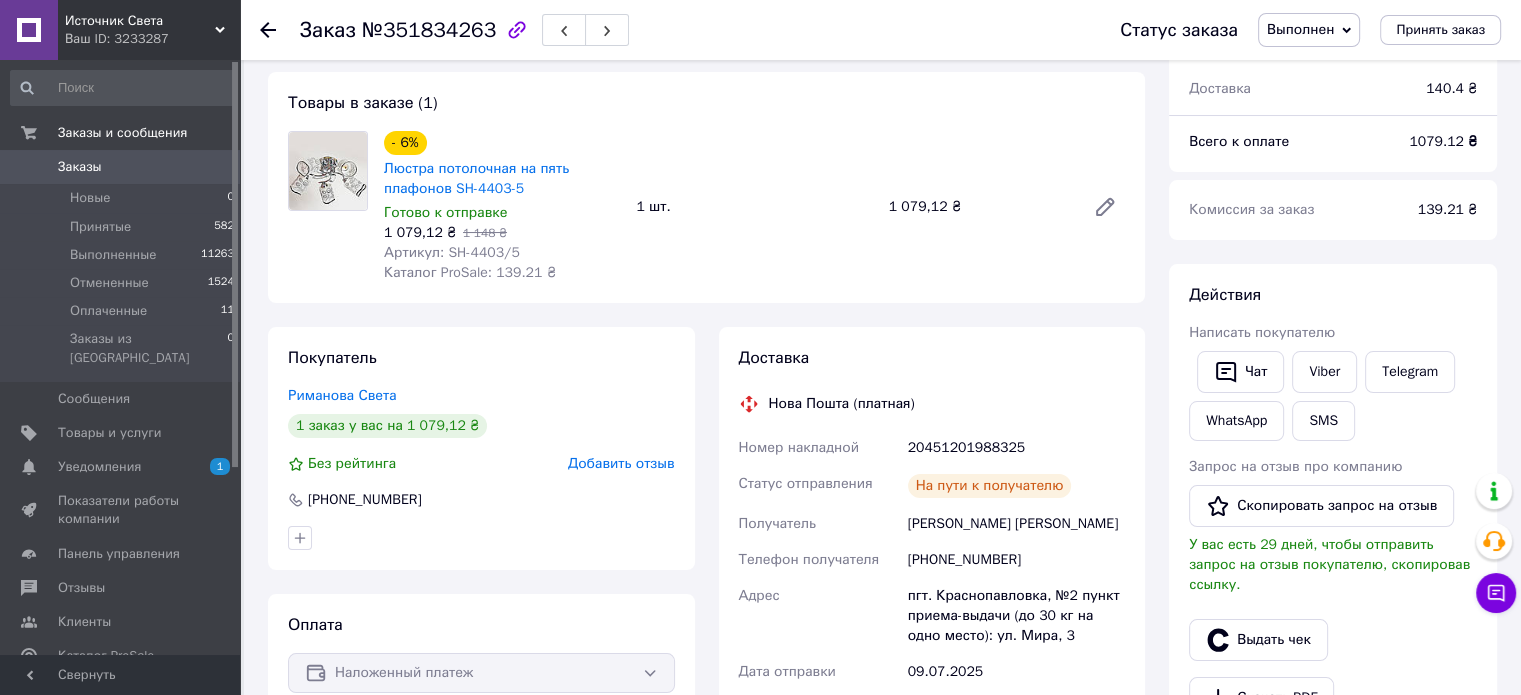 click on "Заказ с приложения [DATE] 02:29 Товары в заказе (1) - 6% Люстра потолочная на пять плафонов SH-4403-5 Готово к отправке 1 079,12 ₴   1 148 ₴ Артикул: SH-4403/5 Каталог ProSale: 139.21 ₴  1 шт. 1 079,12 ₴ Покупатель Риманова Света 1 заказ у вас на 1 079,12 ₴ Без рейтинга   Добавить отзыв [PHONE_NUMBER] Оплата Наложенный платеж Доставка Нова Пошта (платная) Номер накладной 20451201988325 Статус отправления На пути к получателю Получатель Риманова [PERSON_NAME] Телефон получателя [PHONE_NUMBER] [GEOGRAPHIC_DATA] пгт. Краснопавловка, №2 пункт приема-выдачи (до 30 кг на одно место): [STREET_ADDRESS] Дата отправки [DATE] Плательщик 1 079 ₴ 1079" at bounding box center [706, 788] 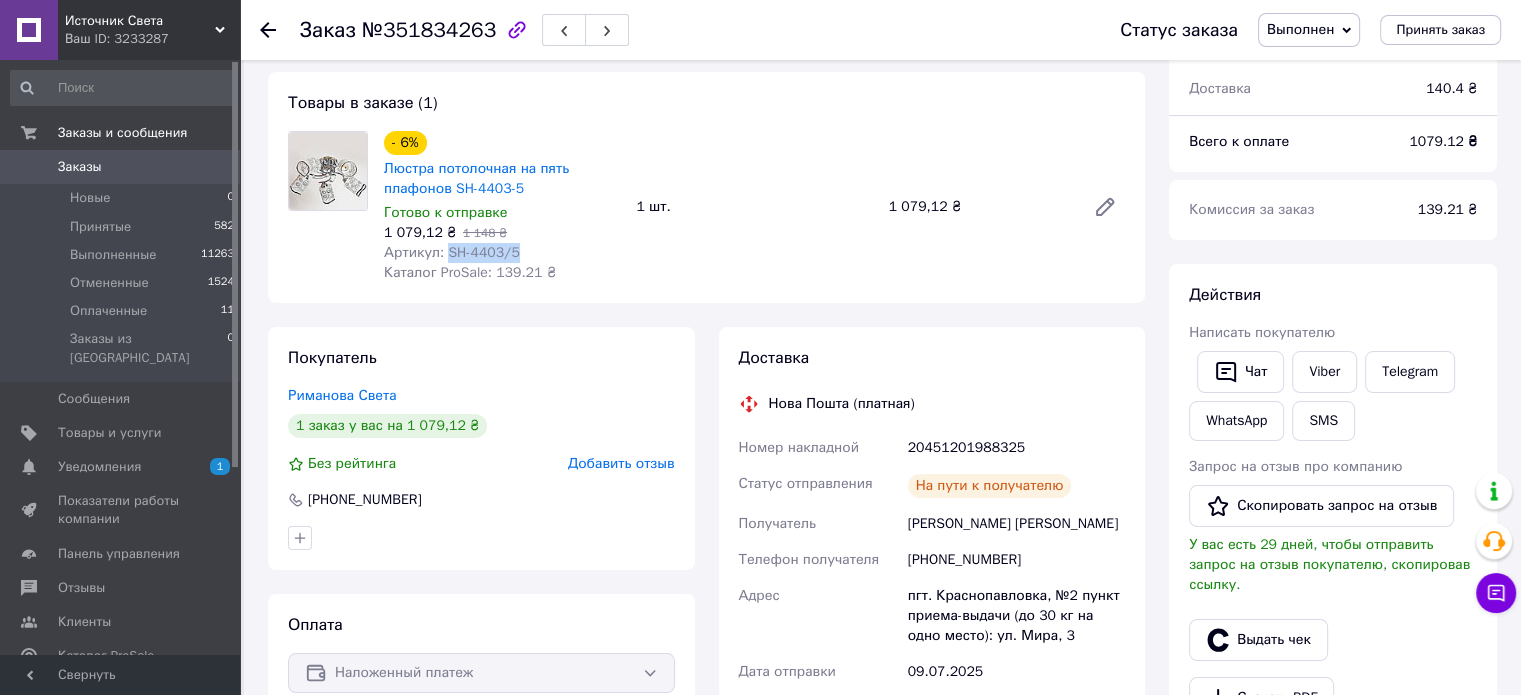 drag, startPoint x: 441, startPoint y: 255, endPoint x: 529, endPoint y: 252, distance: 88.051125 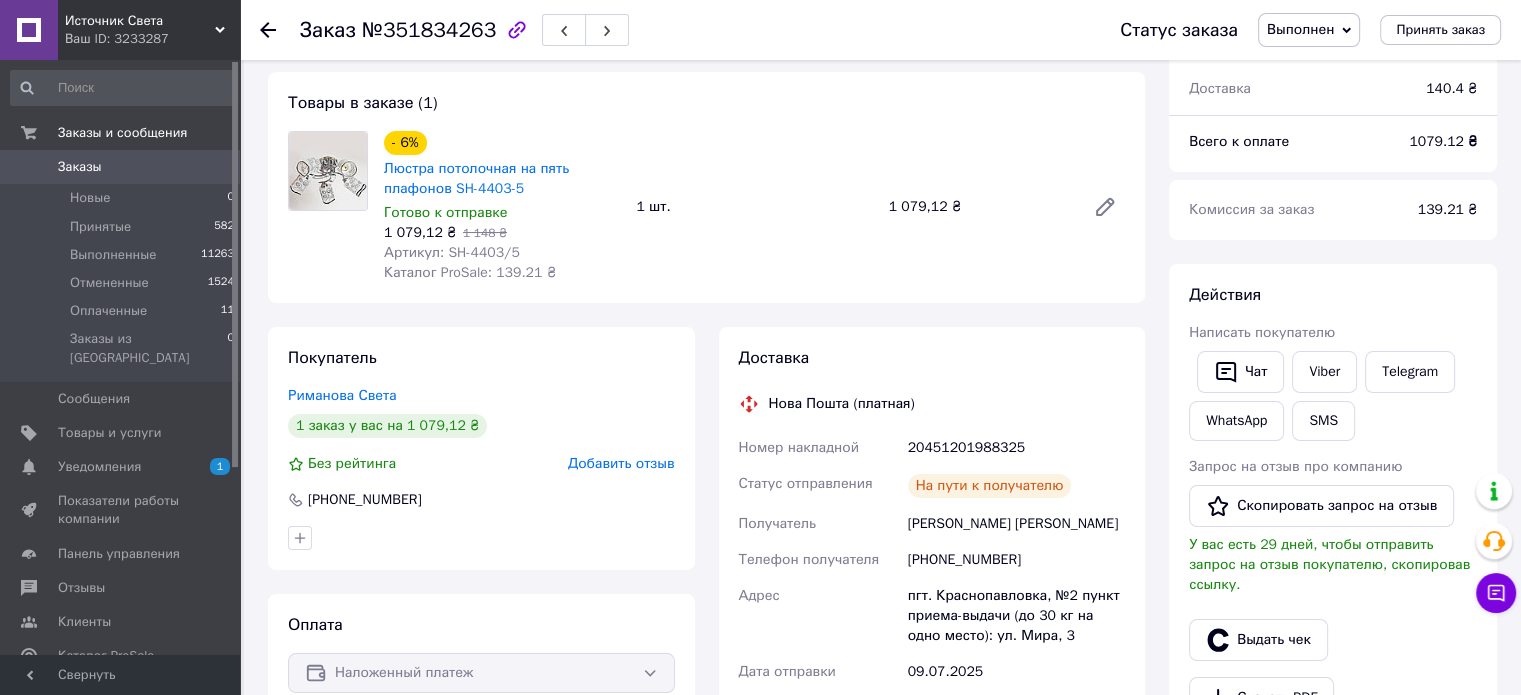 click 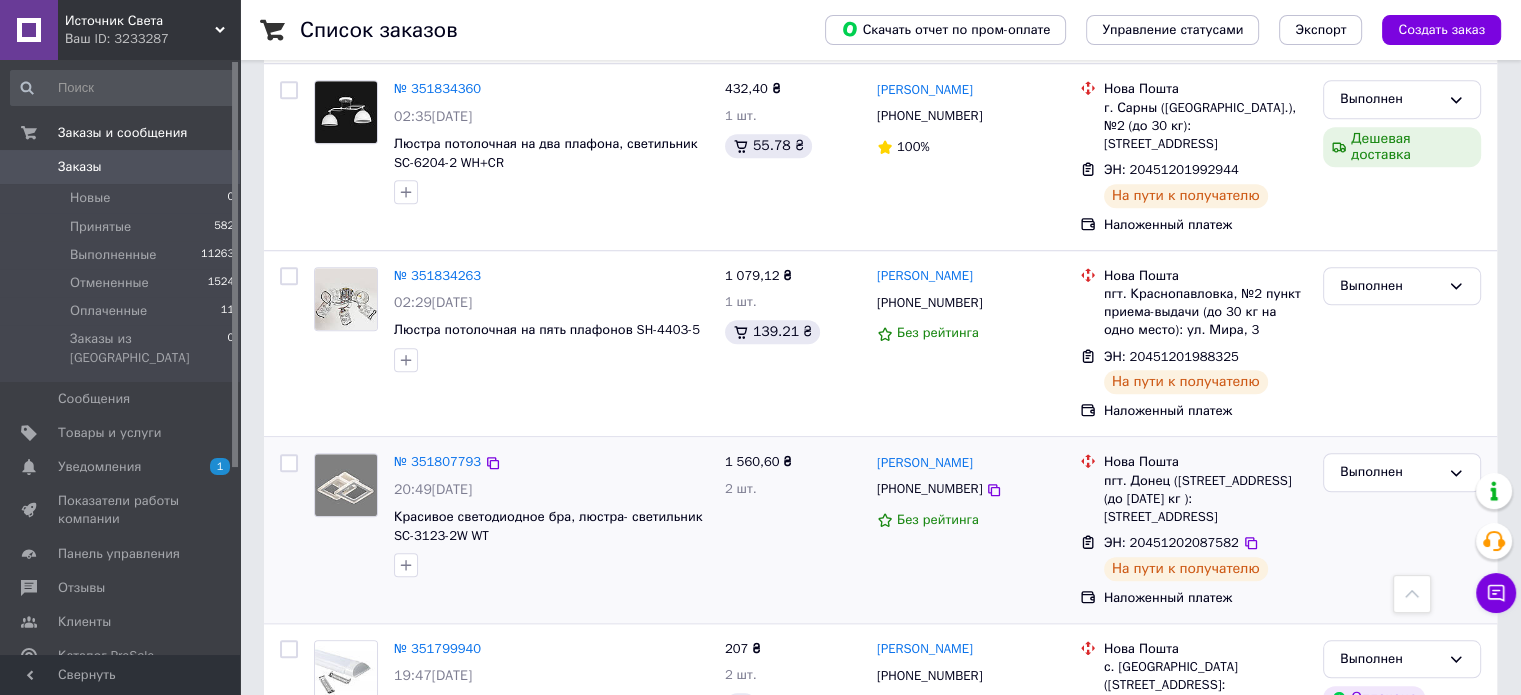 scroll, scrollTop: 1702, scrollLeft: 0, axis: vertical 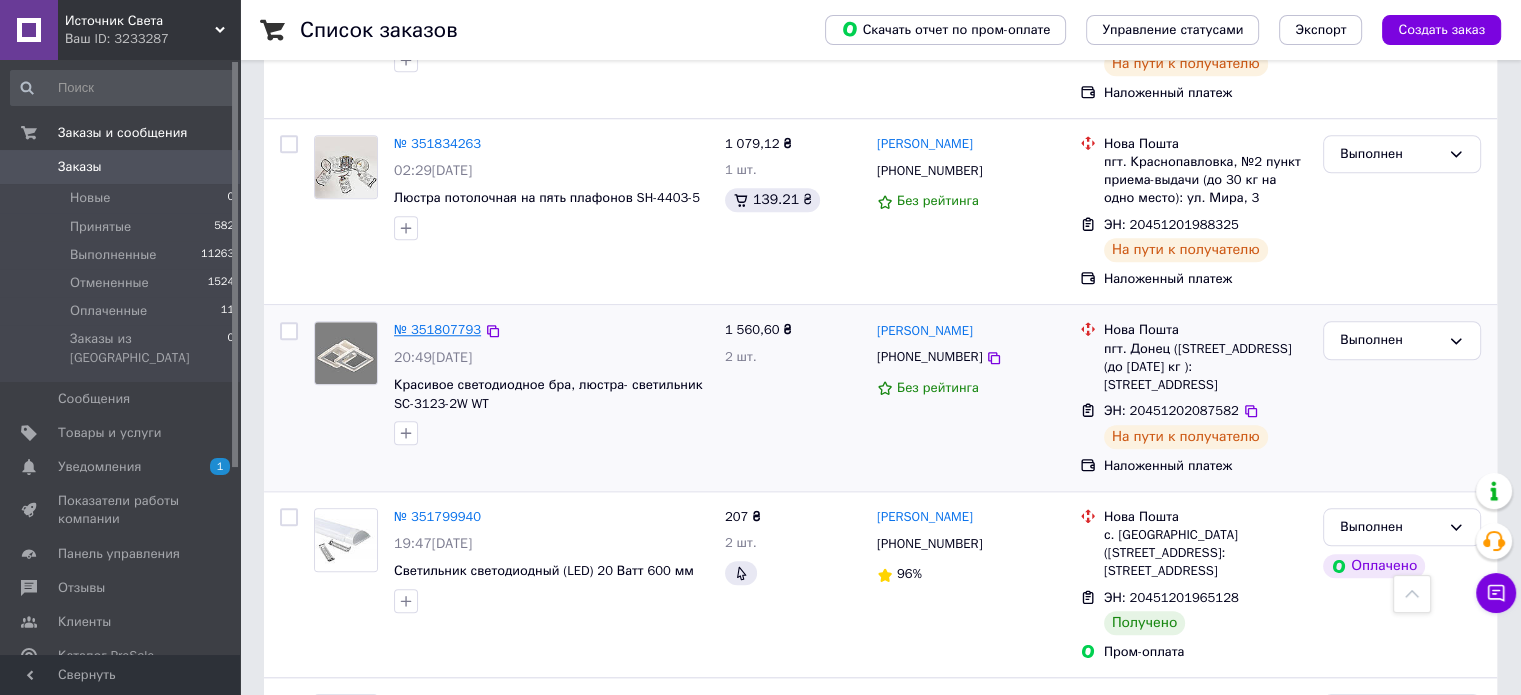 click on "№ 351807793" at bounding box center (437, 329) 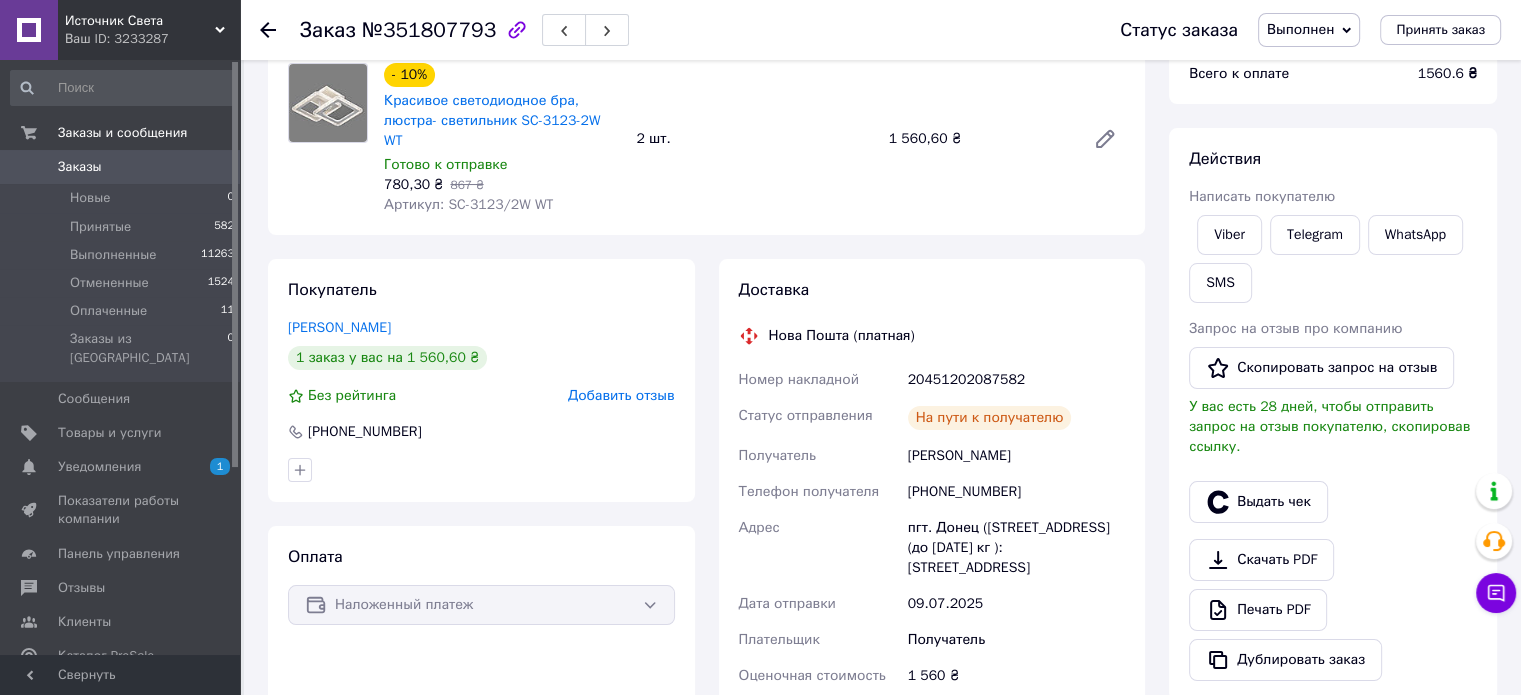 scroll, scrollTop: 0, scrollLeft: 0, axis: both 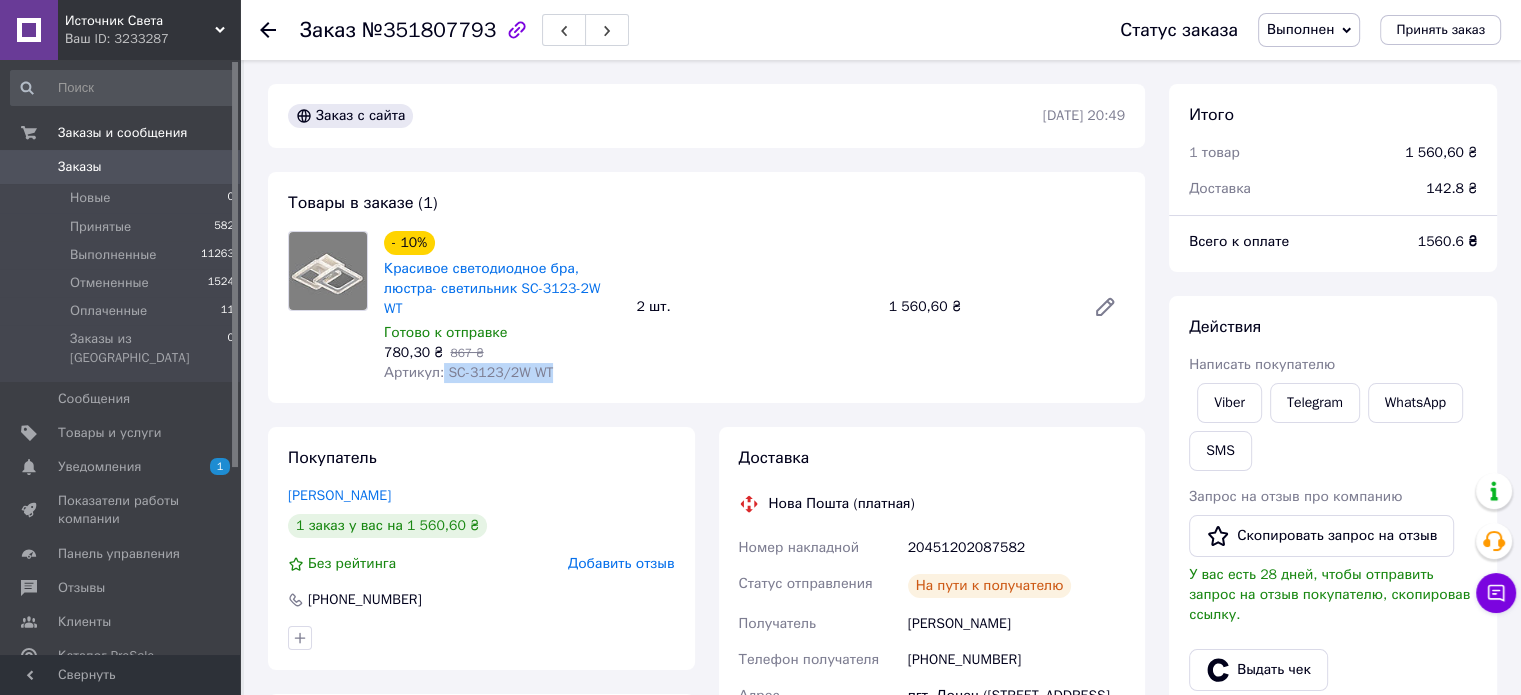 drag, startPoint x: 438, startPoint y: 350, endPoint x: 574, endPoint y: 364, distance: 136.71869 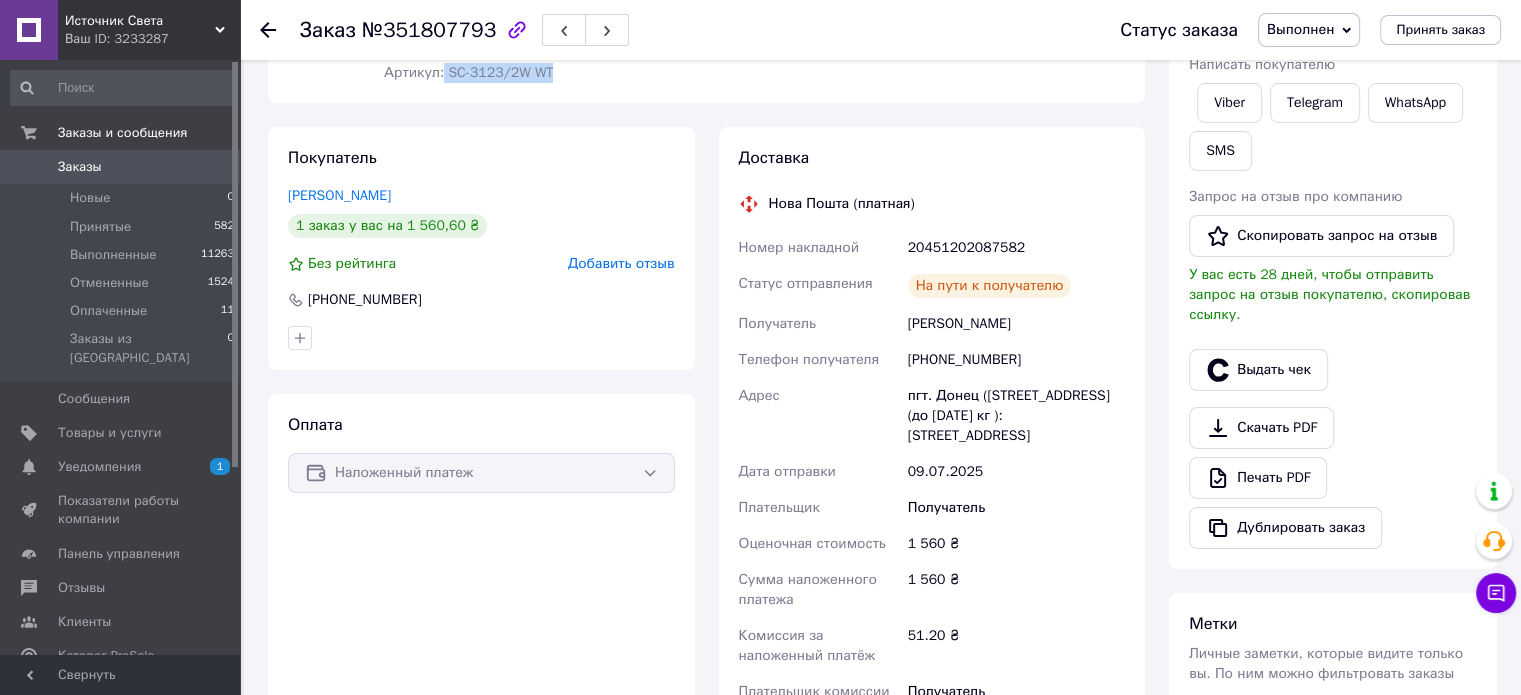 scroll, scrollTop: 0, scrollLeft: 0, axis: both 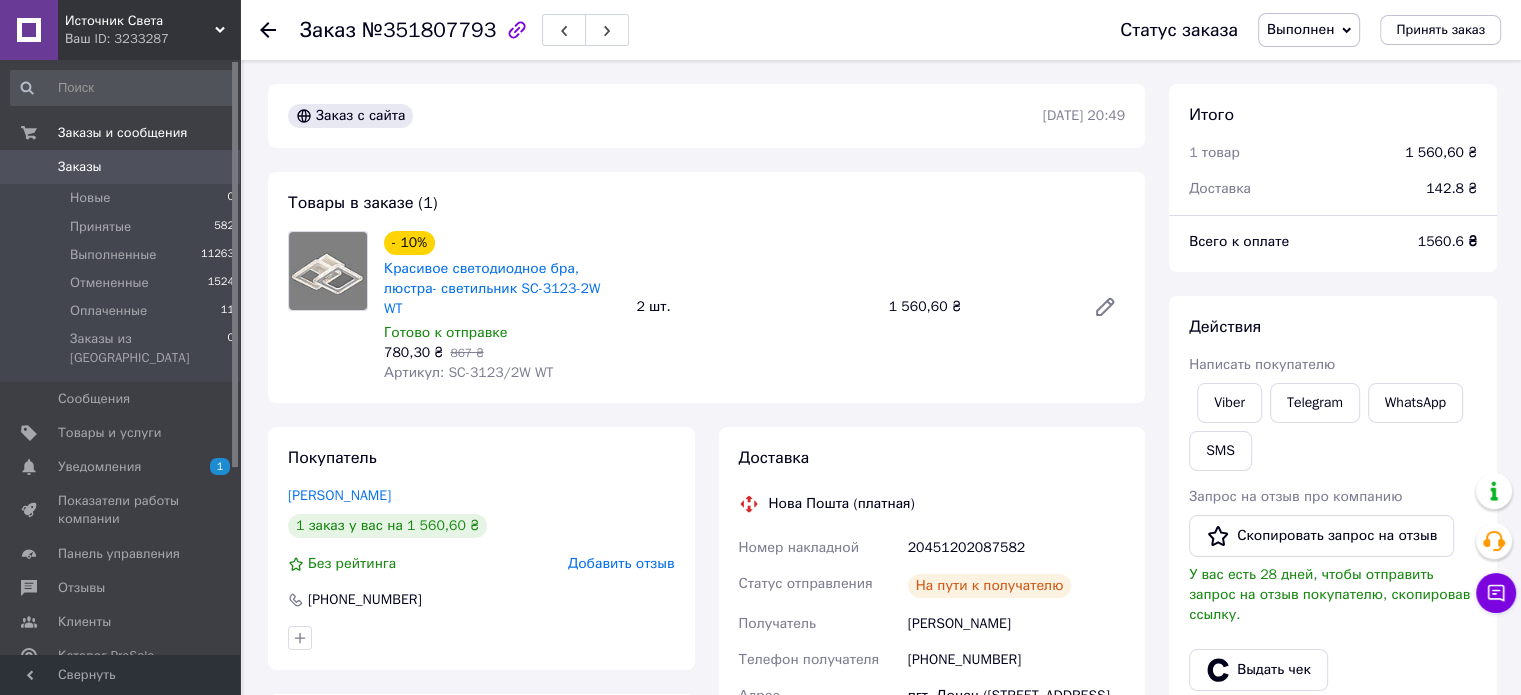 click 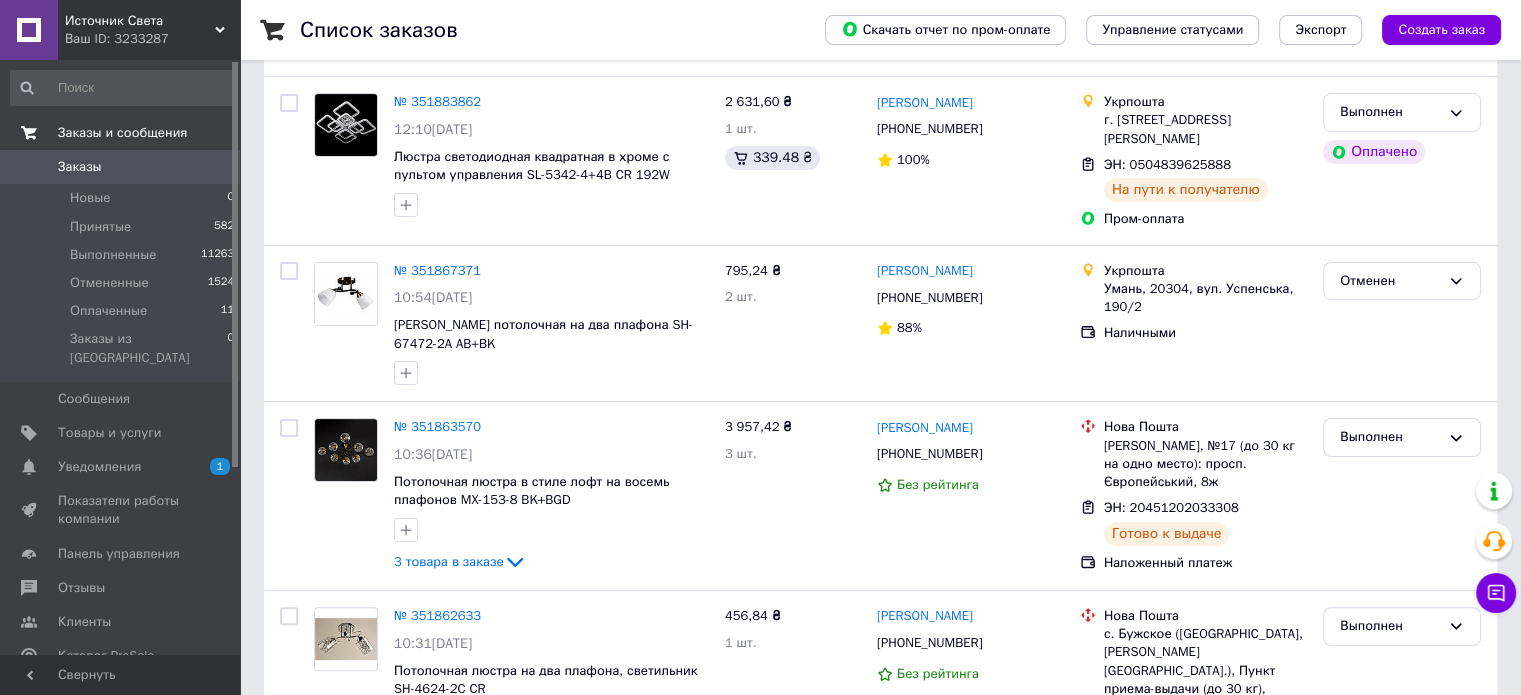 scroll, scrollTop: 500, scrollLeft: 0, axis: vertical 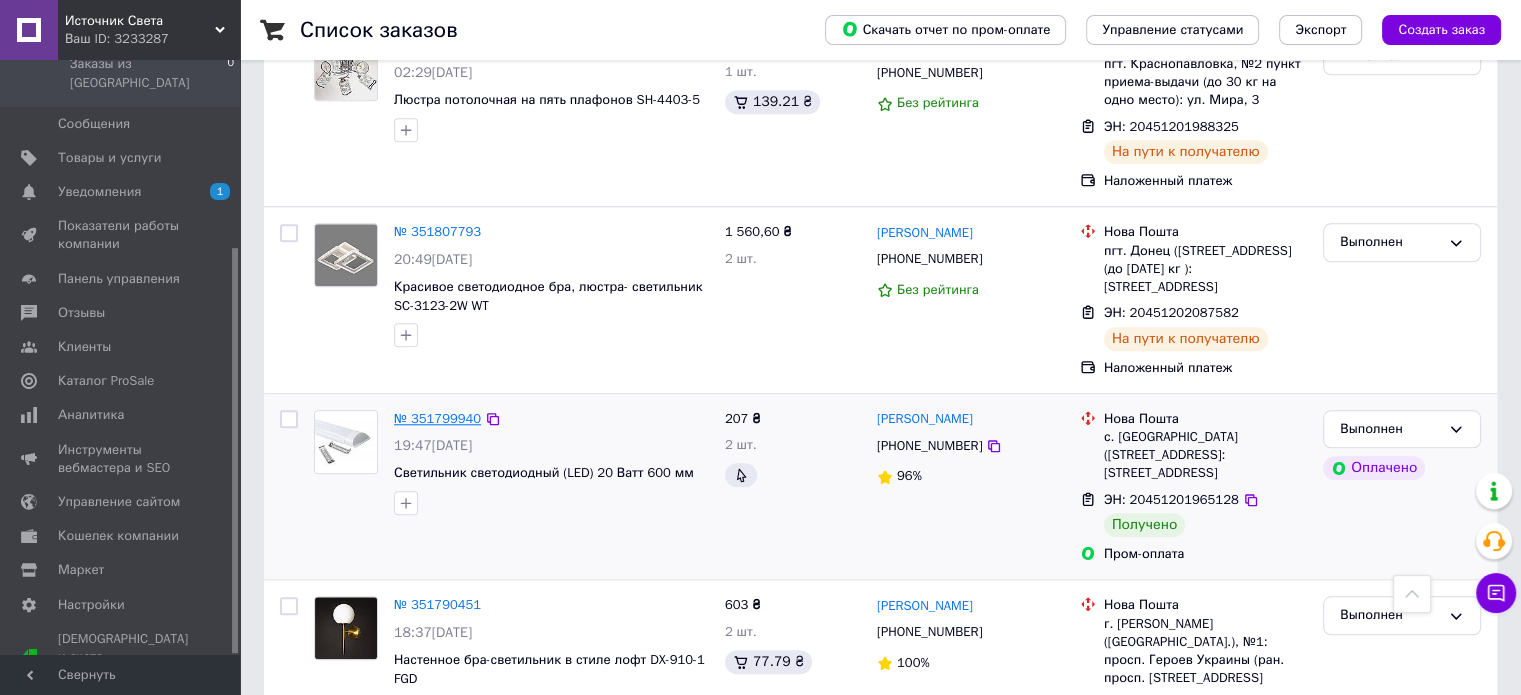 click on "№ 351799940" at bounding box center [437, 418] 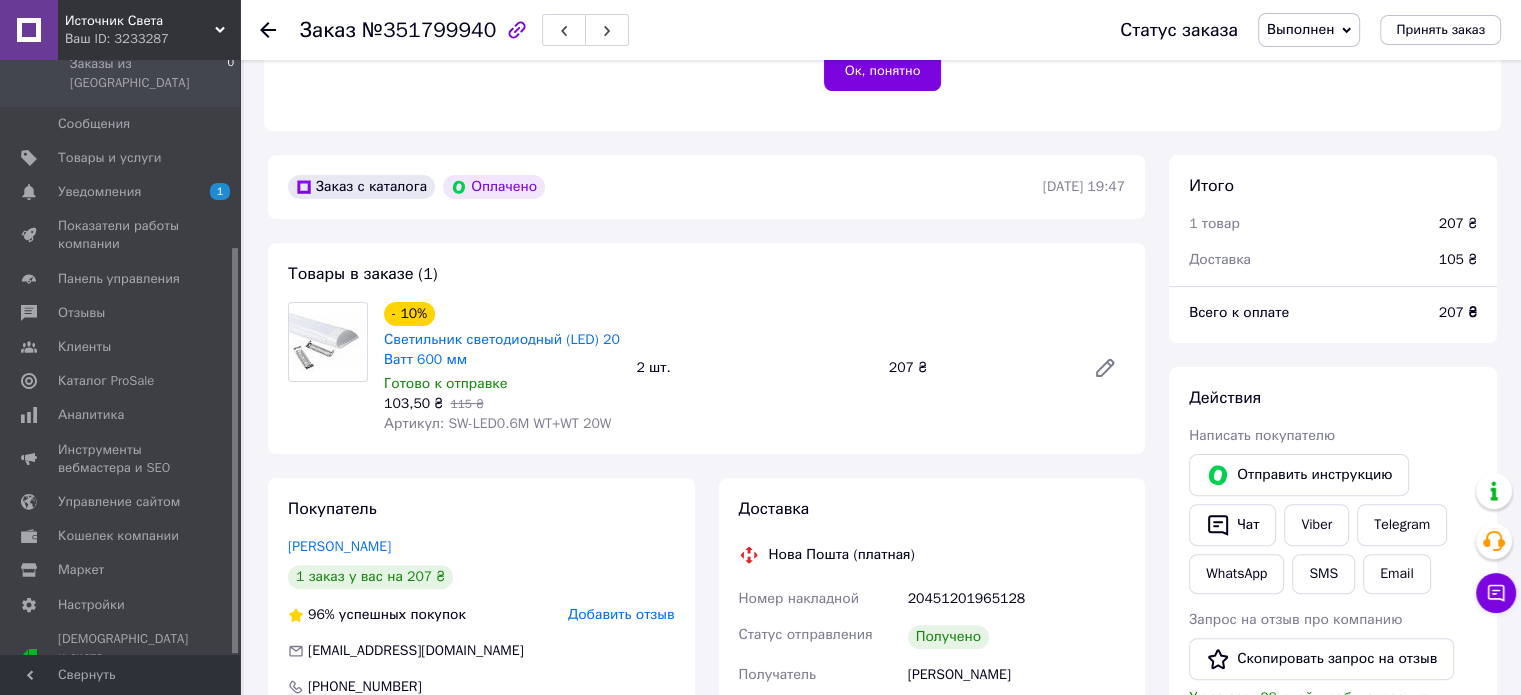 scroll, scrollTop: 500, scrollLeft: 0, axis: vertical 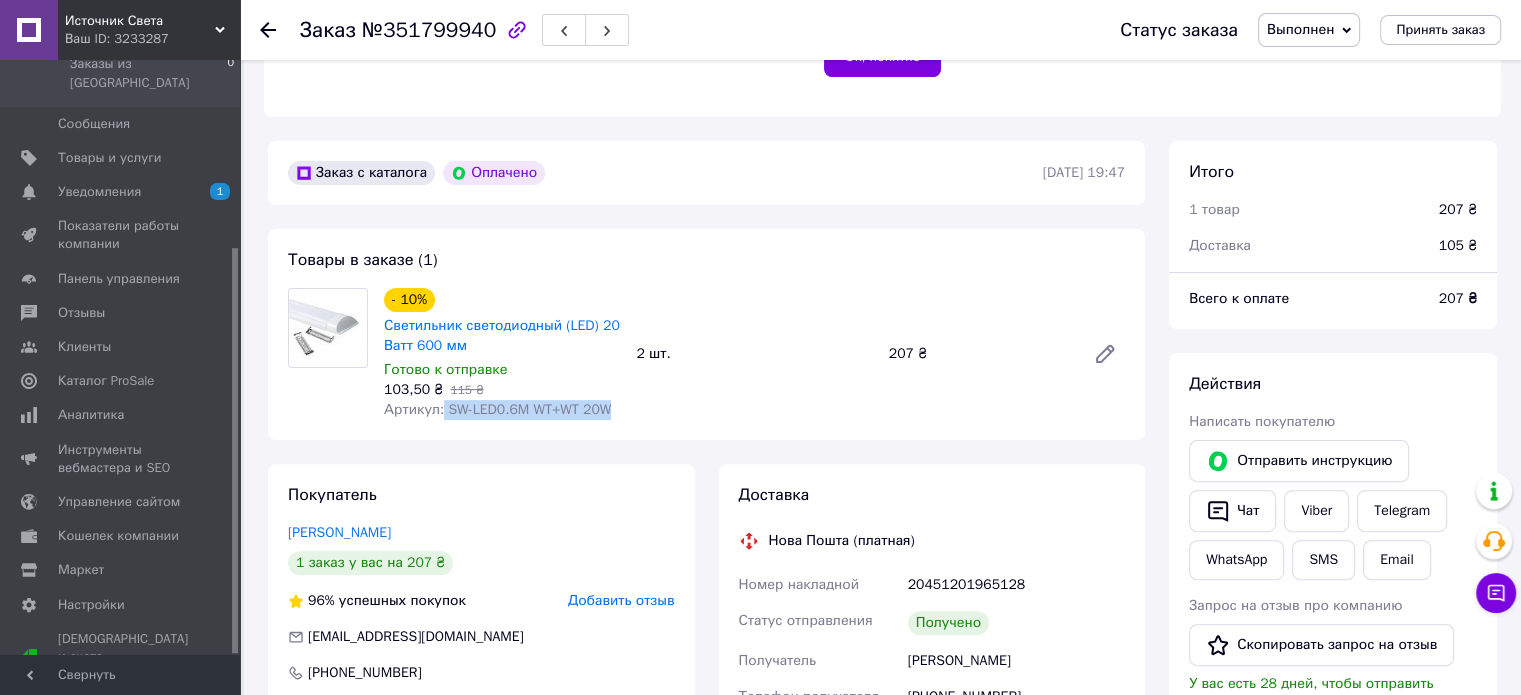 drag, startPoint x: 438, startPoint y: 414, endPoint x: 640, endPoint y: 425, distance: 202.29929 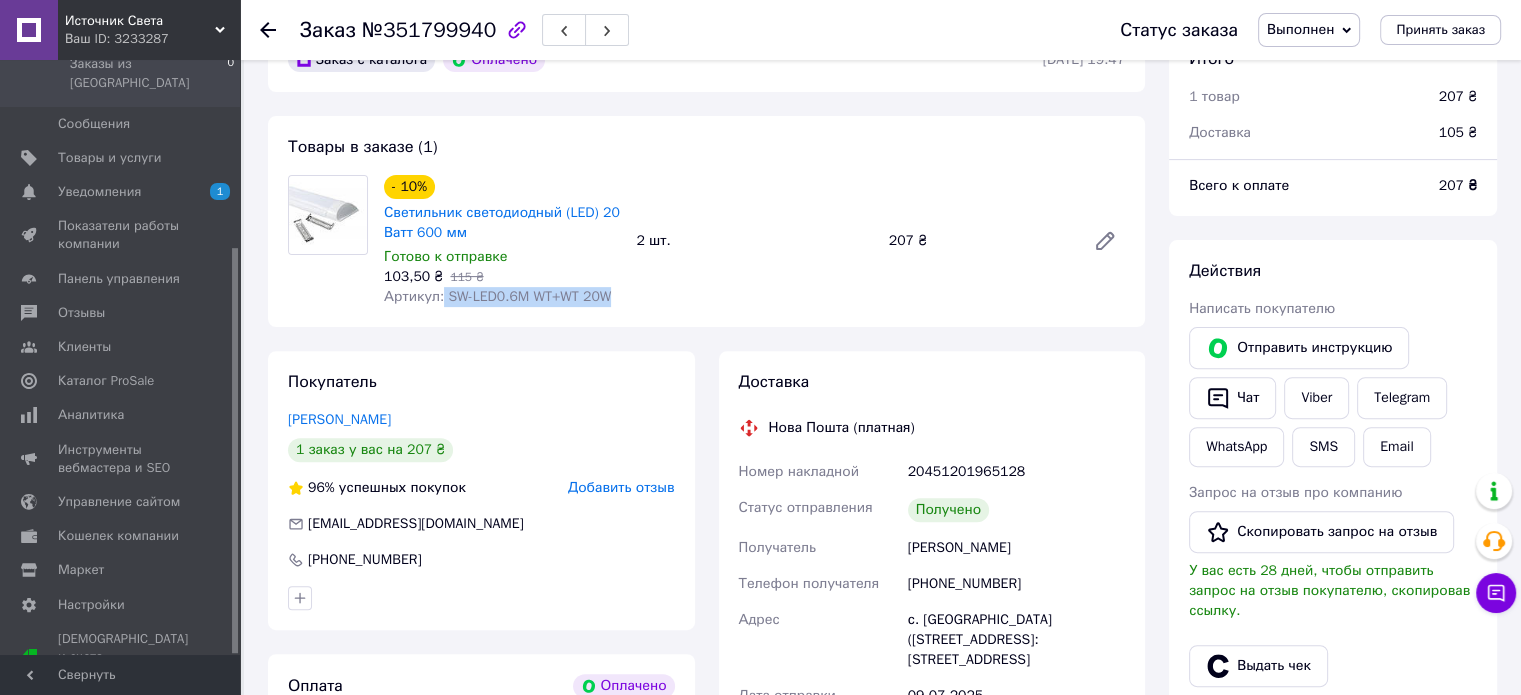 scroll, scrollTop: 700, scrollLeft: 0, axis: vertical 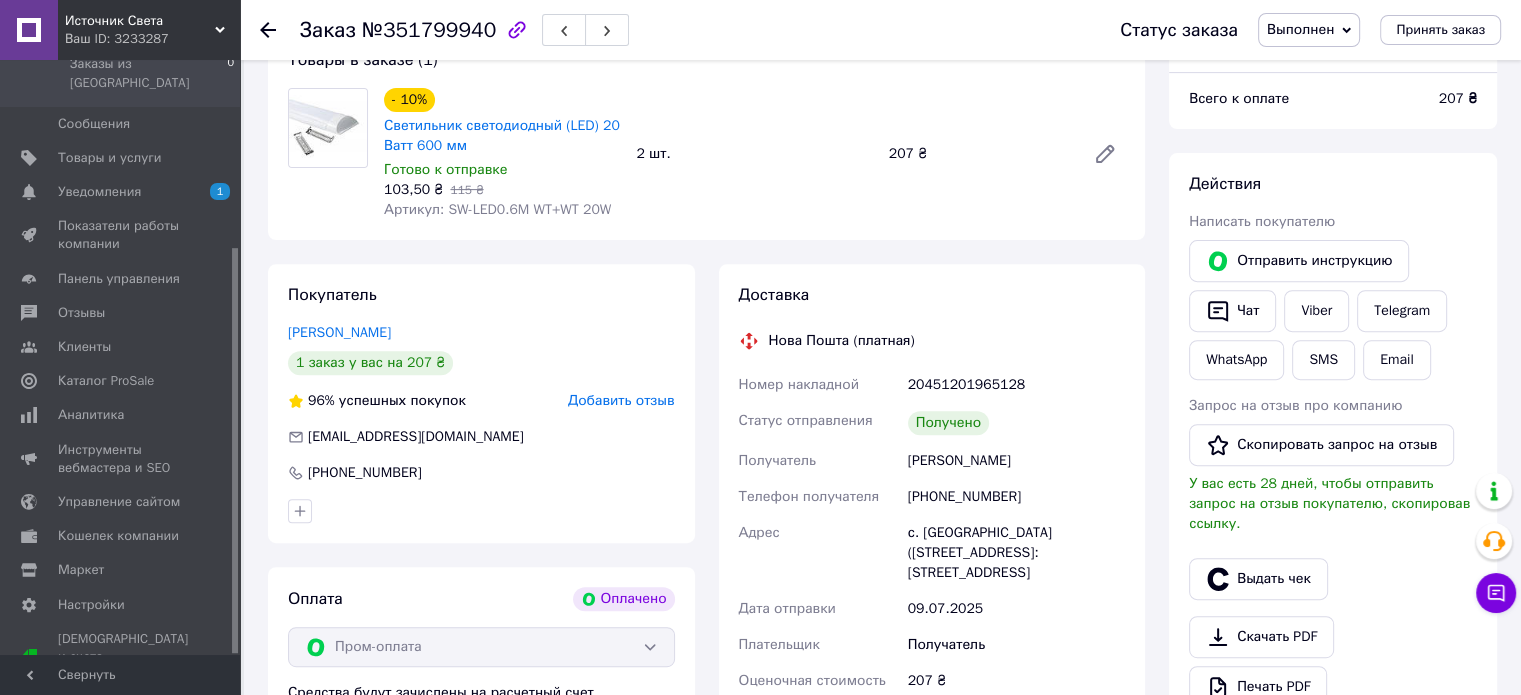 click 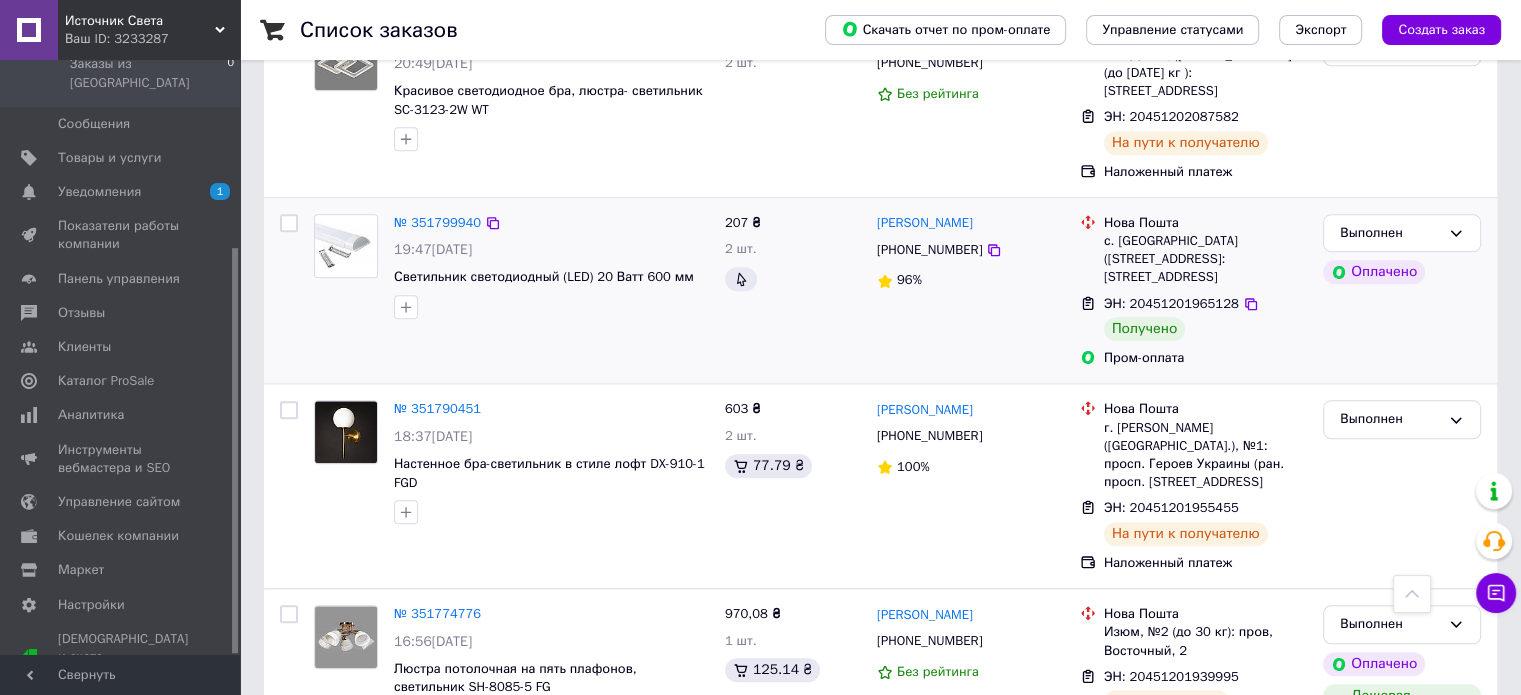 scroll, scrollTop: 2000, scrollLeft: 0, axis: vertical 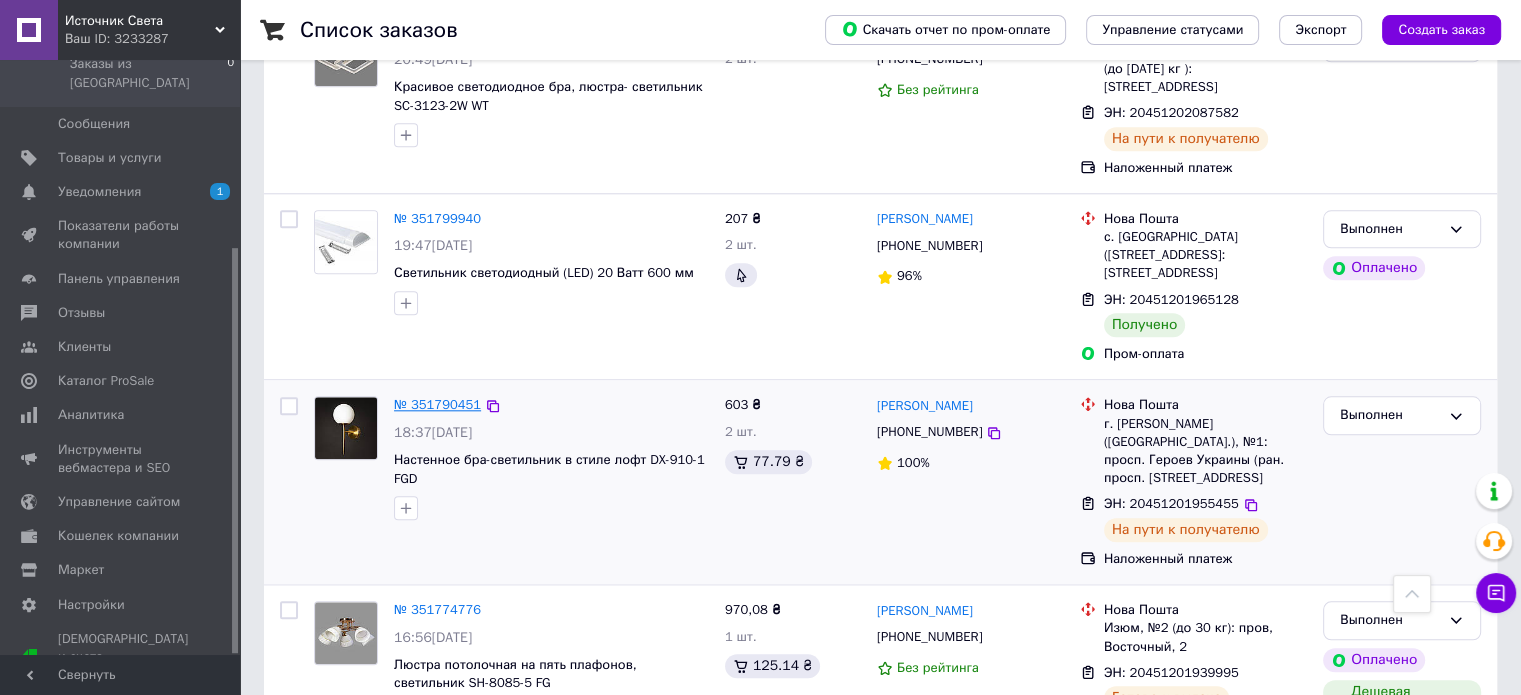 click on "№ 351790451" at bounding box center [437, 404] 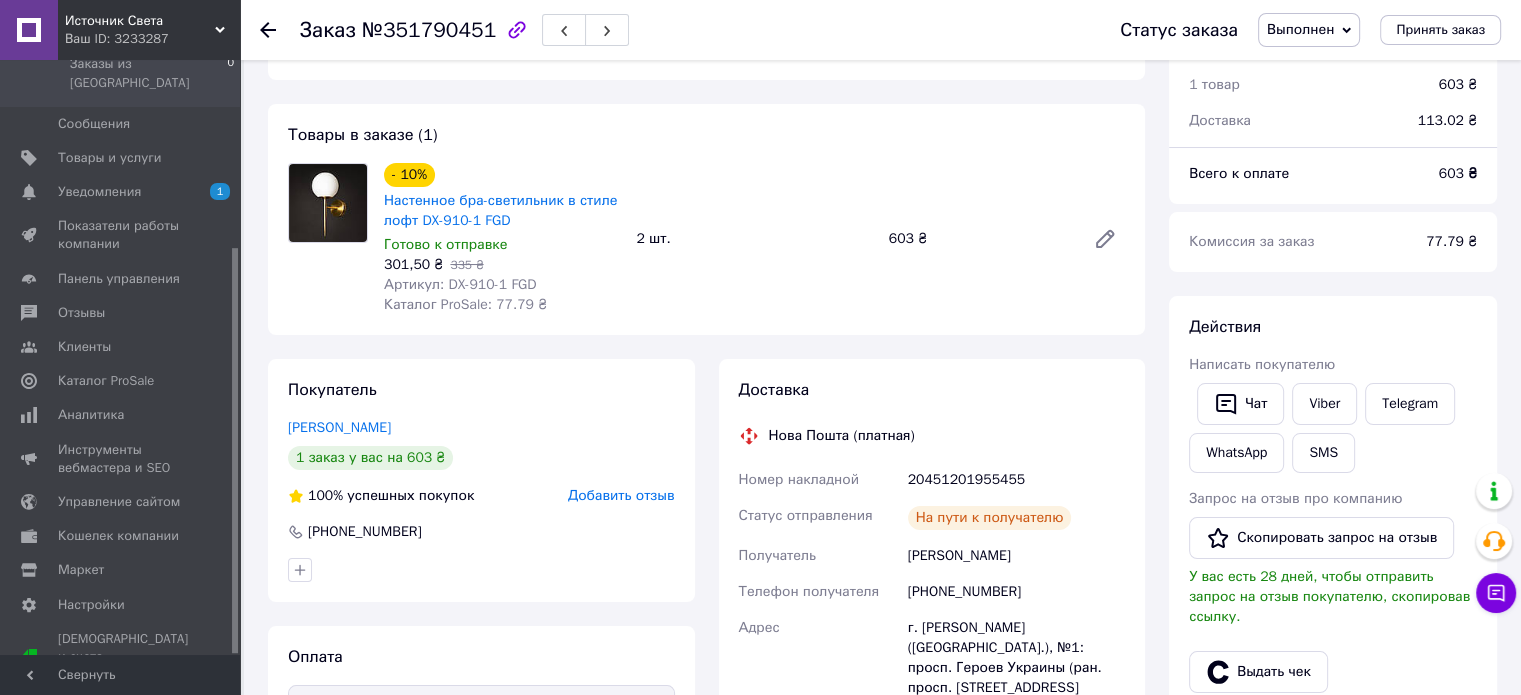 scroll, scrollTop: 100, scrollLeft: 0, axis: vertical 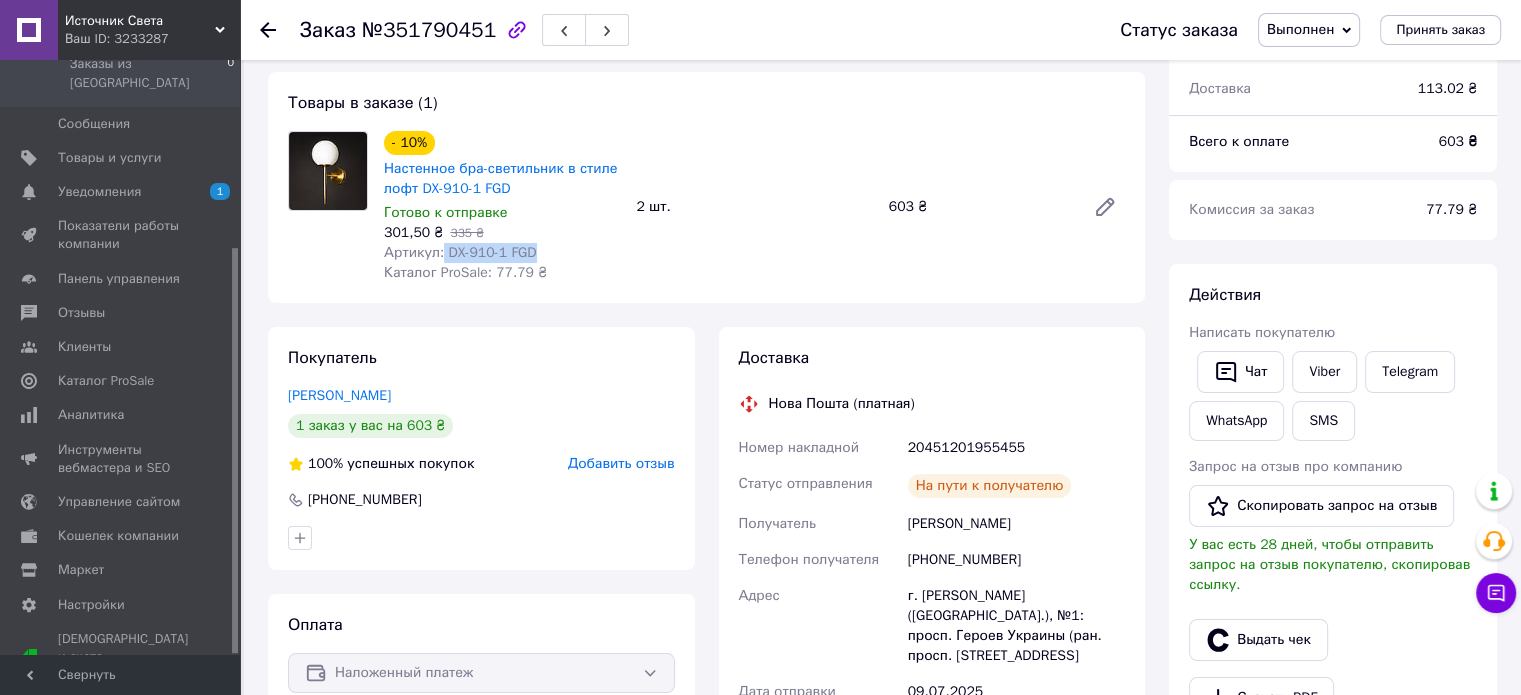 drag, startPoint x: 440, startPoint y: 255, endPoint x: 532, endPoint y: 255, distance: 92 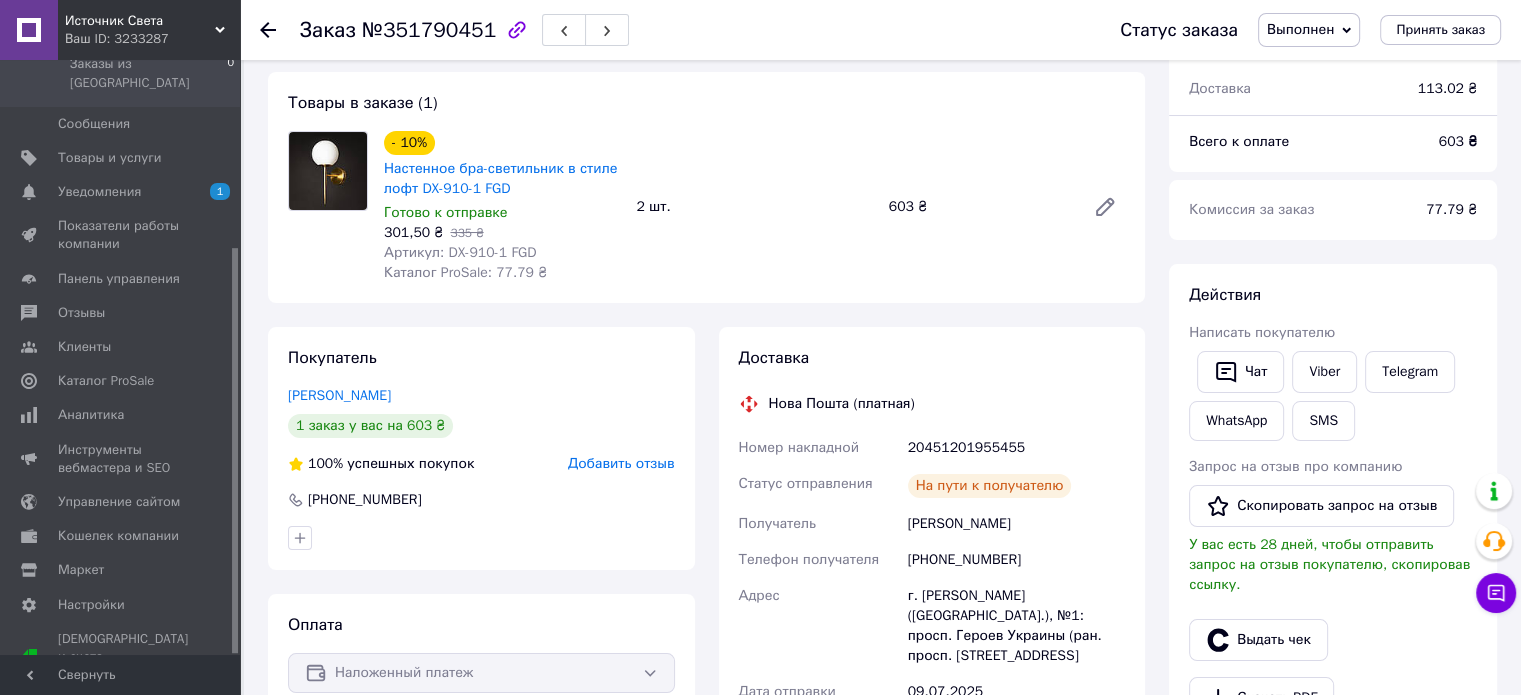 click 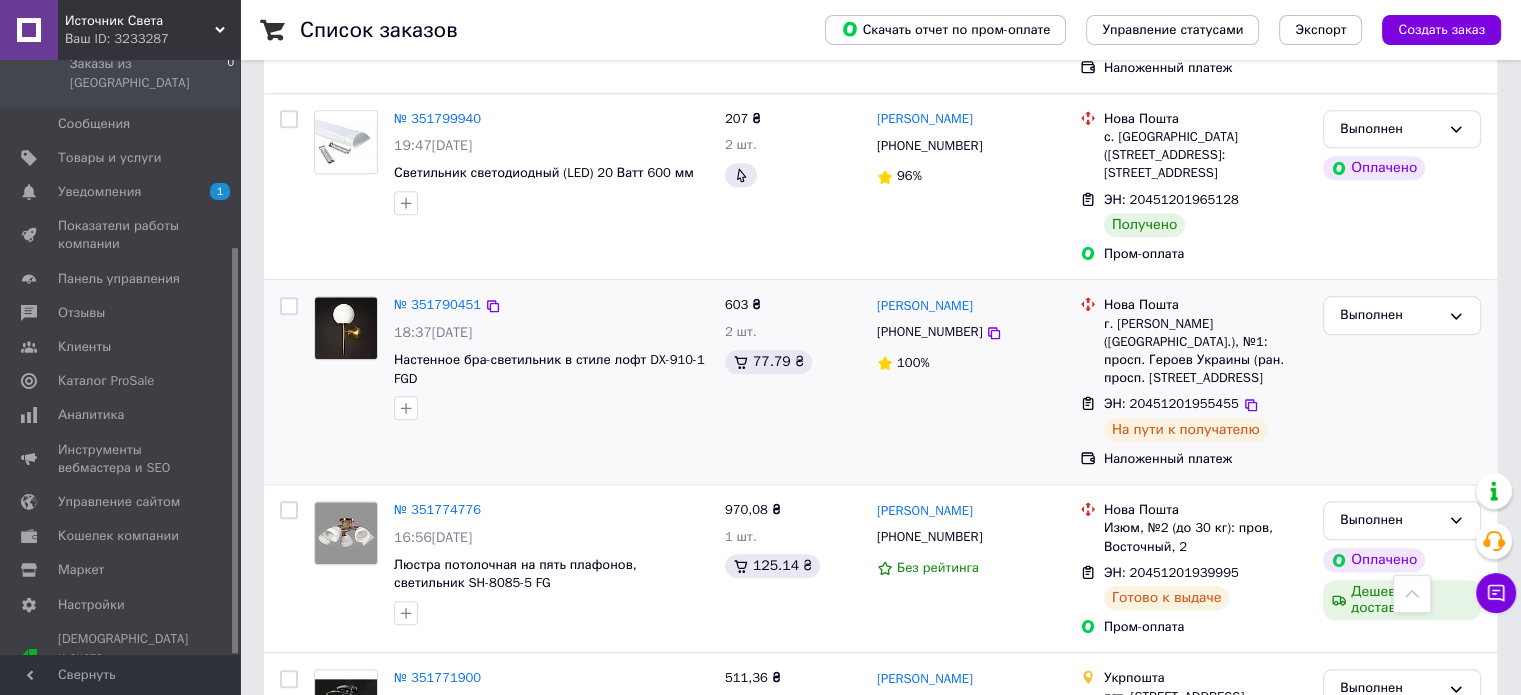 scroll, scrollTop: 2200, scrollLeft: 0, axis: vertical 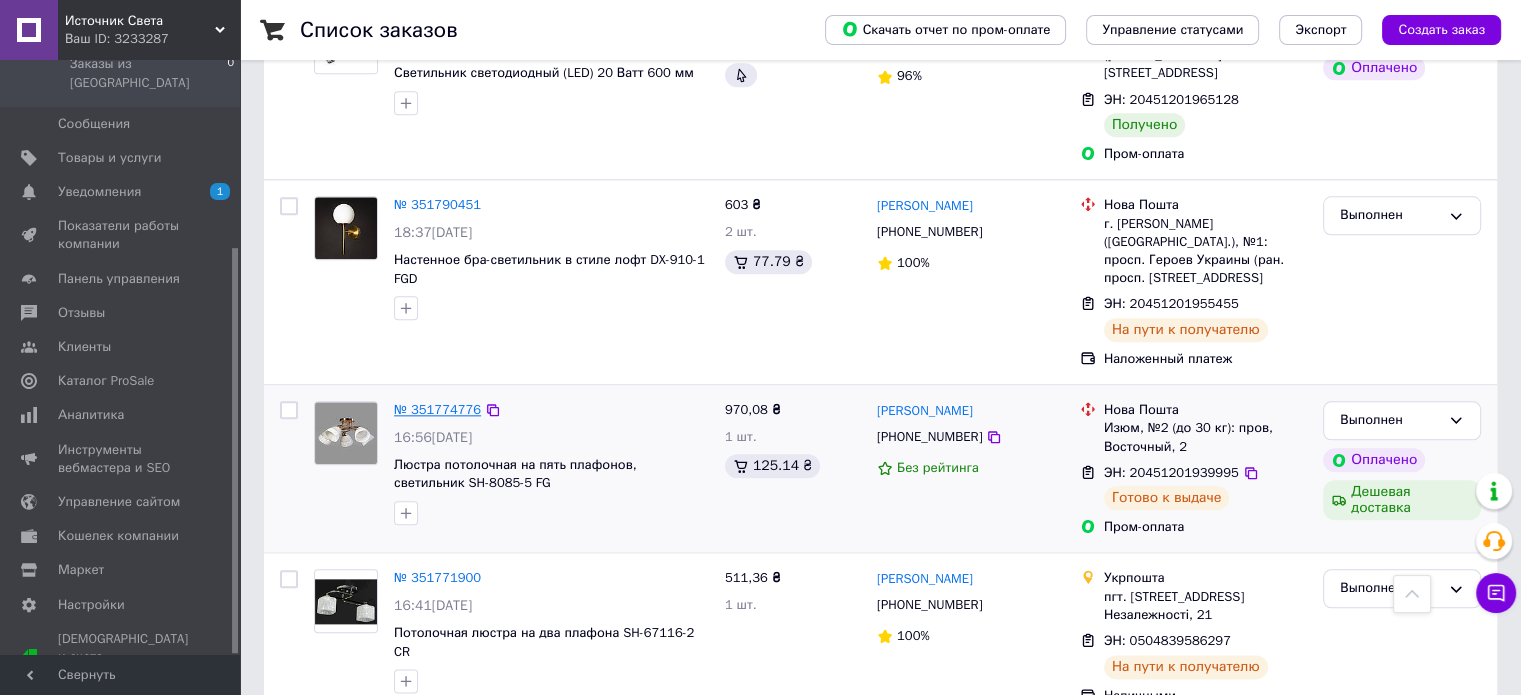 click on "№ 351774776" at bounding box center (437, 409) 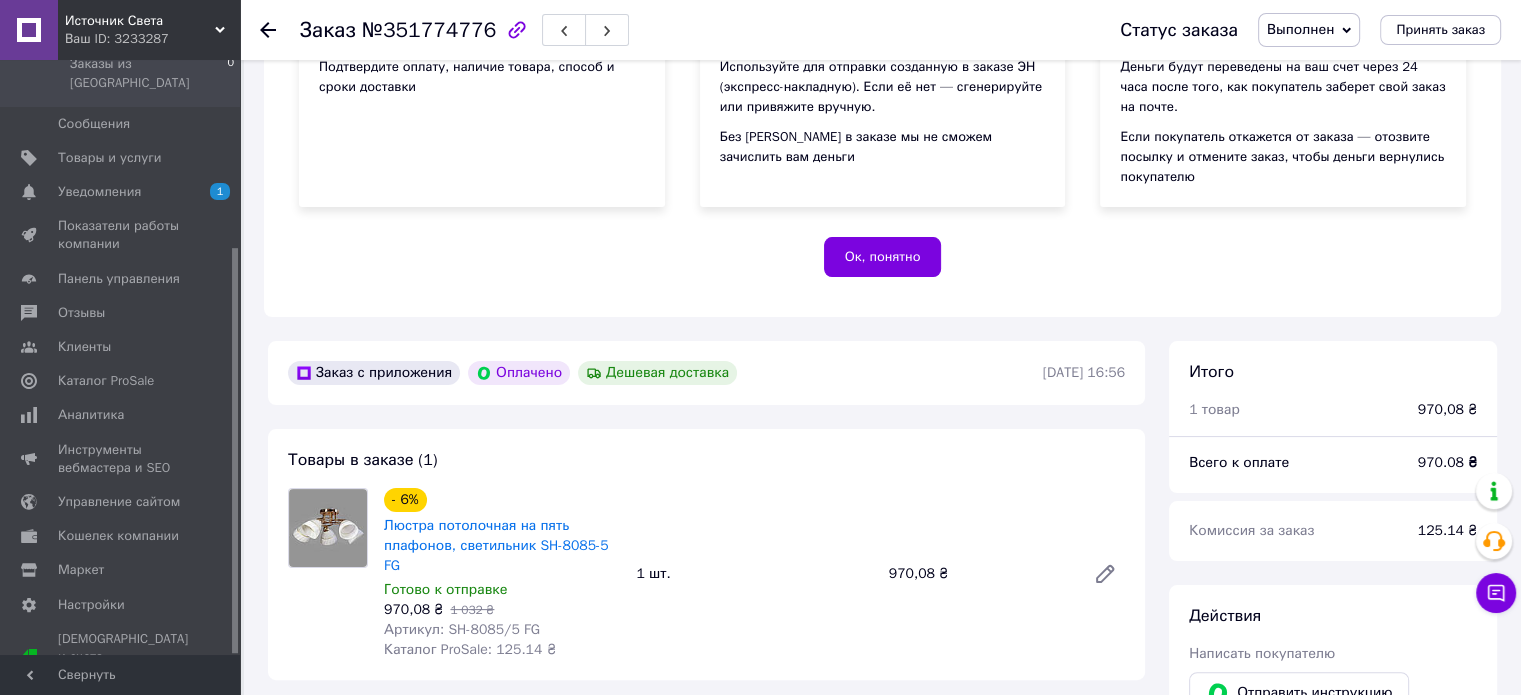 scroll, scrollTop: 376, scrollLeft: 0, axis: vertical 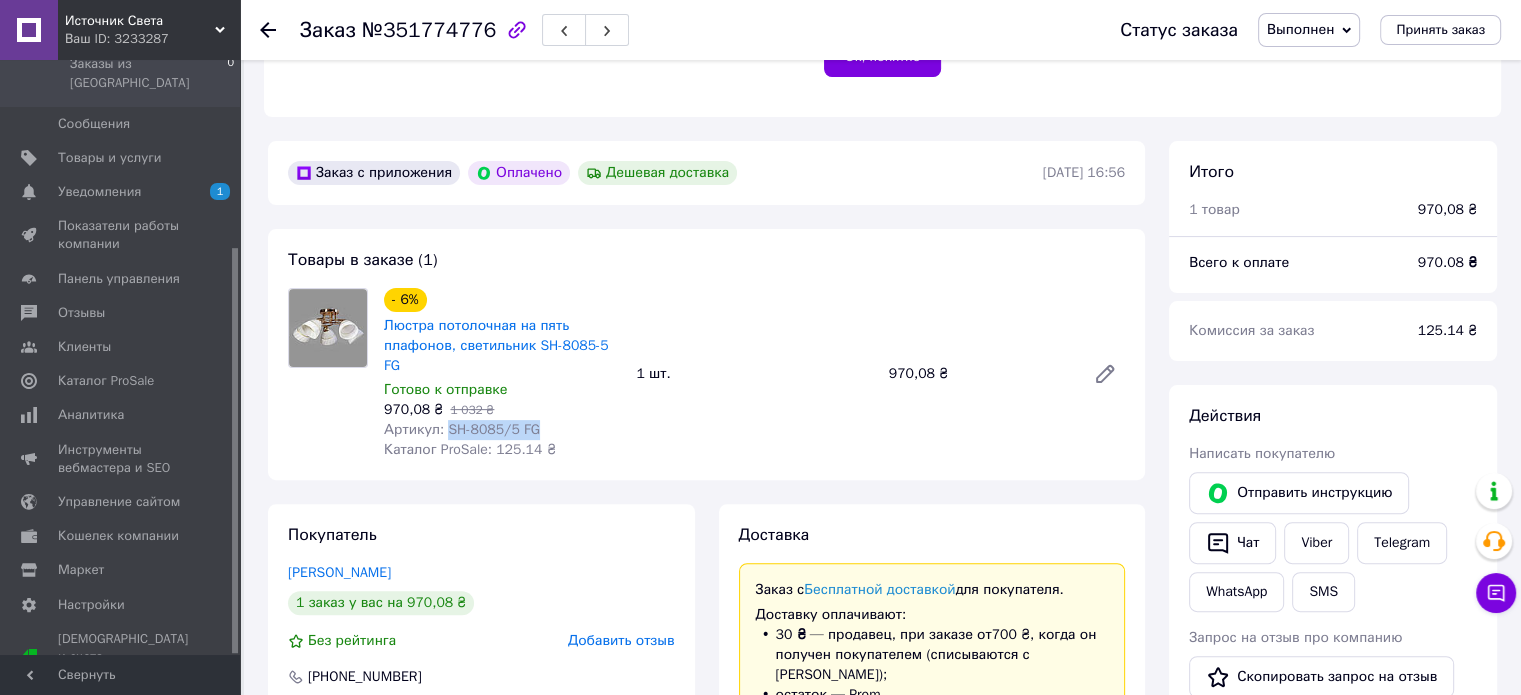 drag, startPoint x: 446, startPoint y: 414, endPoint x: 548, endPoint y: 417, distance: 102.044106 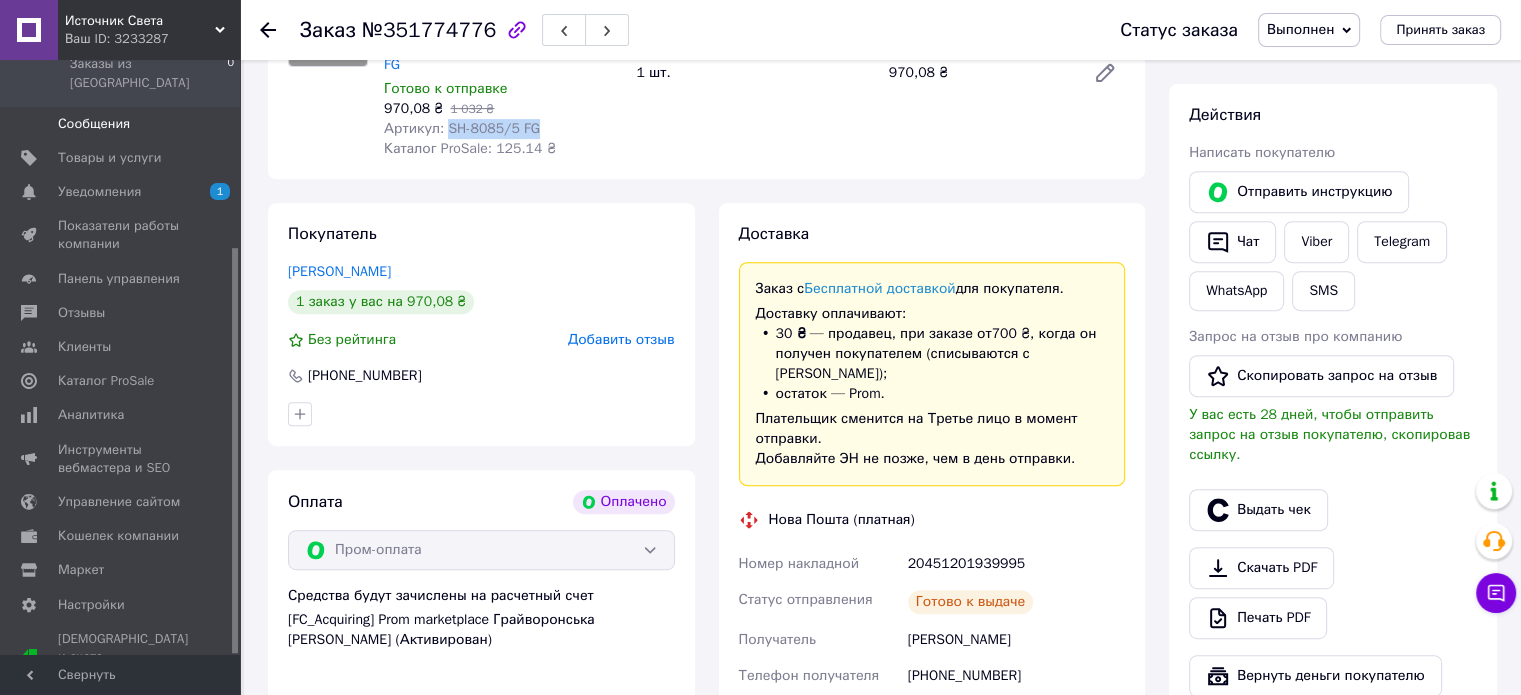 scroll, scrollTop: 800, scrollLeft: 0, axis: vertical 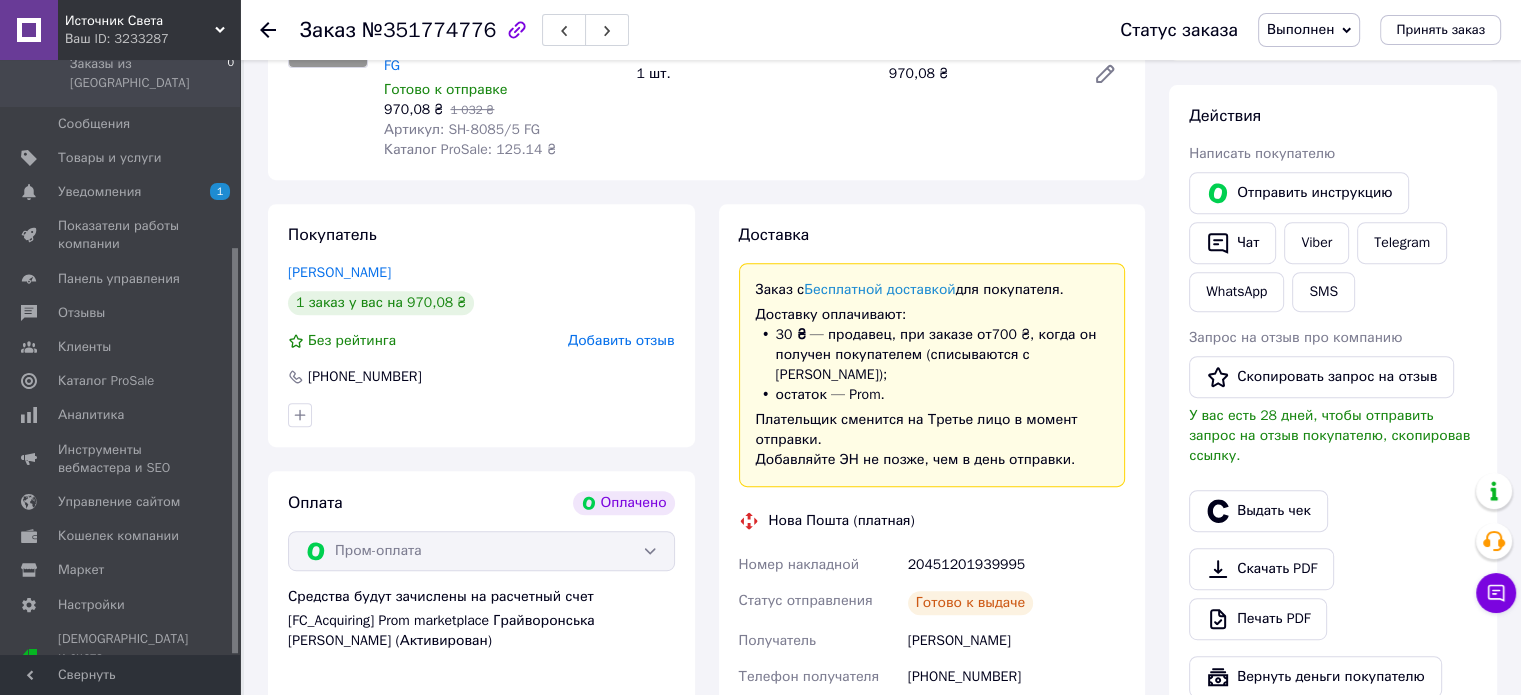 click 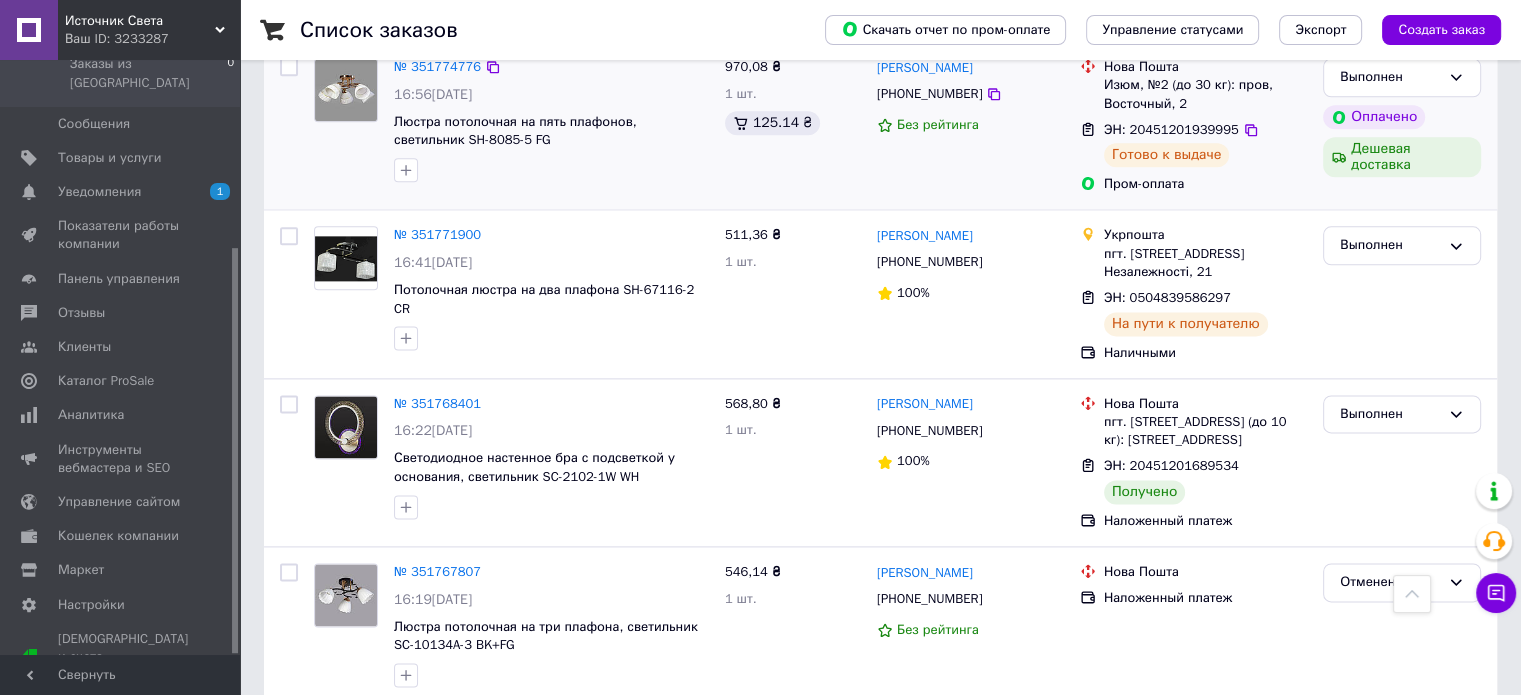 scroll, scrollTop: 2600, scrollLeft: 0, axis: vertical 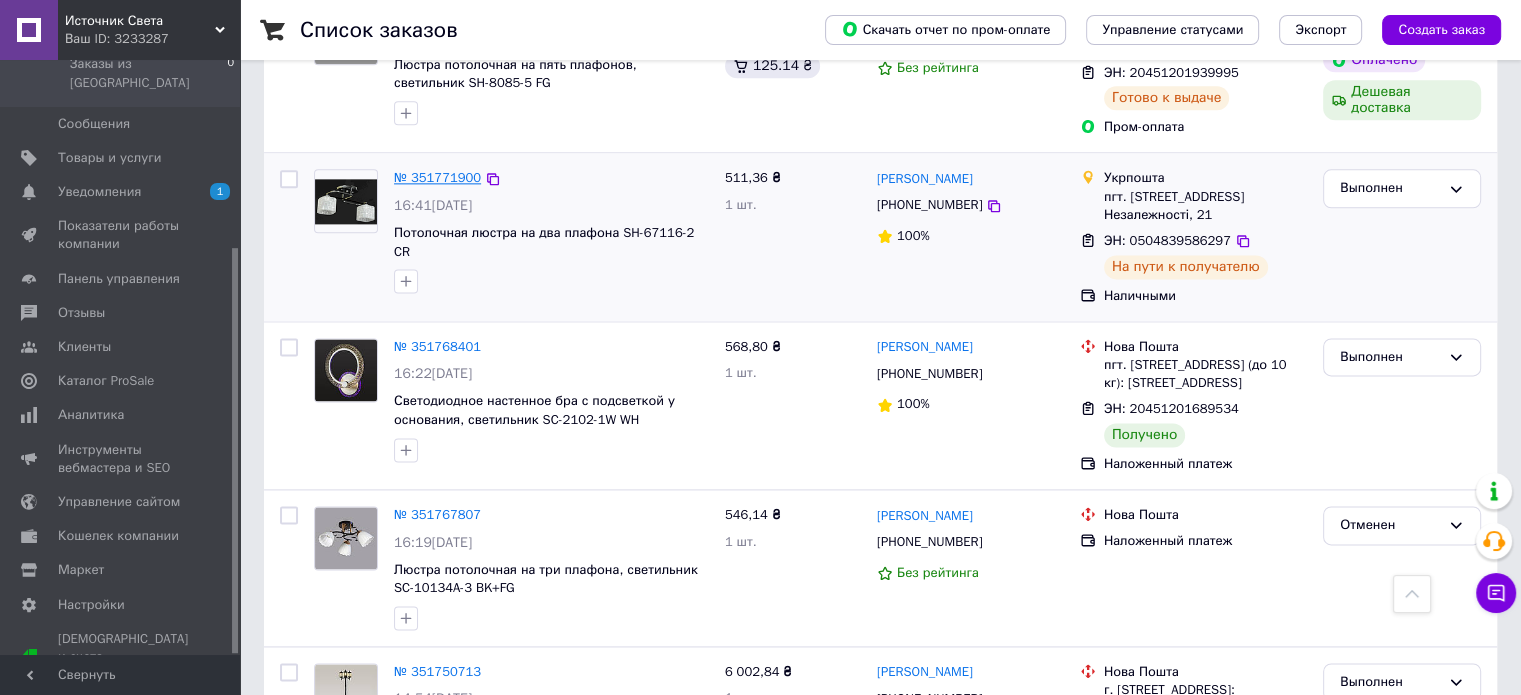 click on "№ 351771900" at bounding box center [437, 177] 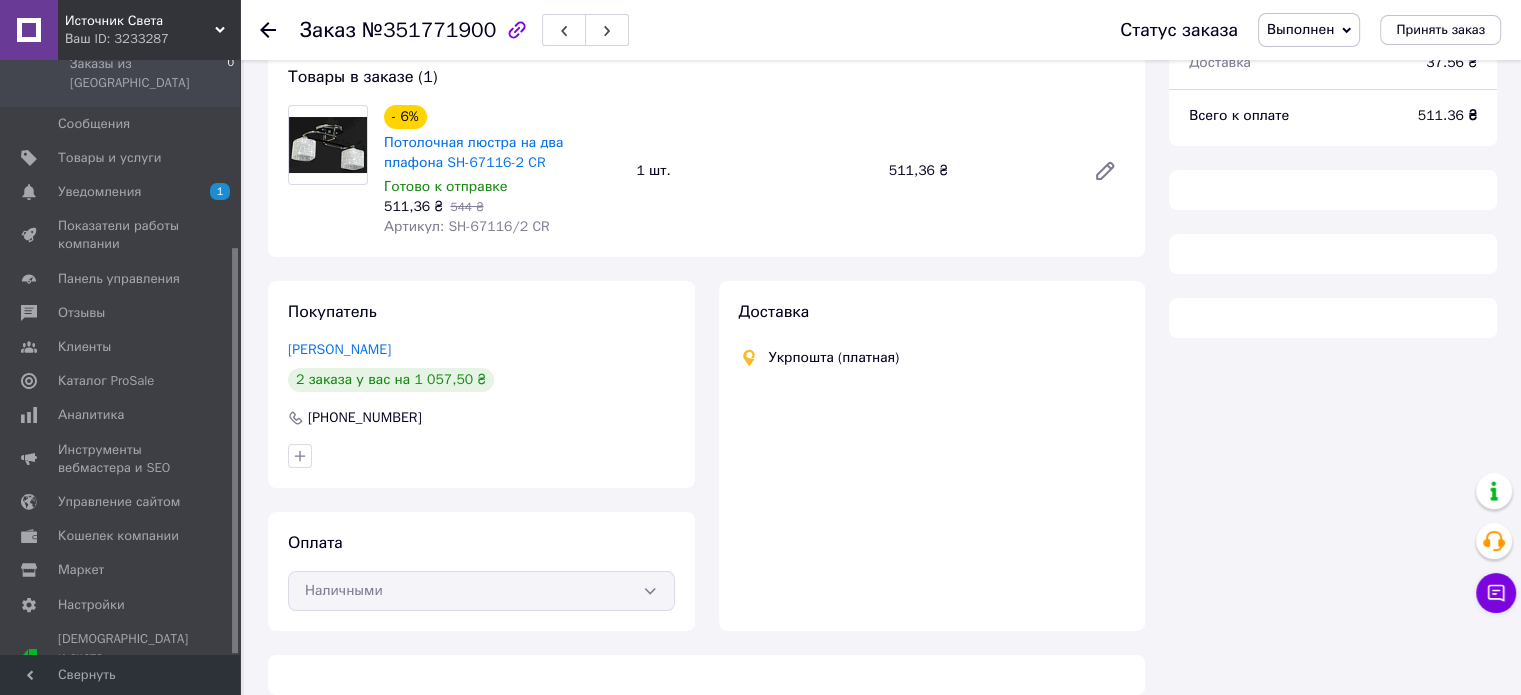 scroll, scrollTop: 0, scrollLeft: 0, axis: both 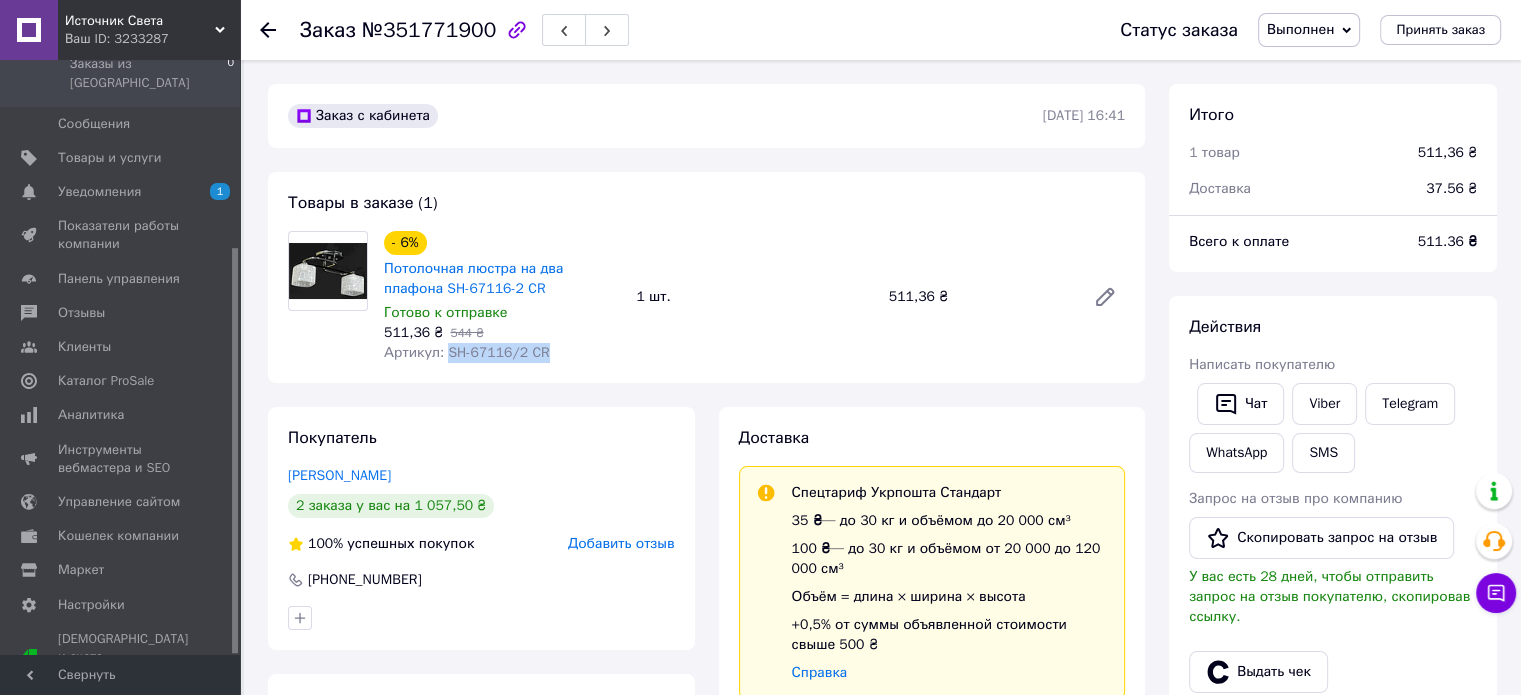 drag, startPoint x: 443, startPoint y: 350, endPoint x: 567, endPoint y: 369, distance: 125.4472 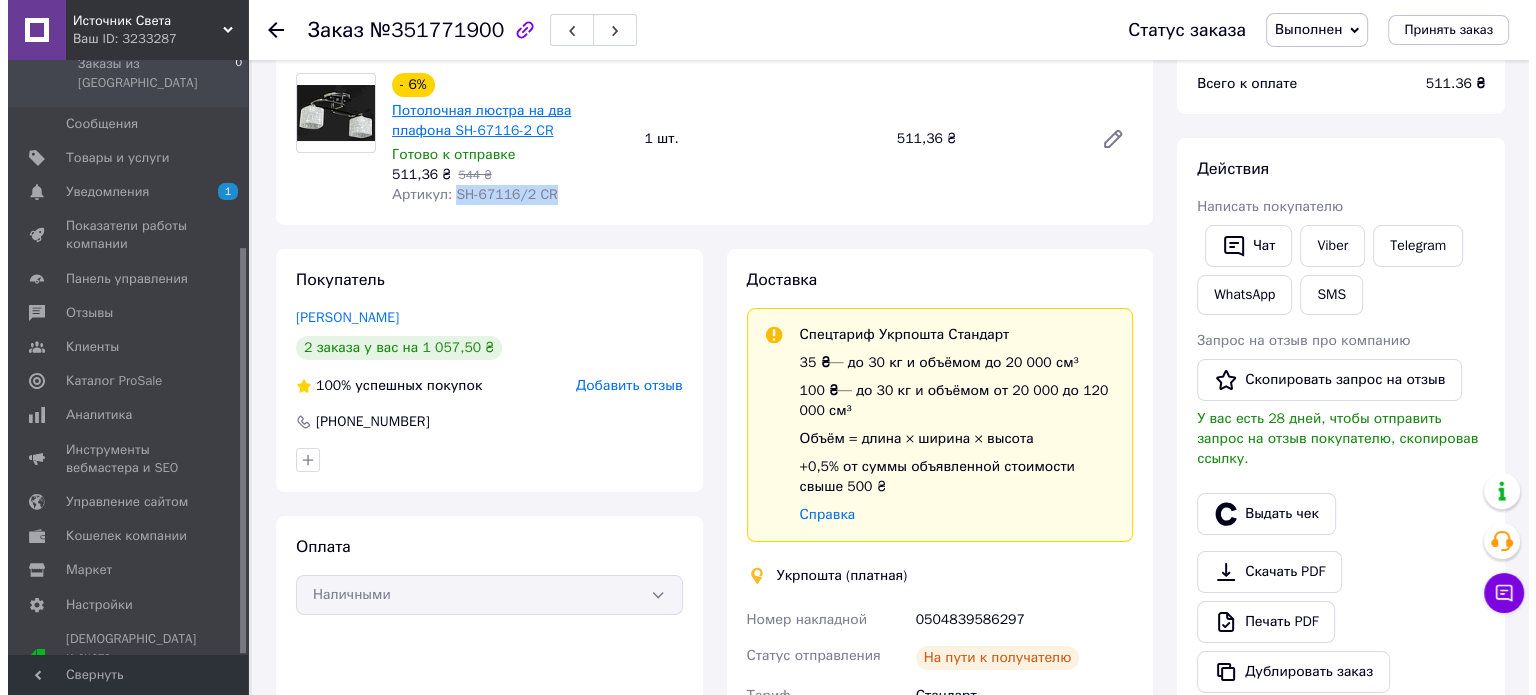 scroll, scrollTop: 0, scrollLeft: 0, axis: both 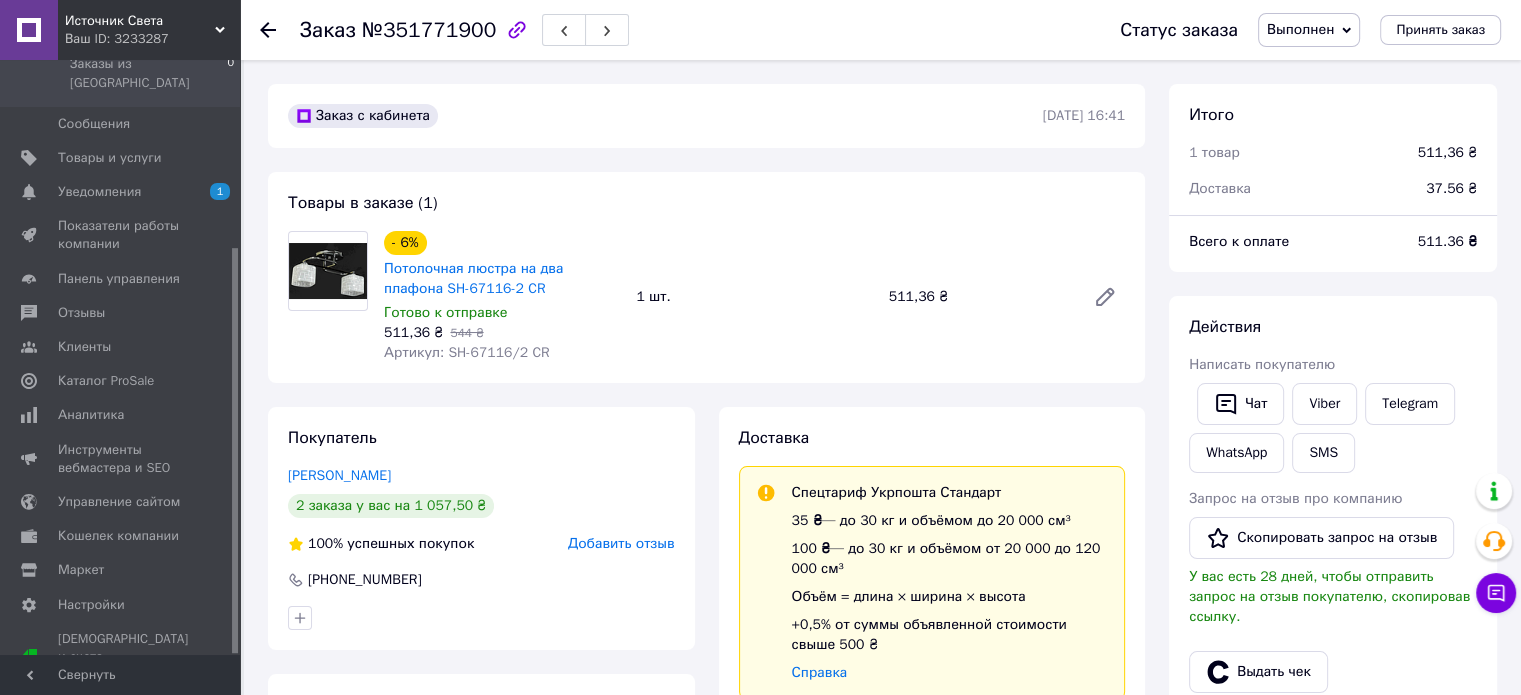 click 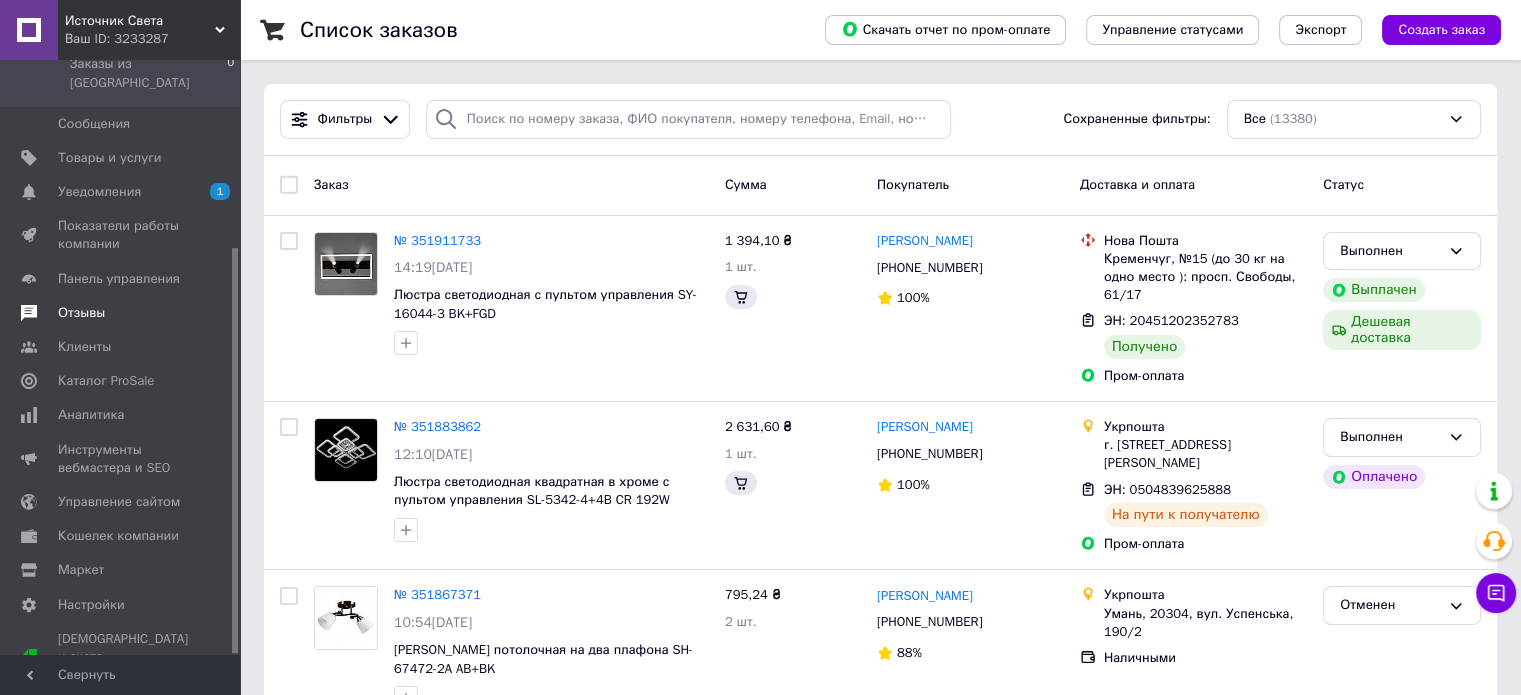 click on "Отзывы" at bounding box center [81, 313] 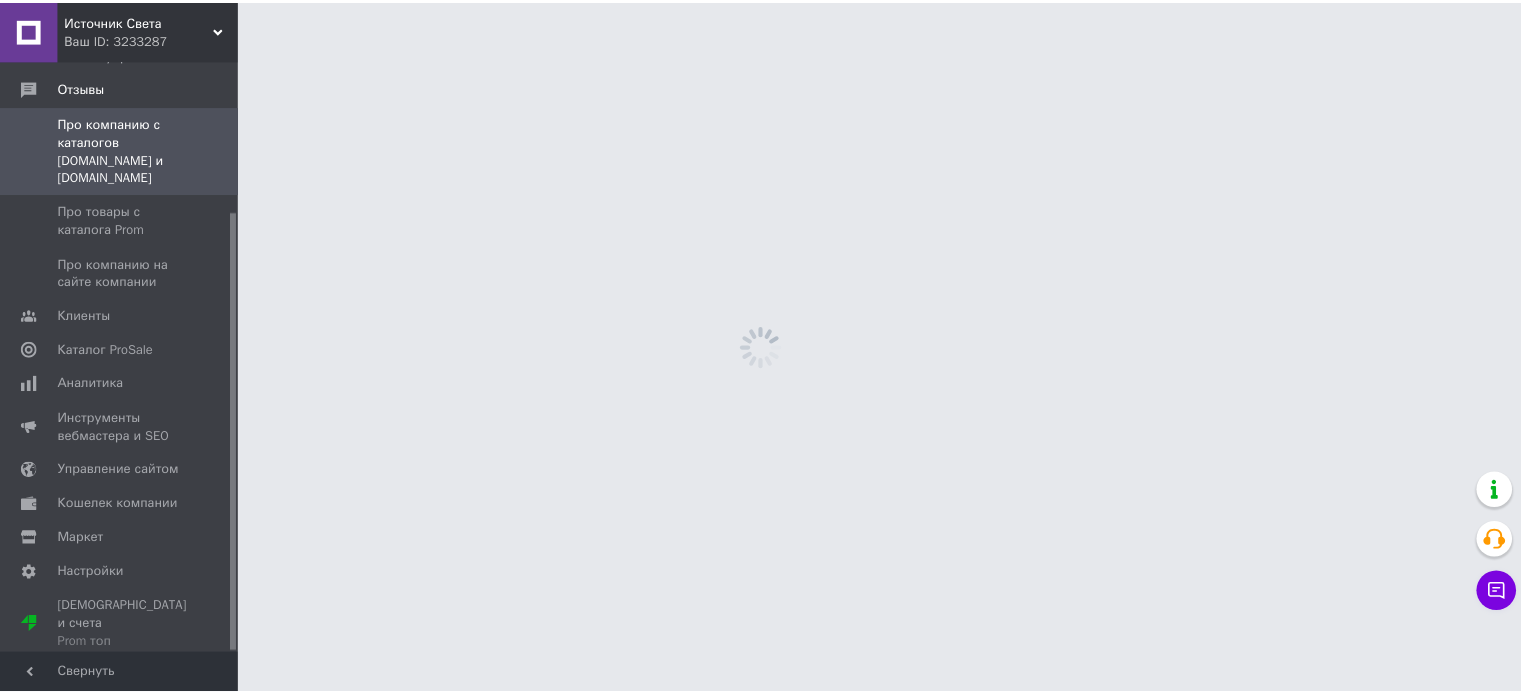 scroll, scrollTop: 203, scrollLeft: 0, axis: vertical 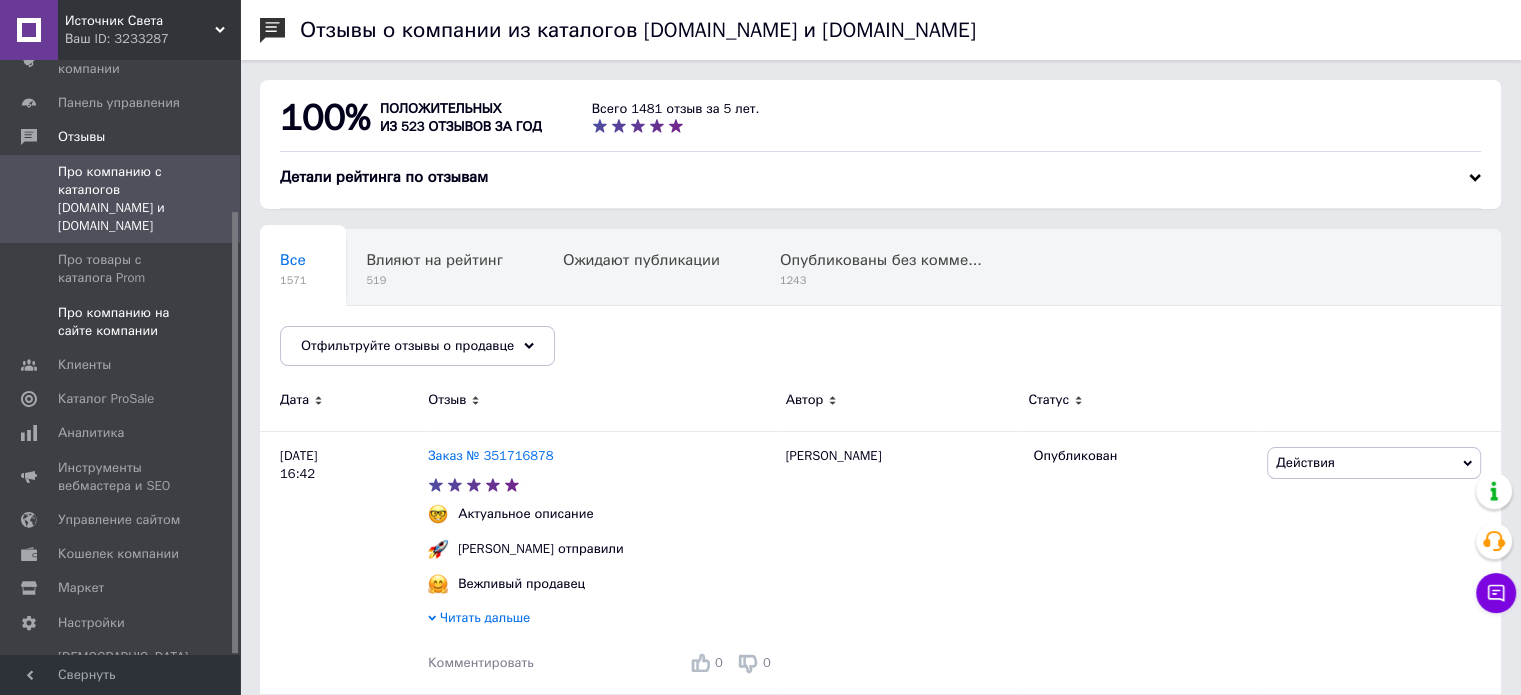 click on "Про компанию на сайте компании" at bounding box center [121, 322] 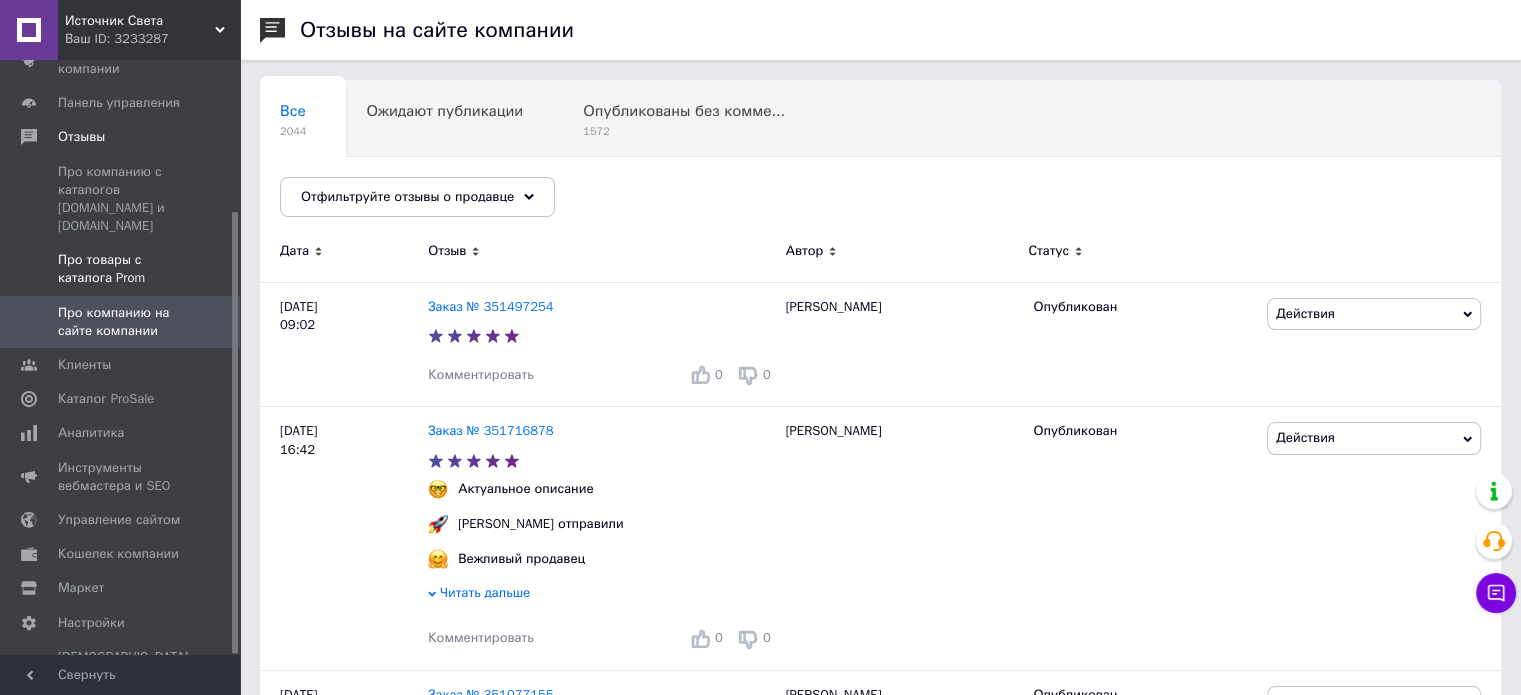 click on "Про товары с каталога Prom" at bounding box center [121, 269] 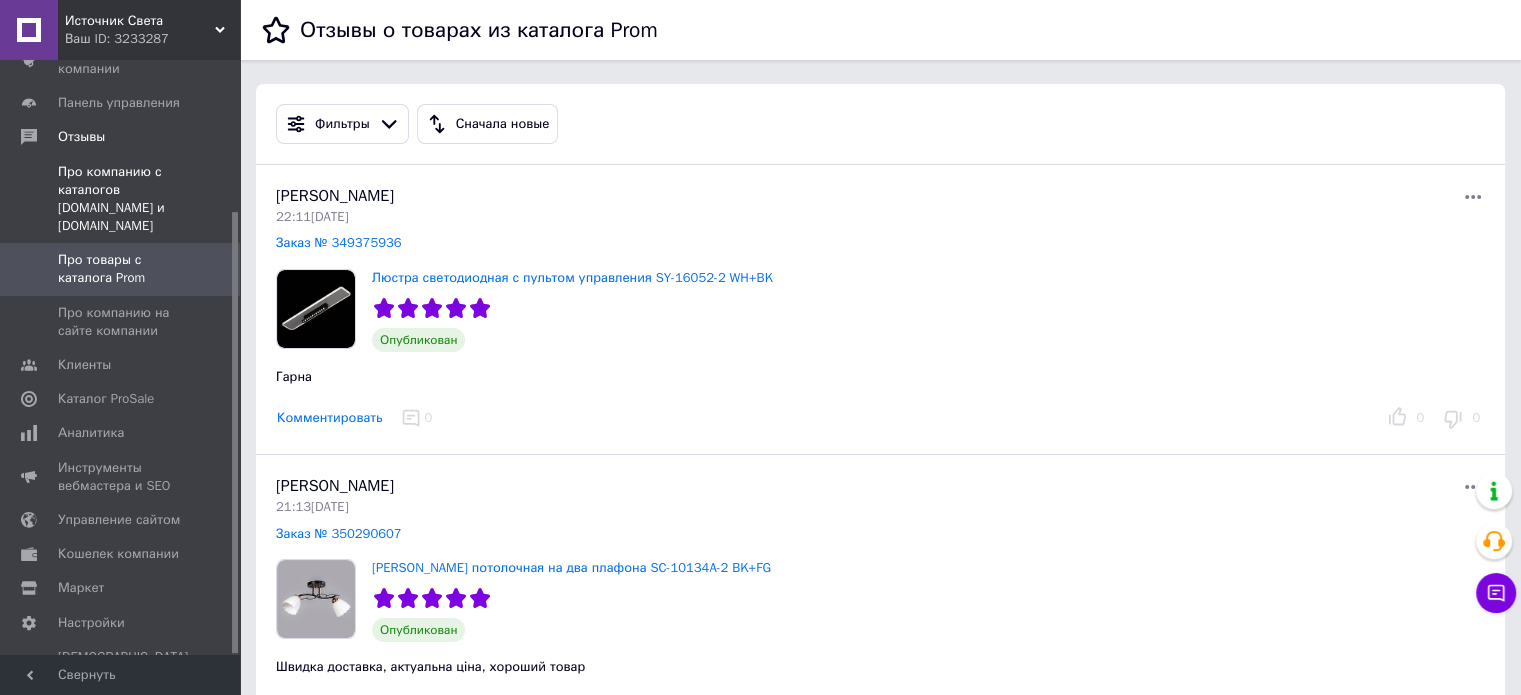 click on "Про компанию с каталогов [DOMAIN_NAME] и [DOMAIN_NAME]" at bounding box center [121, 199] 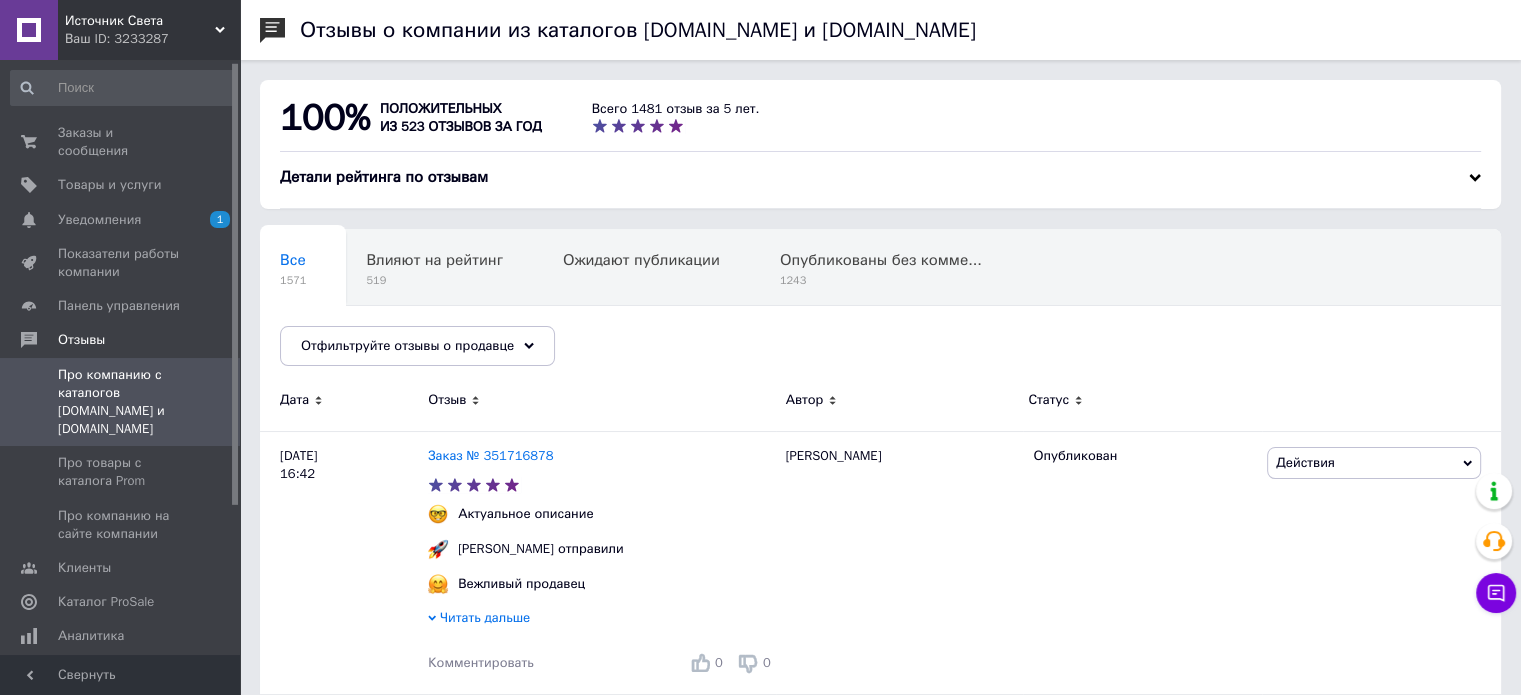 scroll, scrollTop: 0, scrollLeft: 0, axis: both 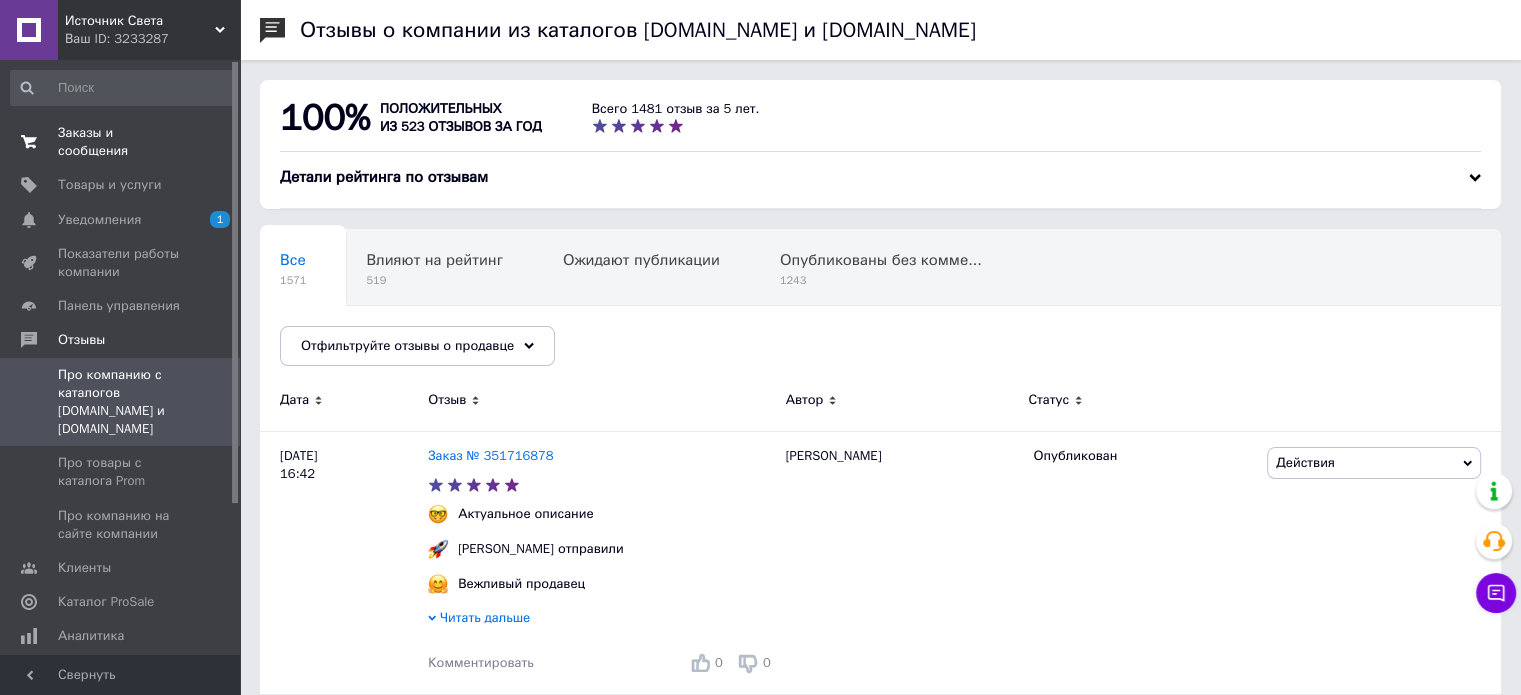 click on "Заказы и сообщения" at bounding box center [121, 142] 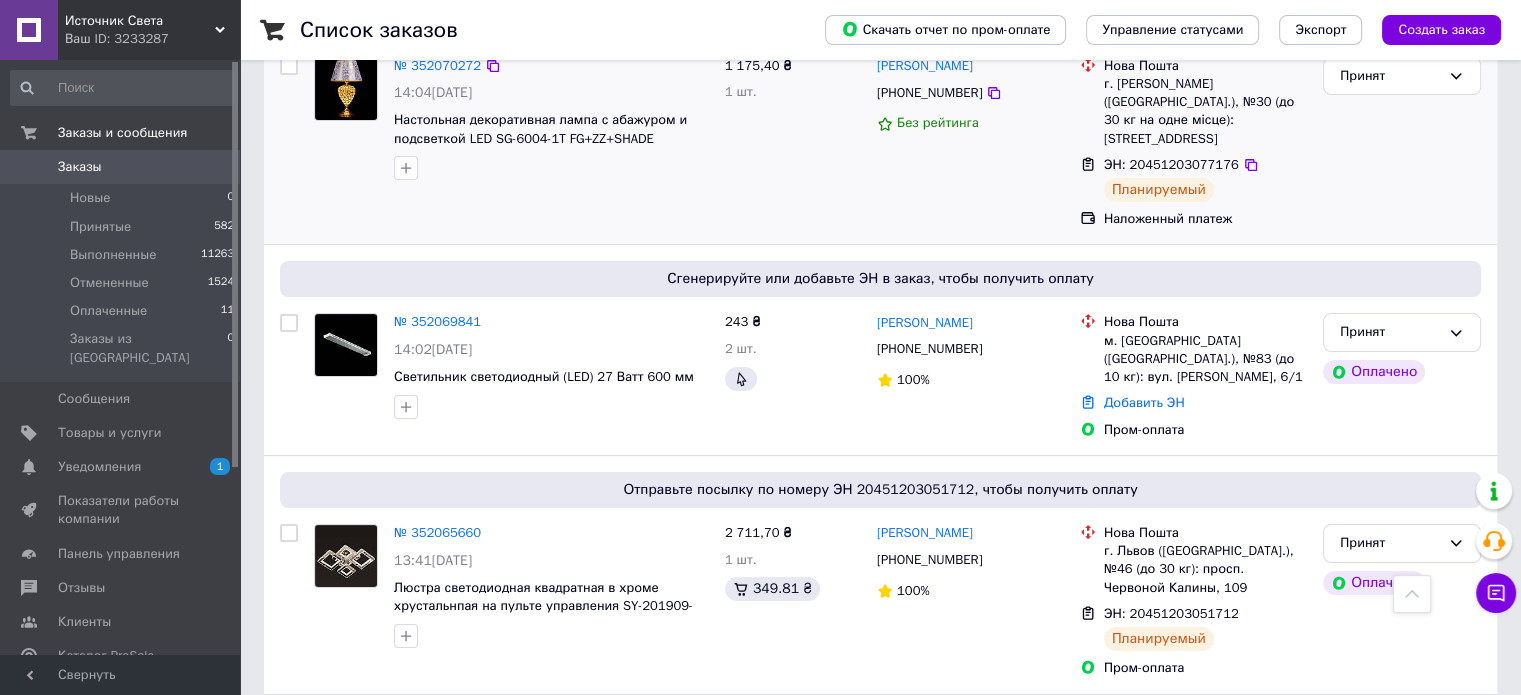 scroll, scrollTop: 100, scrollLeft: 0, axis: vertical 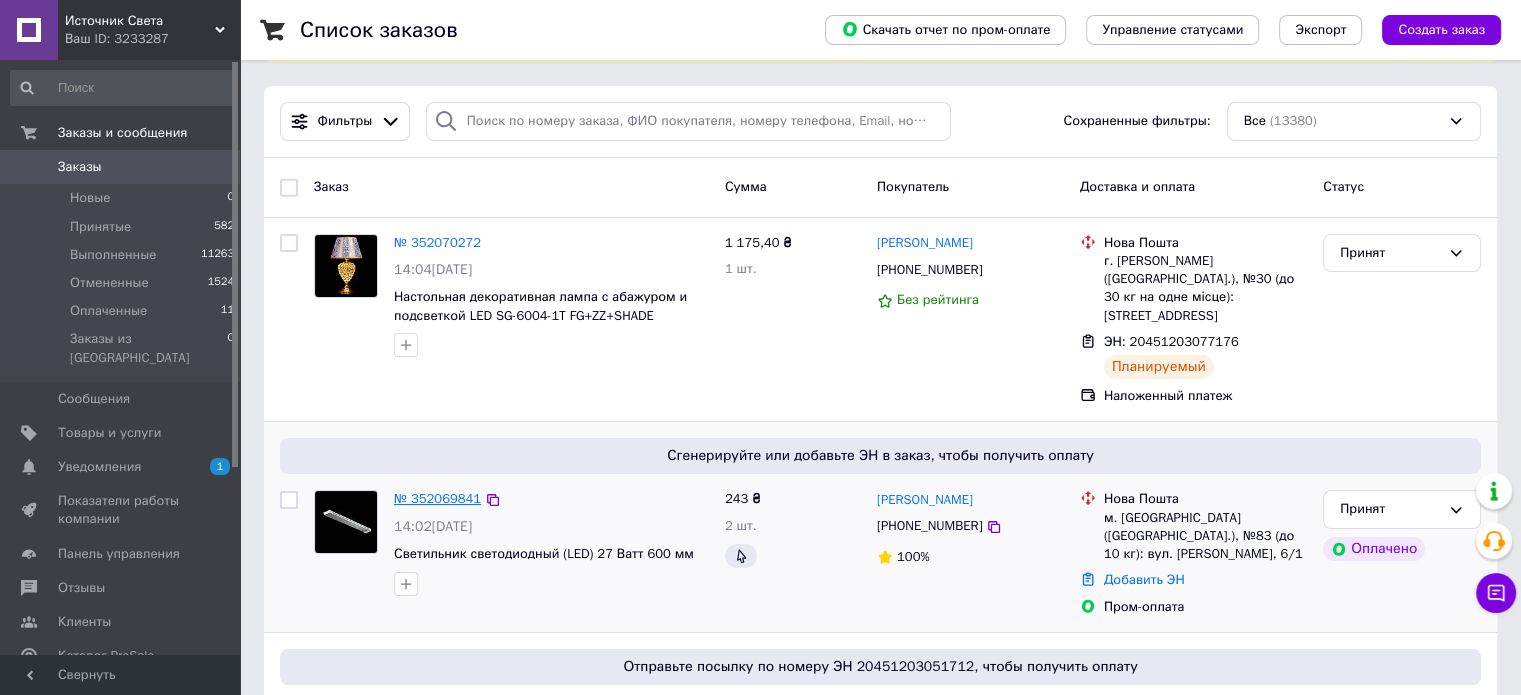 click on "№ 352069841" at bounding box center (437, 498) 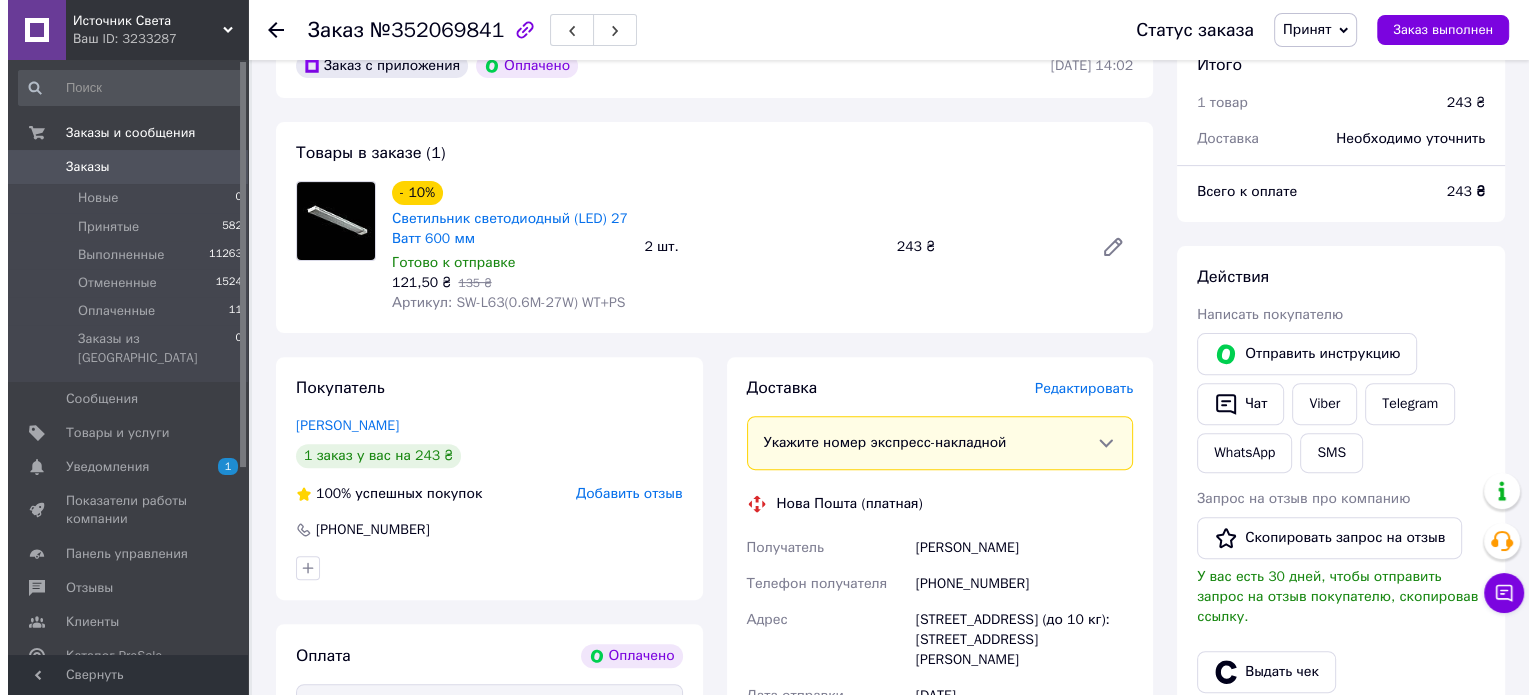 scroll, scrollTop: 600, scrollLeft: 0, axis: vertical 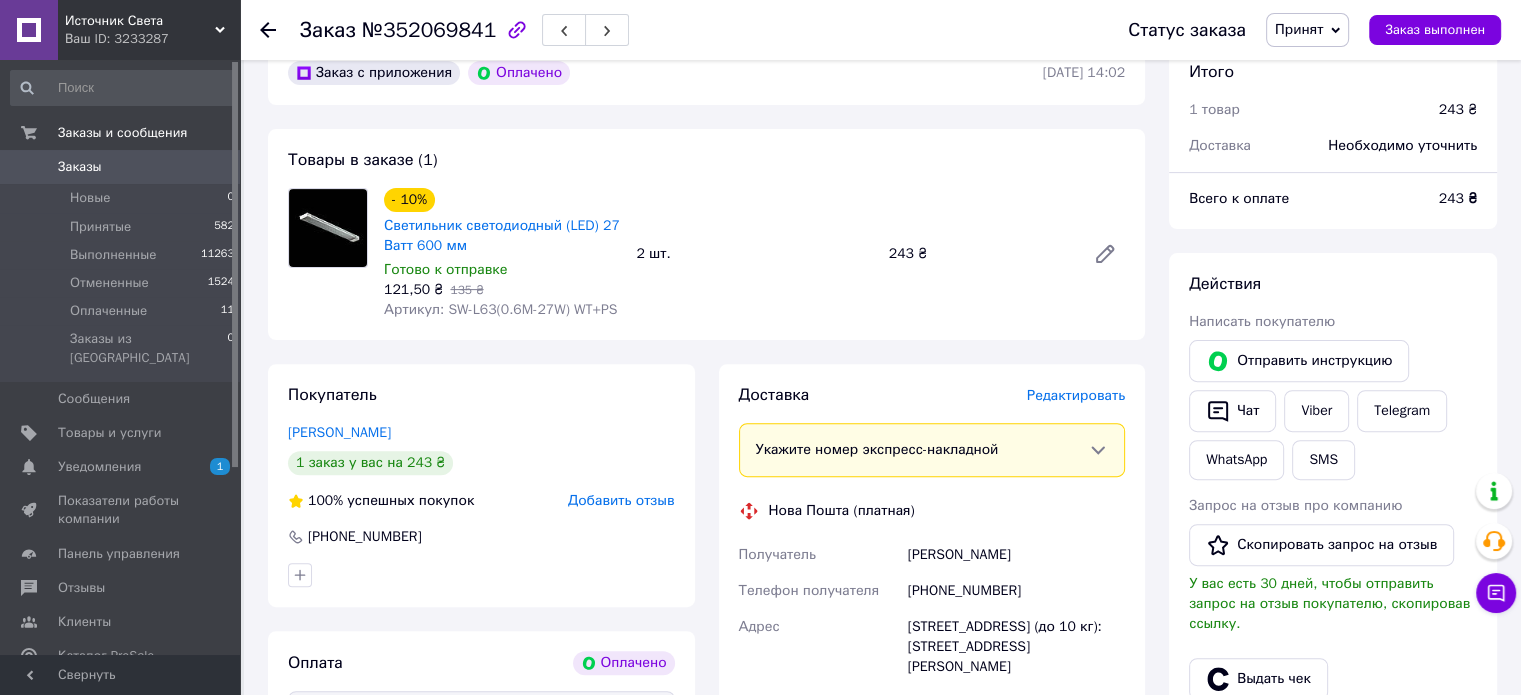 click on "Редактировать" at bounding box center [1076, 395] 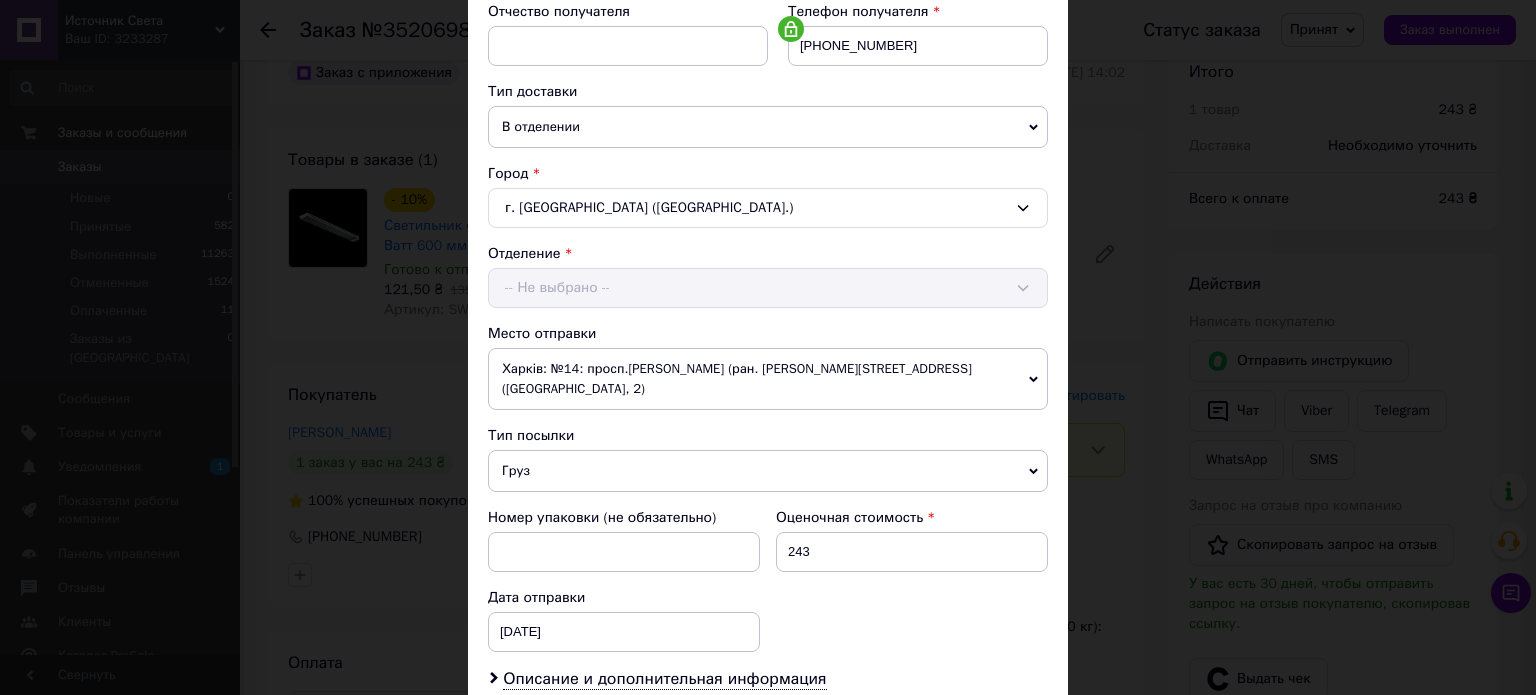 scroll, scrollTop: 500, scrollLeft: 0, axis: vertical 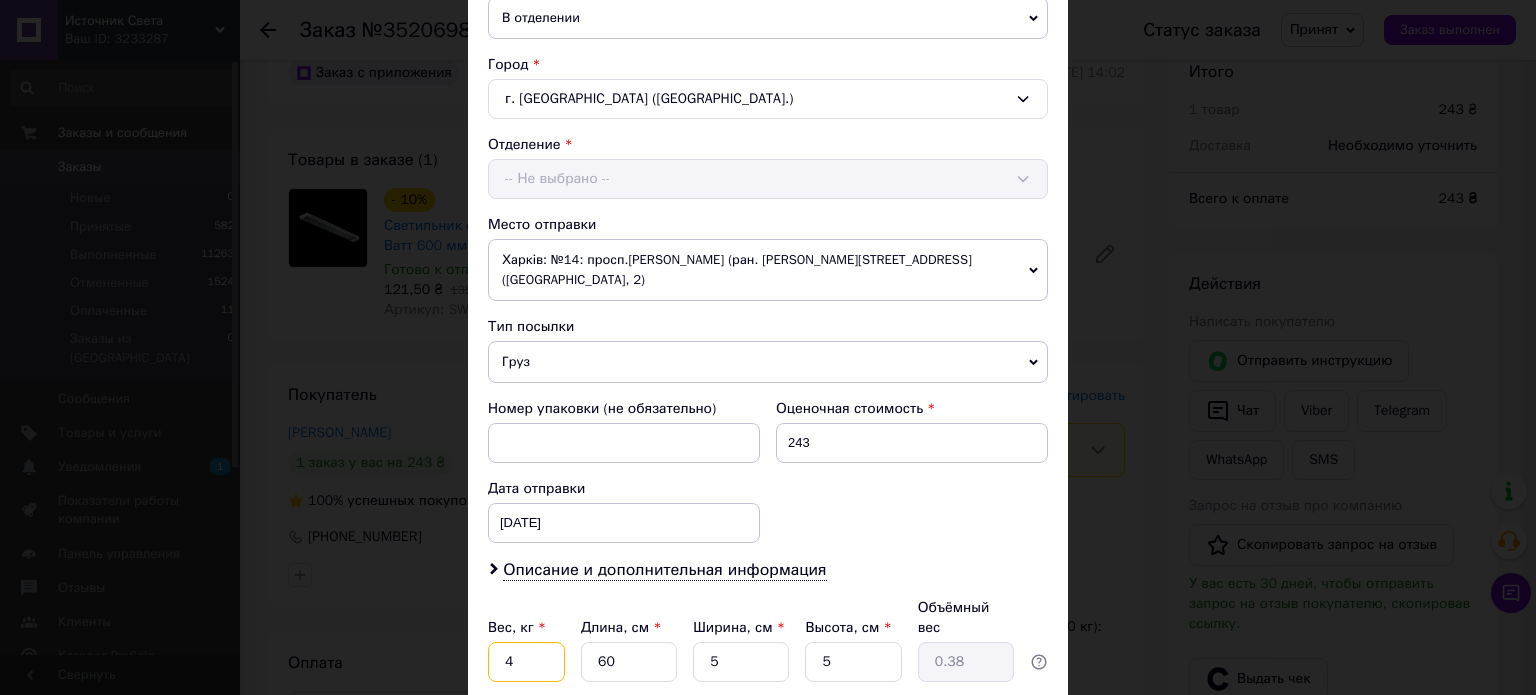 click on "4" at bounding box center [526, 662] 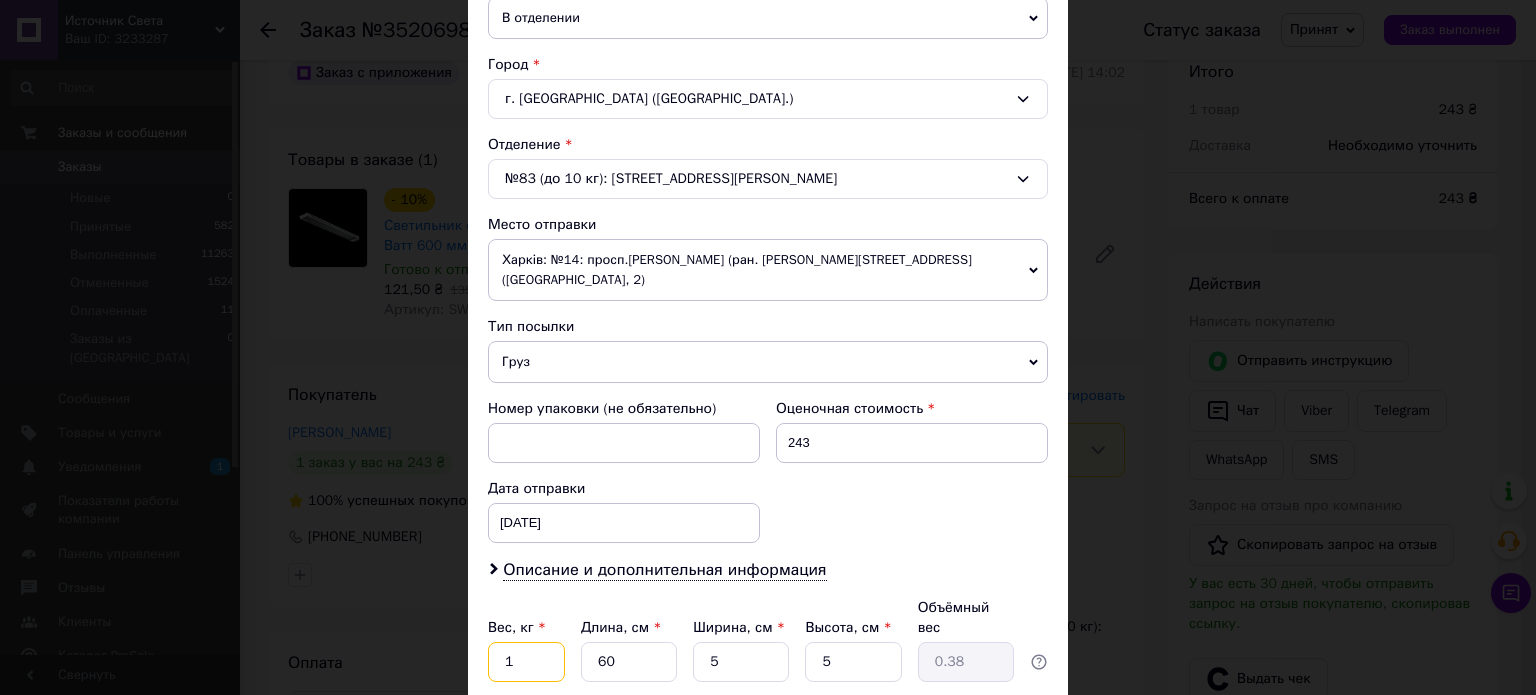 type on "1" 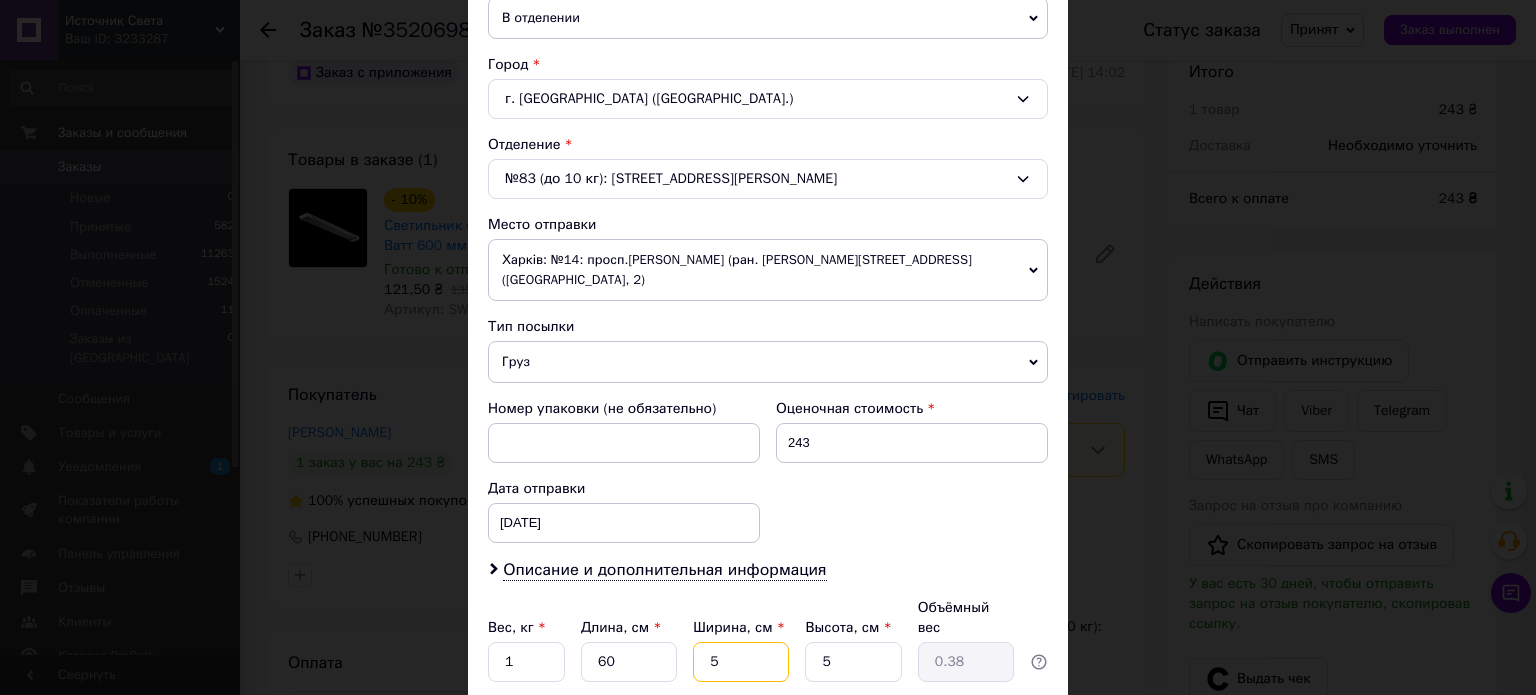 click on "5" at bounding box center (741, 662) 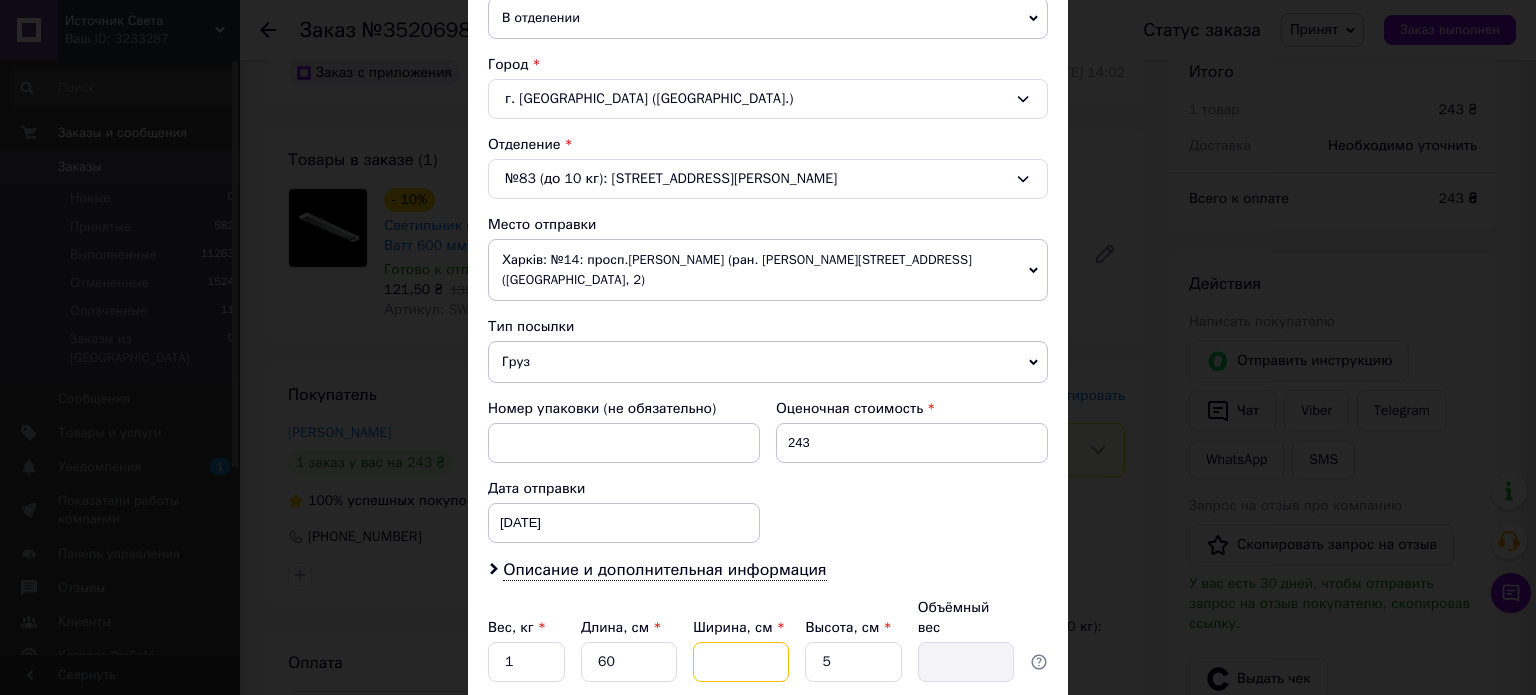 type on "8" 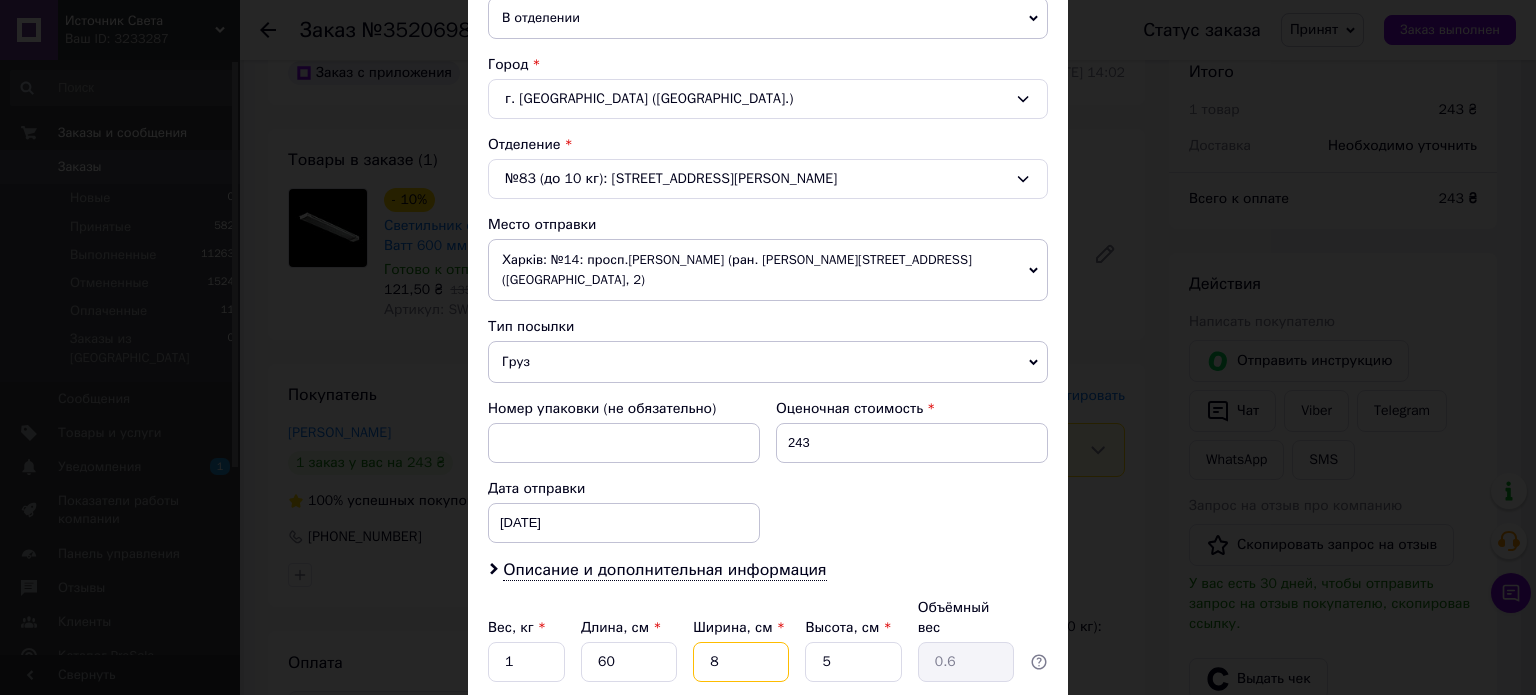 type on "8" 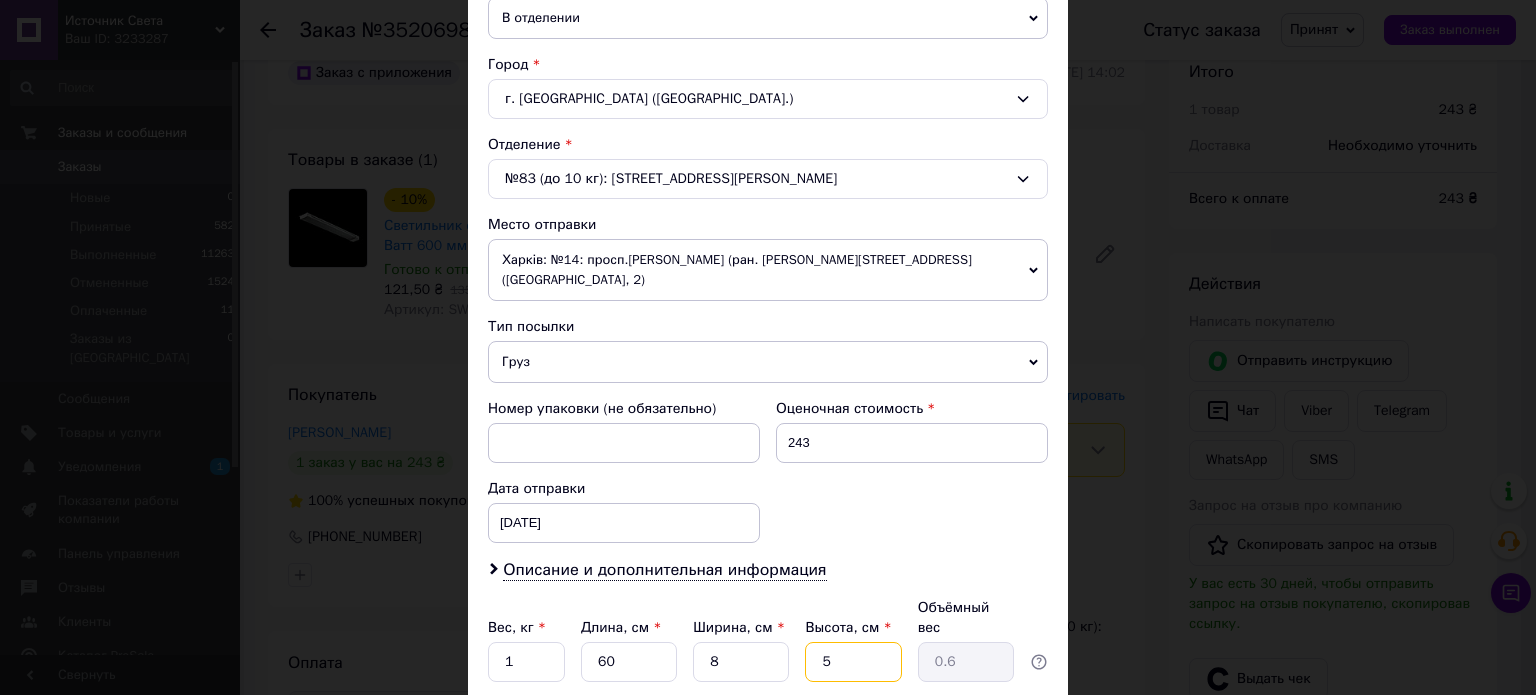 click on "5" at bounding box center [853, 662] 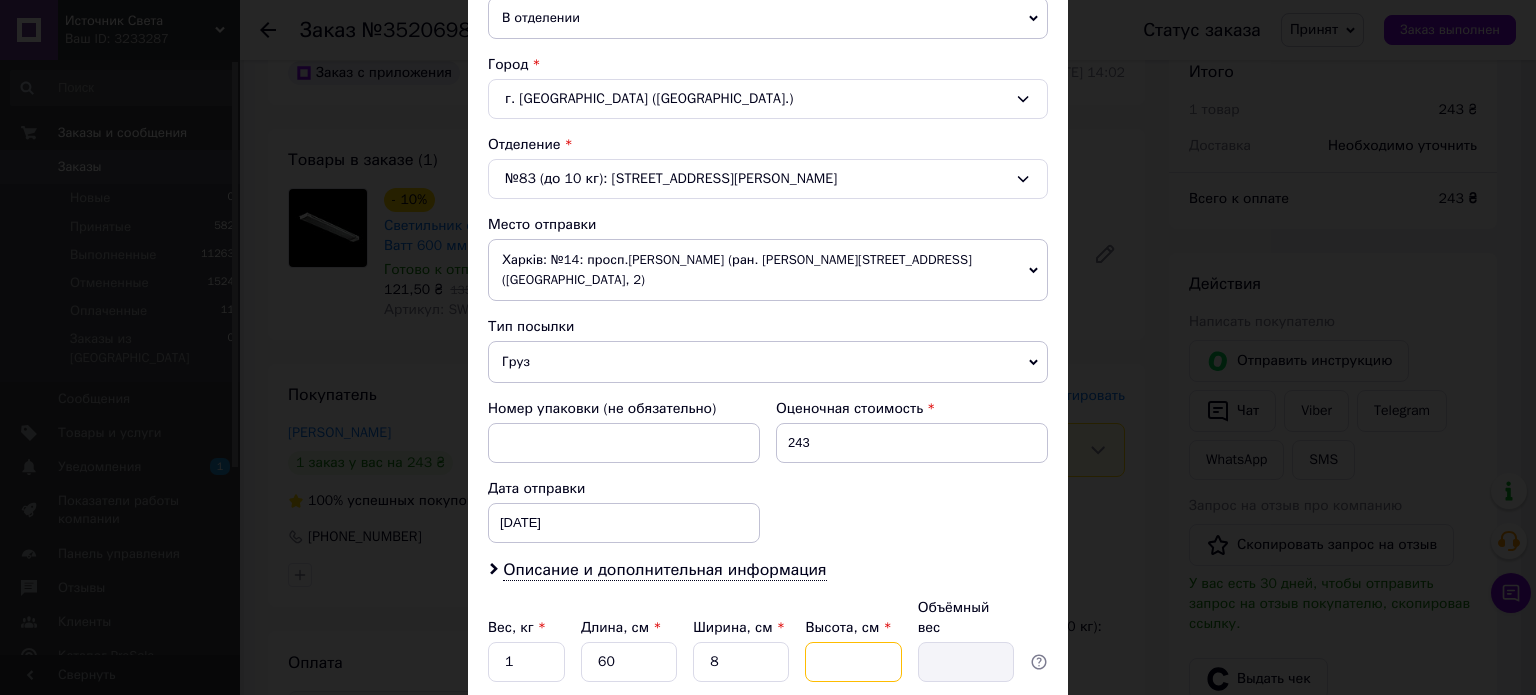 type on "8" 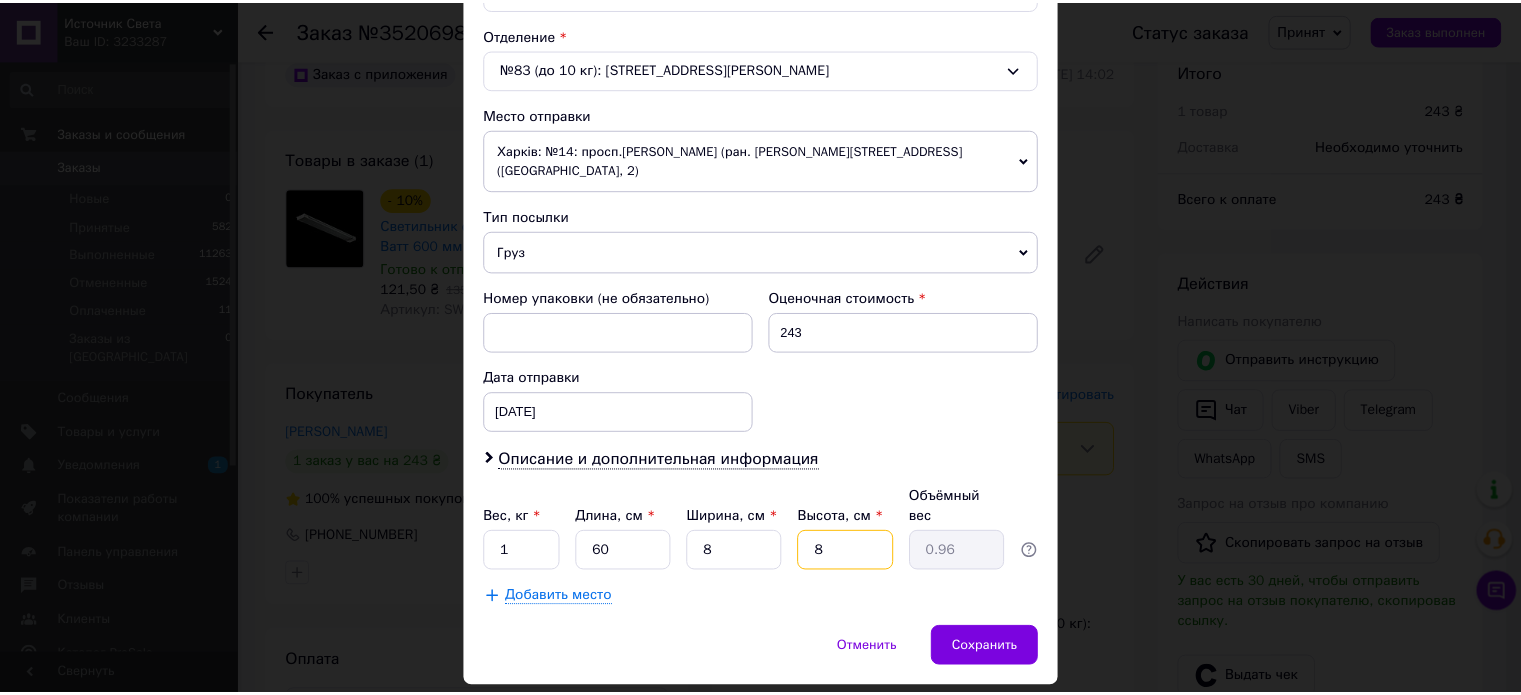 scroll, scrollTop: 627, scrollLeft: 0, axis: vertical 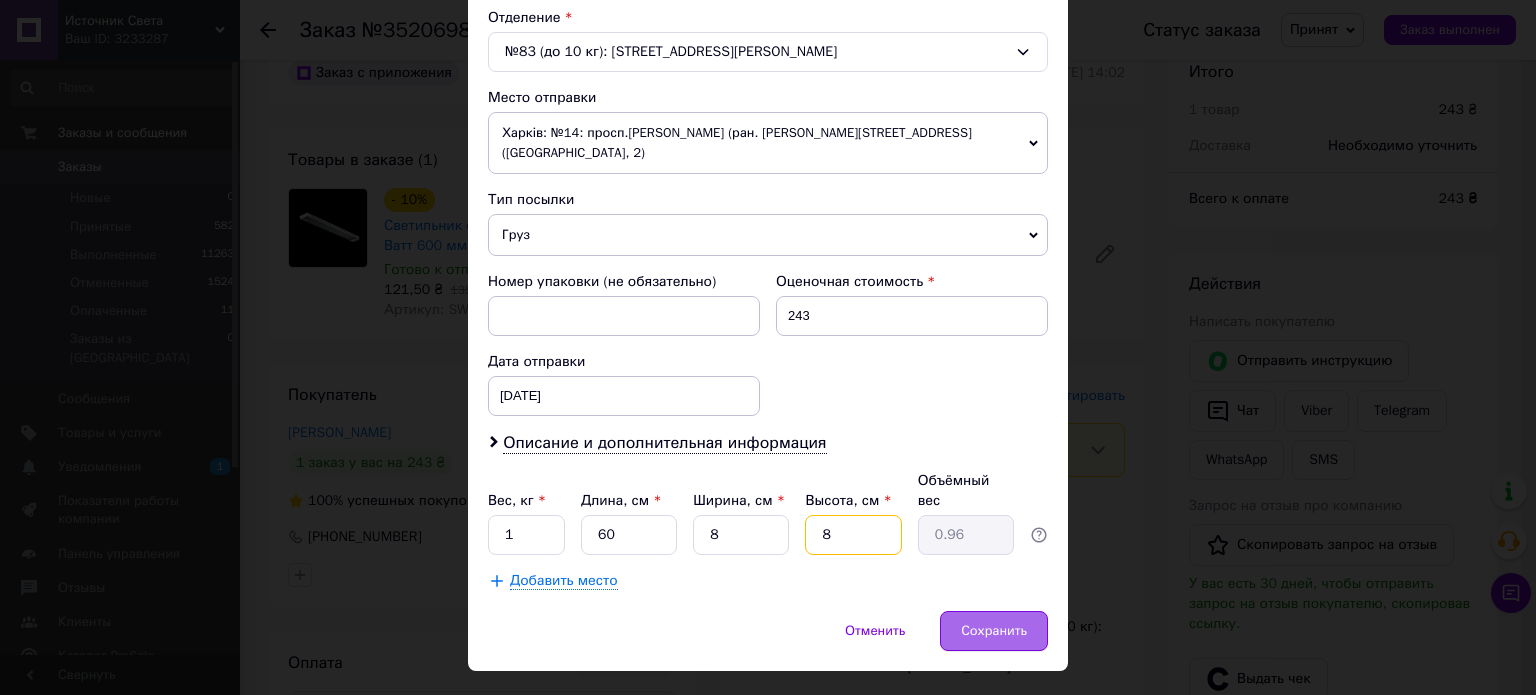 type on "8" 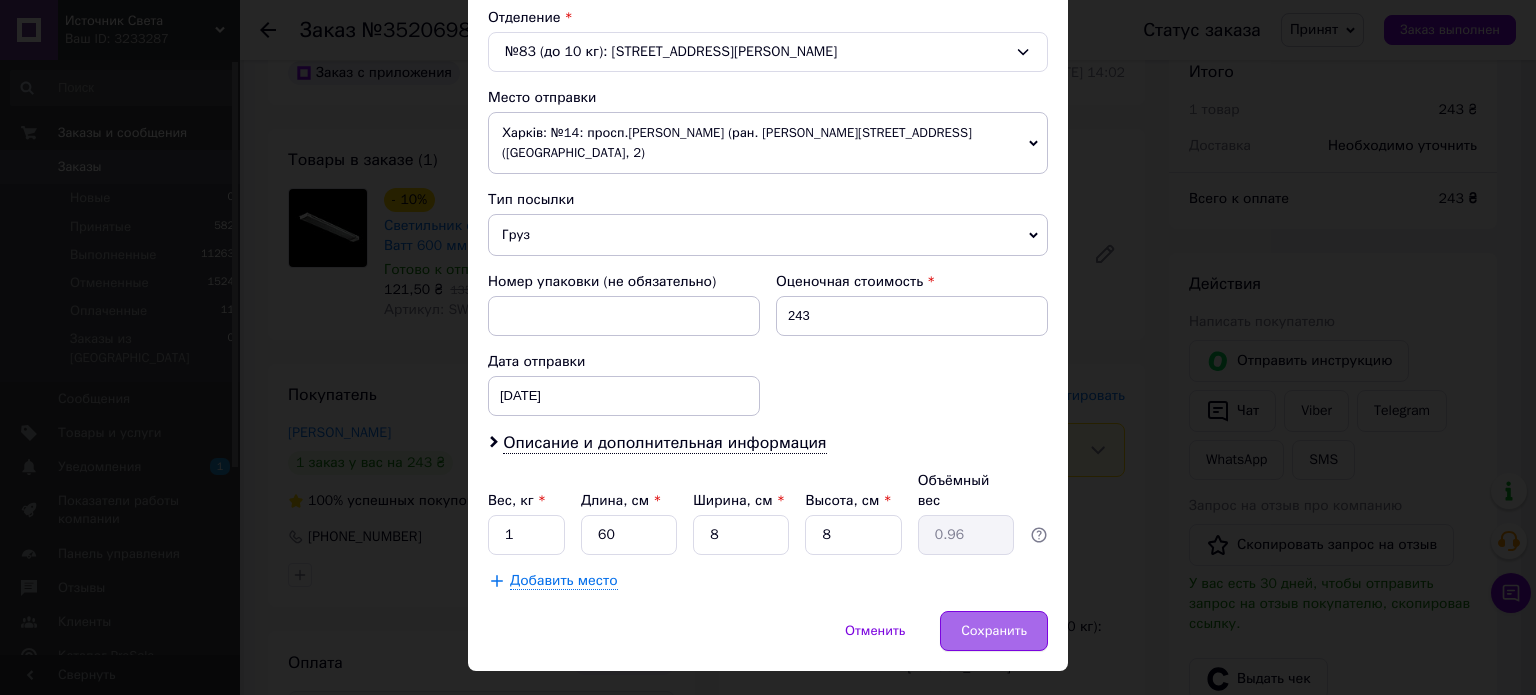 click on "Сохранить" at bounding box center (994, 631) 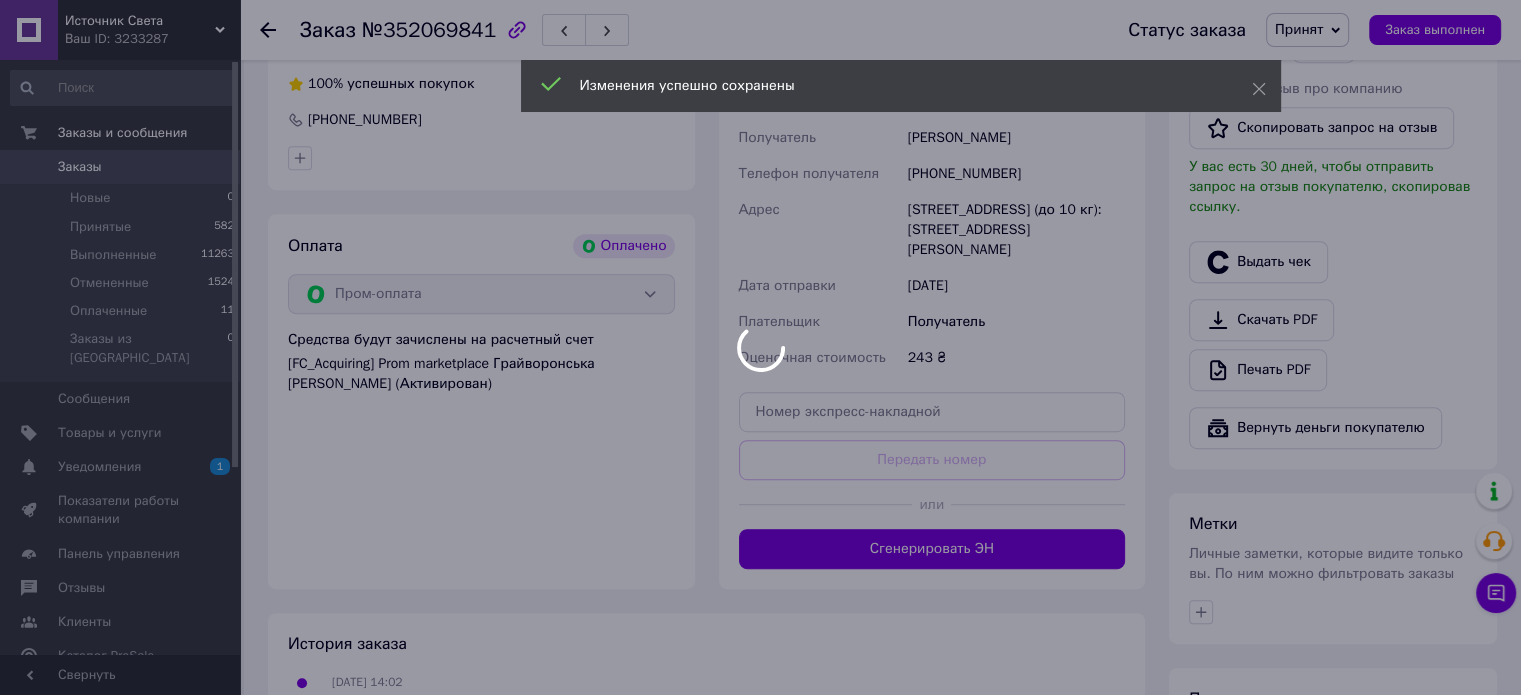scroll, scrollTop: 1200, scrollLeft: 0, axis: vertical 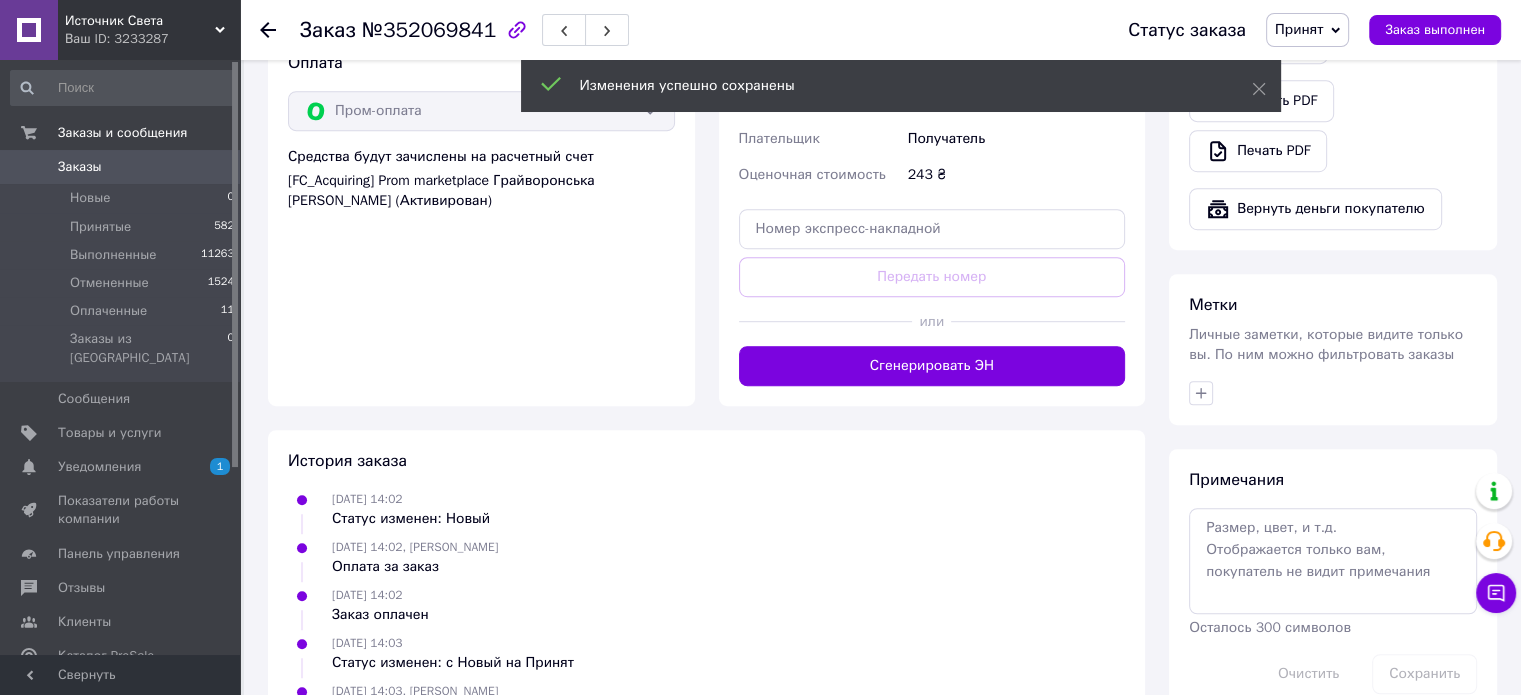 click on "Сгенерировать ЭН" at bounding box center (932, 366) 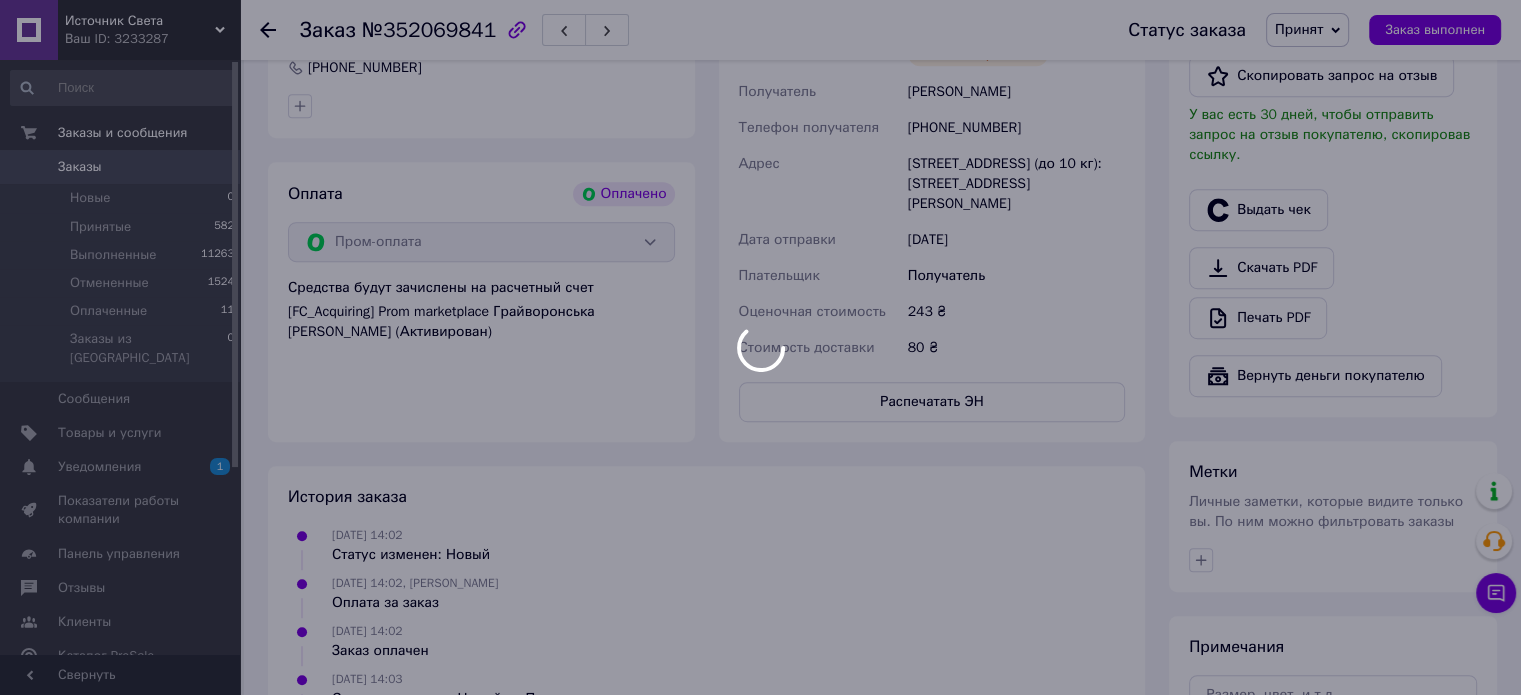 scroll, scrollTop: 900, scrollLeft: 0, axis: vertical 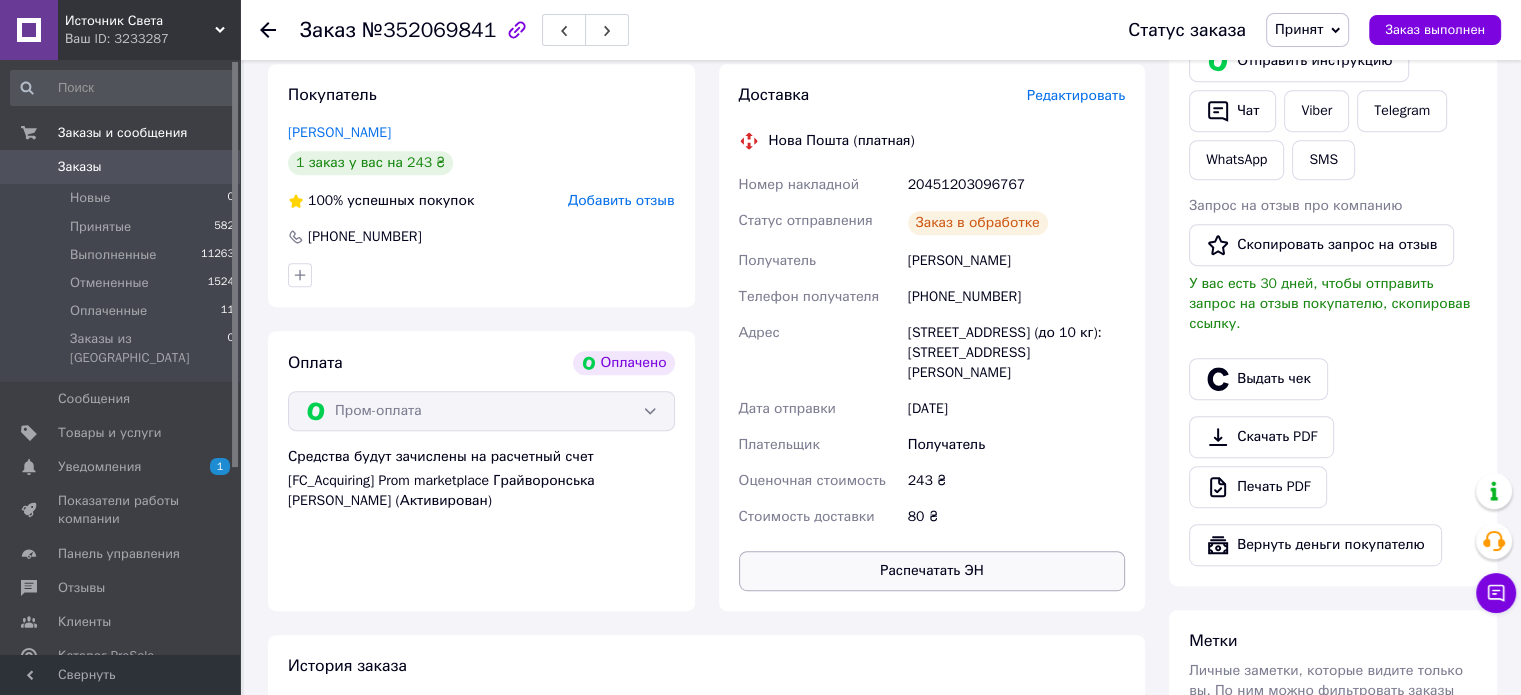 click on "Распечатать ЭН" at bounding box center [932, 571] 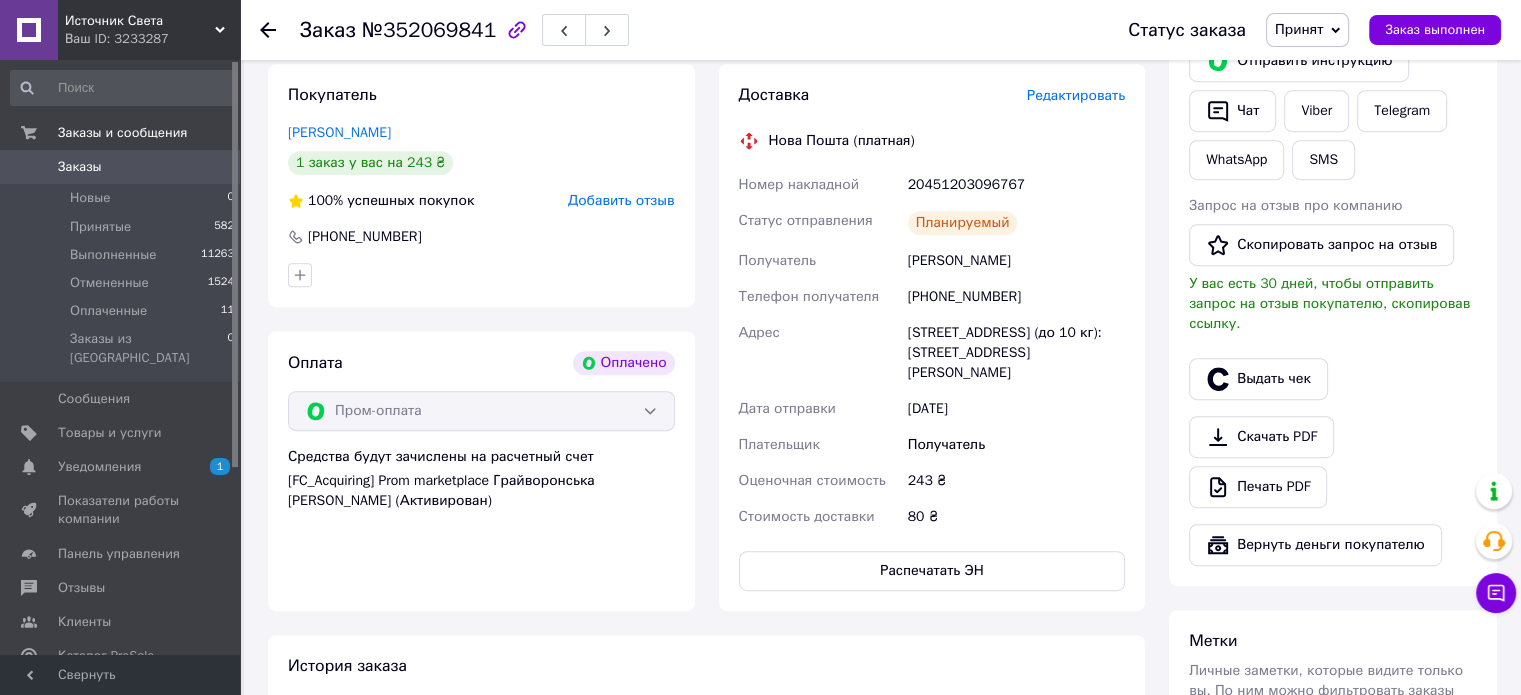 click 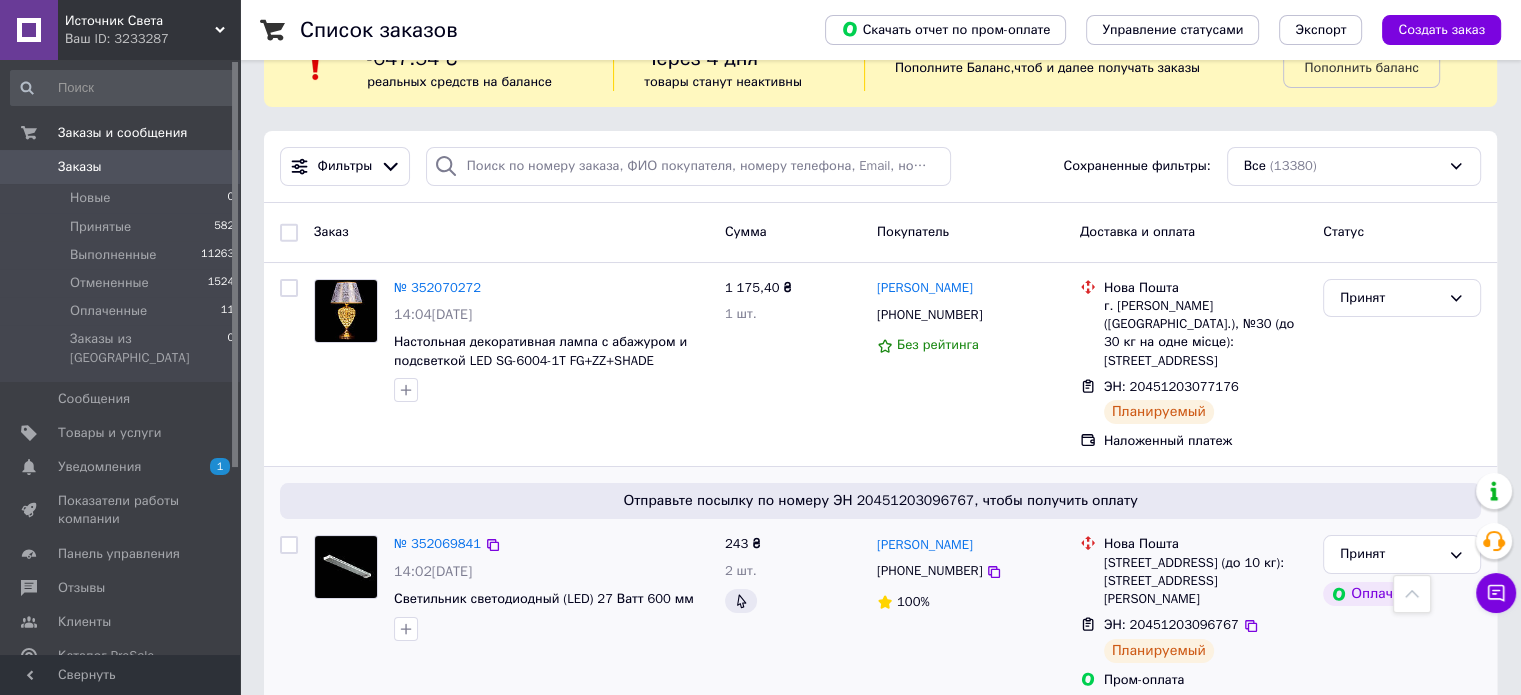 scroll, scrollTop: 0, scrollLeft: 0, axis: both 